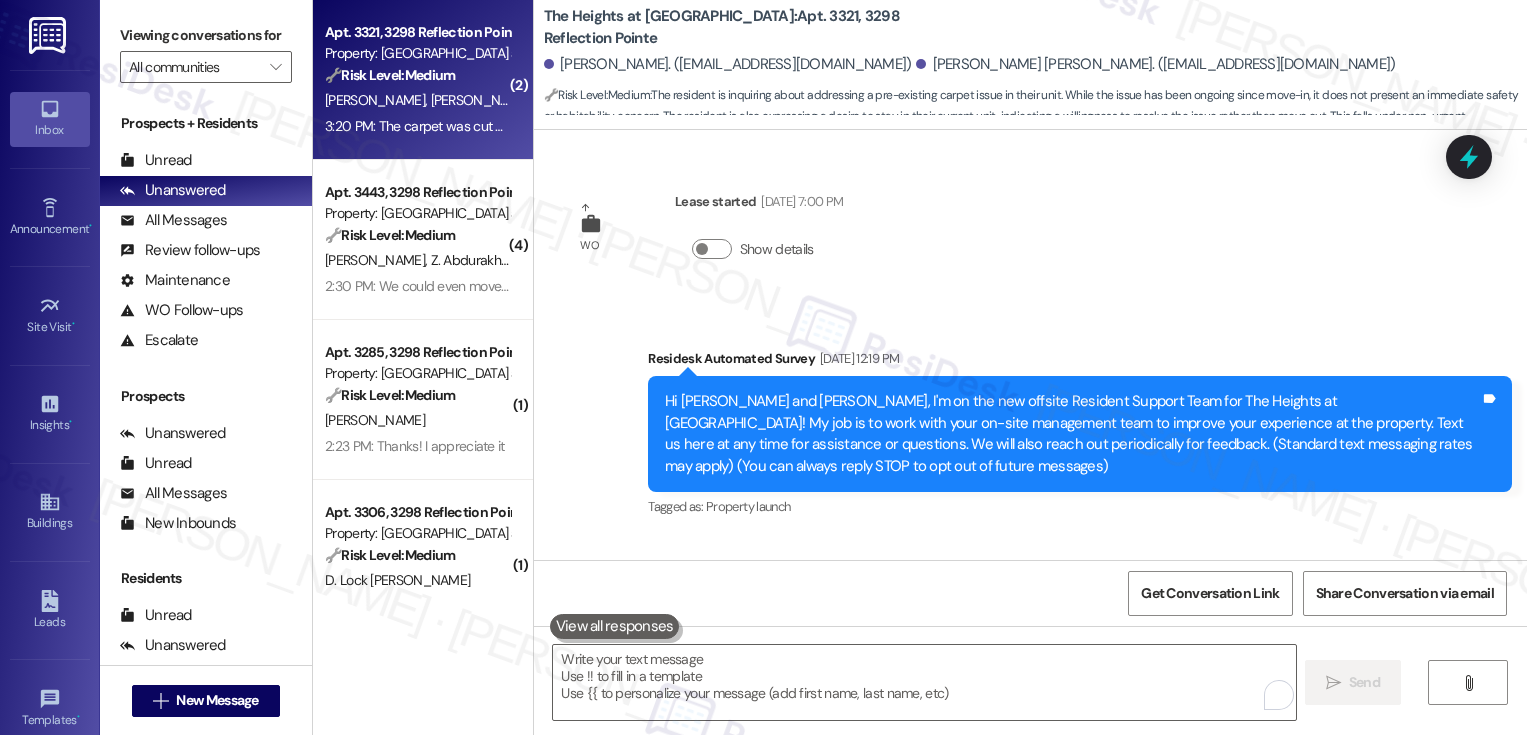 scroll, scrollTop: 0, scrollLeft: 0, axis: both 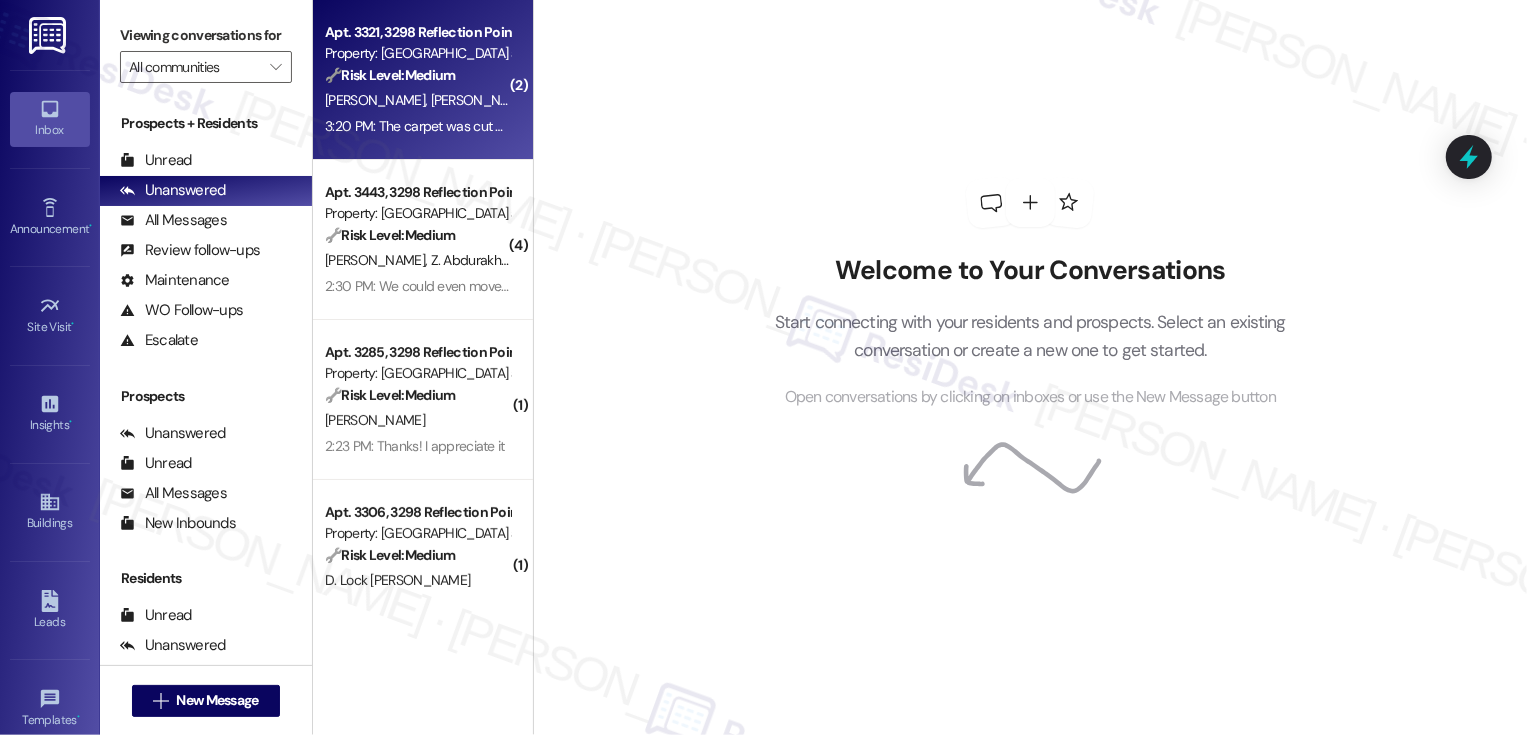 click on "3:20 PM: The carpet was cut wrong and chunks are missing from corner. The strings weren't cut from when the carpet was put it. So there's chunks and strings out all over the apartment  3:20 PM: The carpet was cut wrong and chunks are missing from corner. The strings weren't cut from when the carpet was put it. So there's chunks and strings out all over the apartment" at bounding box center [860, 126] 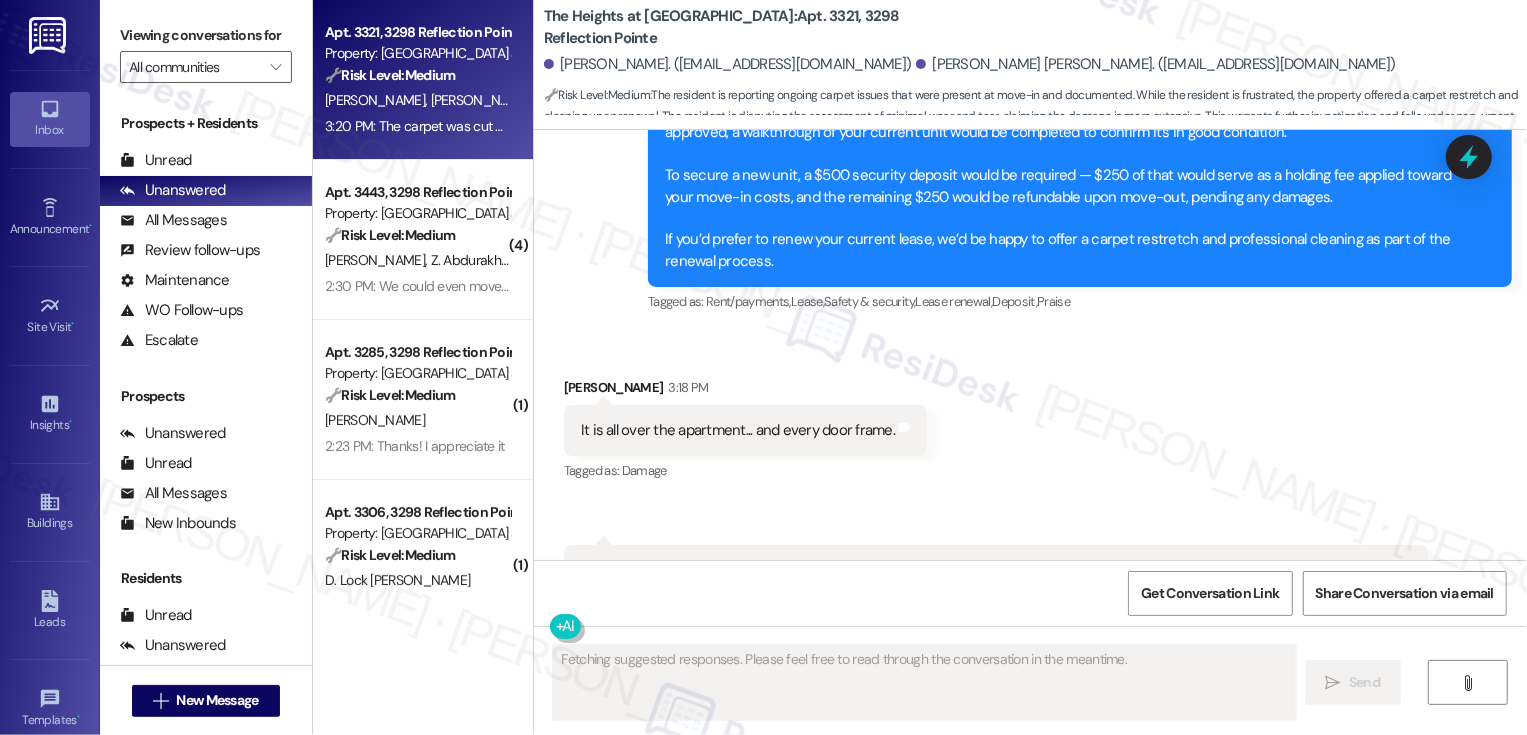 scroll, scrollTop: 2539, scrollLeft: 0, axis: vertical 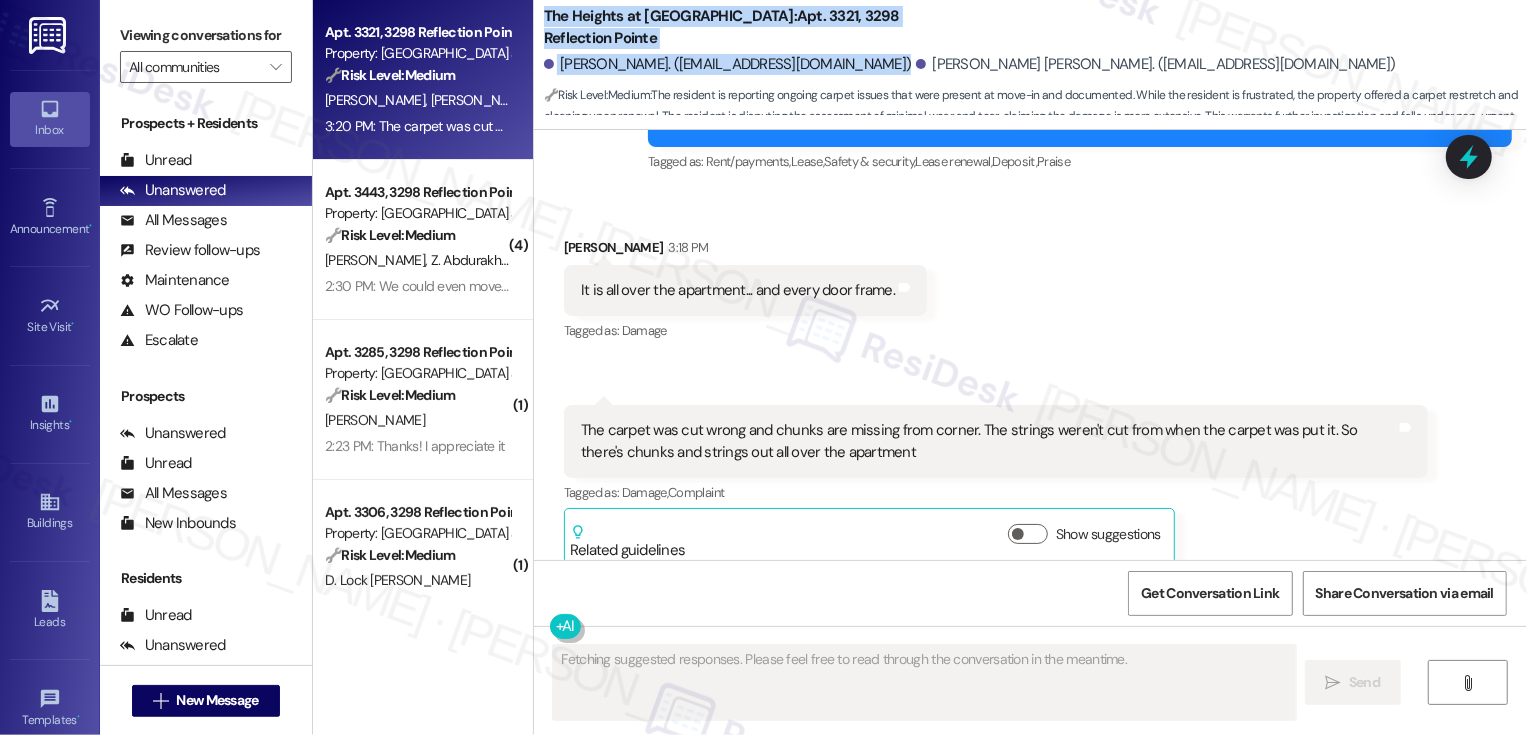 drag, startPoint x: 532, startPoint y: 29, endPoint x: 1023, endPoint y: 41, distance: 491.1466 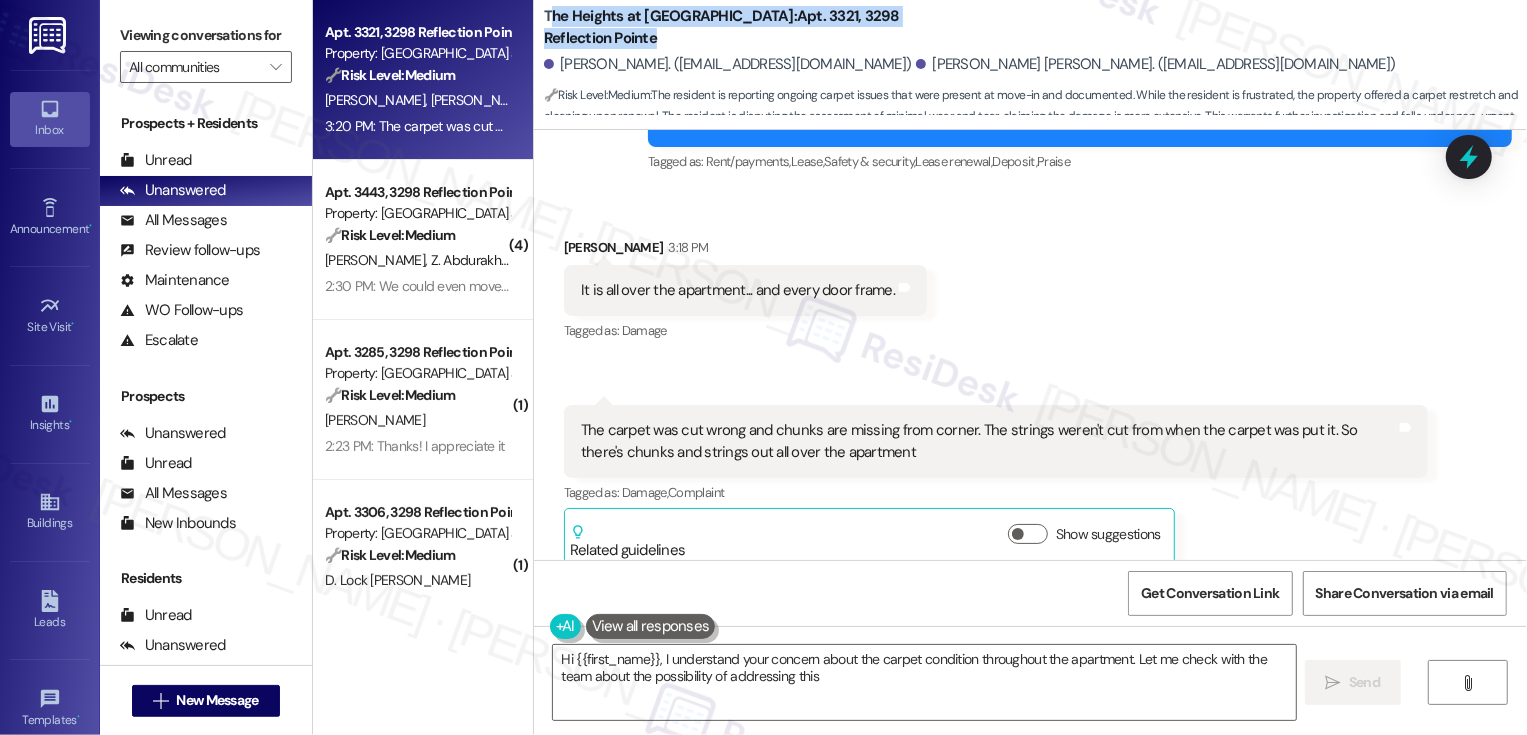 drag, startPoint x: 956, startPoint y: 27, endPoint x: 535, endPoint y: 21, distance: 421.04276 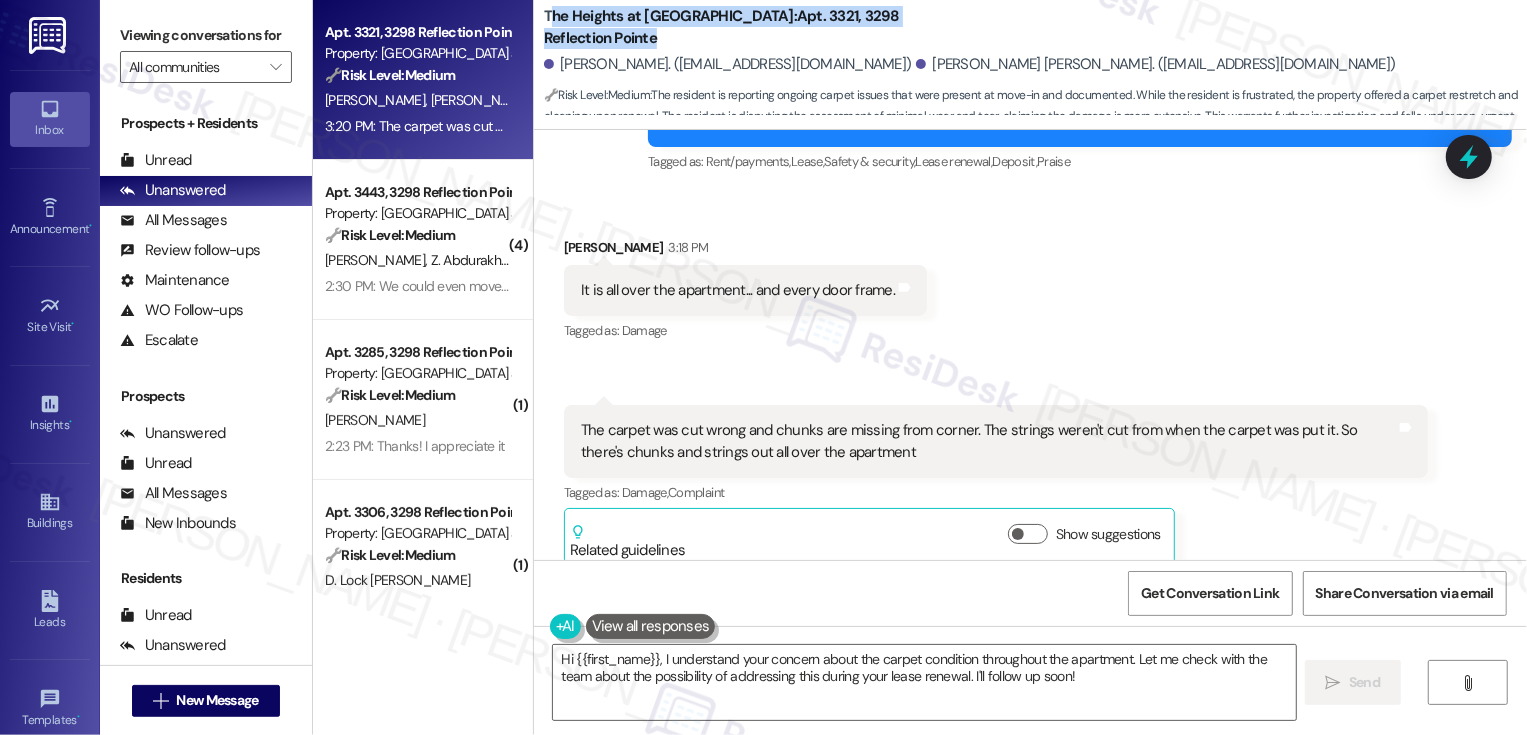 copy on "he Heights at [GEOGRAPHIC_DATA]:  Apt. 3321, 3298 Reflection Pointe" 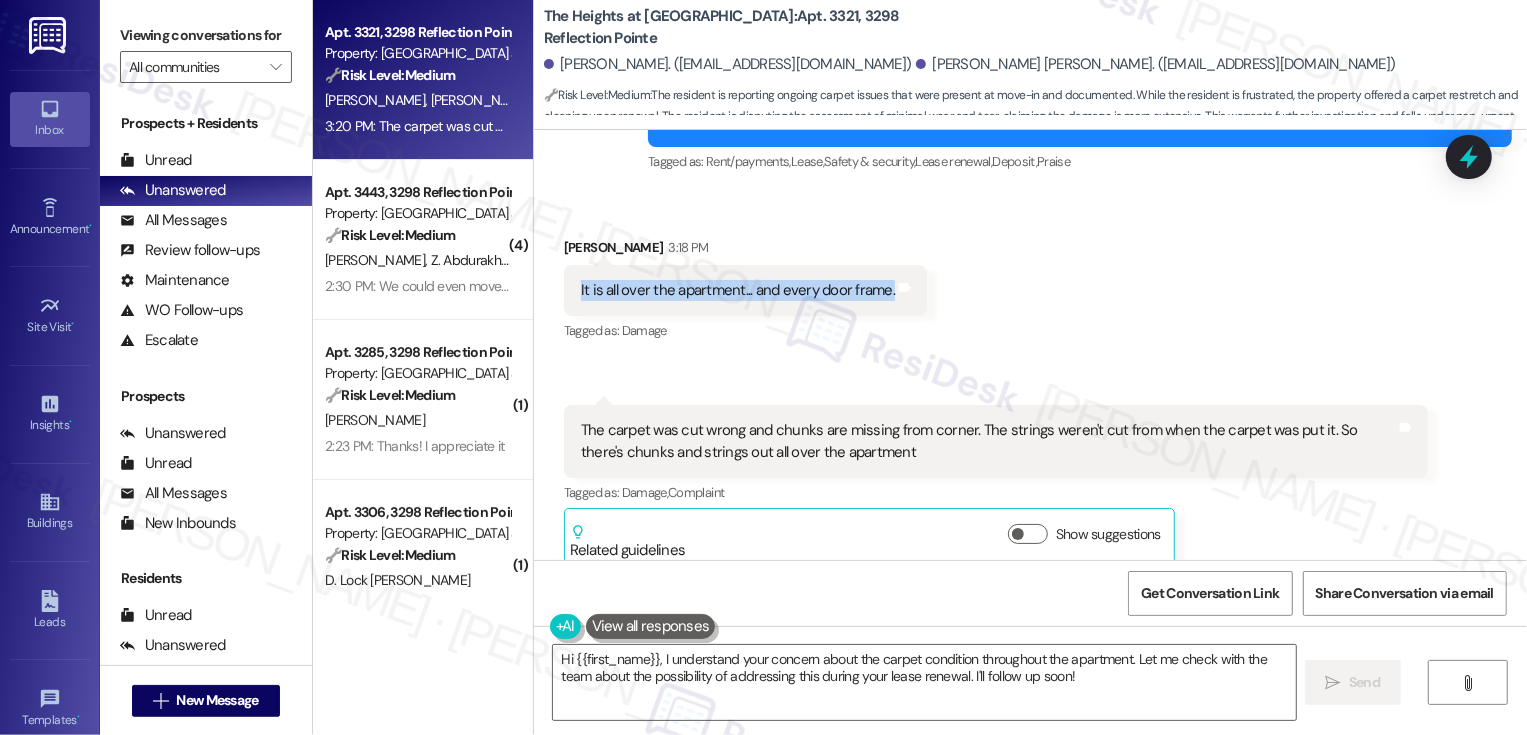 drag, startPoint x: 568, startPoint y: 269, endPoint x: 758, endPoint y: 161, distance: 218.54976 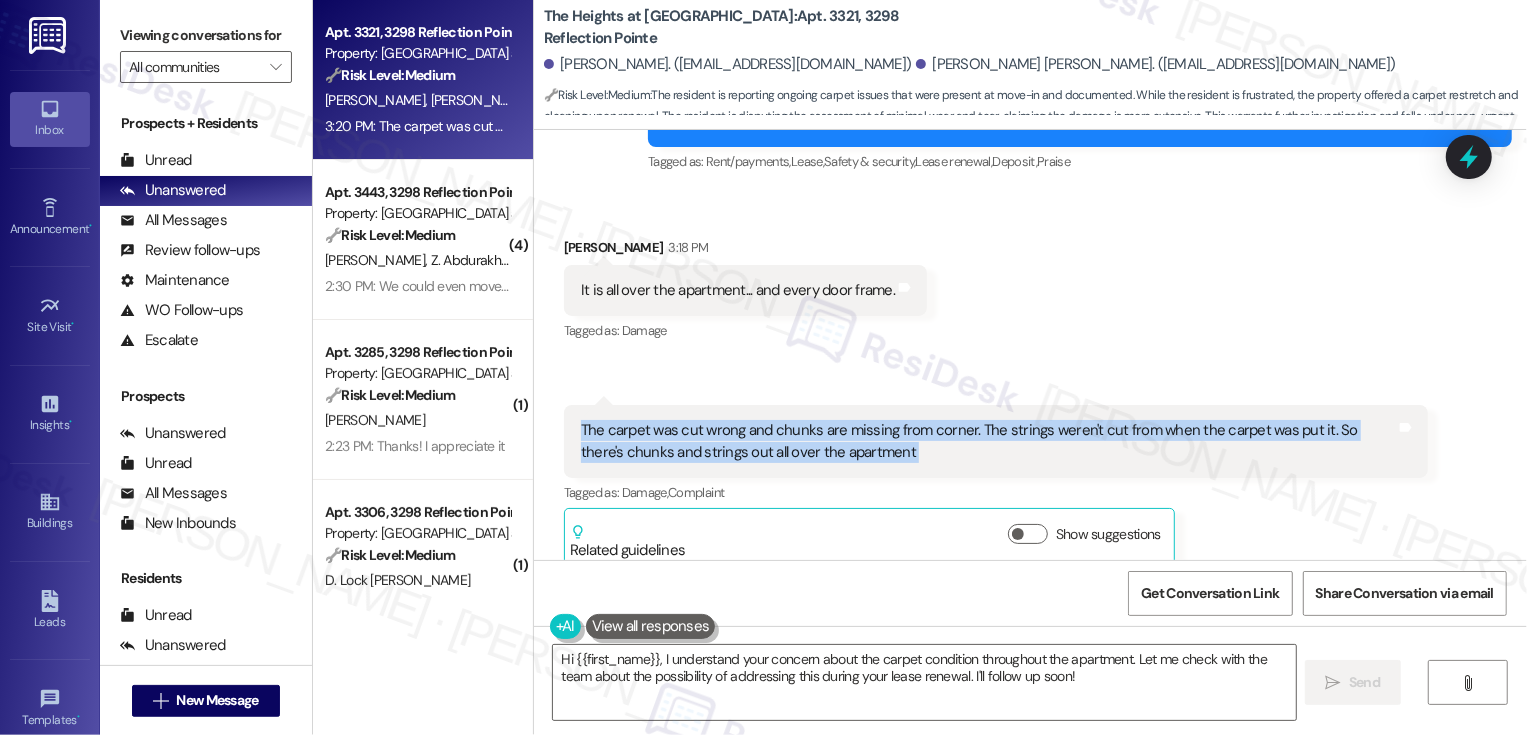drag, startPoint x: 561, startPoint y: 406, endPoint x: 862, endPoint y: 454, distance: 304.80322 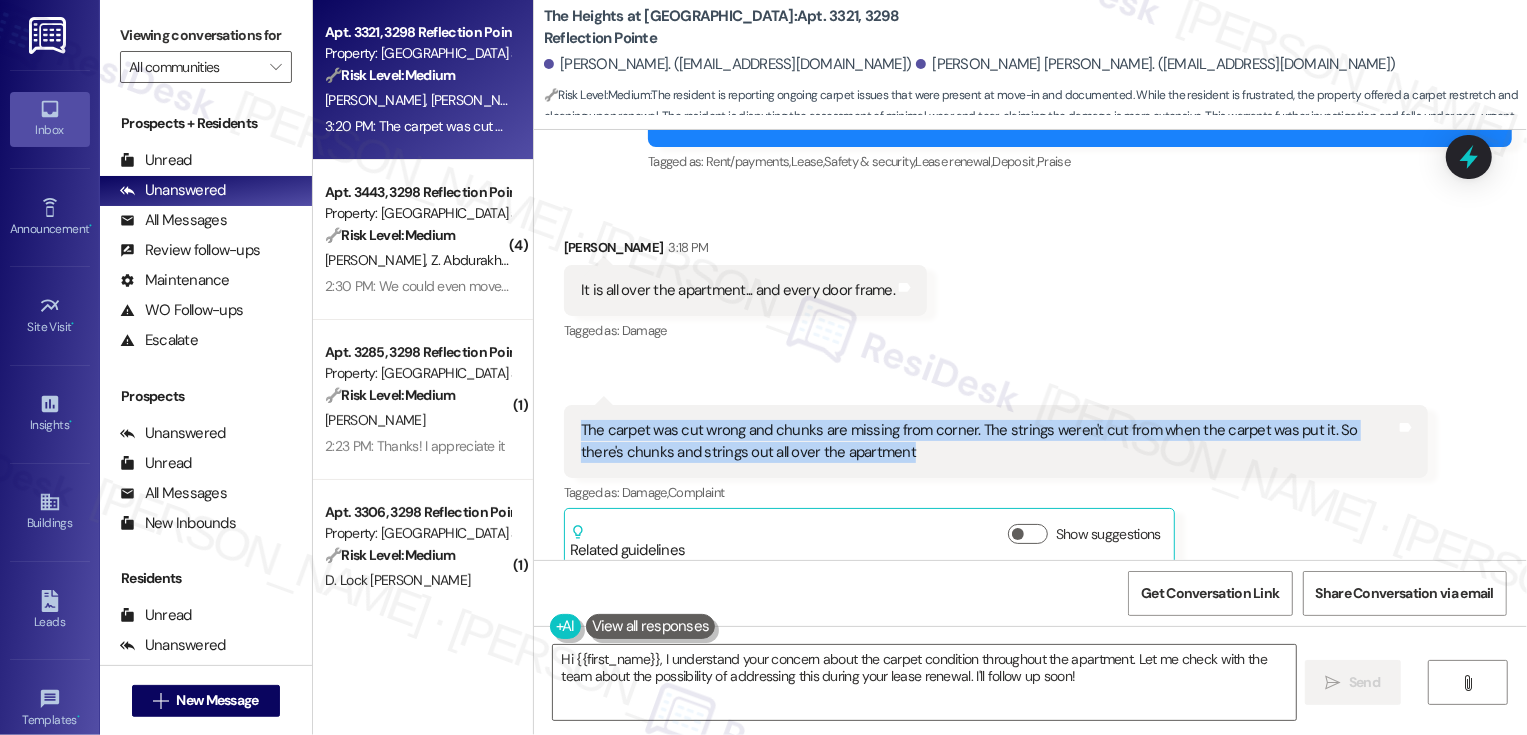 copy on "The carpet was cut wrong and chunks are missing from corner. The strings weren't cut from when the carpet was put it. So there's chunks and strings out all over the apartment" 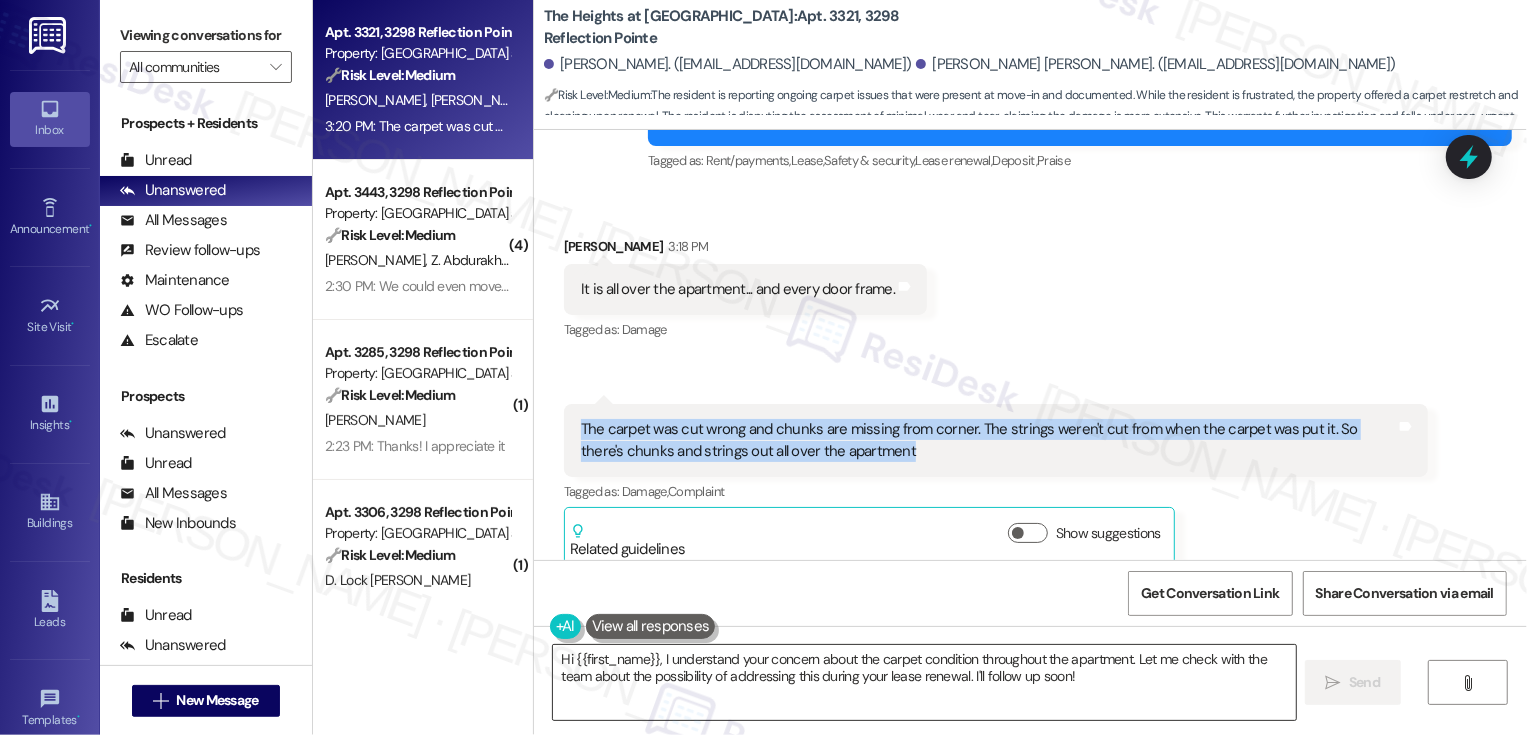 click on "Hi {{first_name}}, I understand your concern about the carpet condition throughout the apartment. Let me check with the team about the possibility of addressing this during your lease renewal. I'll follow up soon!" at bounding box center [924, 682] 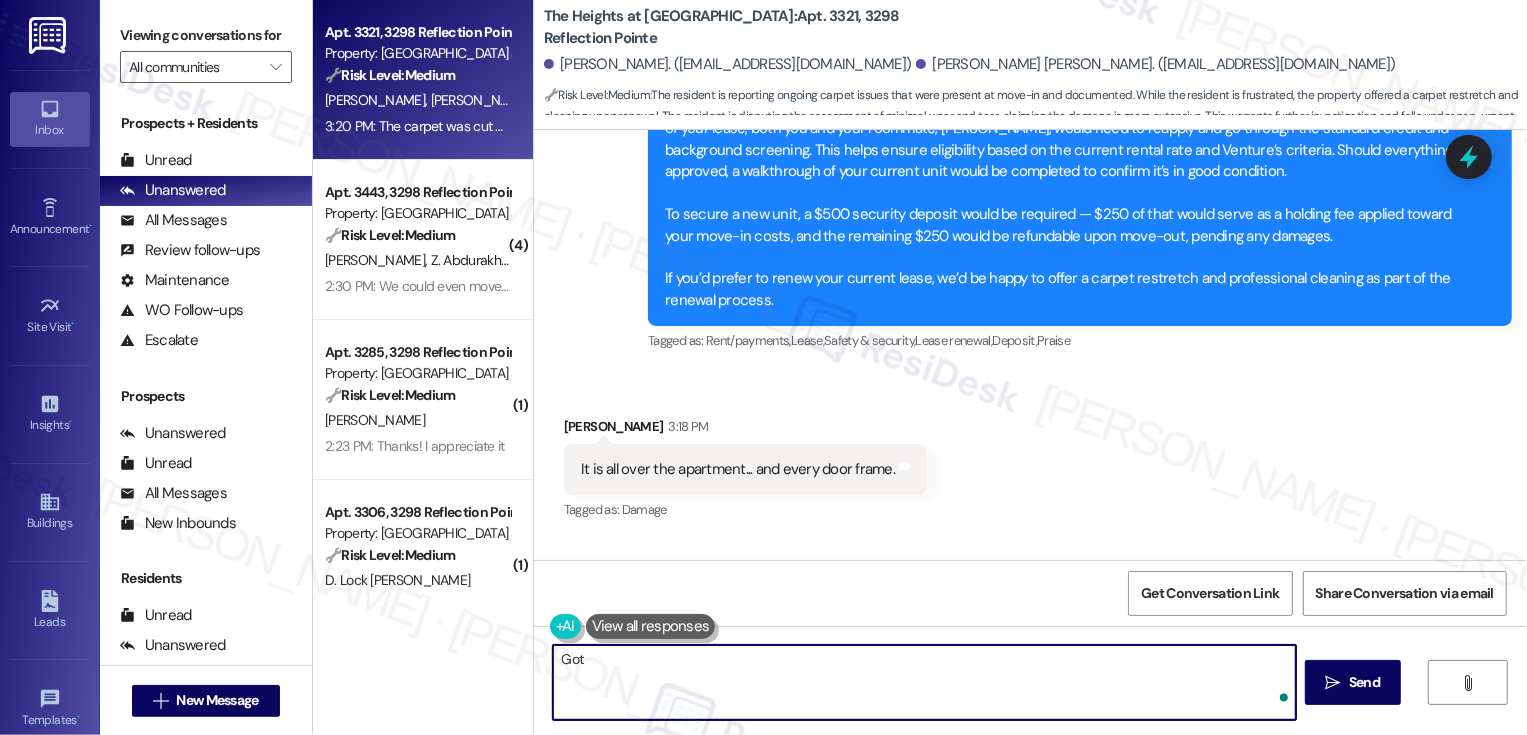scroll, scrollTop: 2359, scrollLeft: 0, axis: vertical 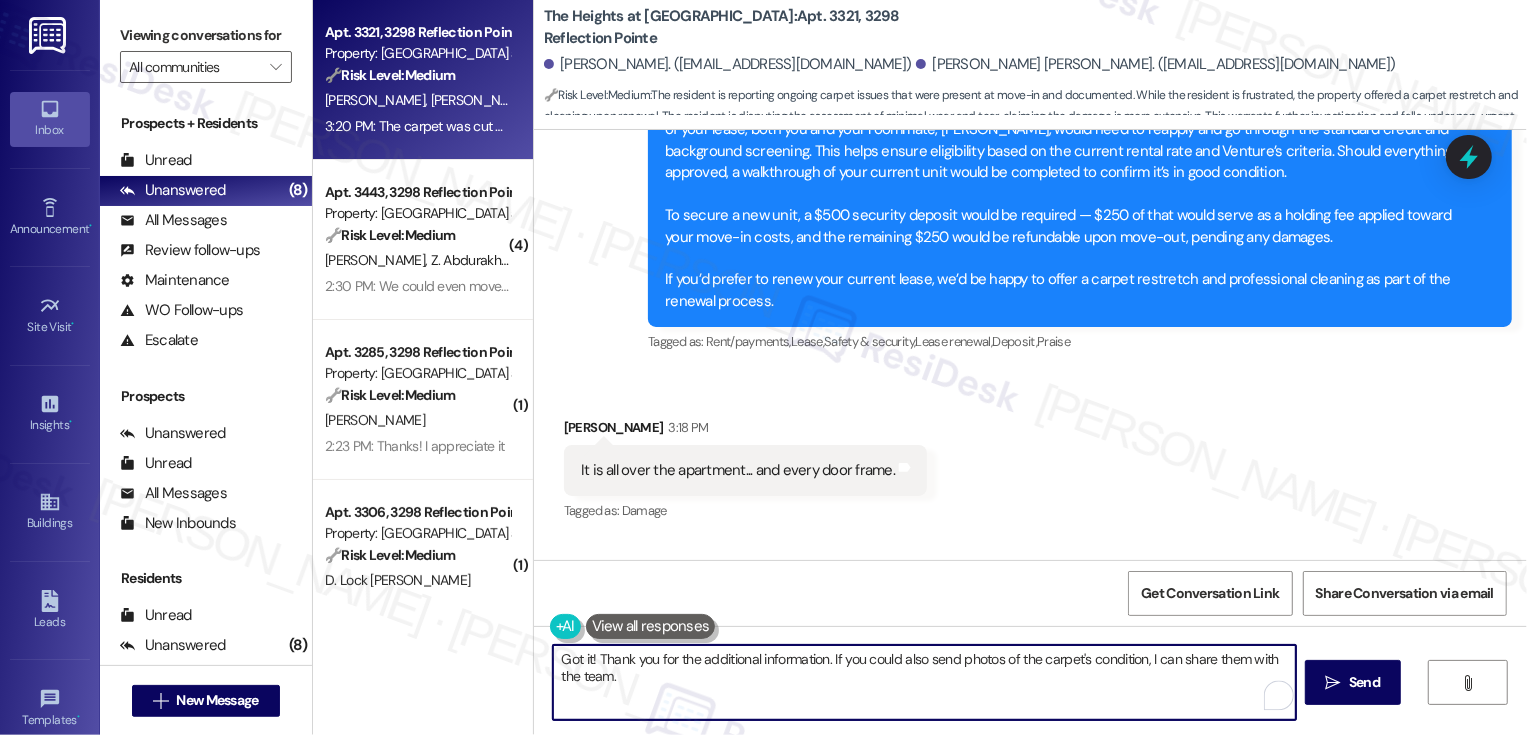drag, startPoint x: 586, startPoint y: 660, endPoint x: 518, endPoint y: 660, distance: 68 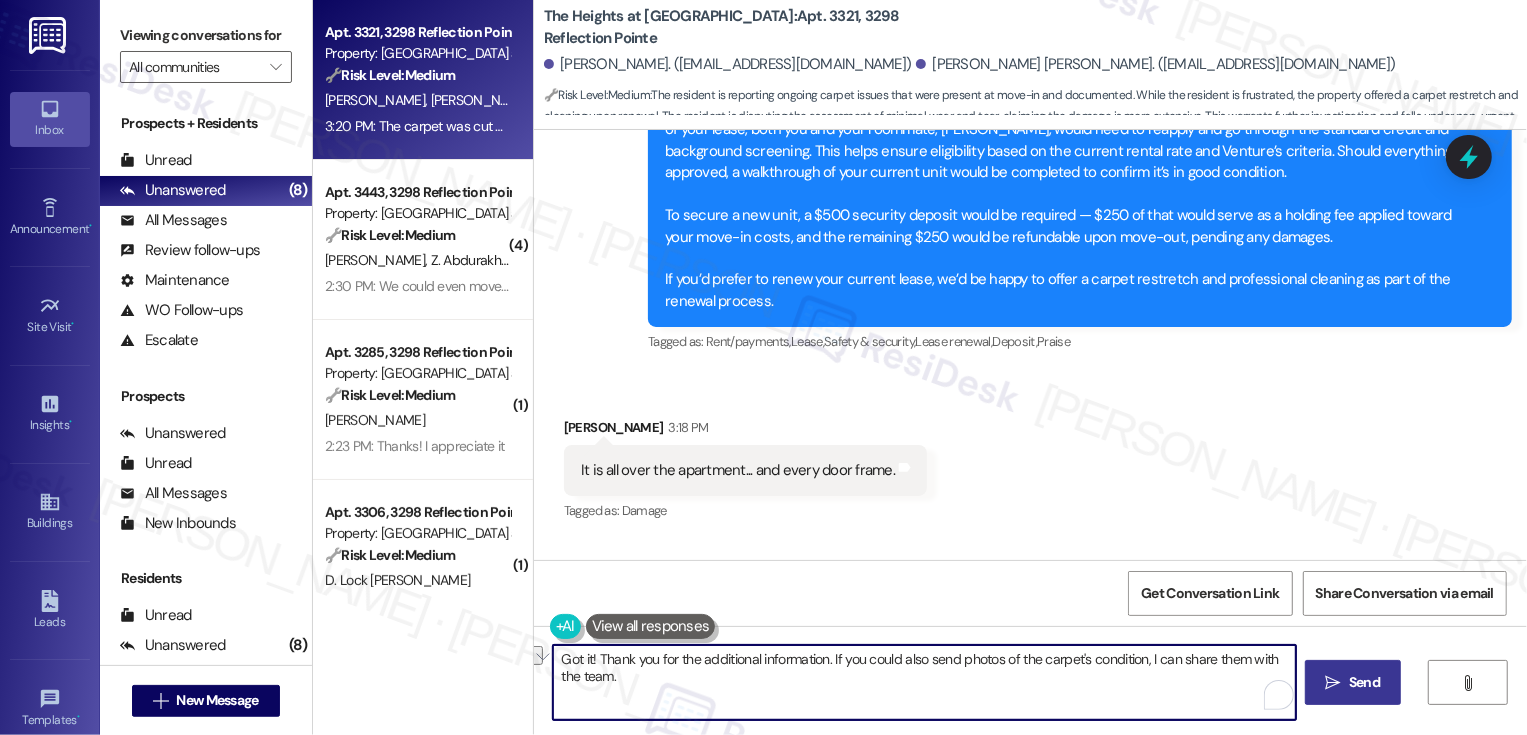 type on "Got it! Thank you for the additional information. If you could also send photos of the carpet's condition, I can share them with the team." 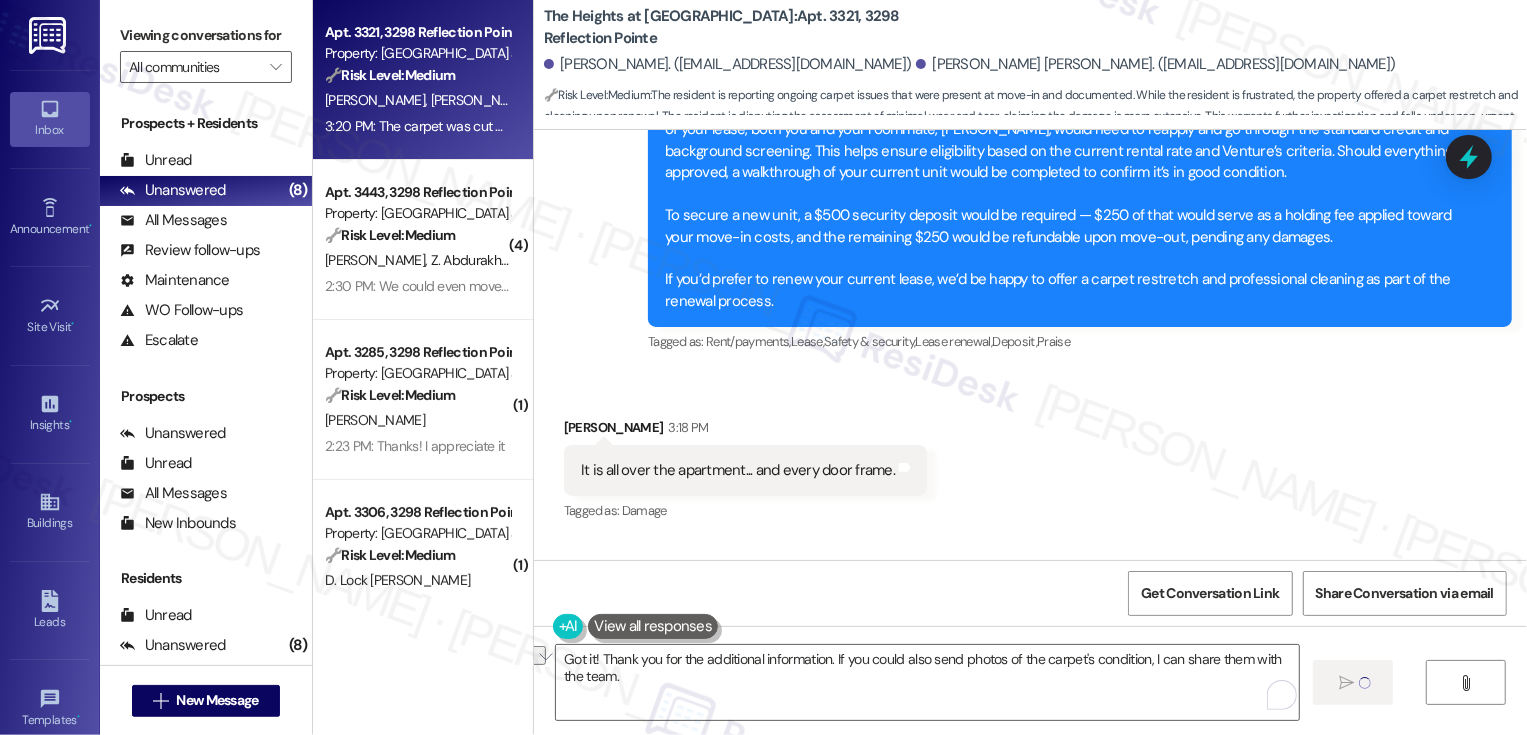 type 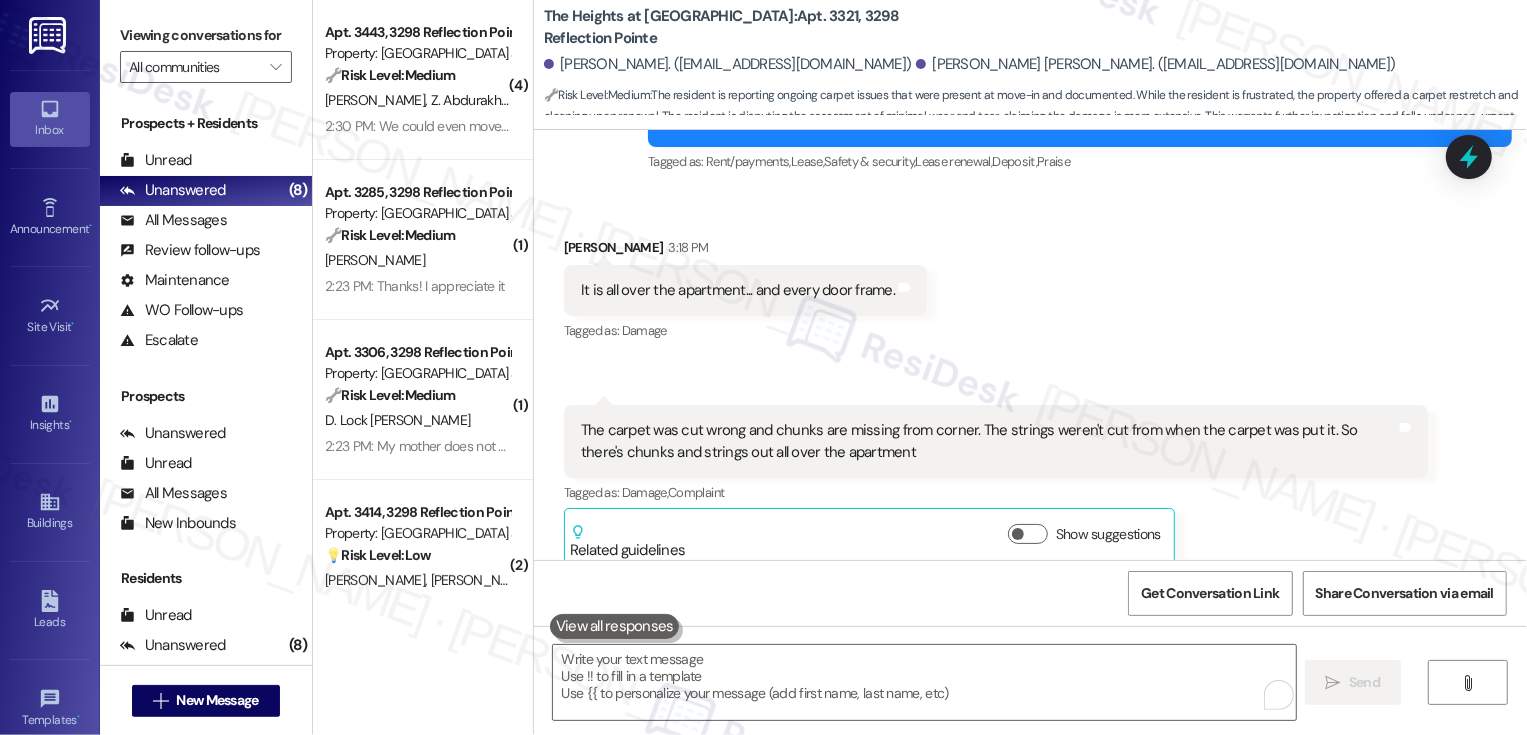 scroll, scrollTop: 2700, scrollLeft: 0, axis: vertical 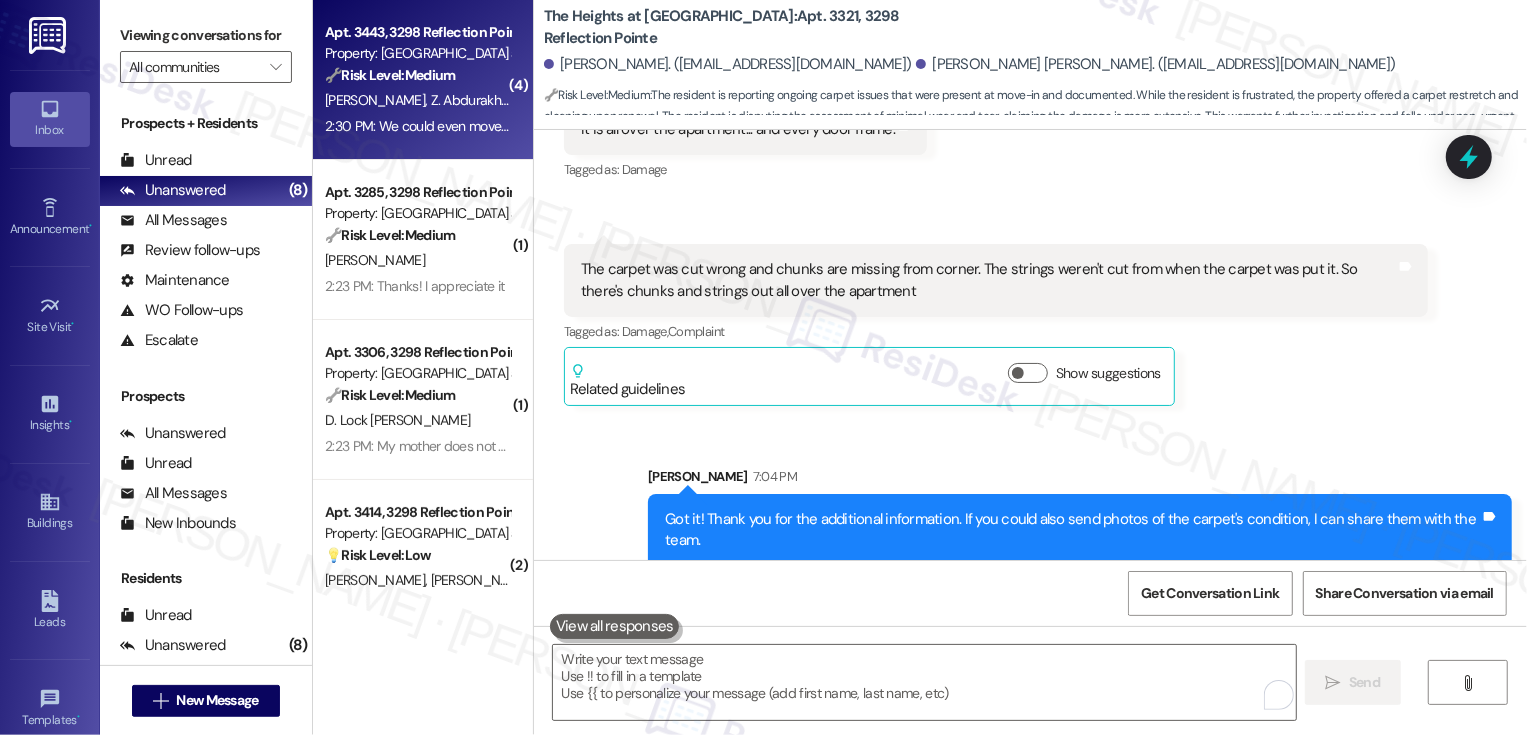 click on "Apt. 3443, 3298 Reflection Pointe Property: [GEOGRAPHIC_DATA] at [GEOGRAPHIC_DATA] 🔧  Risk Level:  Medium The resident is requesting upgrades to their apartment, citing their long-term tenancy and rent increases. While they express frustration, the request is for cosmetic improvements and does not indicate any immediate safety or habitability concerns. The resident is willing to move out to facilitate the upgrades, indicating a desire for improvement rather than a complaint about current living conditions. The request for hardwood flooring is framed as an upgrade, not a repair. [PERSON_NAME] Z. [PERSON_NAME] 2:30 PM: We could even move everything out for a few days so the new can be applied.  You asked for feedback.   Here it is.  Please help me help you.   2:30 PM: We could even move everything out for a few days so the new can be applied.  You asked for feedback.   Here it is.  Please help me help you." at bounding box center (423, 80) 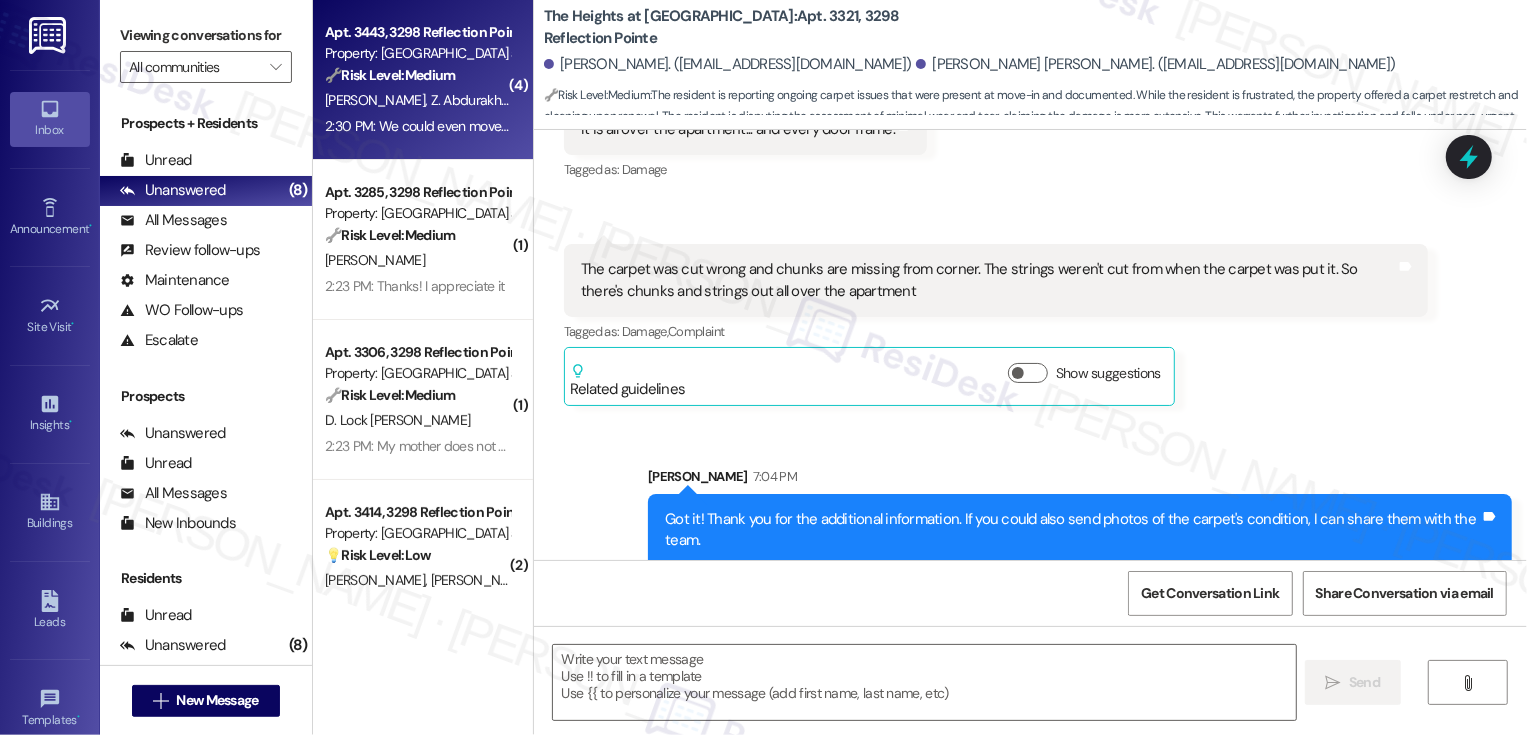 click on "Apt. 3443, 3298 Reflection Pointe Property: [GEOGRAPHIC_DATA] at [GEOGRAPHIC_DATA] 🔧  Risk Level:  Medium The resident is requesting upgrades to their apartment, citing their long-term tenancy and rent increases. While they express frustration, the request is for cosmetic improvements and does not indicate any immediate safety or habitability concerns. The resident is willing to move out to facilitate the upgrades, indicating a desire for improvement rather than a complaint about current living conditions. The request for hardwood flooring is framed as an upgrade, not a repair. [PERSON_NAME] Z. [PERSON_NAME] 2:30 PM: We could even move everything out for a few days so the new can be applied.  You asked for feedback.   Here it is.  Please help me help you.   2:30 PM: We could even move everything out for a few days so the new can be applied.  You asked for feedback.   Here it is.  Please help me help you." at bounding box center (423, 80) 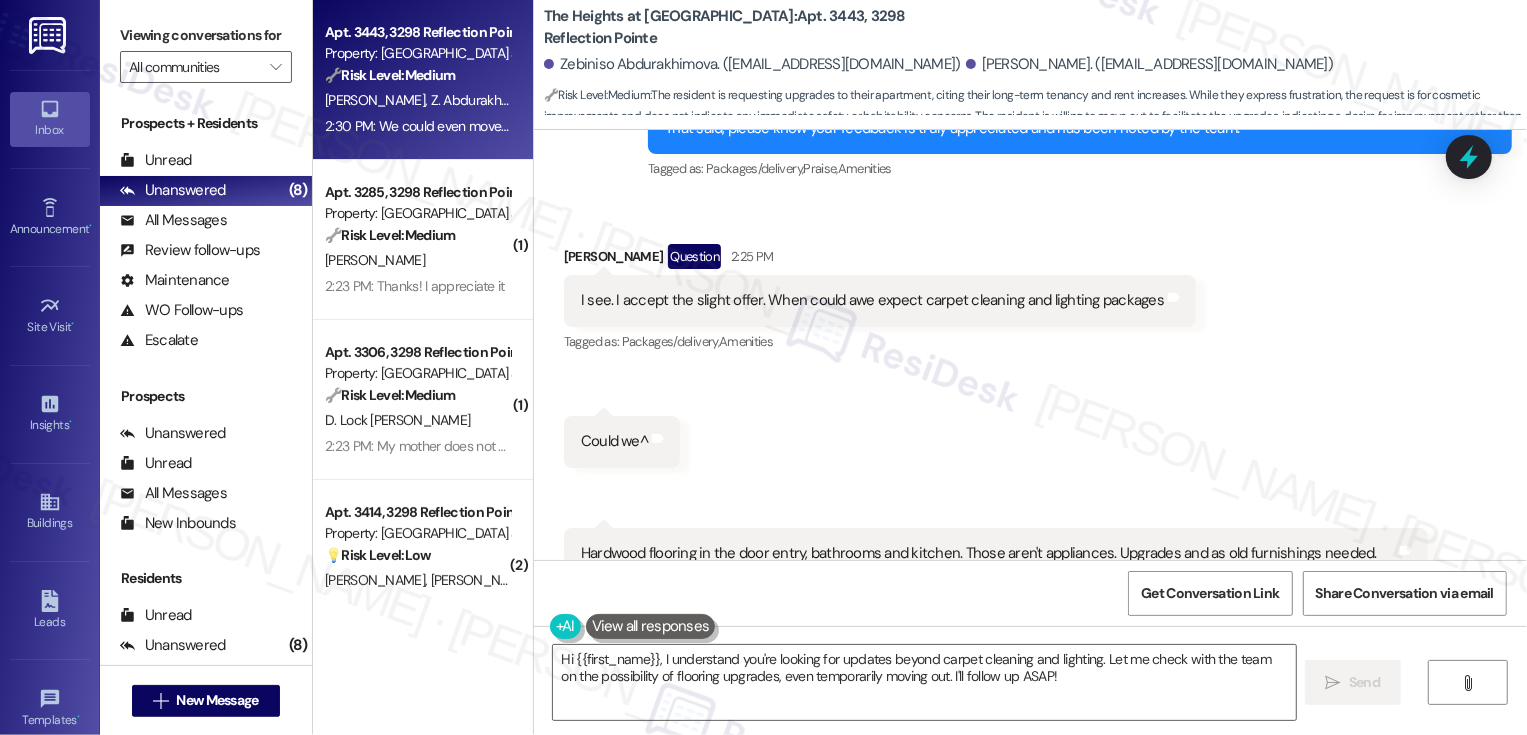 scroll, scrollTop: 2332, scrollLeft: 0, axis: vertical 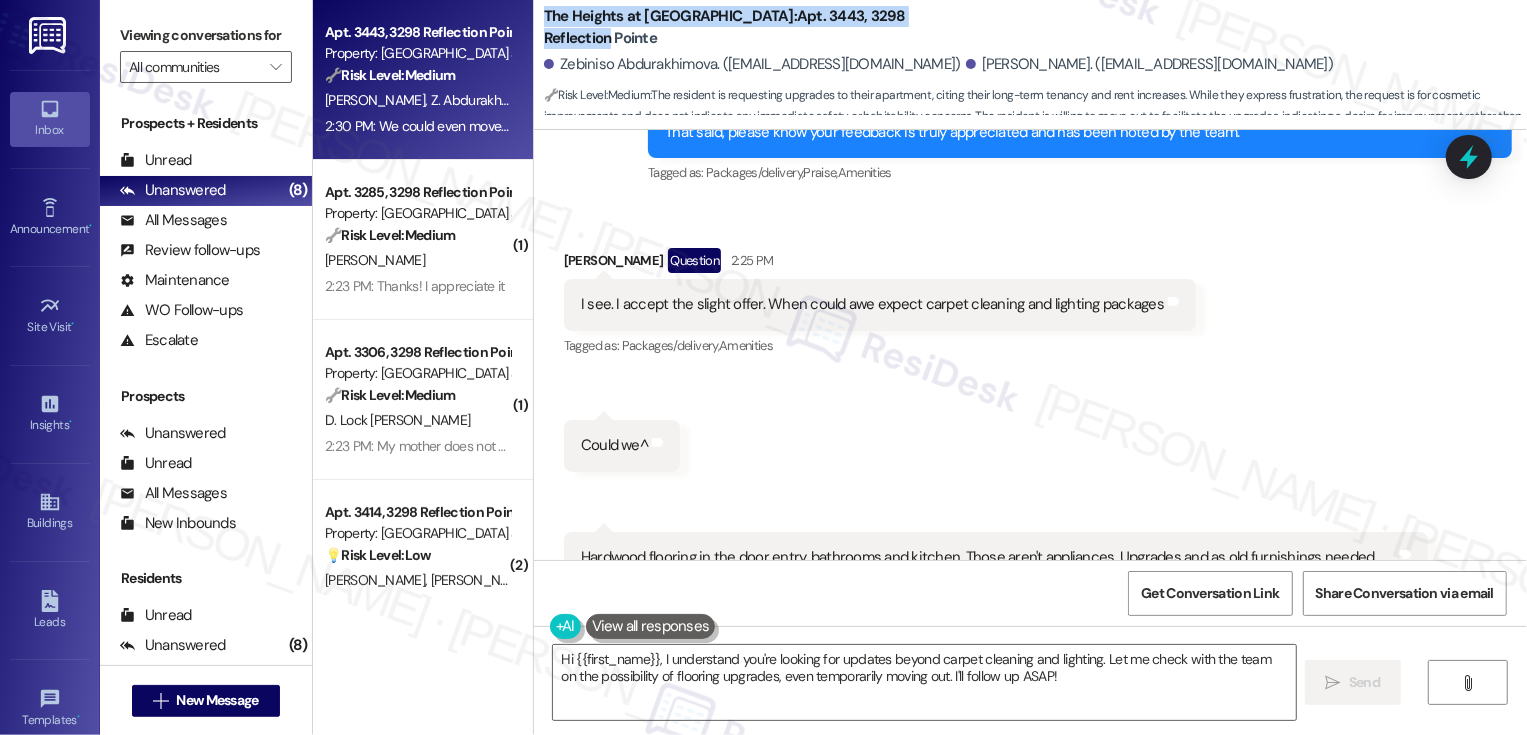 drag, startPoint x: 533, startPoint y: 14, endPoint x: 894, endPoint y: 25, distance: 361.16754 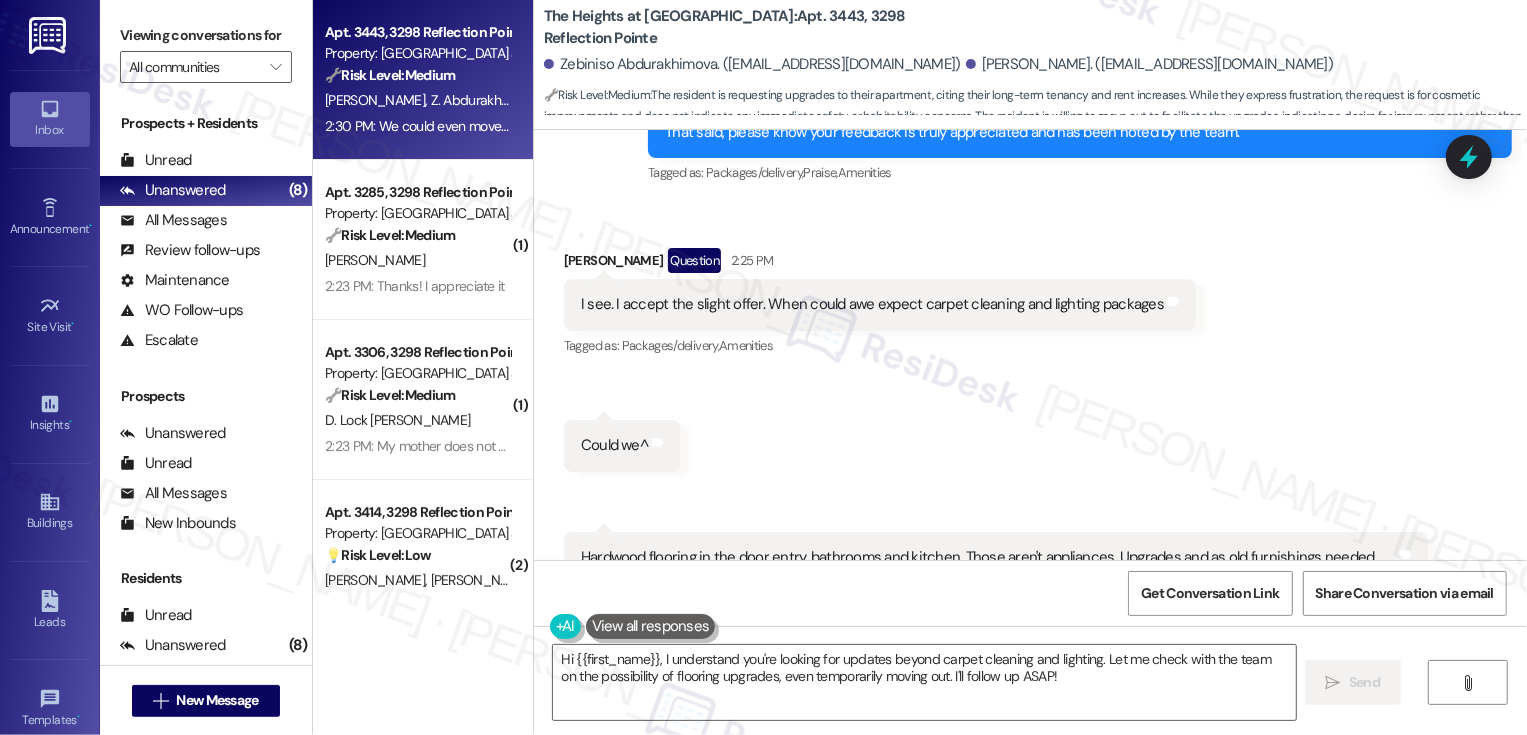 click on "I see.  I accept the slight offer. When could awe expect carpet cleaning and lighting packages" at bounding box center [872, 304] 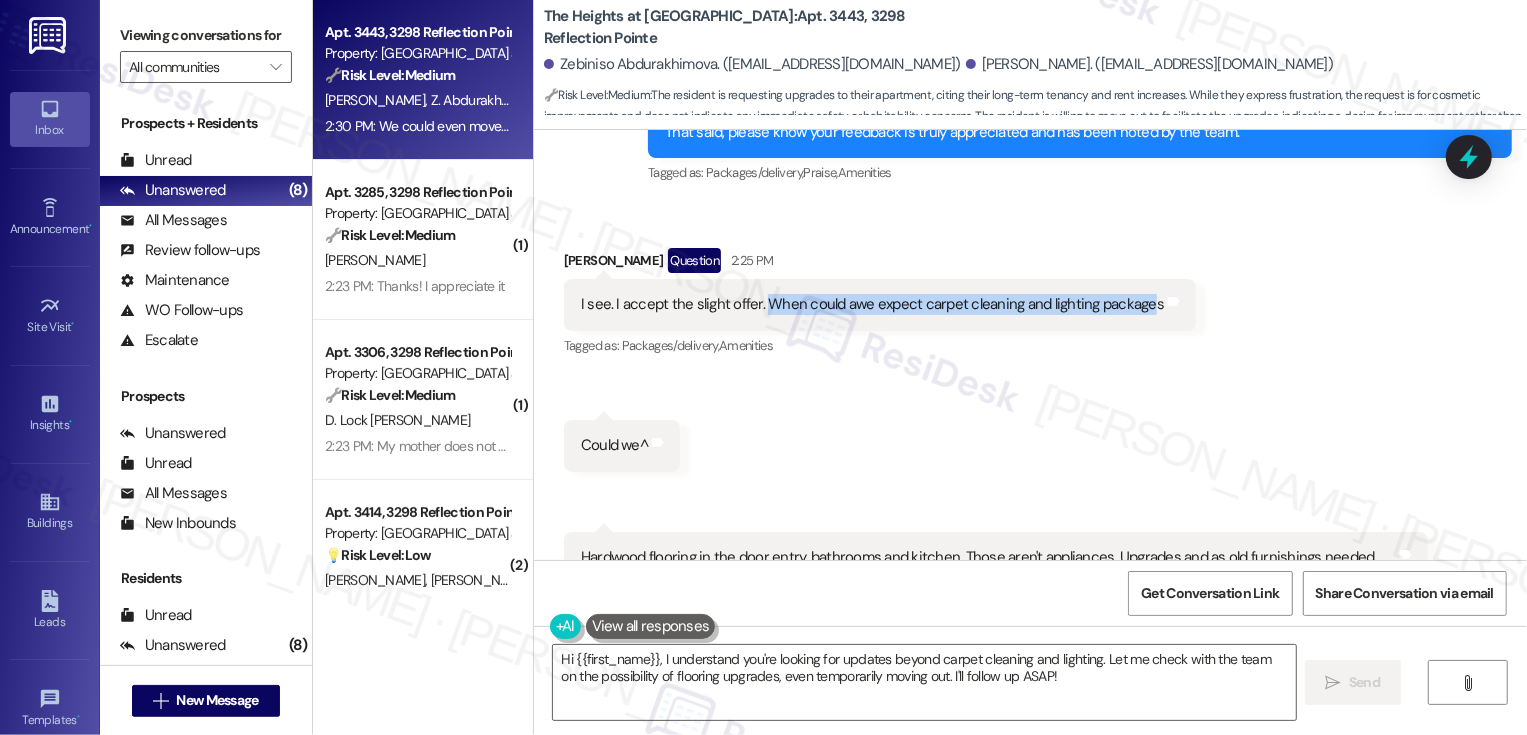 drag, startPoint x: 750, startPoint y: 258, endPoint x: 1131, endPoint y: 258, distance: 381 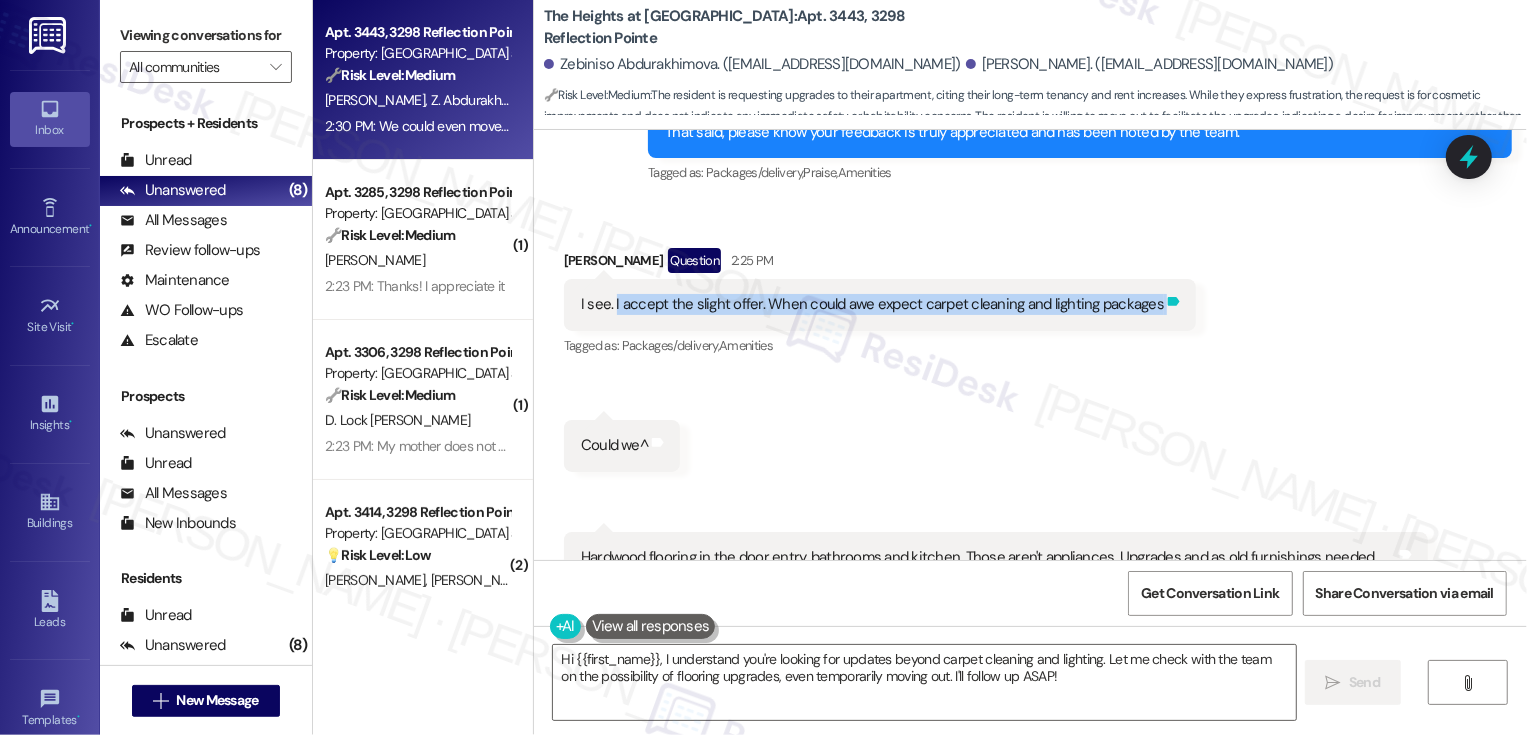 drag, startPoint x: 602, startPoint y: 260, endPoint x: 1144, endPoint y: 254, distance: 542.0332 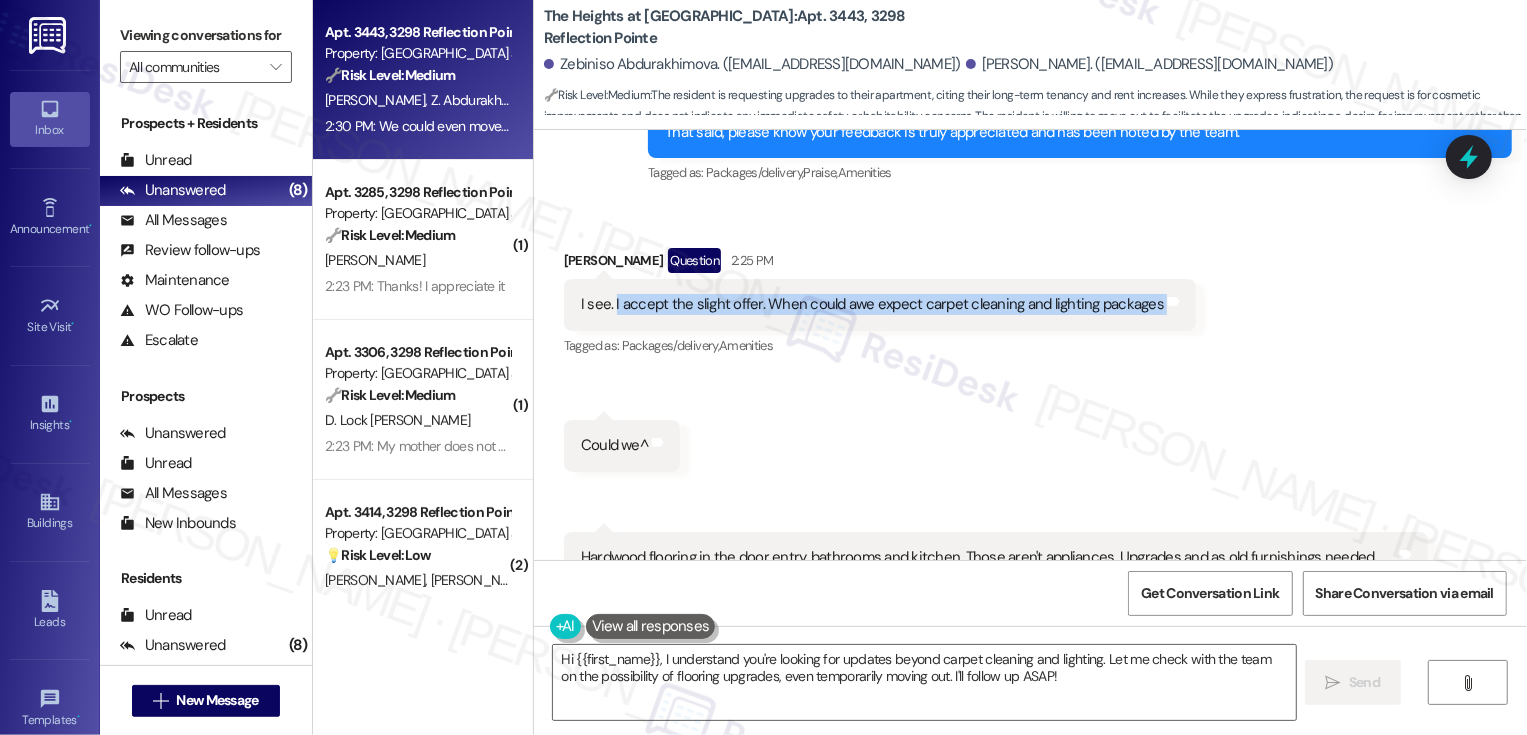 scroll, scrollTop: 2463, scrollLeft: 0, axis: vertical 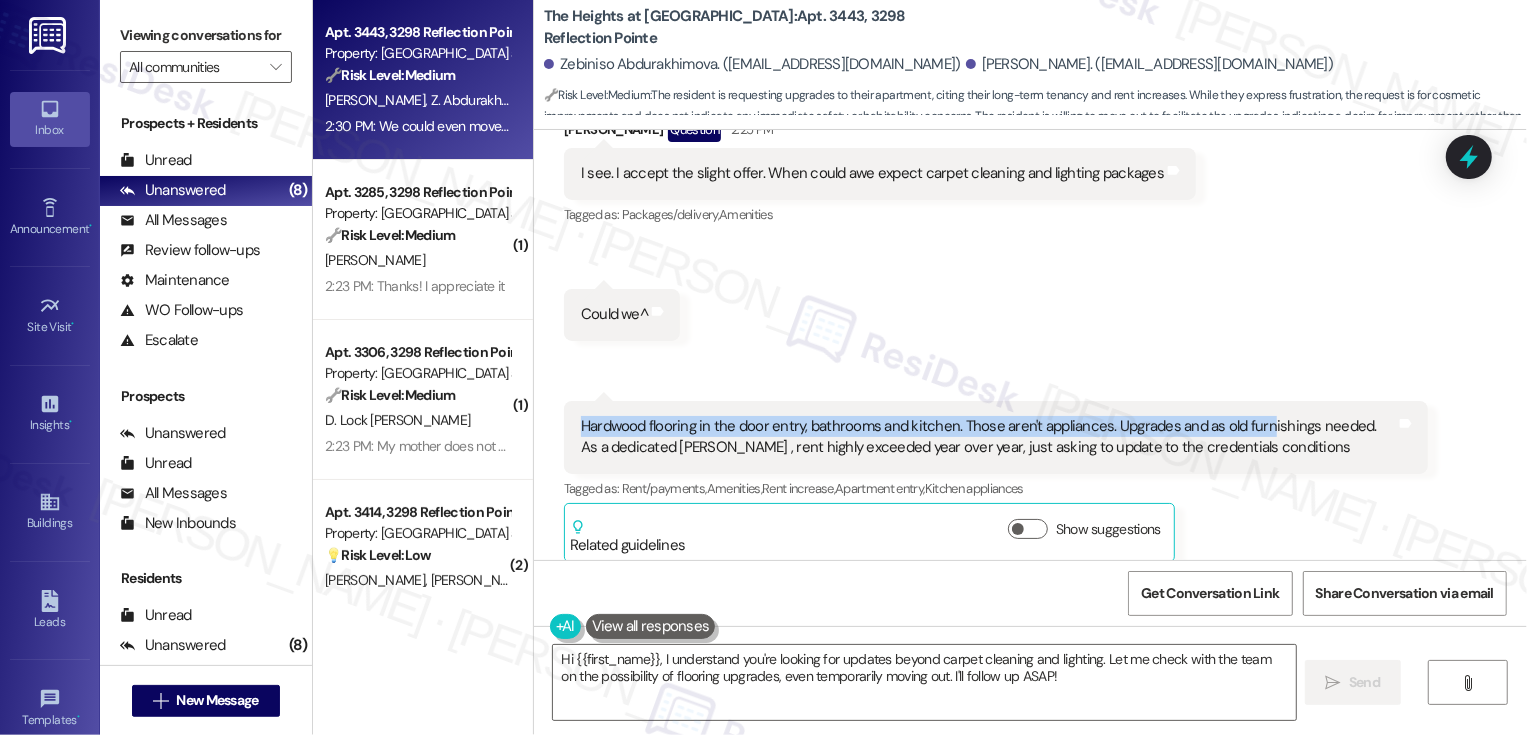 drag, startPoint x: 570, startPoint y: 383, endPoint x: 1249, endPoint y: 387, distance: 679.0118 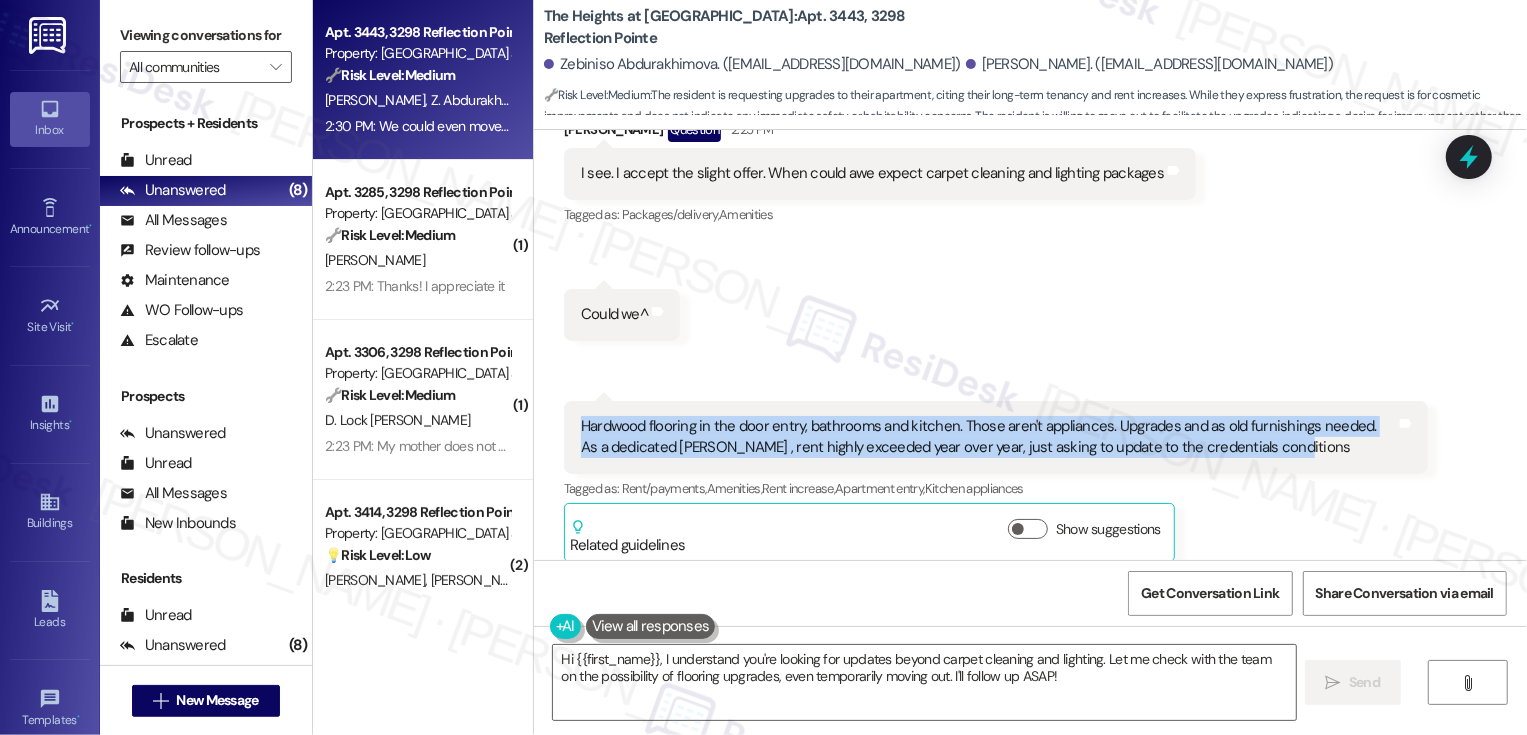 drag, startPoint x: 1247, startPoint y: 400, endPoint x: 616, endPoint y: 336, distance: 634.23737 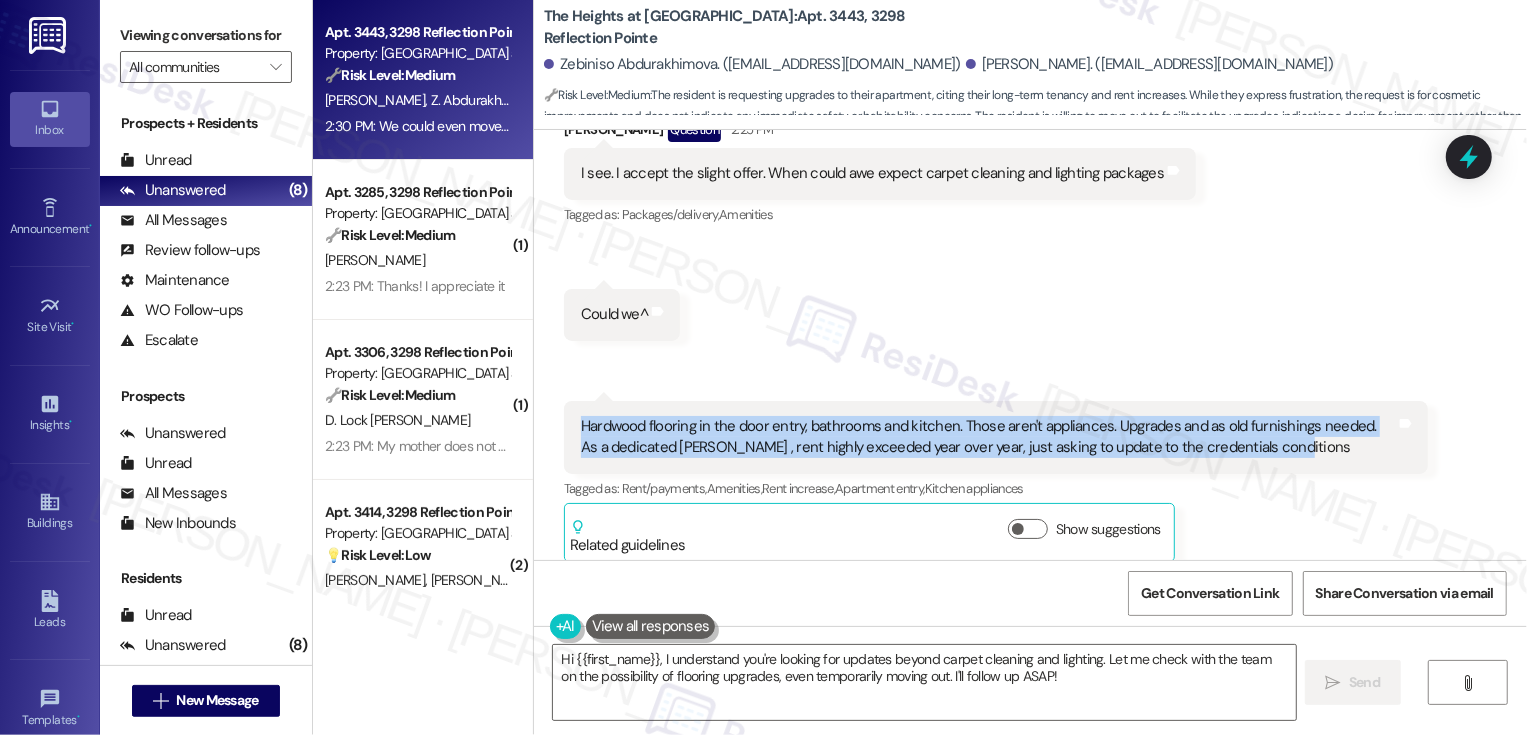 scroll, scrollTop: 2659, scrollLeft: 0, axis: vertical 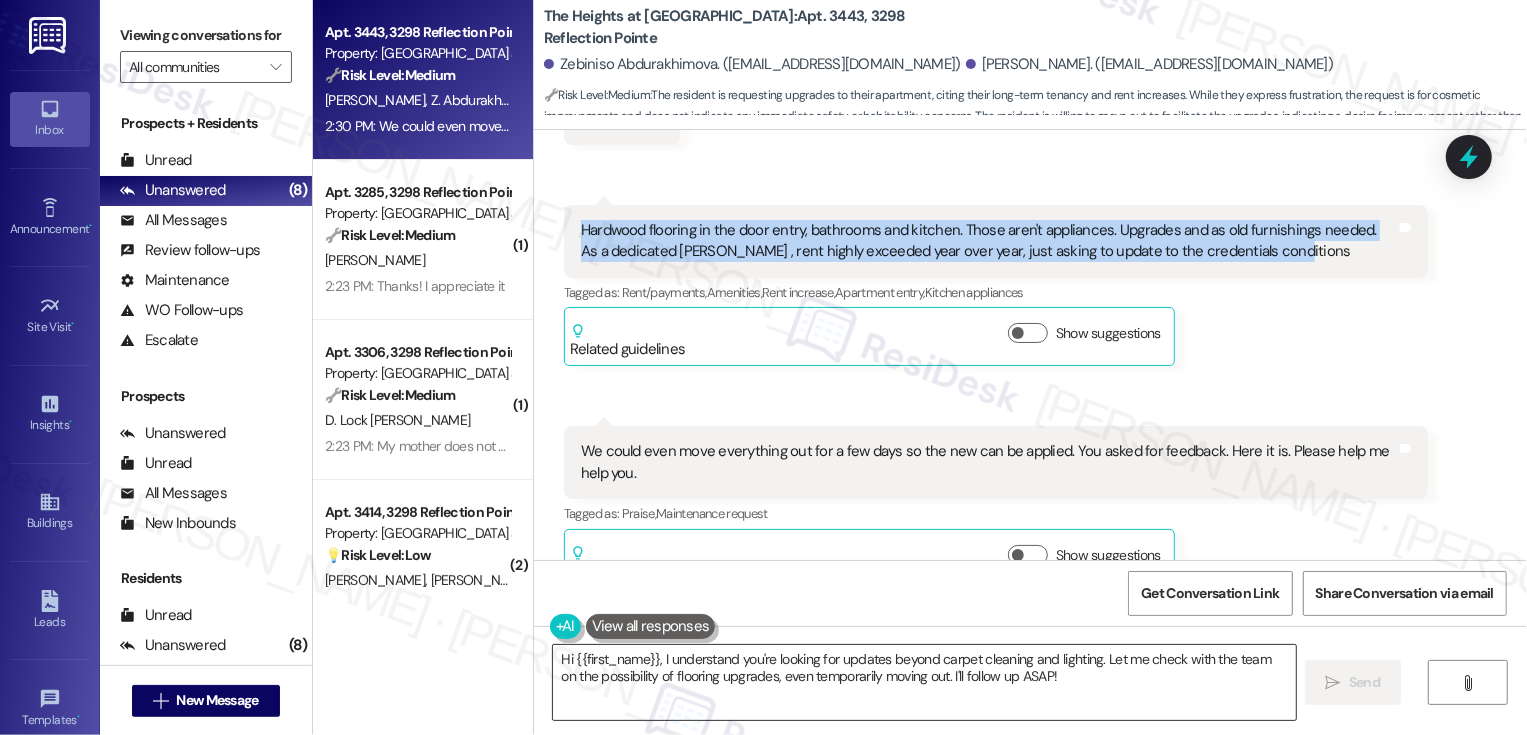 click on "Hi {{first_name}}, I understand you're looking for updates beyond carpet cleaning and lighting. Let me check with the team on the possibility of flooring upgrades, even temporarily moving out. I'll follow up ASAP!" at bounding box center [924, 682] 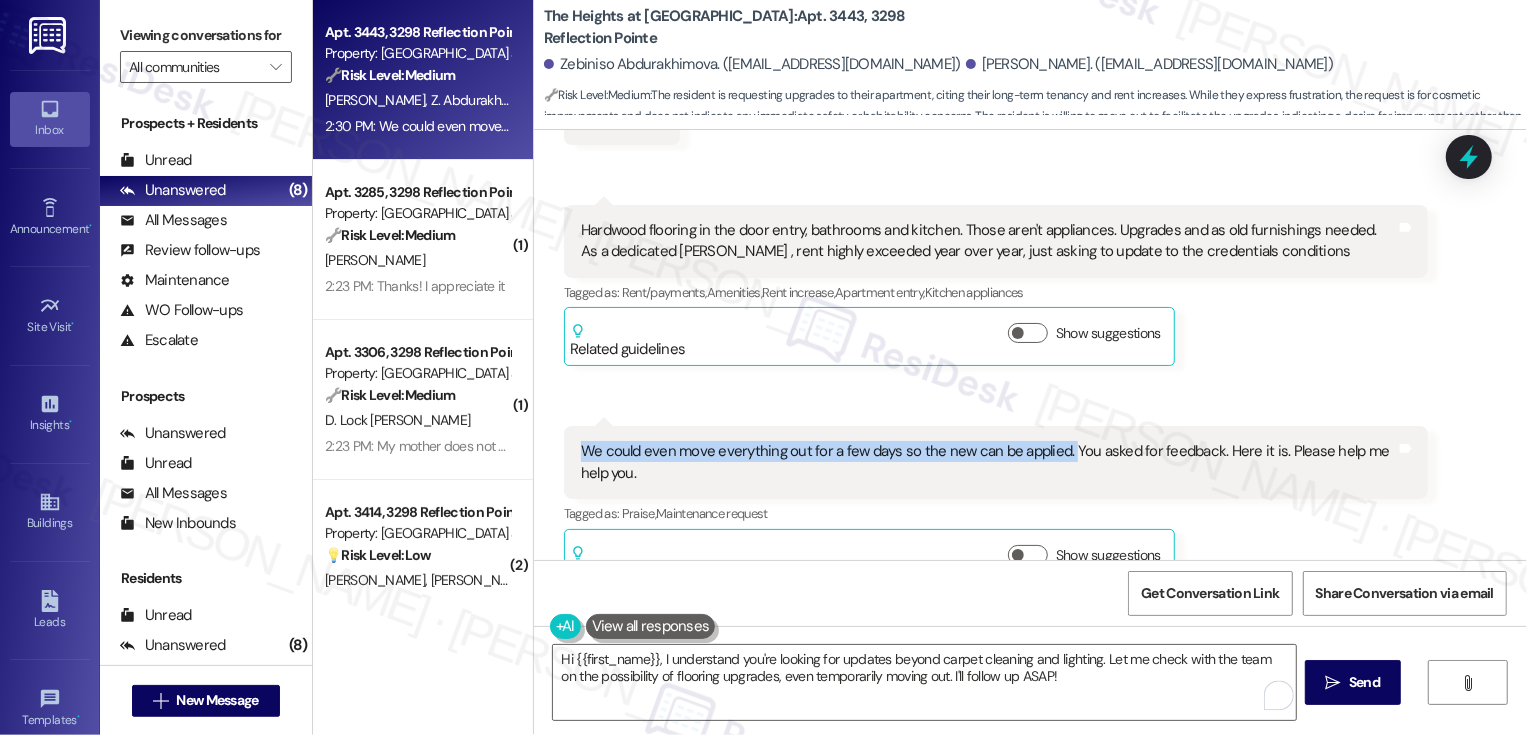 drag, startPoint x: 567, startPoint y: 405, endPoint x: 1053, endPoint y: 409, distance: 486.01645 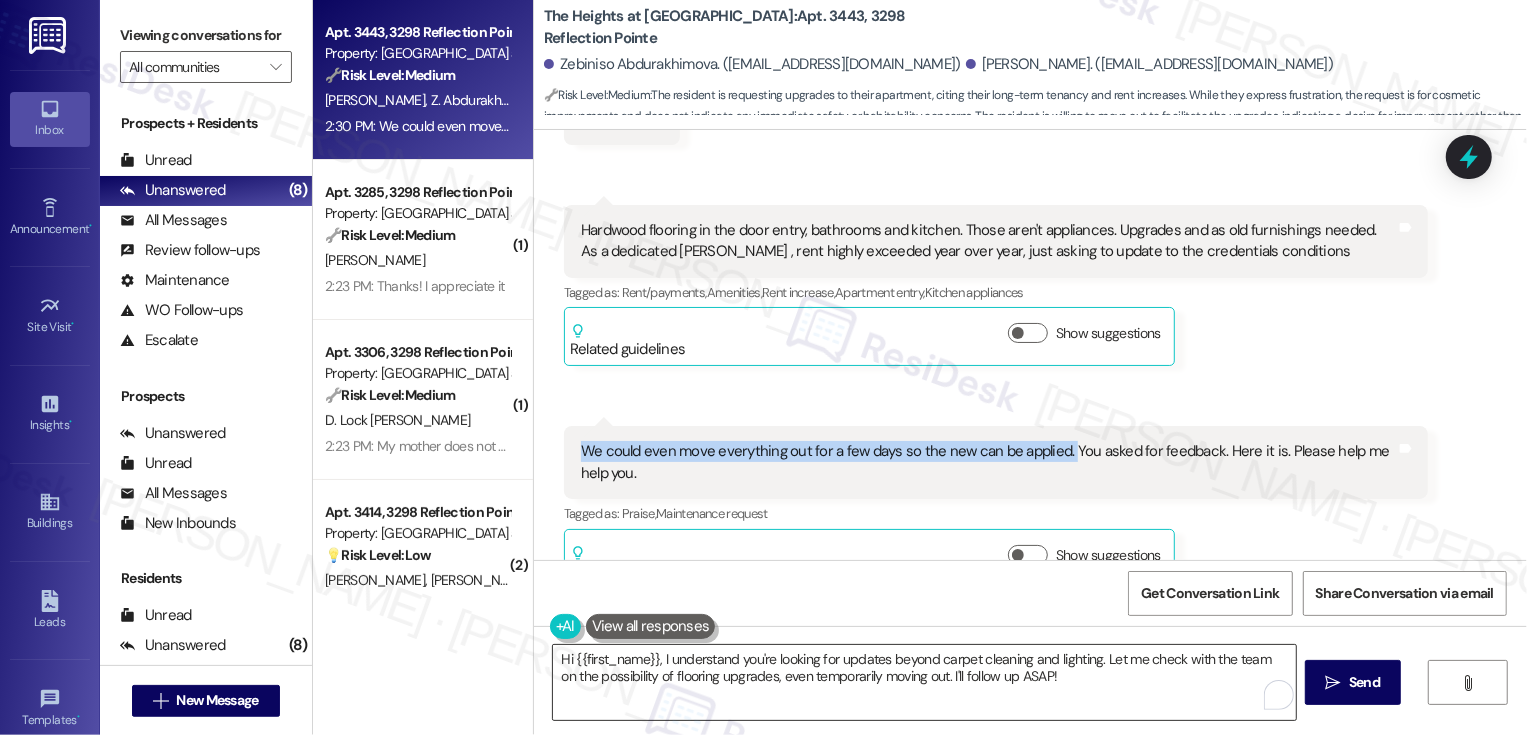click on "Hi {{first_name}}, I understand you're looking for updates beyond carpet cleaning and lighting. Let me check with the team on the possibility of flooring upgrades, even temporarily moving out. I'll follow up ASAP!" at bounding box center [924, 682] 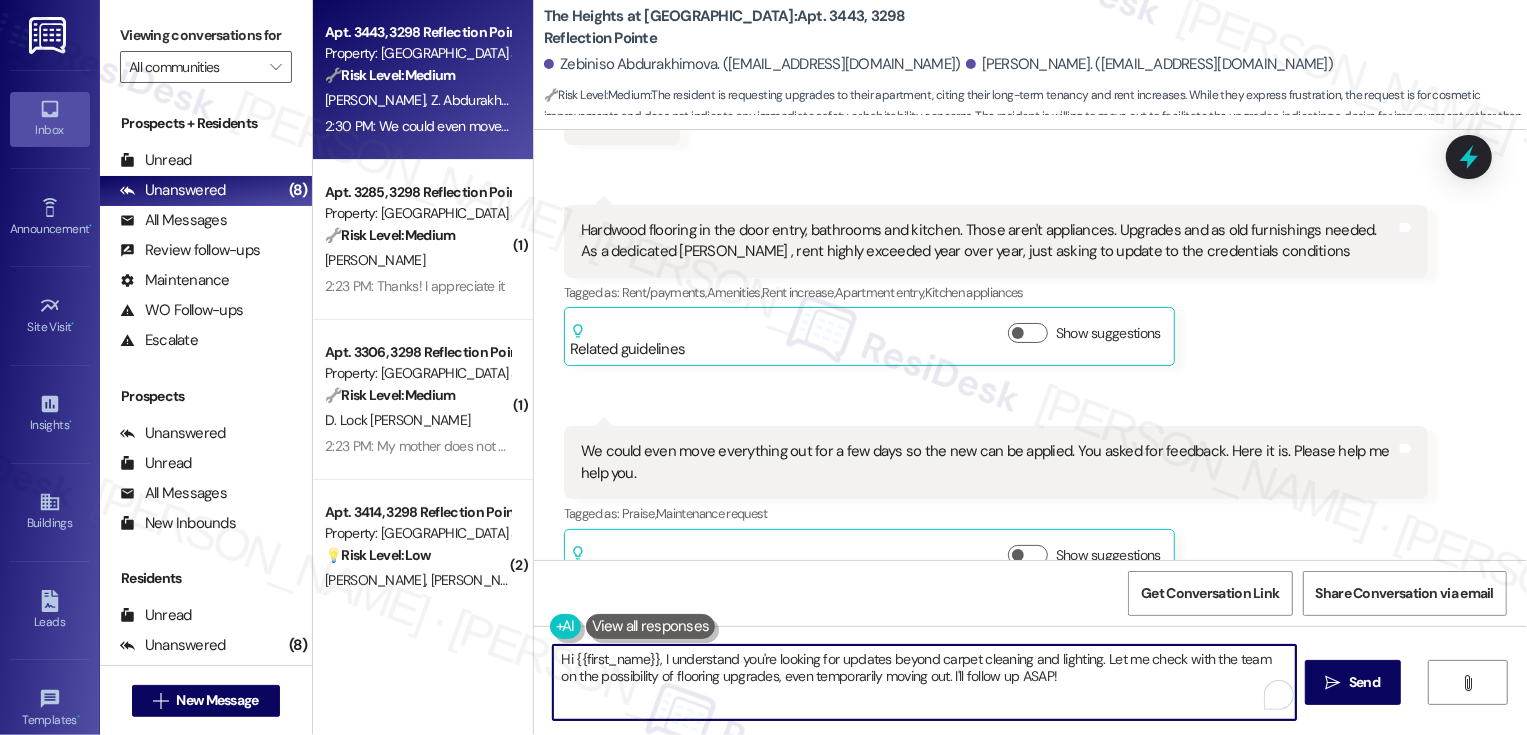 click on "Hi {{first_name}}, I understand you're looking for updates beyond carpet cleaning and lighting. Let me check with the team on the possibility of flooring upgrades, even temporarily moving out. I'll follow up ASAP!" at bounding box center (924, 682) 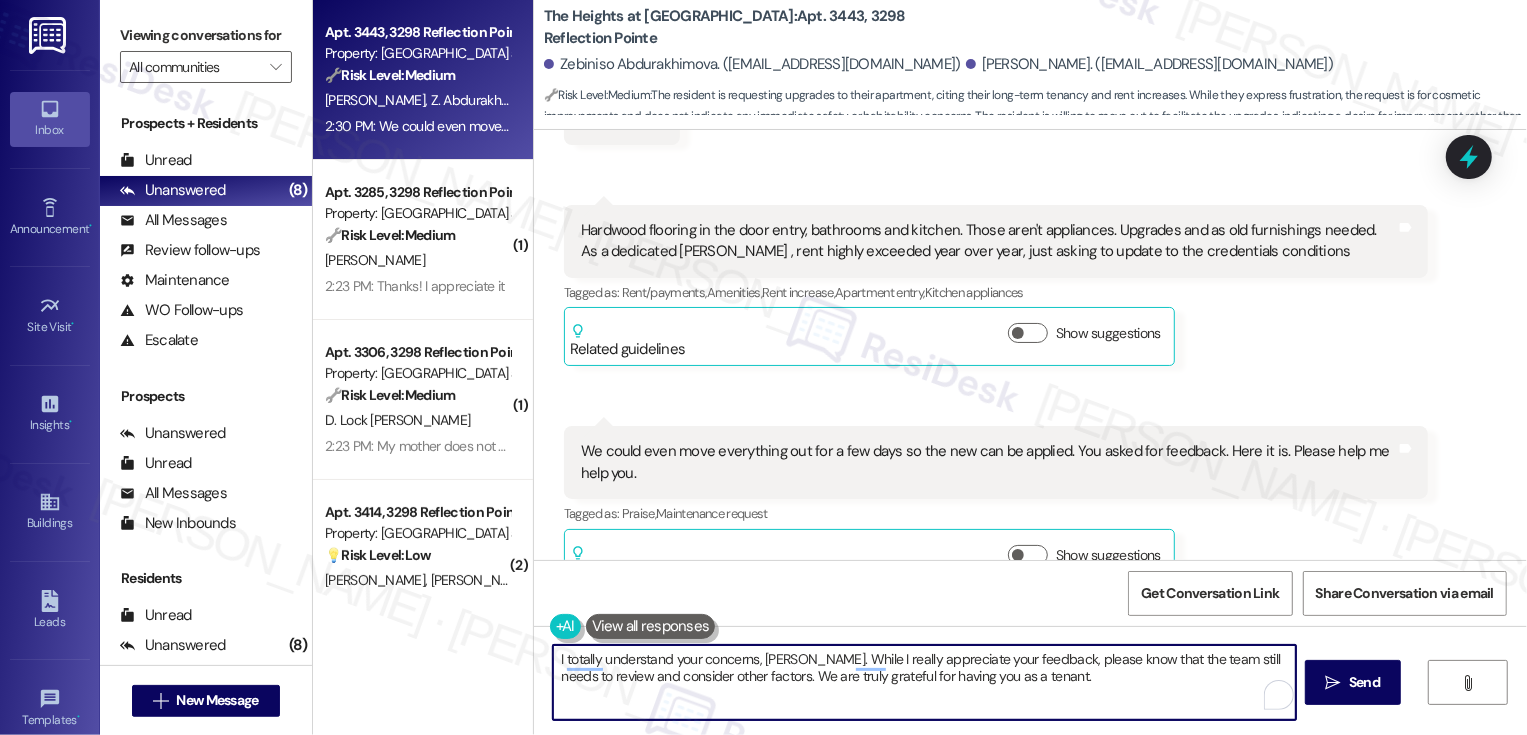 click on "I totally understand your concerns, [PERSON_NAME]. While I really appreciate your feedback, please know that the team still needs to review and consider other factors. We are truly grateful for having you as a tenant." at bounding box center (924, 682) 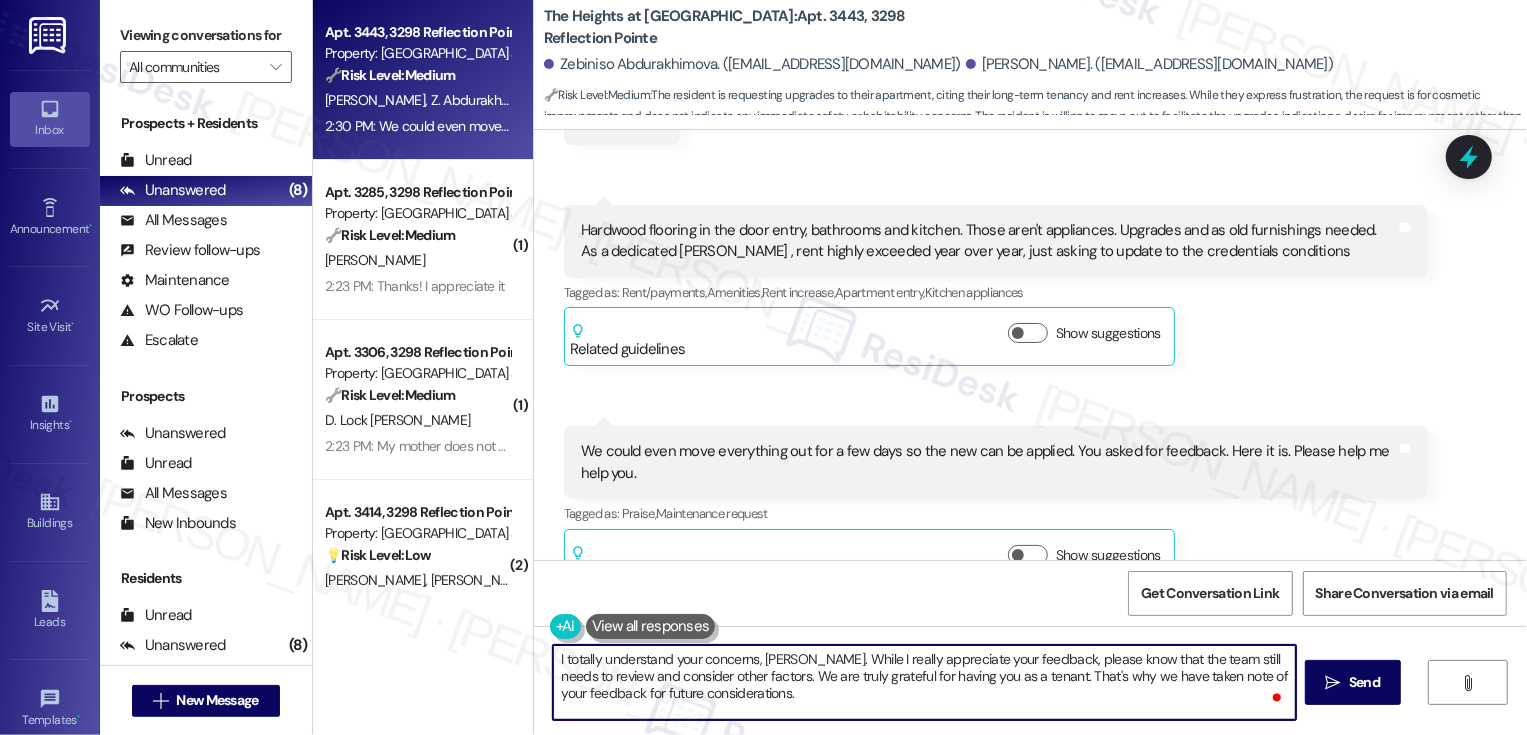 scroll, scrollTop: 17, scrollLeft: 0, axis: vertical 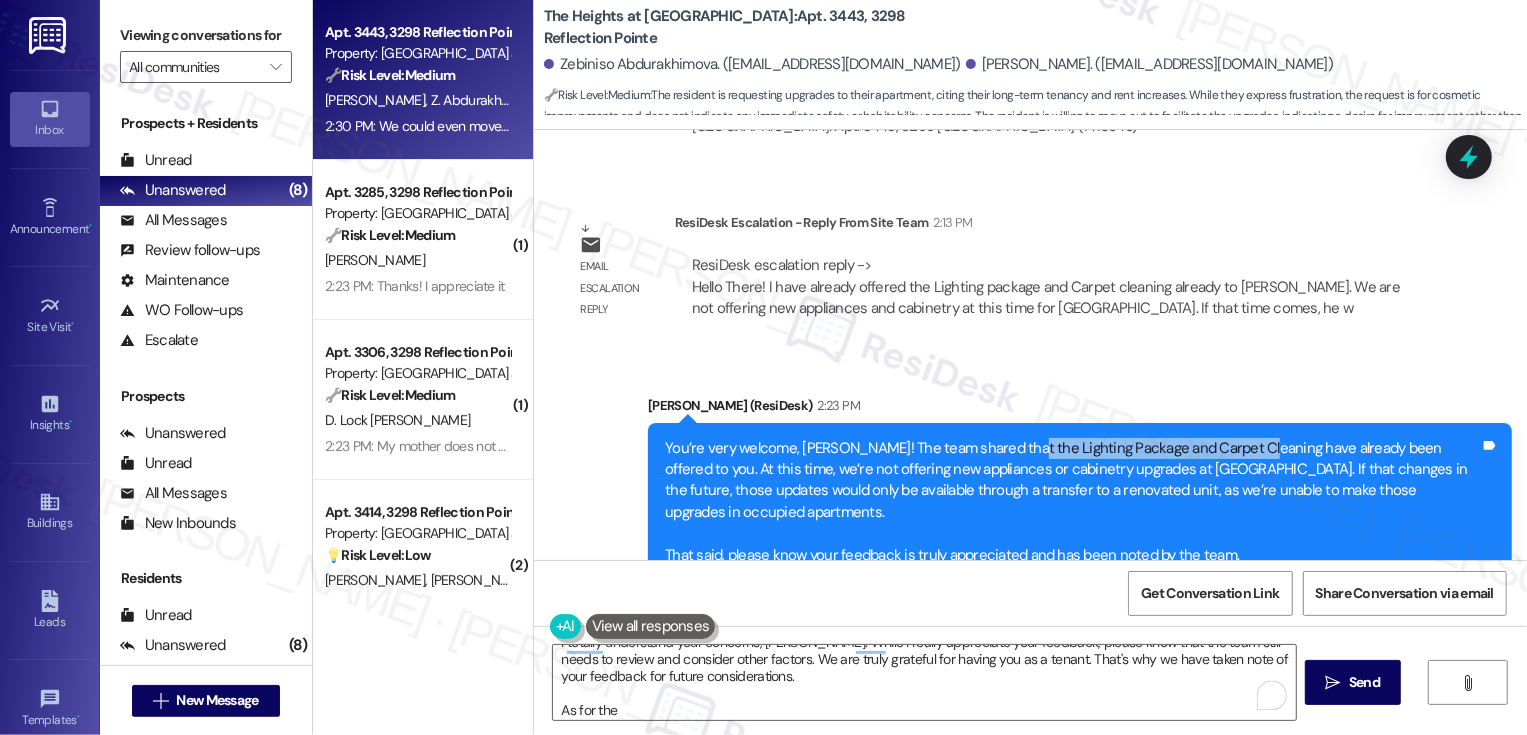 drag, startPoint x: 1003, startPoint y: 425, endPoint x: 1236, endPoint y: 432, distance: 233.10513 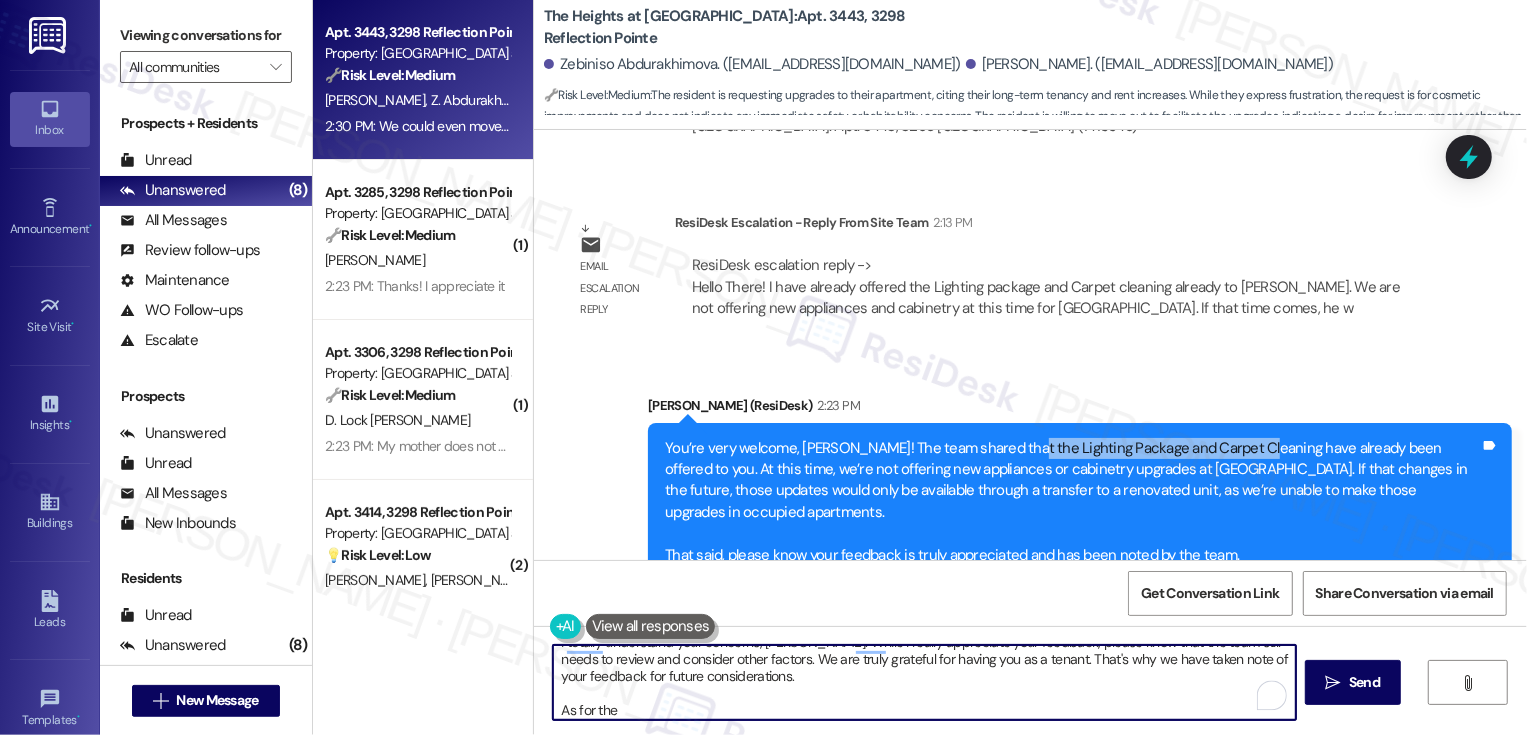 click on "I totally understand your concerns, [PERSON_NAME]. While I really appreciate your feedback, please know that the team still needs to review and consider other factors. We are truly grateful for having you as a tenant. That's why we have taken note of your feedback for future considerations.
As for the" at bounding box center [924, 682] 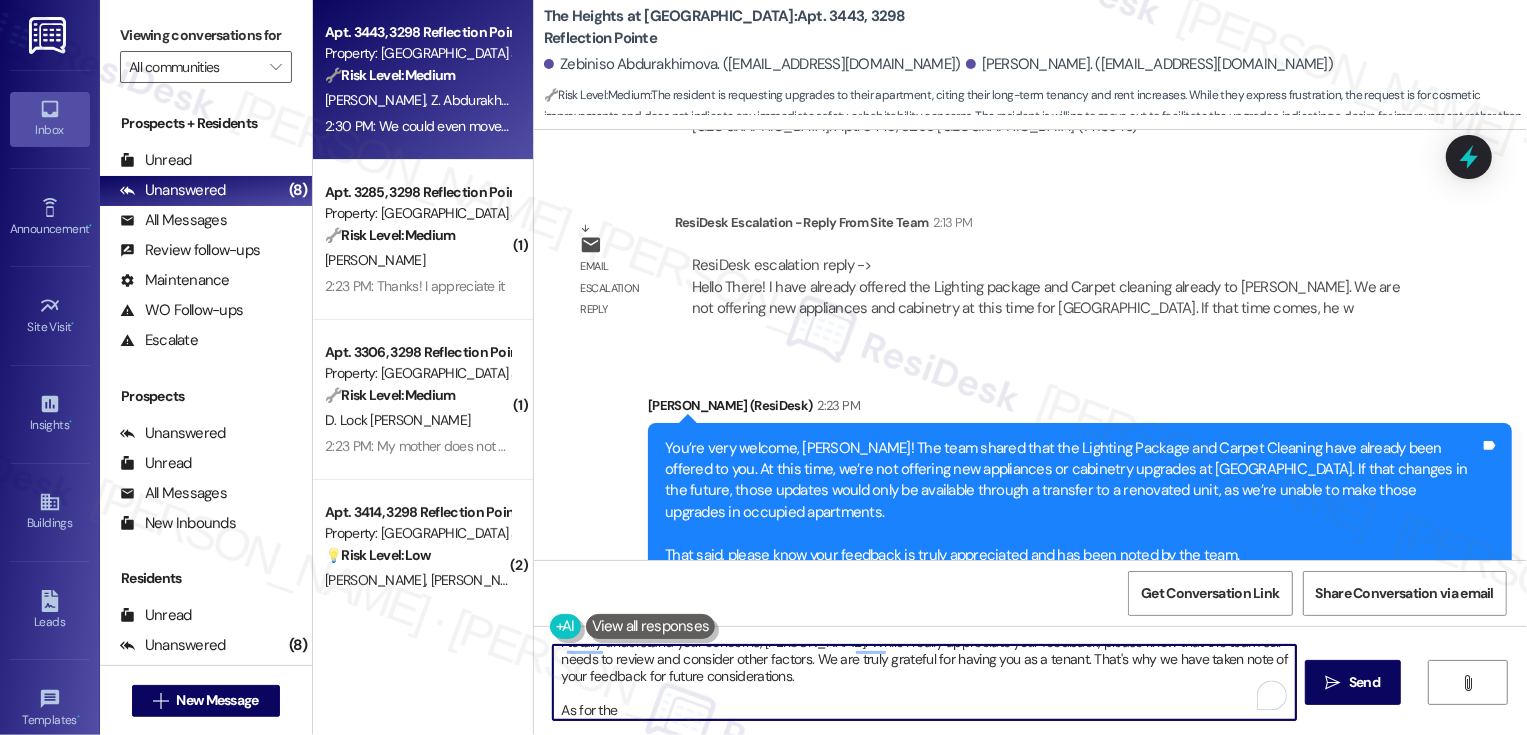 paste on "Lighting Package and Carpet Cleaning" 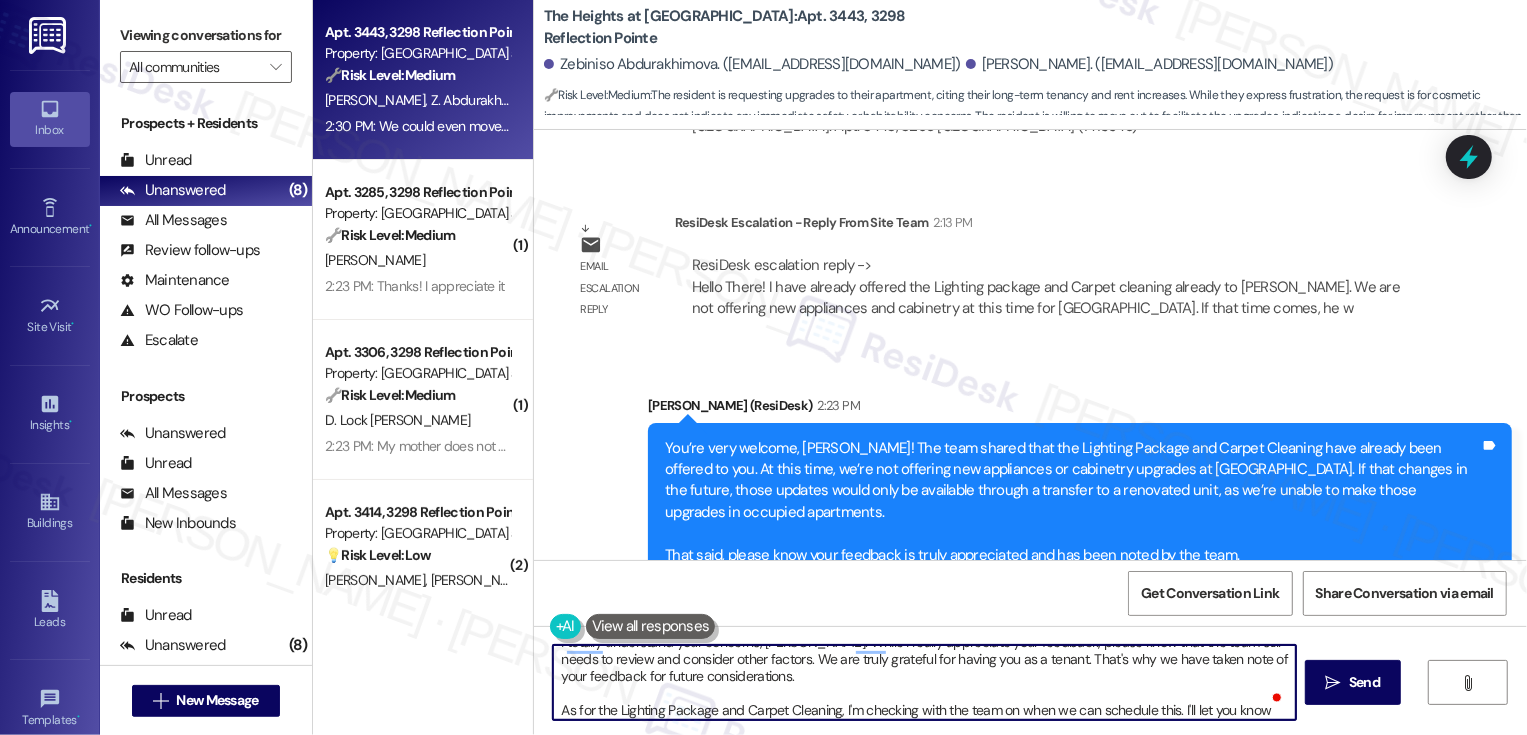scroll, scrollTop: 34, scrollLeft: 0, axis: vertical 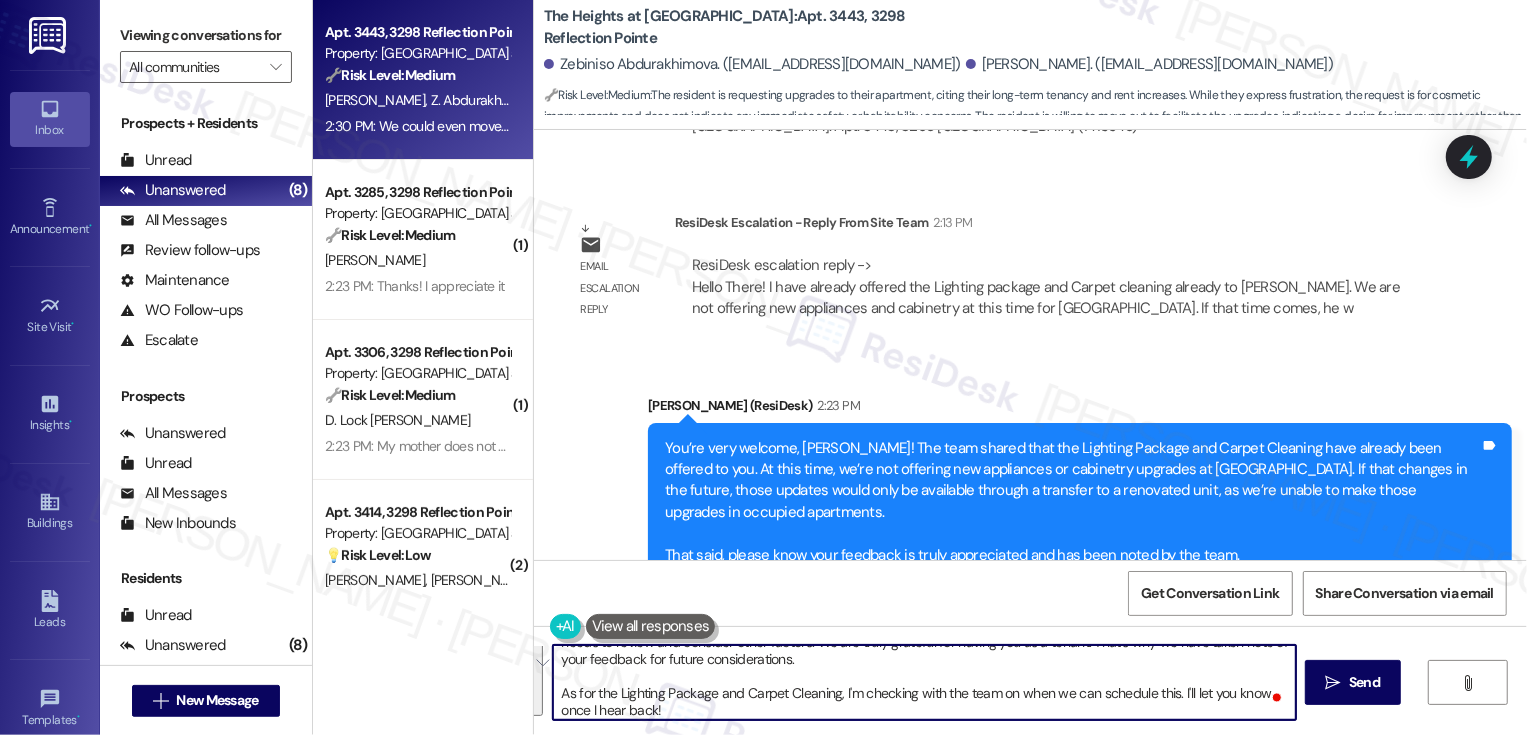 paste on "completely understand your concerns, [PERSON_NAME], and I truly appreciate you taking the time to share your feedback. Please know that while your input is valued, the team also needs to review and consider other factors before making any final decisions. We’re genuinely grateful to have you as a resident, and your feedback has been noted for future consideration.
As for the Lighting Package and Carpet Cleaning, I’m currently checking with the team on the scheduling and will let you know as soon as I have an update!" 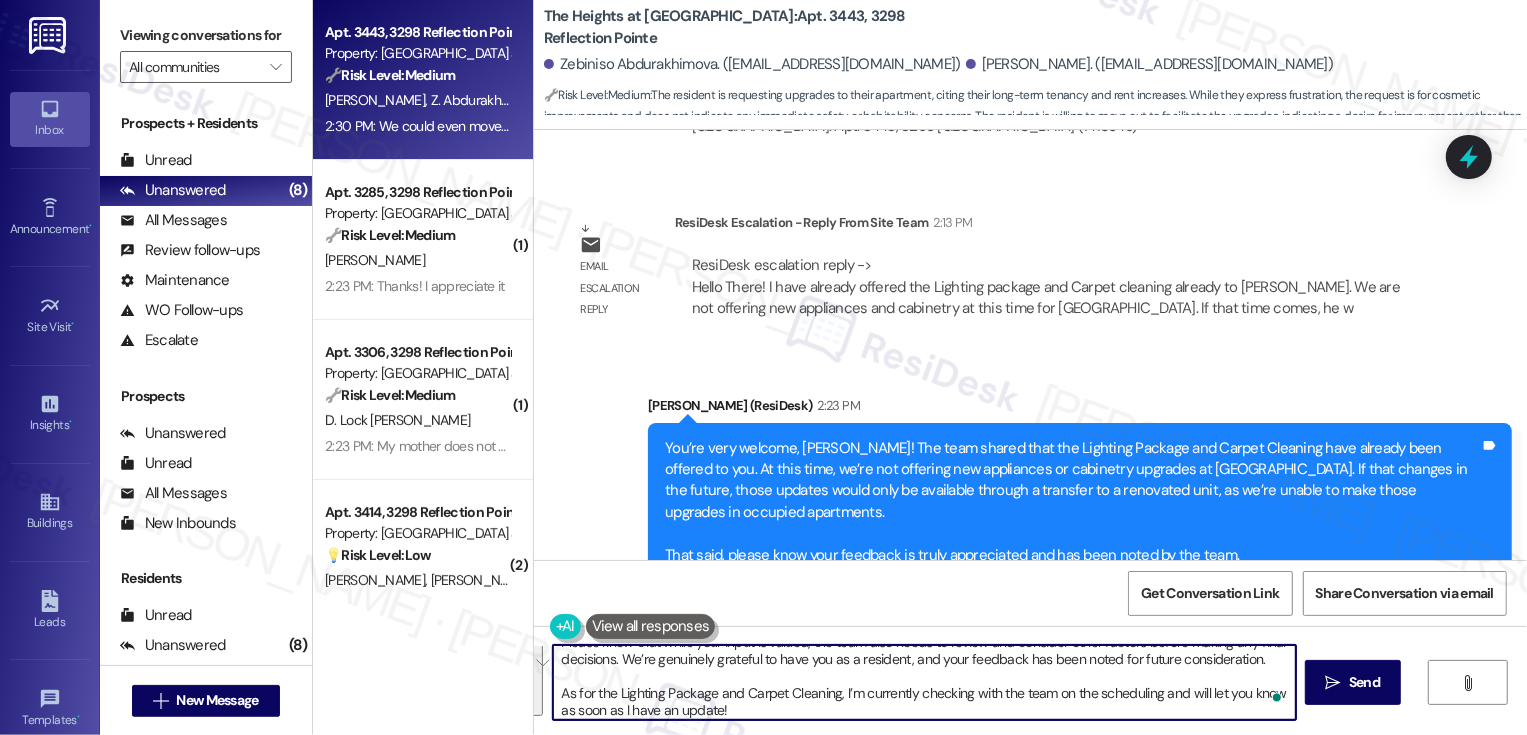 scroll, scrollTop: 68, scrollLeft: 0, axis: vertical 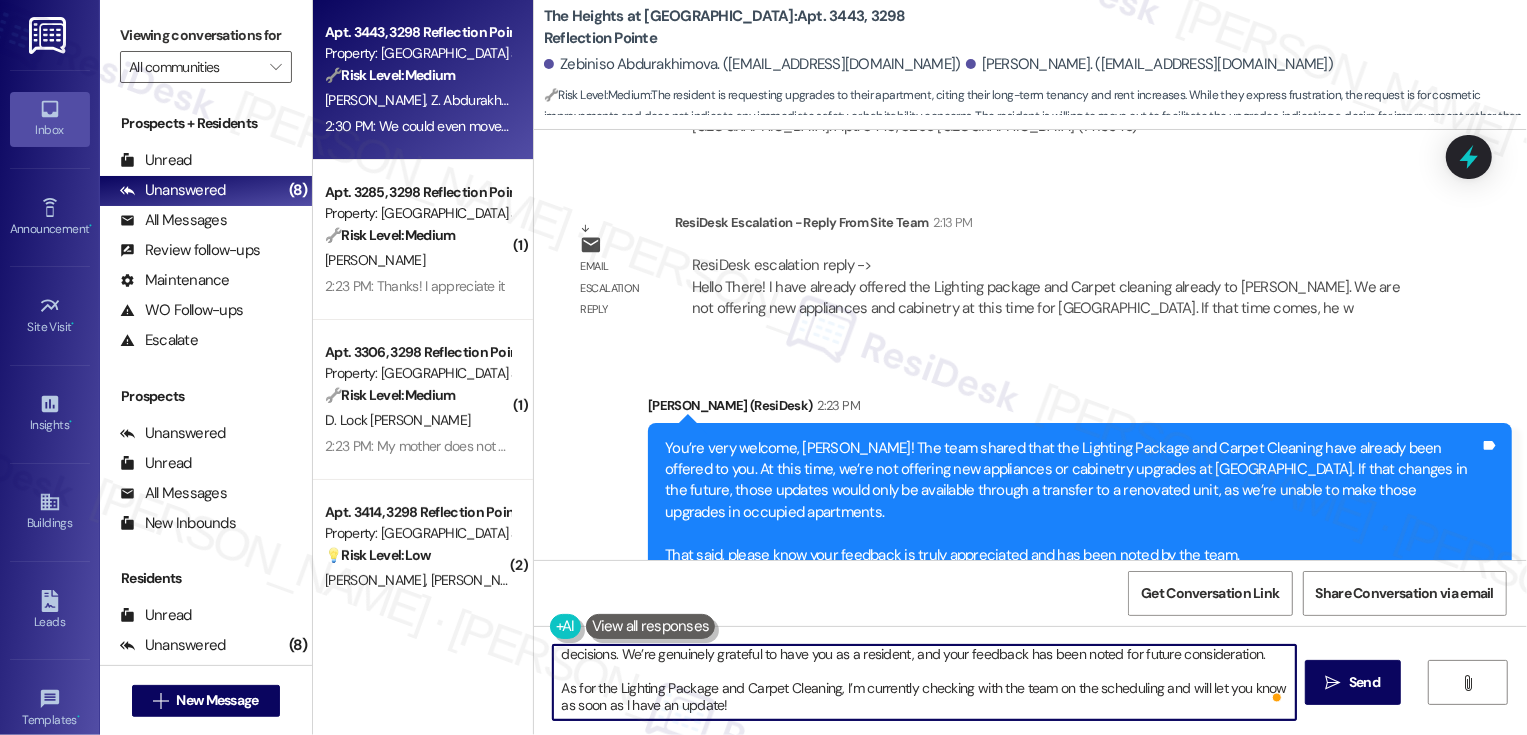 click on "I completely understand your concerns, [PERSON_NAME], and I truly appreciate you taking the time to share your feedback. Please know that while your input is valued, the team also needs to review and consider other factors before making any final decisions. We’re genuinely grateful to have you as a resident, and your feedback has been noted for future consideration.
As for the Lighting Package and Carpet Cleaning, I’m currently checking with the team on the scheduling and will let you know as soon as I have an update!" at bounding box center [924, 682] 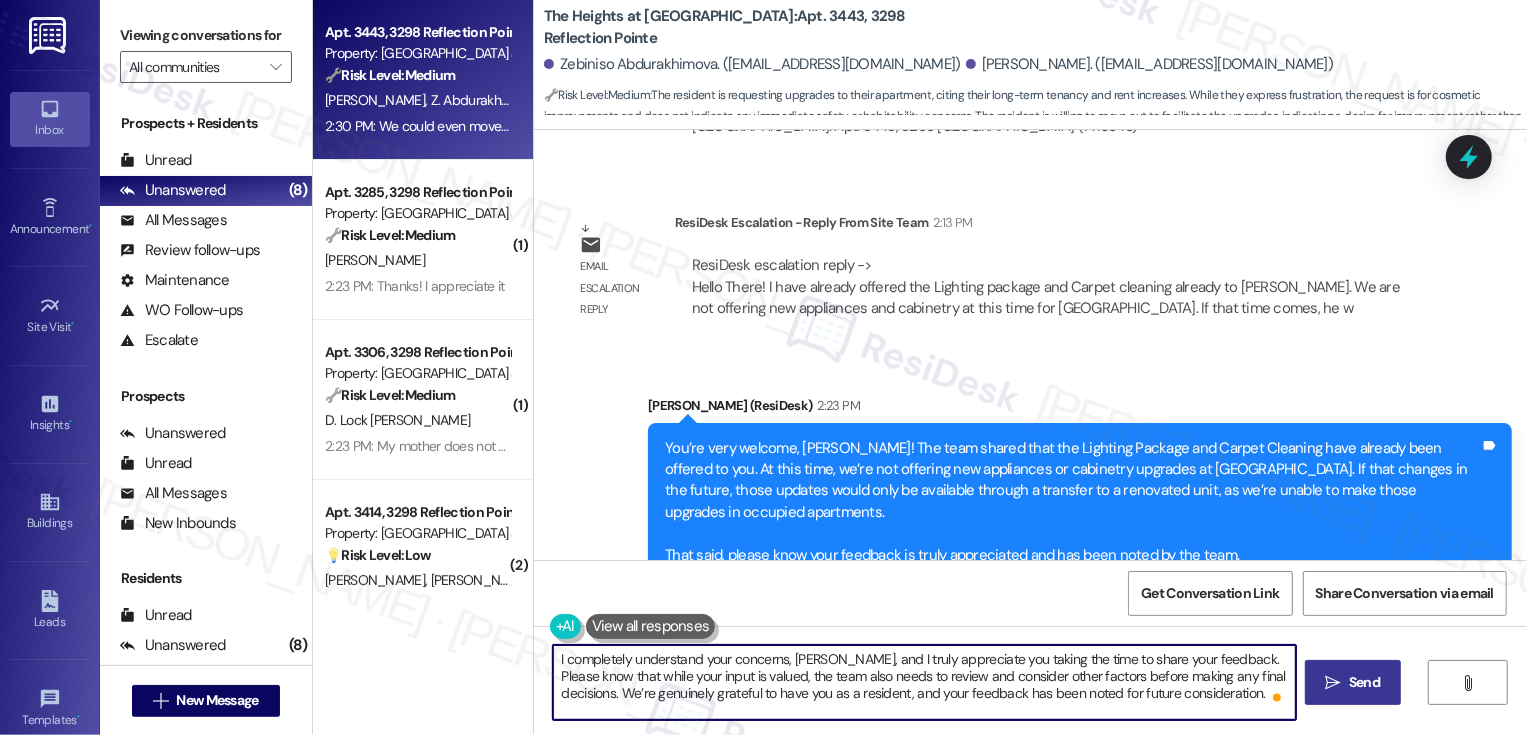 type on "I completely understand your concerns, [PERSON_NAME], and I truly appreciate you taking the time to share your feedback. Please know that while your input is valued, the team also needs to review and consider other factors before making any final decisions. We’re genuinely grateful to have you as a resident, and your feedback has been noted for future consideration.
As for the Lighting Package and Carpet Cleaning, I’m currently checking with the team on the scheduling and will let you know as soon as I have an update!" 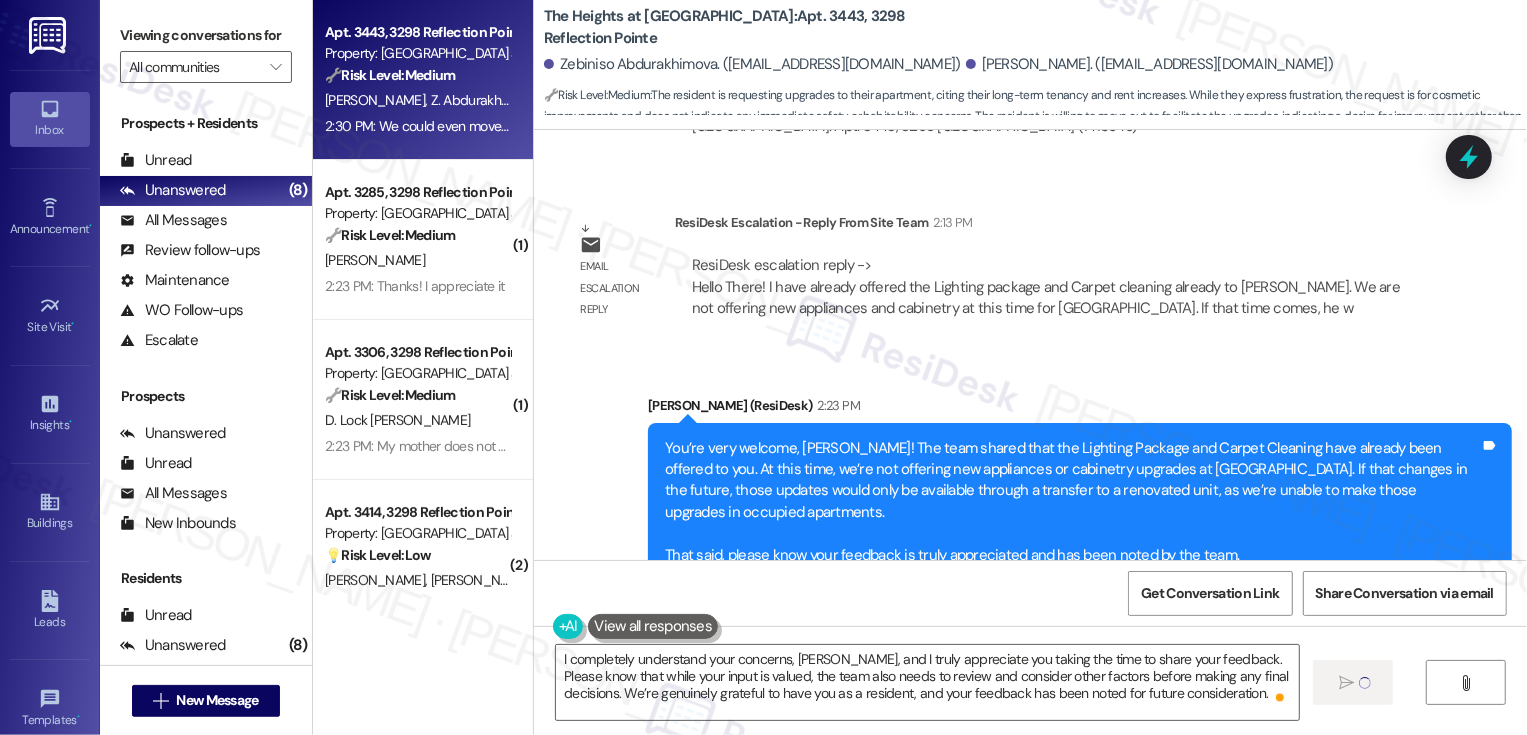 type 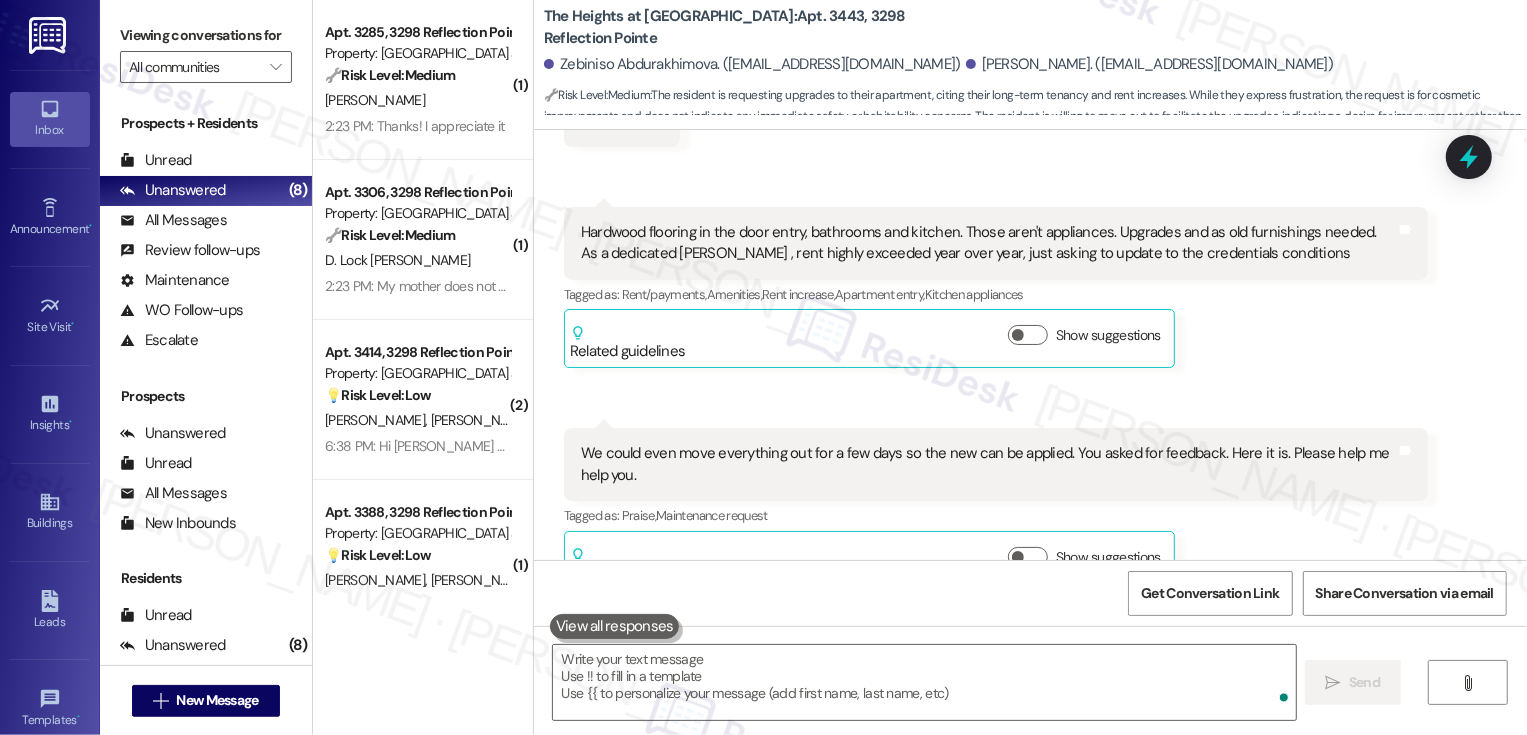 scroll, scrollTop: 2905, scrollLeft: 0, axis: vertical 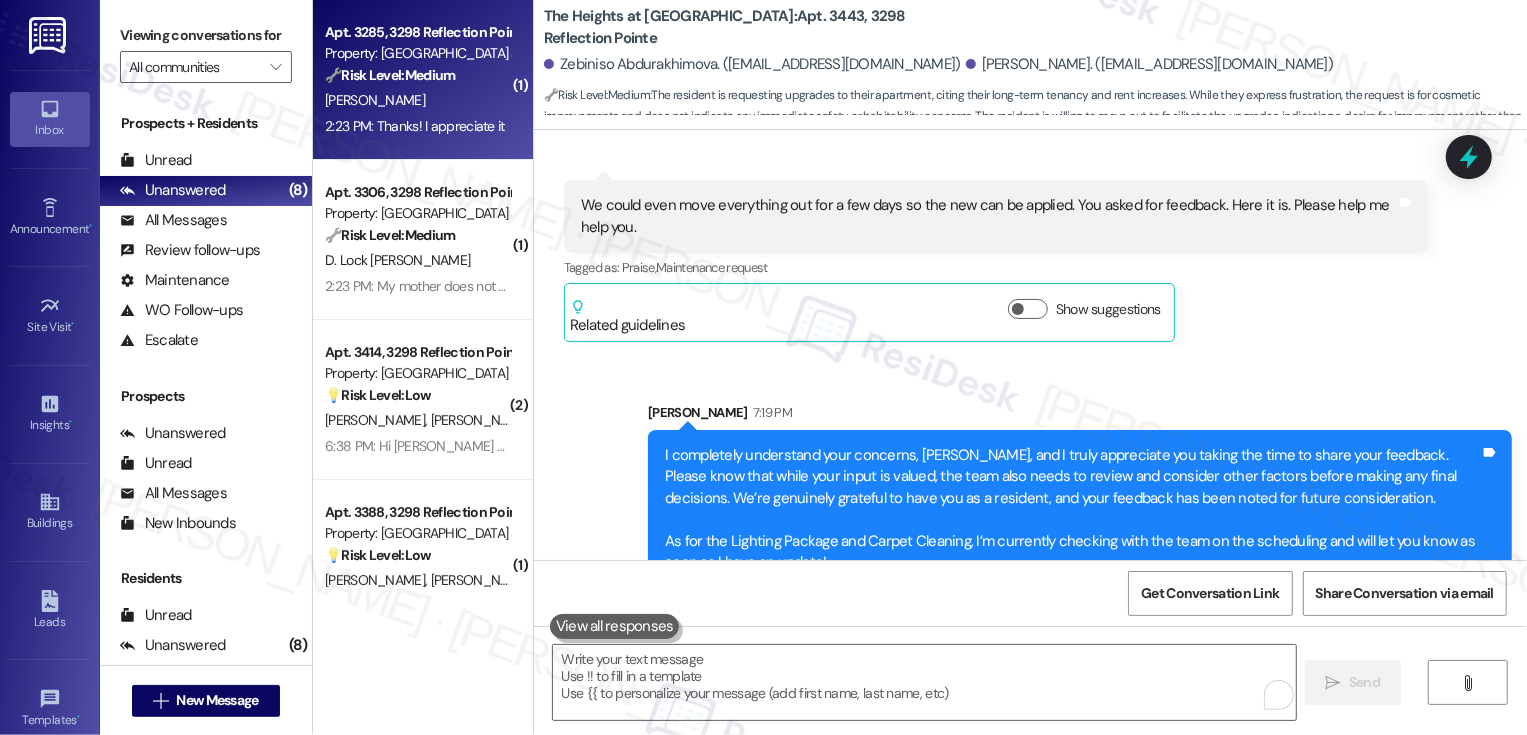 click on "🔧  Risk Level:  Medium" at bounding box center (390, 75) 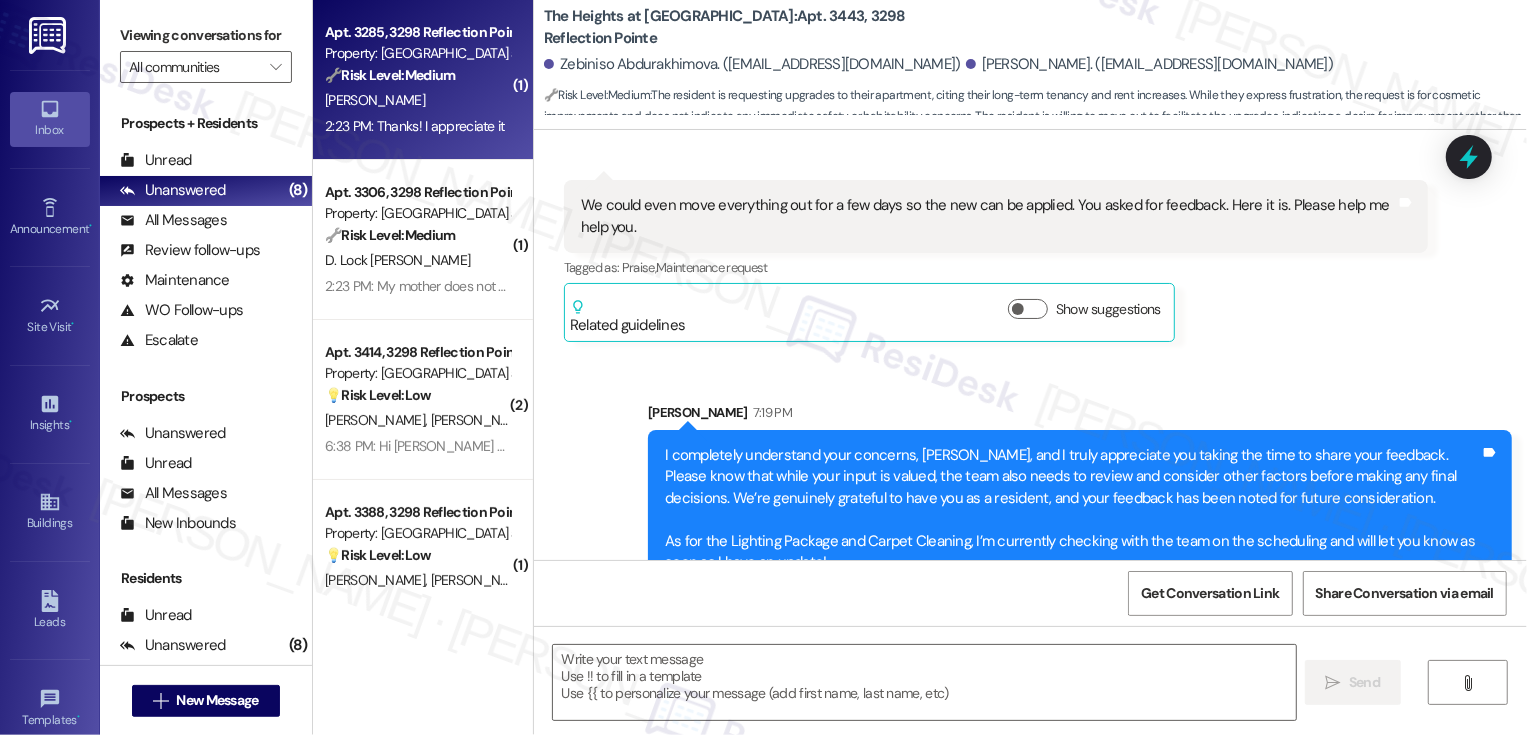 click on "🔧  Risk Level:  Medium" at bounding box center [390, 75] 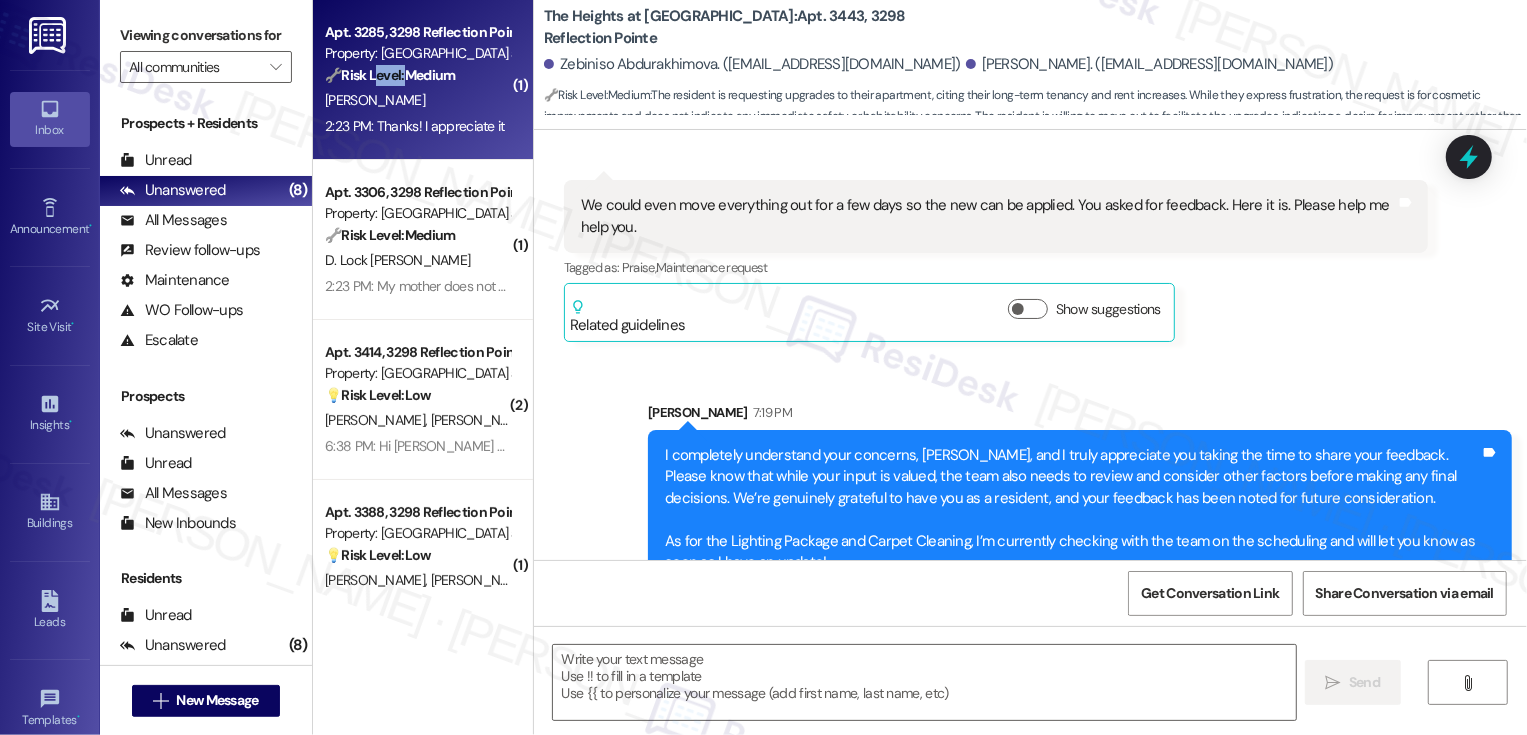 type on "Fetching suggested responses. Please feel free to read through the conversation in the meantime." 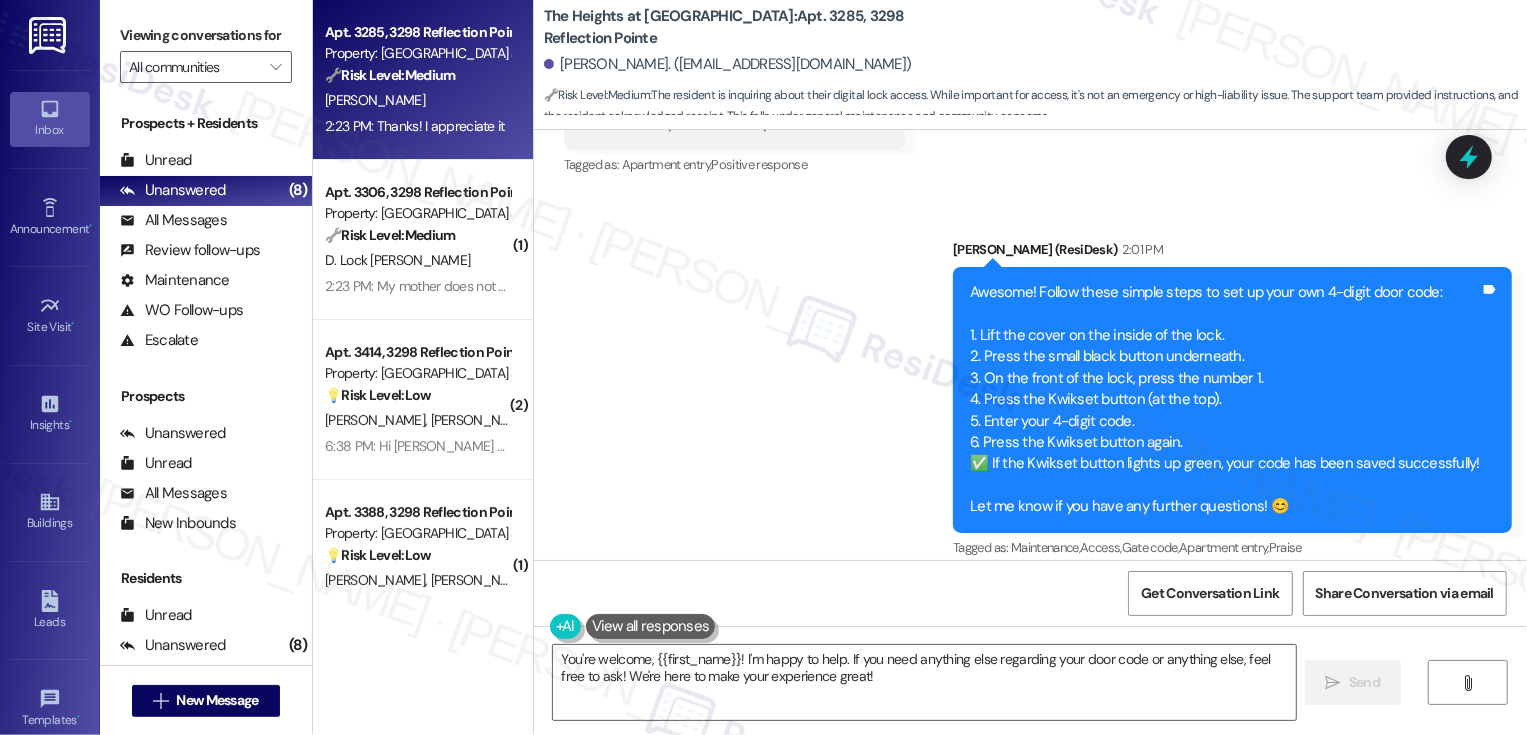 scroll, scrollTop: 1411, scrollLeft: 0, axis: vertical 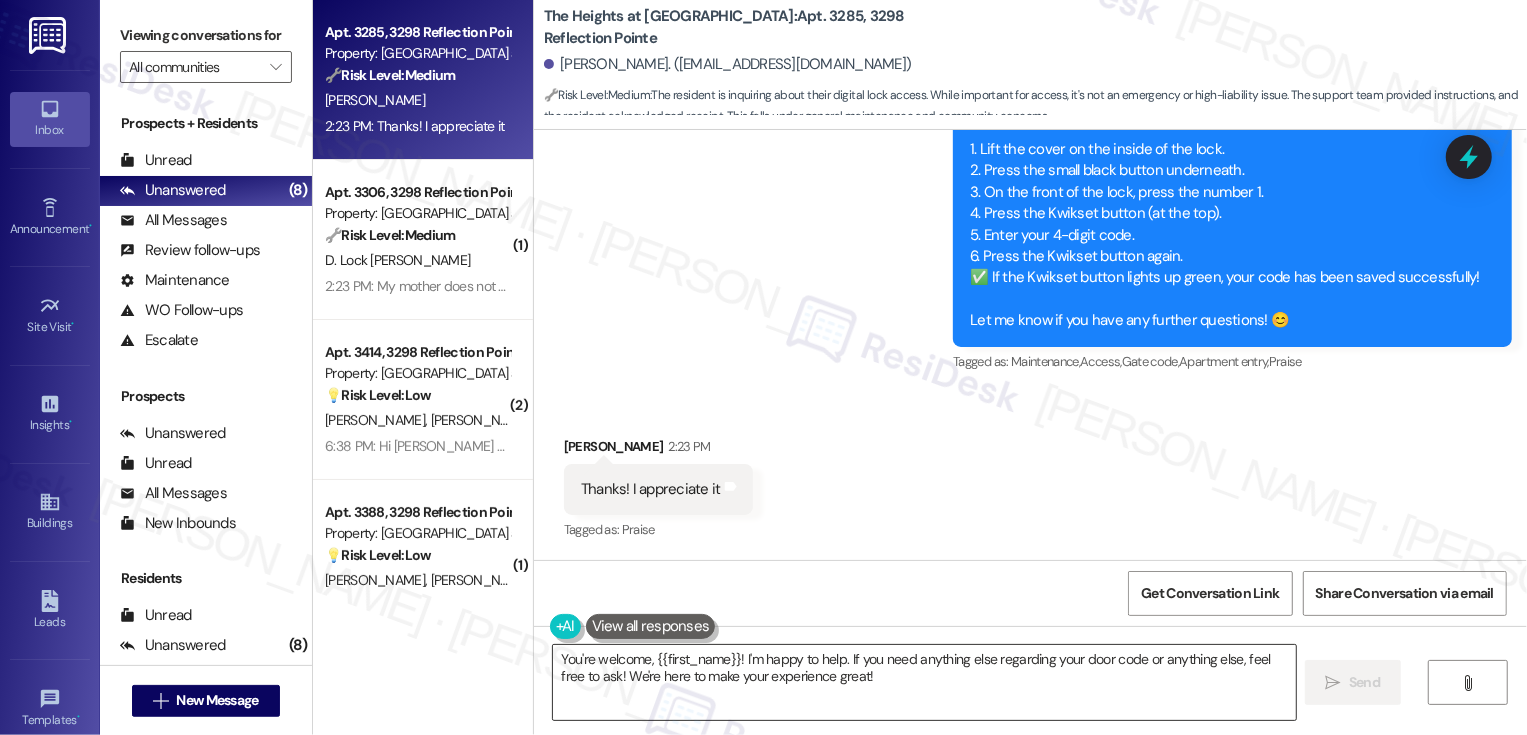click on "You're welcome, {{first_name}}! I'm happy to help. If you need anything else regarding your door code or anything else, feel free to ask! We're here to make your experience great!" at bounding box center [924, 682] 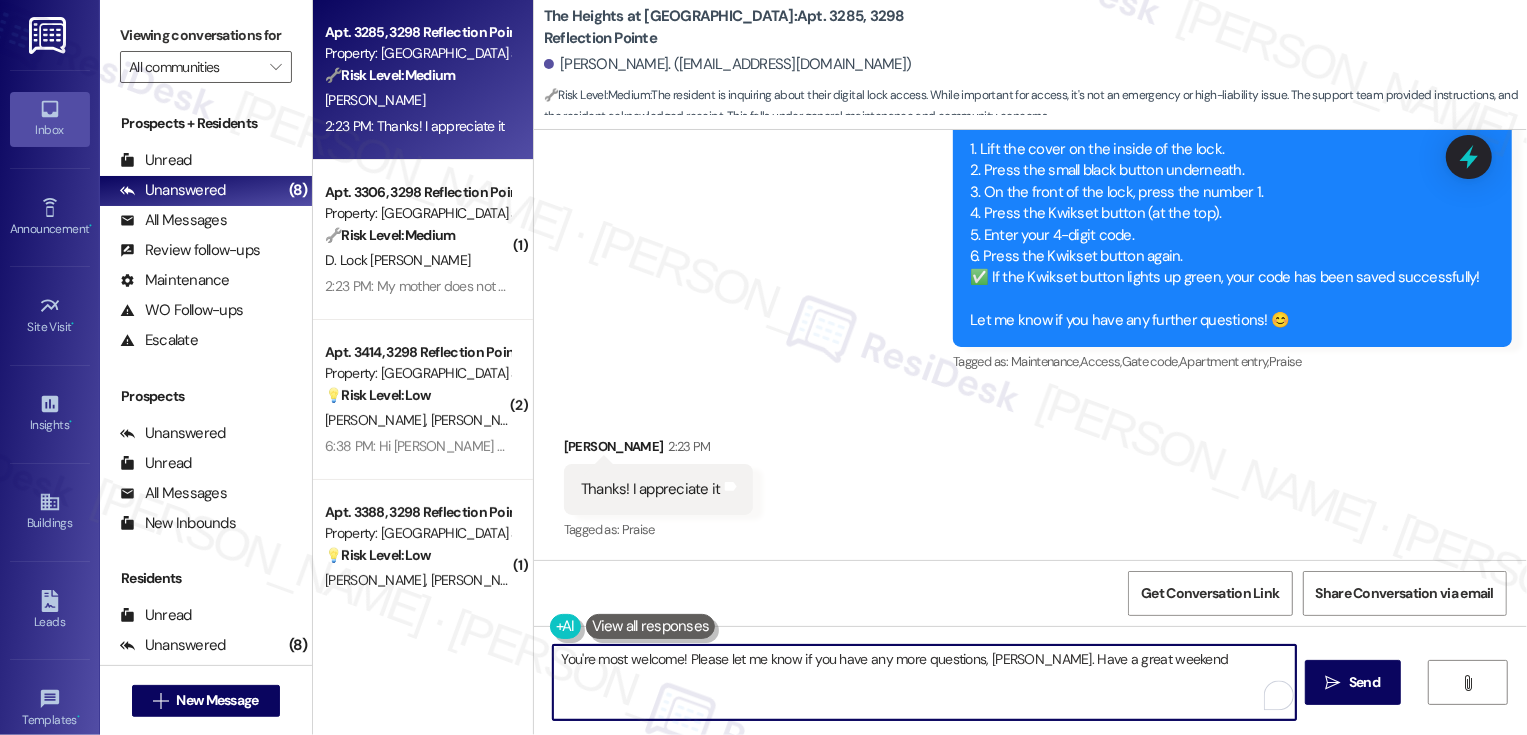 type on "You're most welcome! Please let me know if you have any more questions, [PERSON_NAME]. Have a great weekend!" 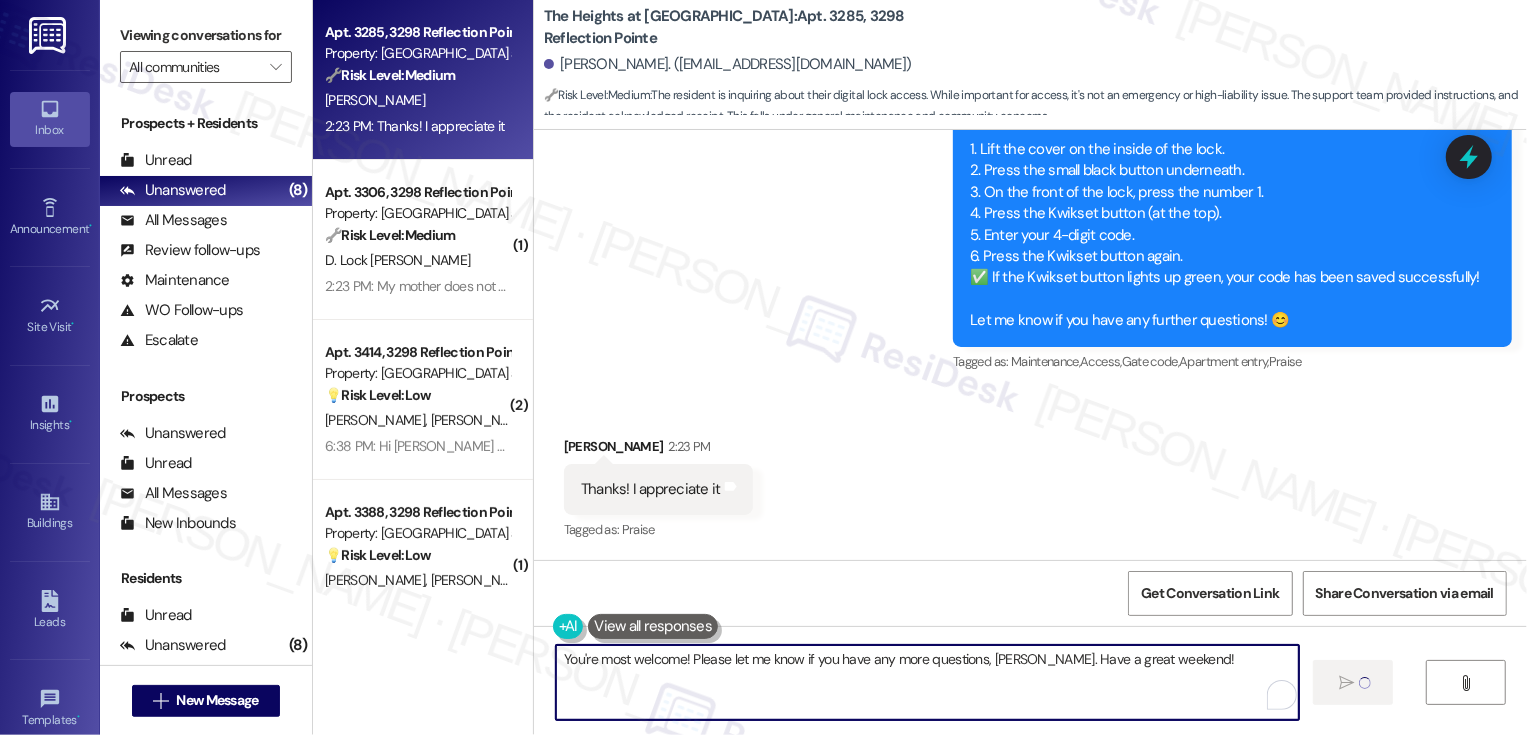 type 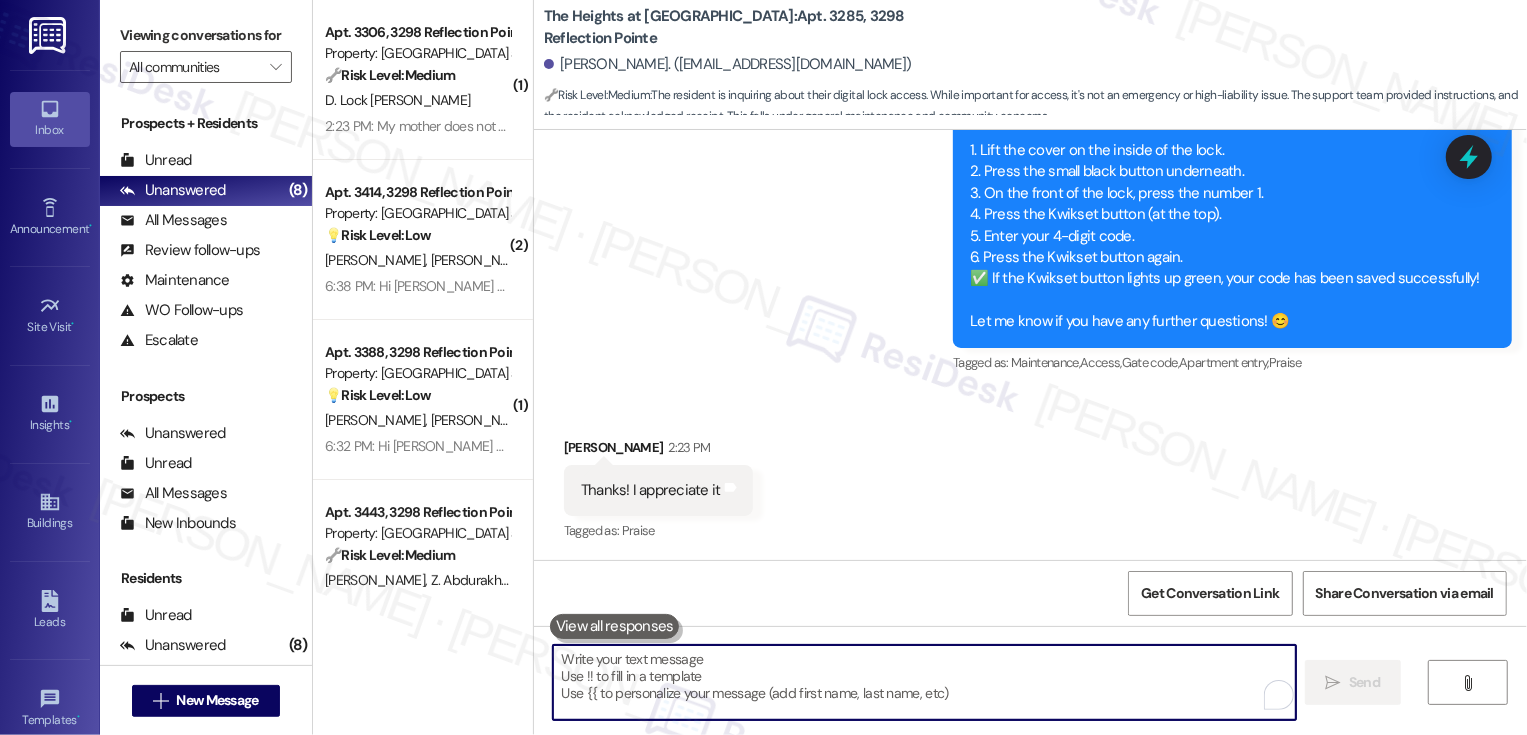 scroll, scrollTop: 1547, scrollLeft: 0, axis: vertical 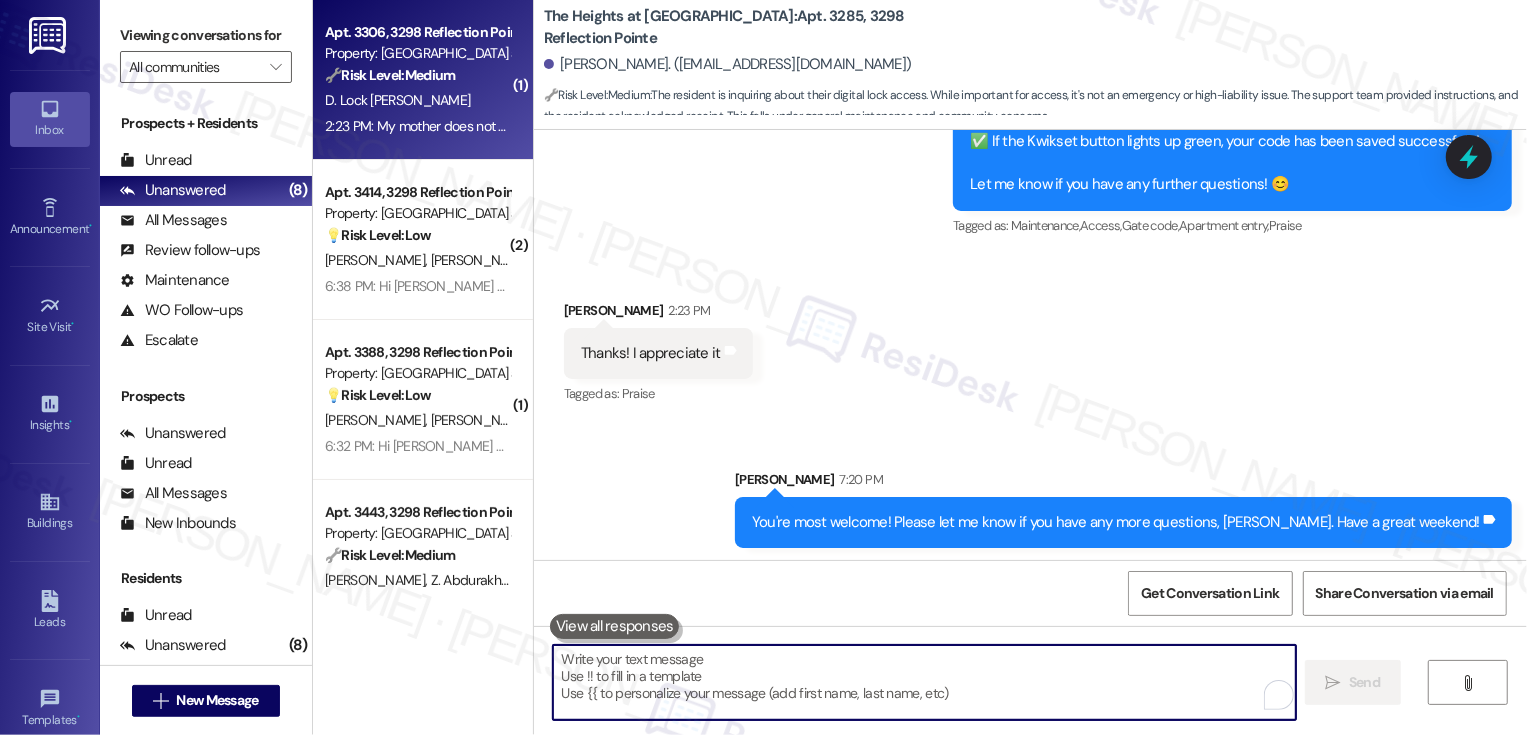 click on "2:23 PM: My mother does not text Please remove her from your list 2:23 PM: My mother does not text Please remove her from your list" at bounding box center (417, 126) 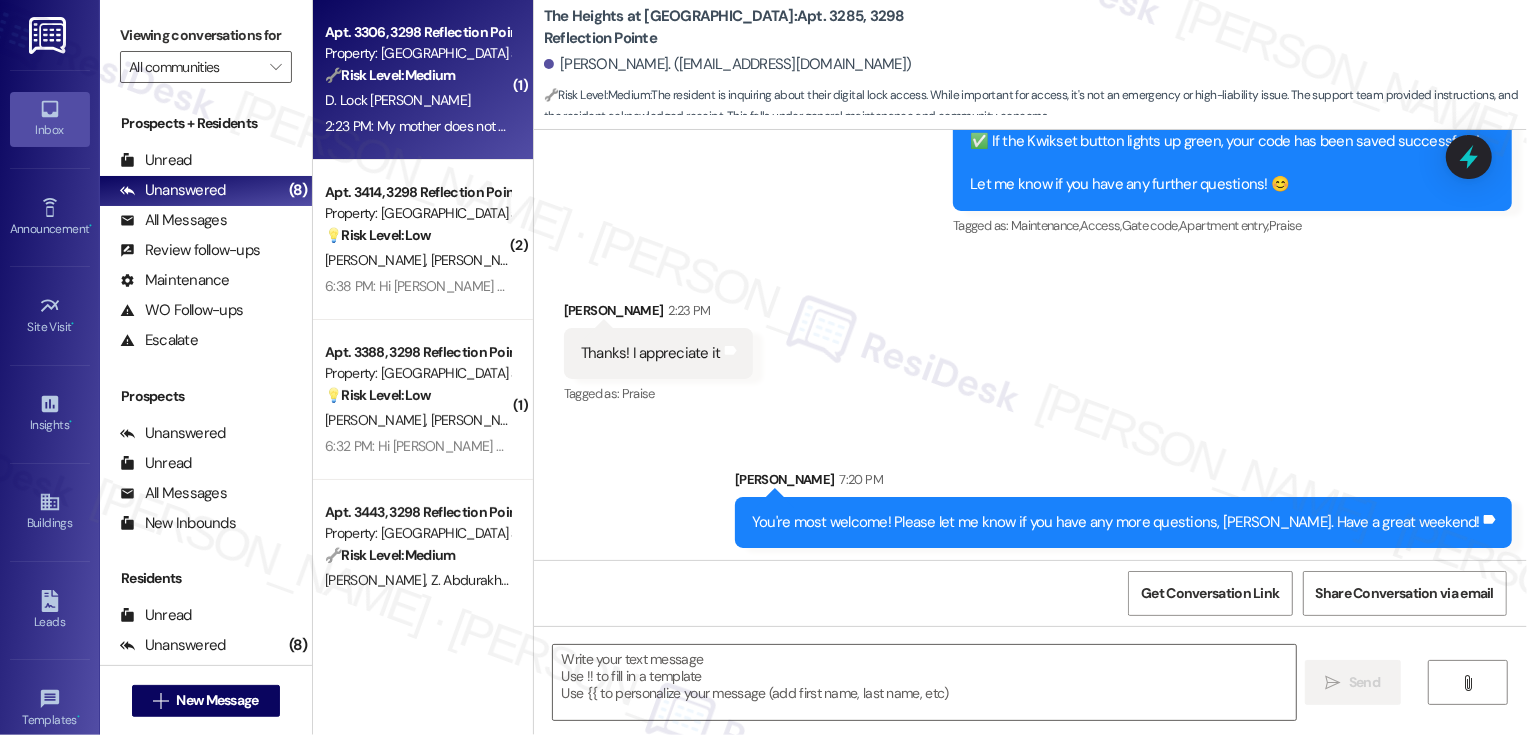 click on "2:23 PM: My mother does not text Please remove her from your list 2:23 PM: My mother does not text Please remove her from your list" at bounding box center (417, 126) 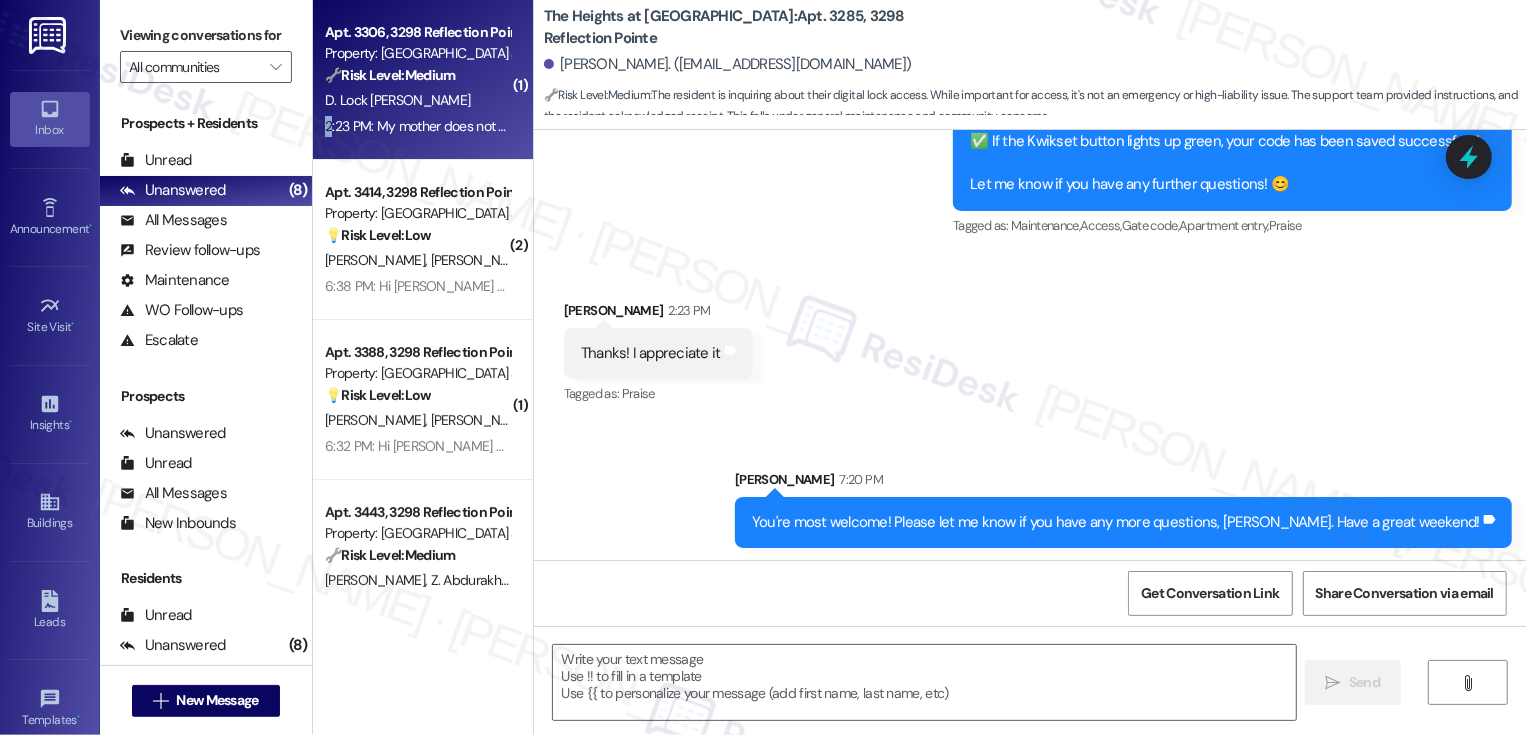 type on "Fetching suggested responses. Please feel free to read through the conversation in the meantime." 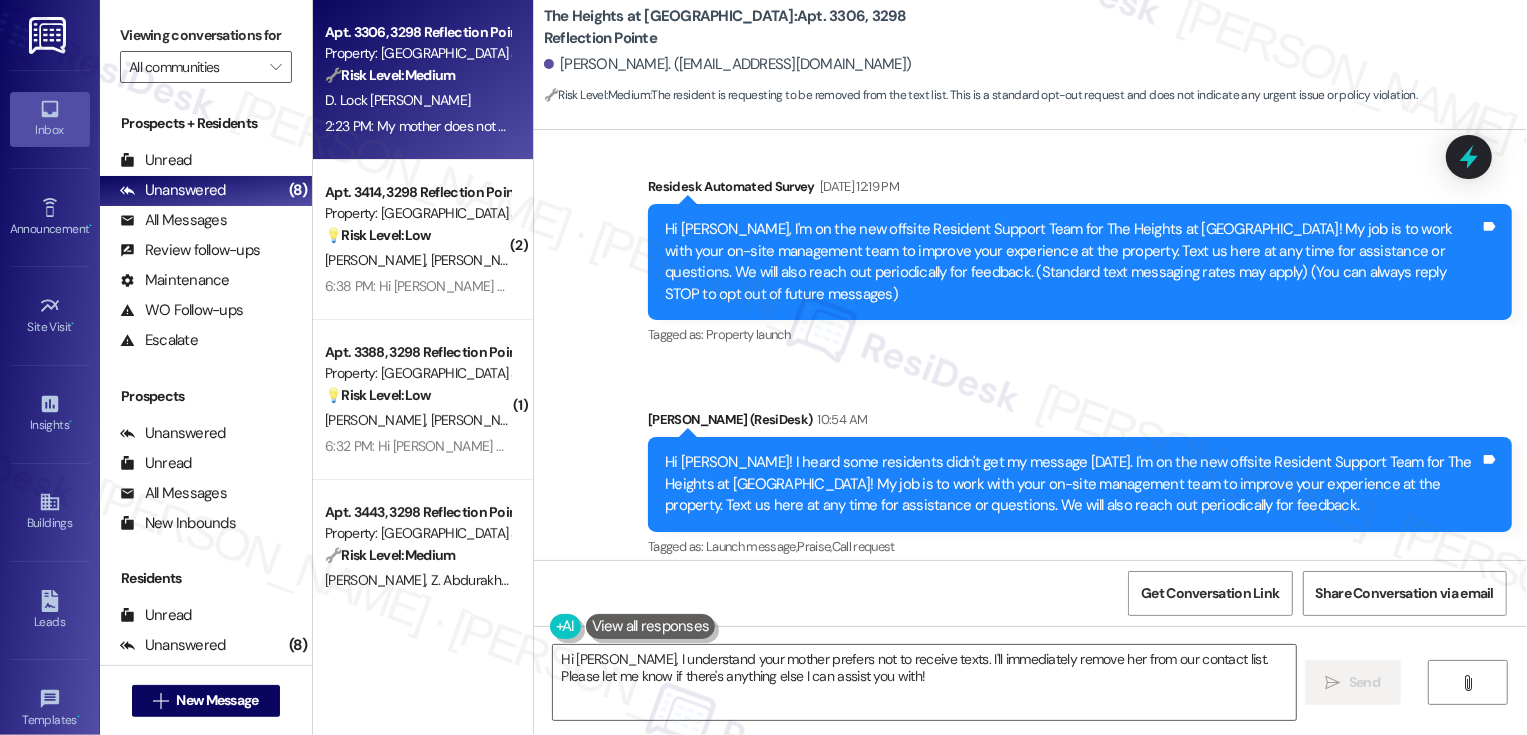 scroll, scrollTop: 378, scrollLeft: 0, axis: vertical 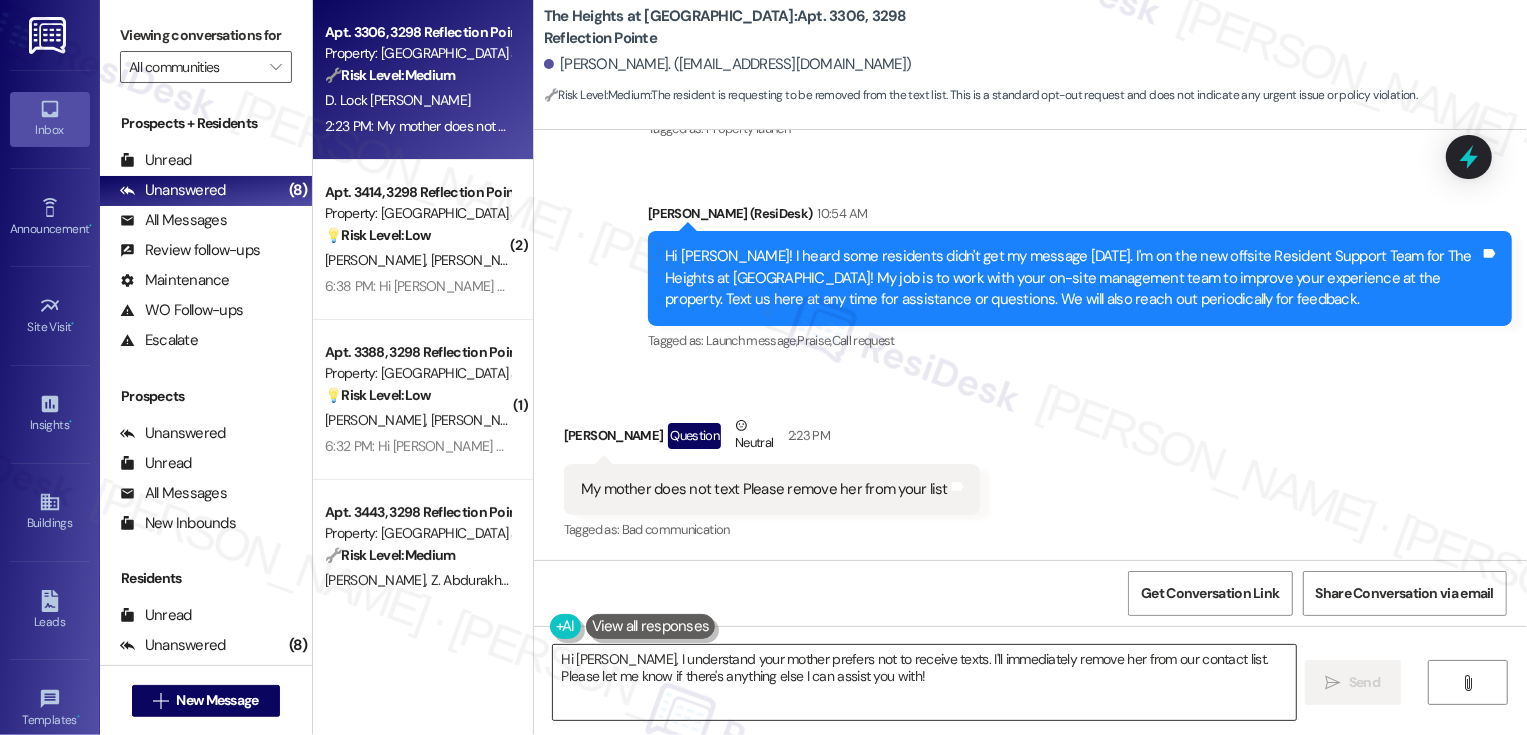 click on "Hi [PERSON_NAME], I understand your mother prefers not to receive texts. I'll immediately remove her from our contact list. Please let me know if there's anything else I can assist you with!" at bounding box center [924, 682] 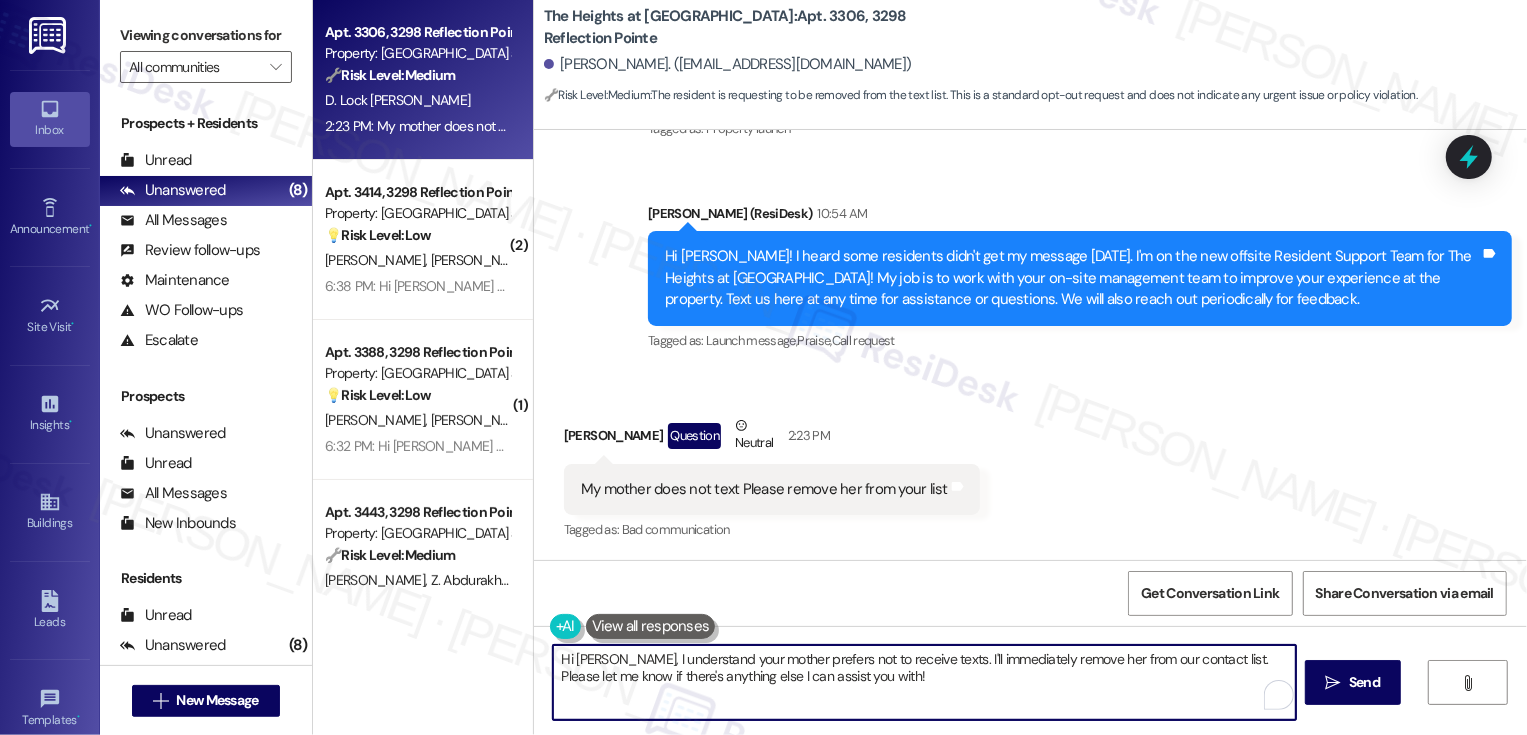 click on "Hi [PERSON_NAME], I understand your mother prefers not to receive texts. I'll immediately remove her from our contact list. Please let me know if there's anything else I can assist you with!" at bounding box center [924, 682] 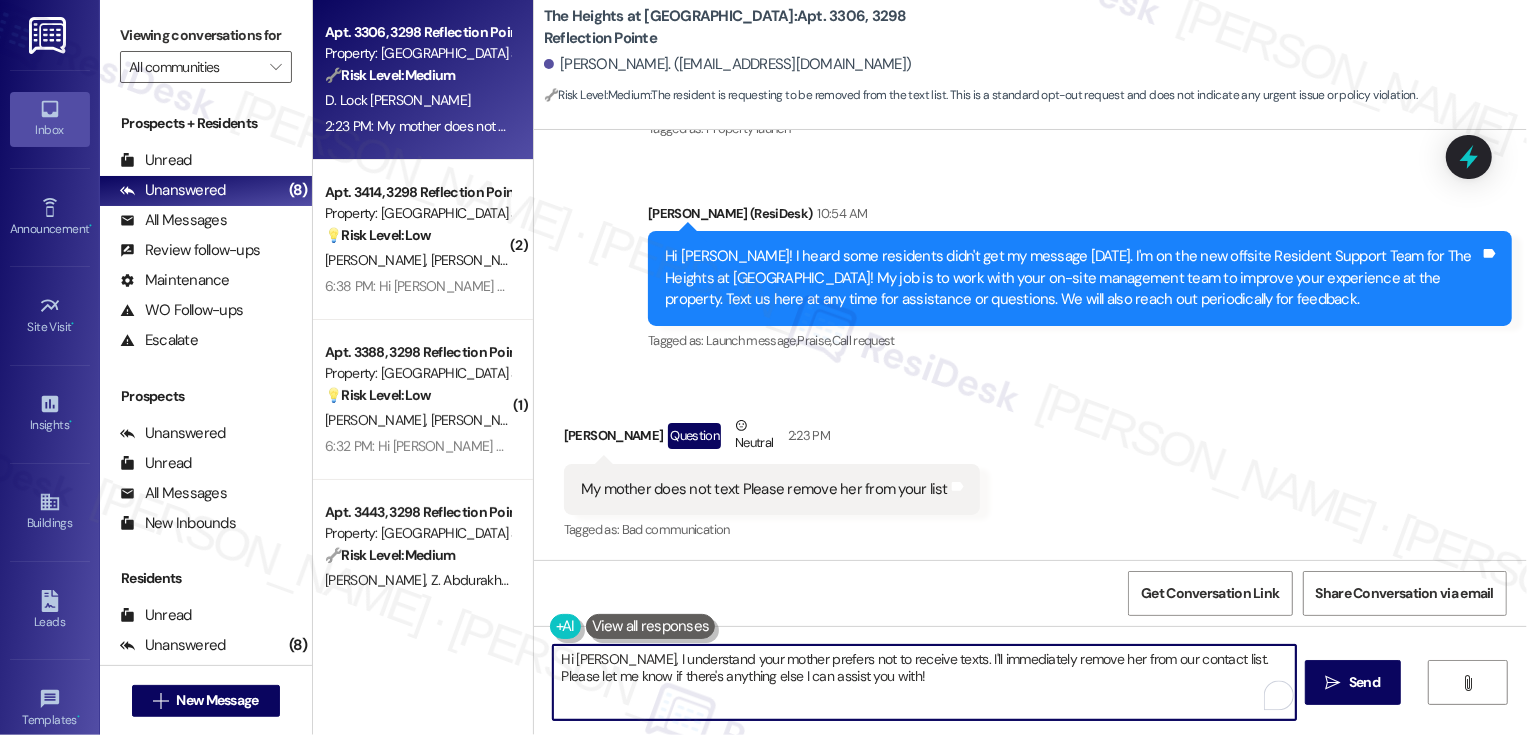 drag, startPoint x: 906, startPoint y: 657, endPoint x: 935, endPoint y: 687, distance: 41.725292 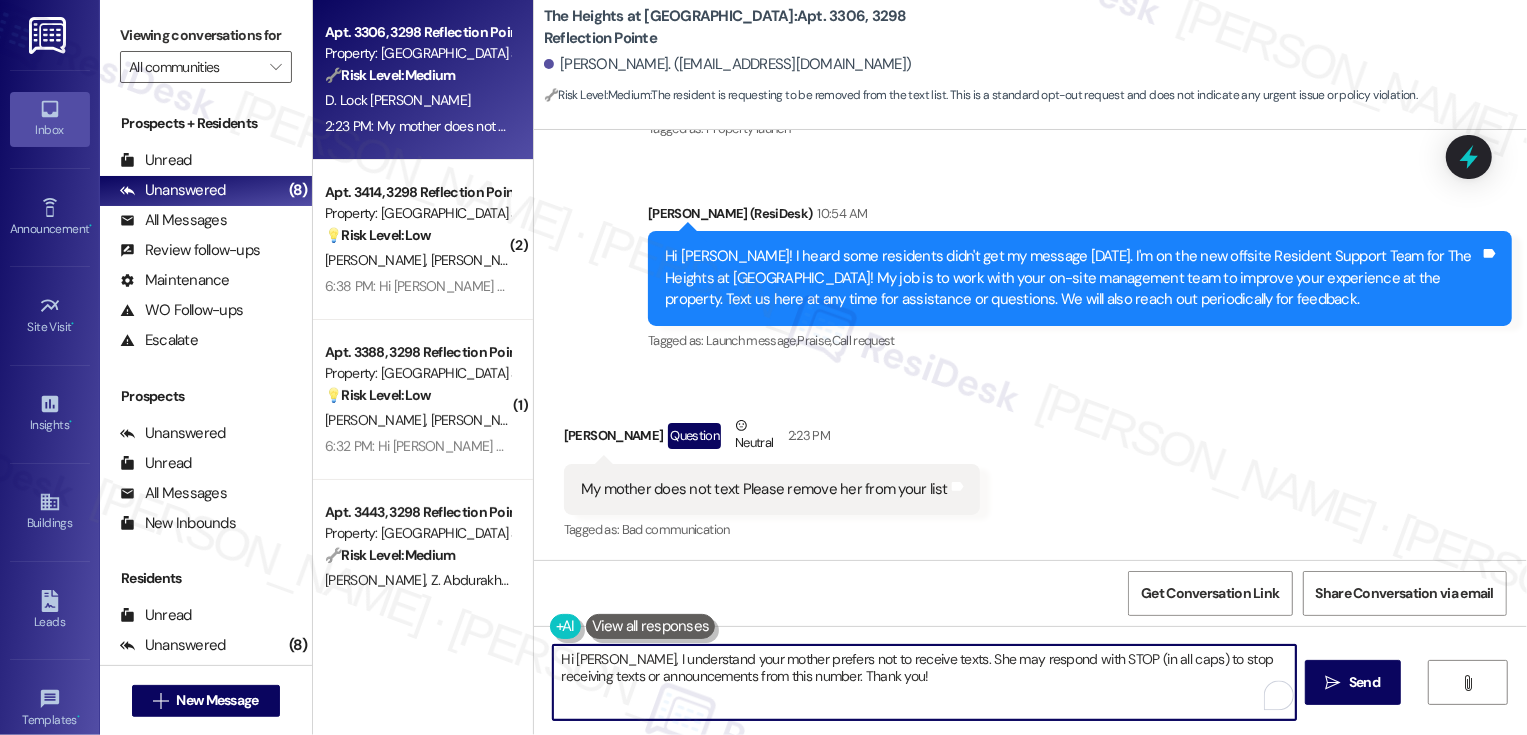 click on "Hi [PERSON_NAME], I understand your mother prefers not to receive texts. She may respond with STOP (in all caps) to stop receiving texts or announcements from this number. Thank you!" at bounding box center [924, 682] 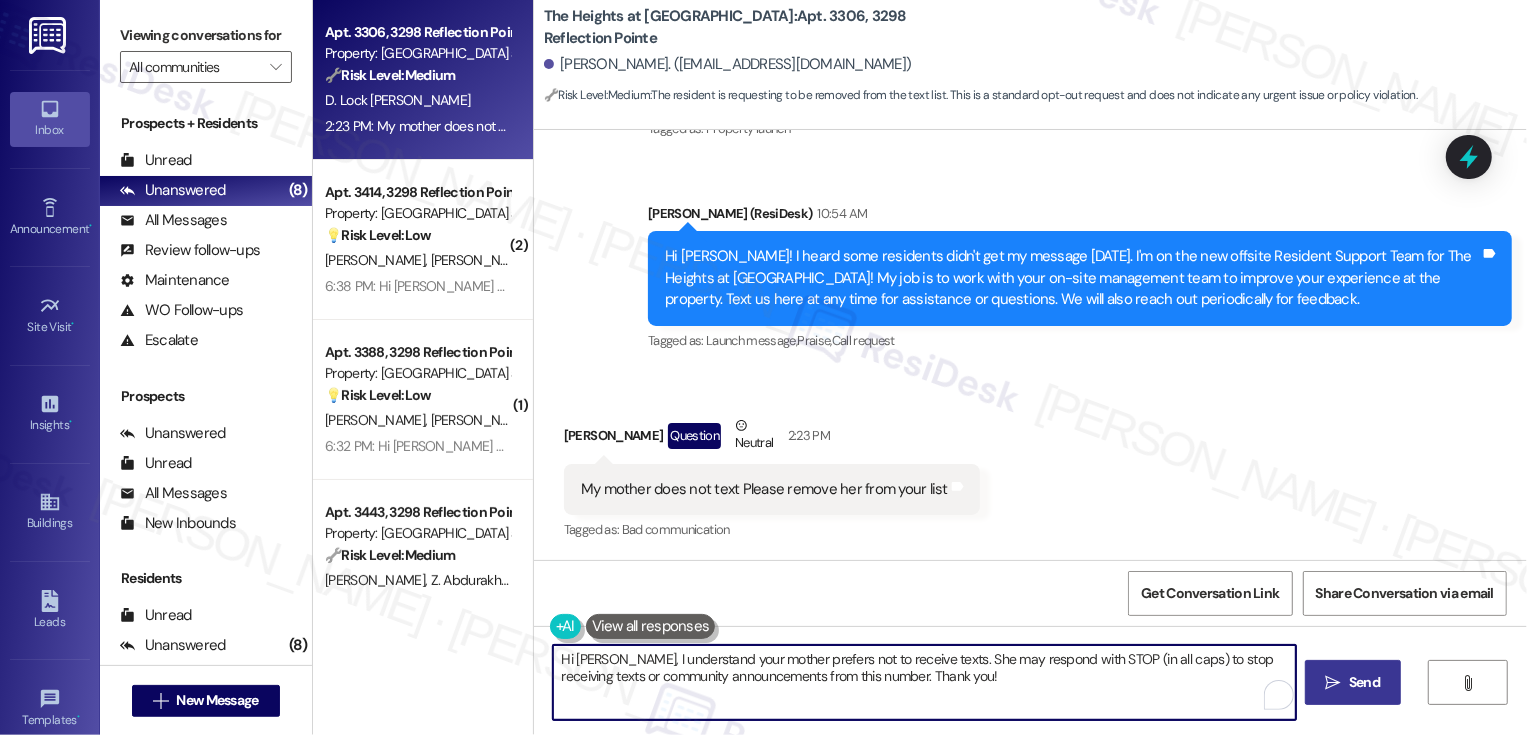 type on "Hi [PERSON_NAME], I understand your mother prefers not to receive texts. She may respond with STOP (in all caps) to stop receiving texts or community announcements from this number. Thank you!" 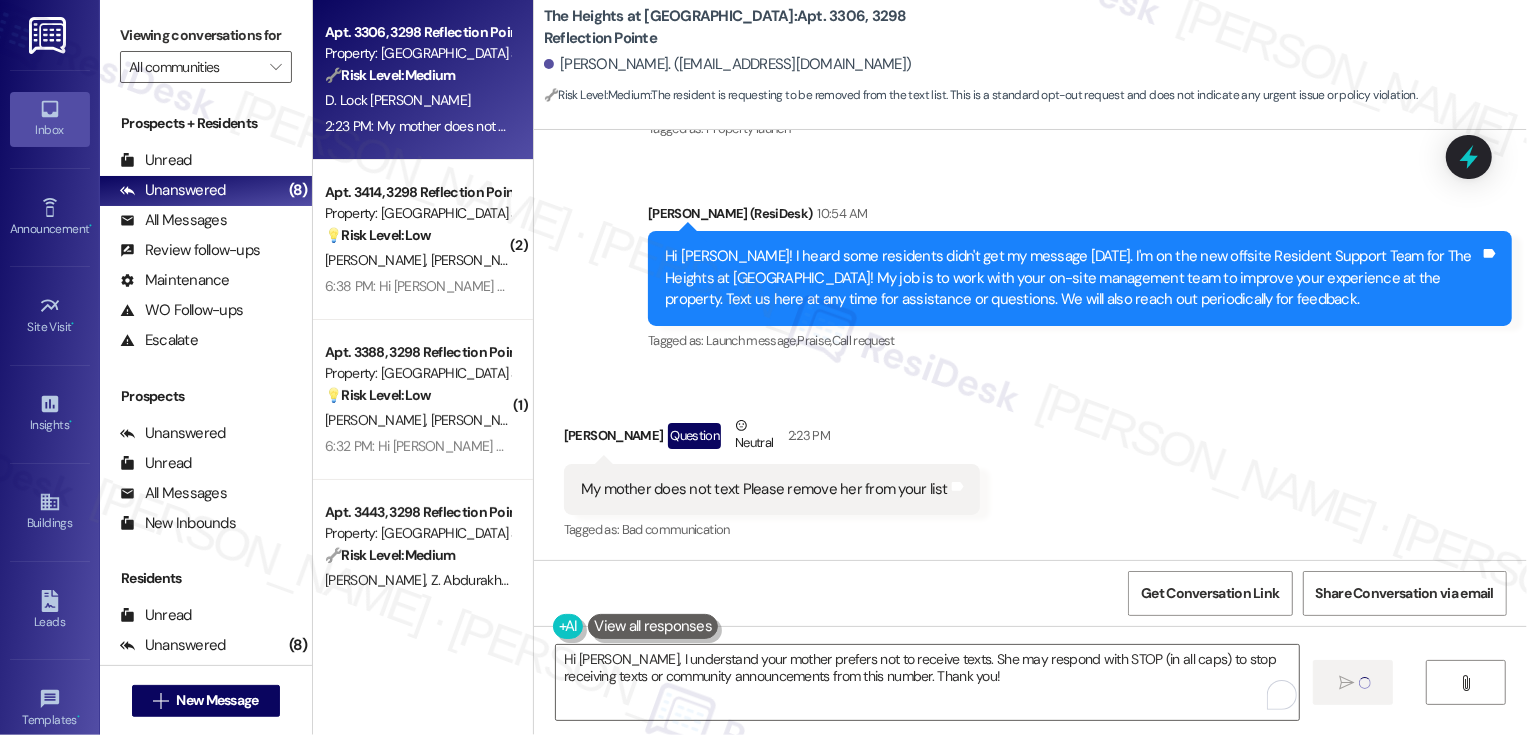 type 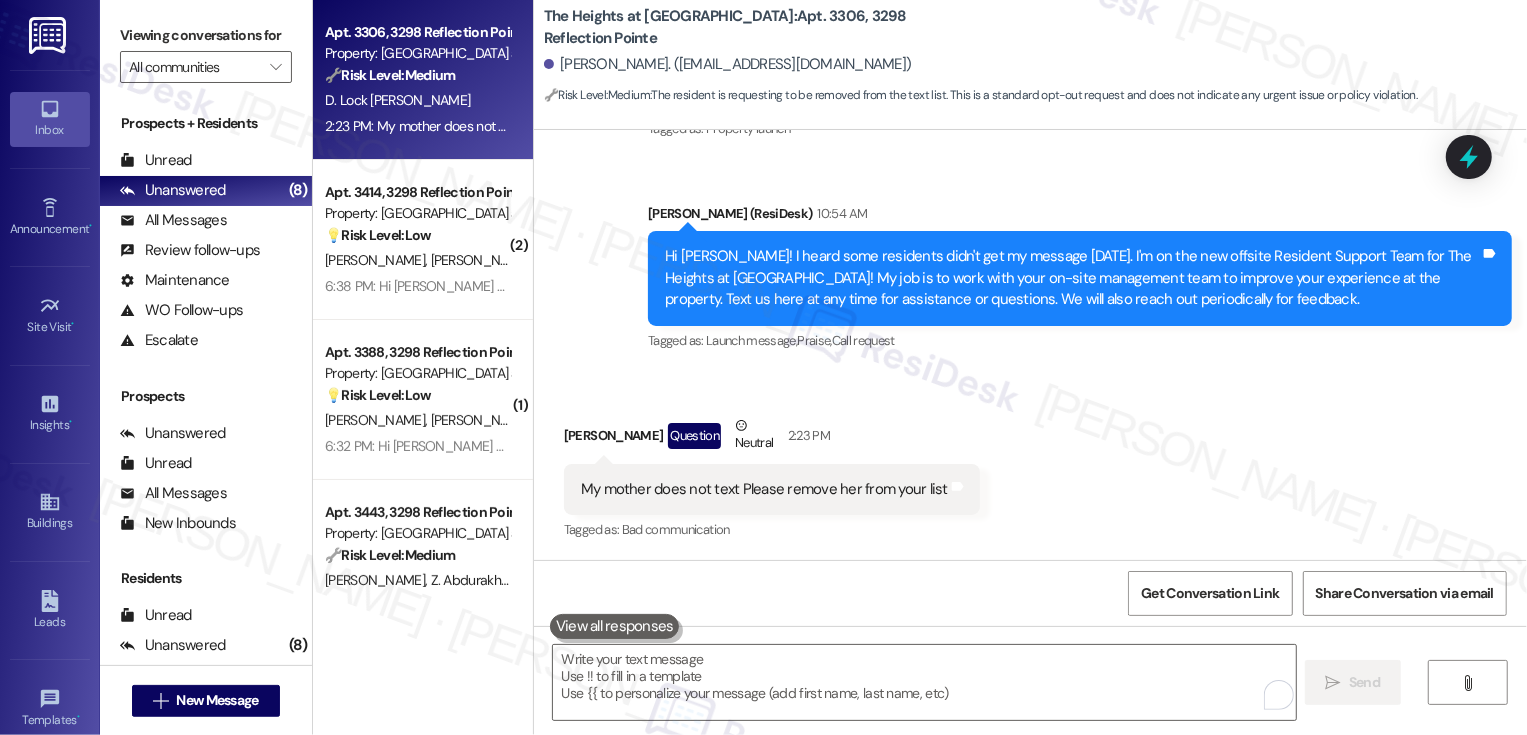 scroll, scrollTop: 539, scrollLeft: 0, axis: vertical 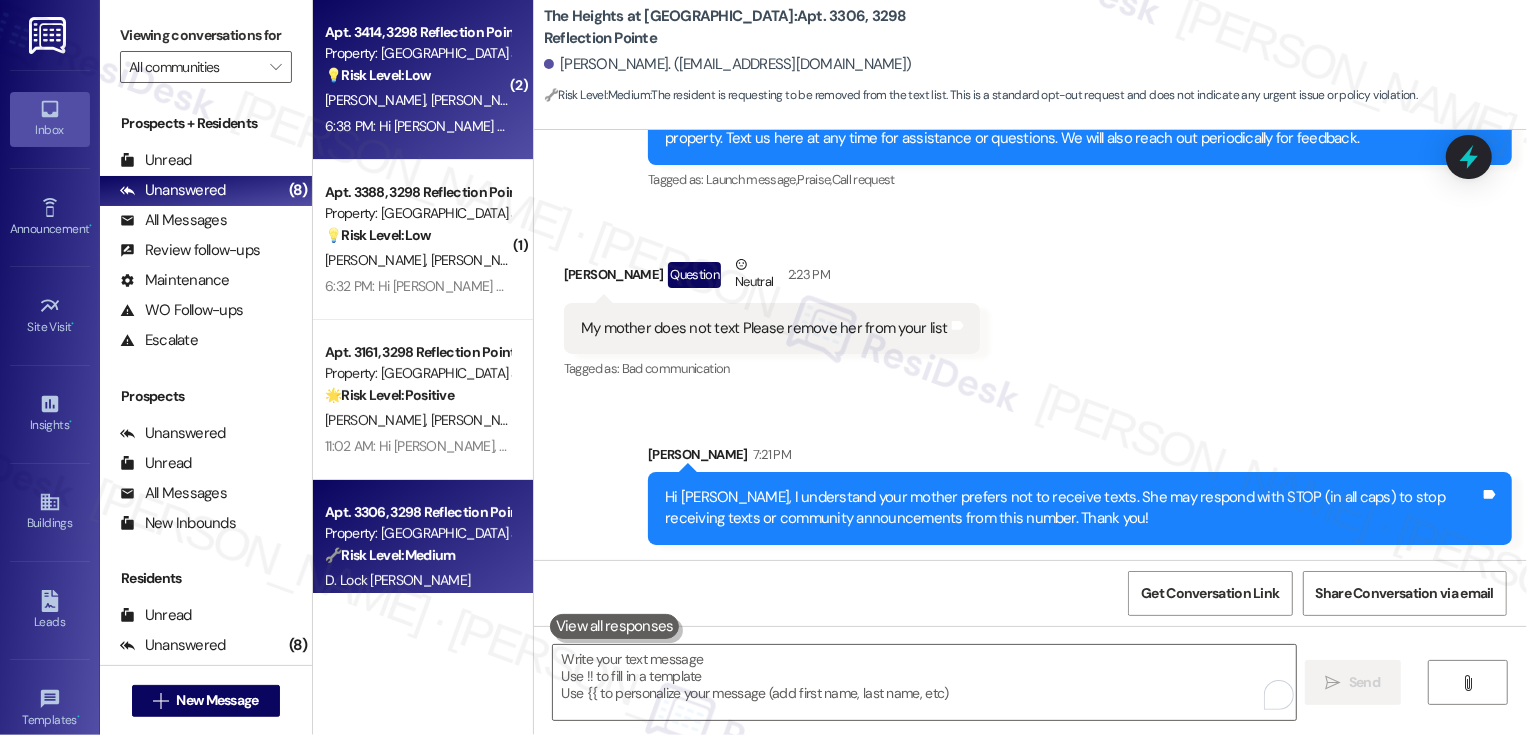 click on "Apt. 3414, 3298 Reflection Pointe Property: [GEOGRAPHIC_DATA] at [GEOGRAPHIC_DATA] 💡  Risk Level:  Low The resident is asking about the pool hours, which is a non-essential request related to amenity information. [PERSON_NAME] [PERSON_NAME] 6:38 PM: Hi [PERSON_NAME] can you tell me what time the pool closed this is my first time going thank  6:38 PM: Hi [PERSON_NAME] can you tell me what time the pool closed this is my first time going thank" at bounding box center [423, 80] 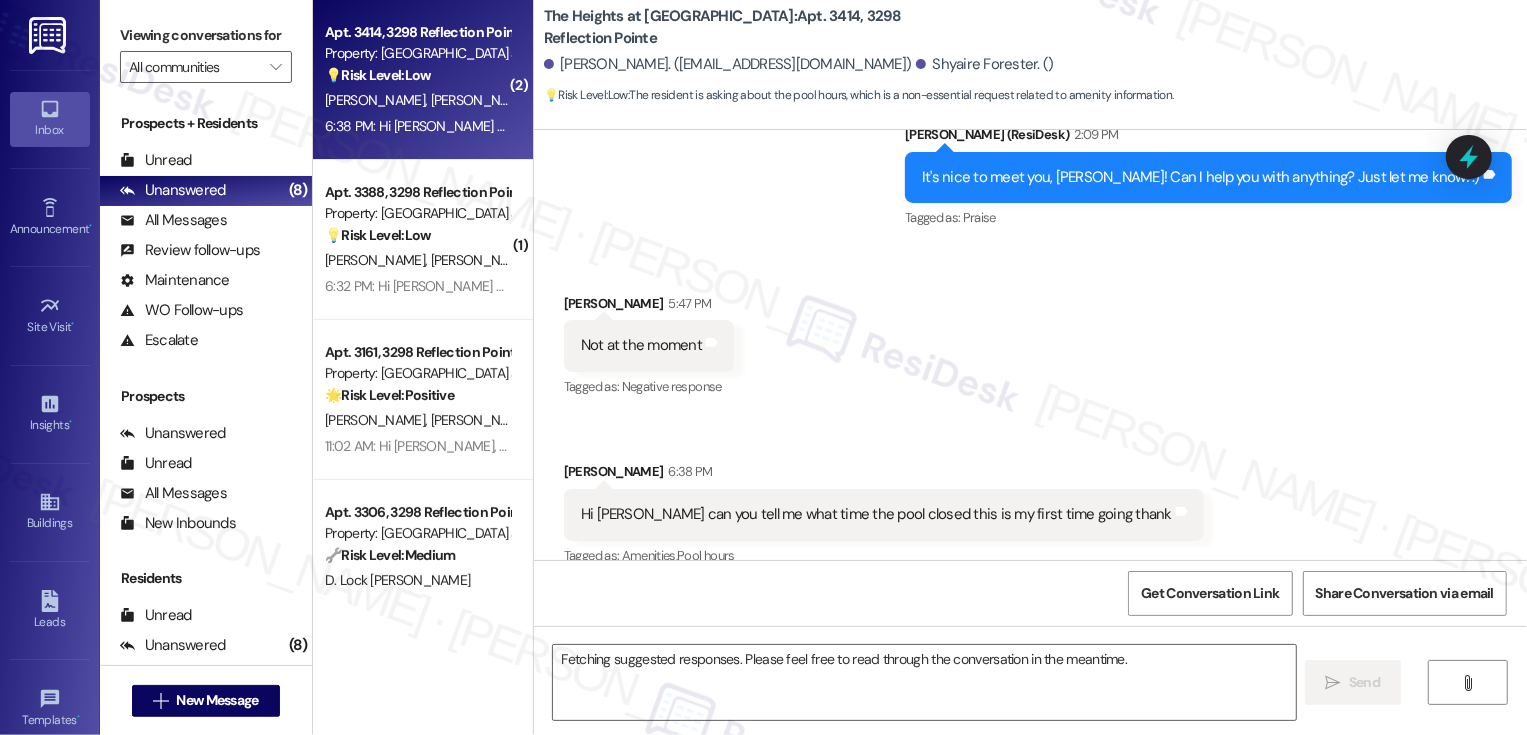 scroll, scrollTop: 862, scrollLeft: 0, axis: vertical 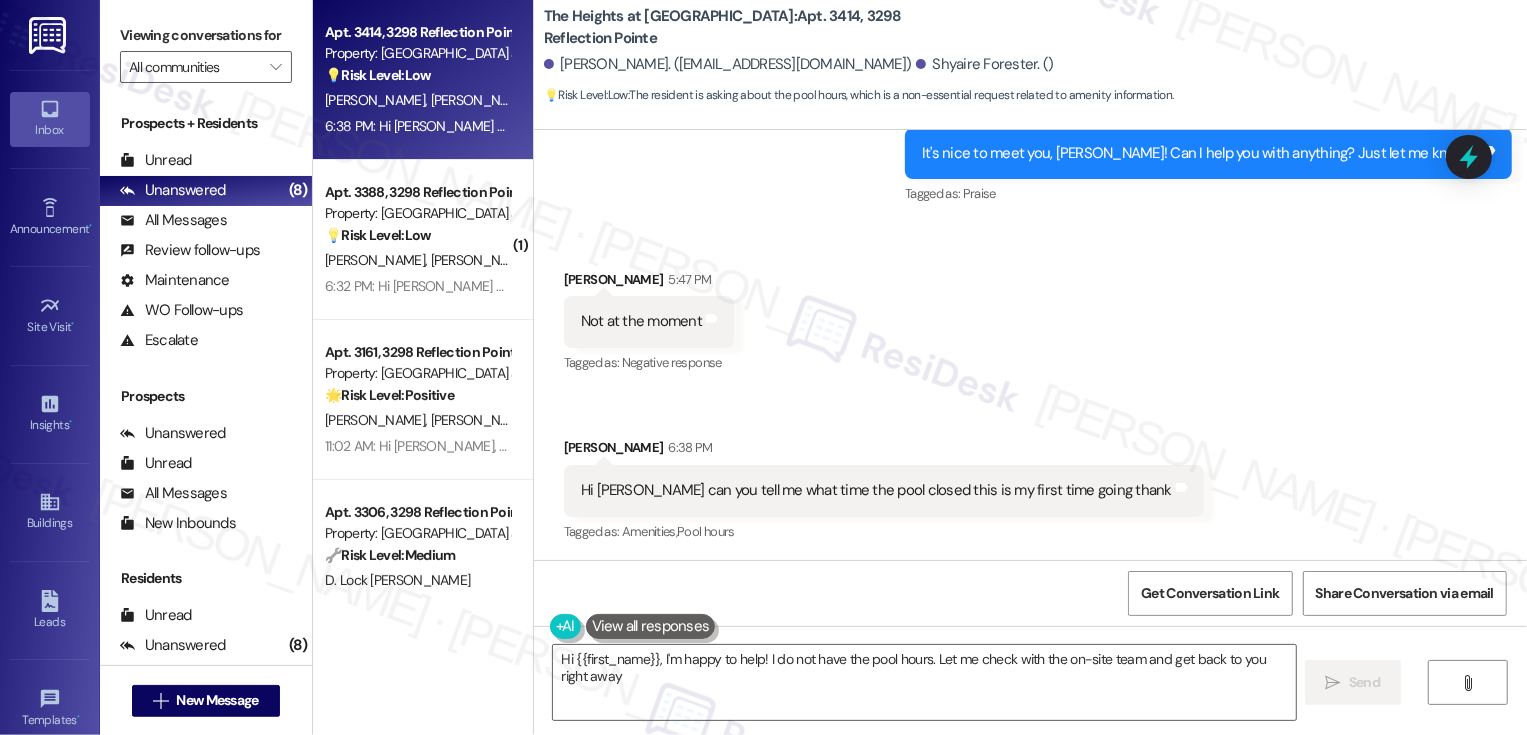 type on "Hi {{first_name}}, I'm happy to help! I do not have the pool hours. Let me check with the on-site team and get back to you right away!" 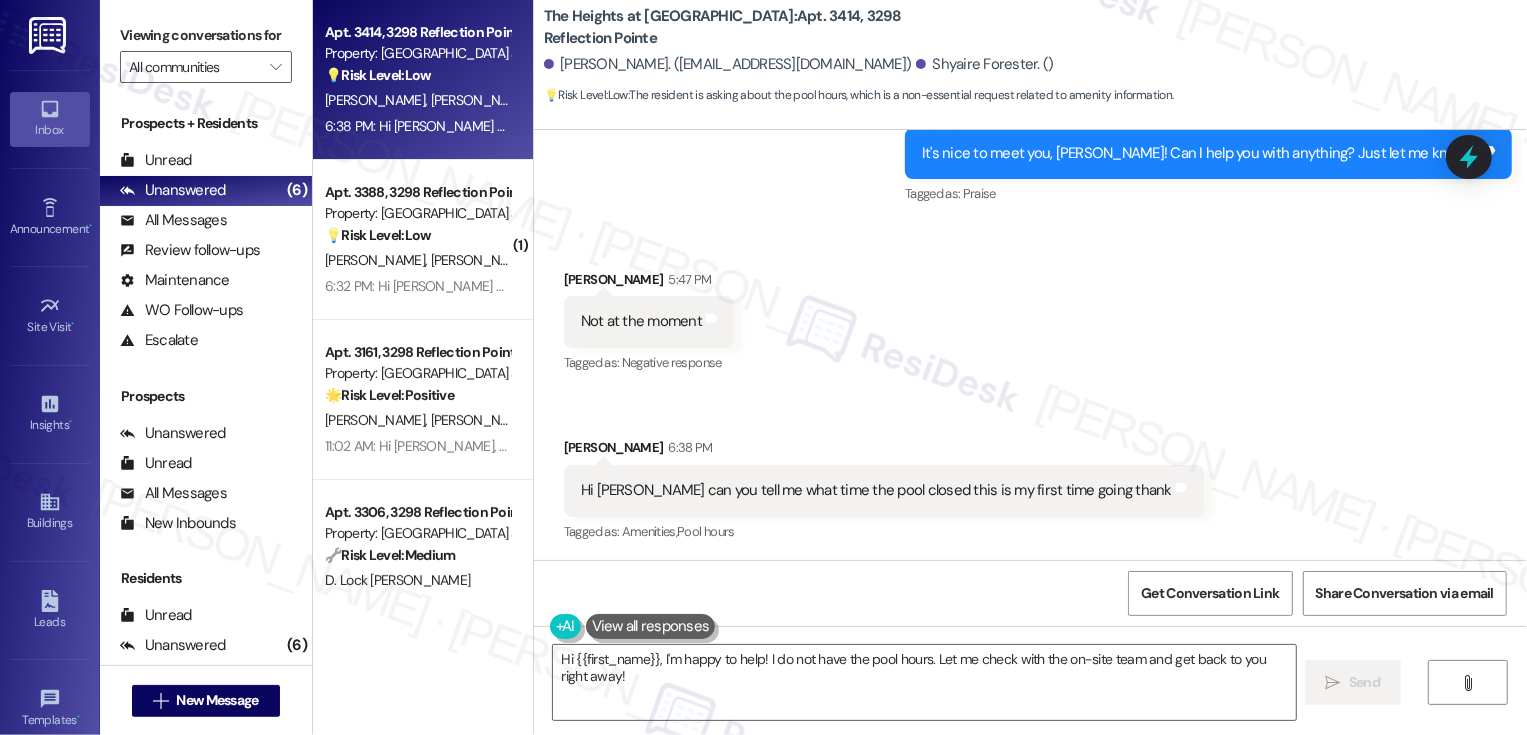 scroll, scrollTop: 863, scrollLeft: 0, axis: vertical 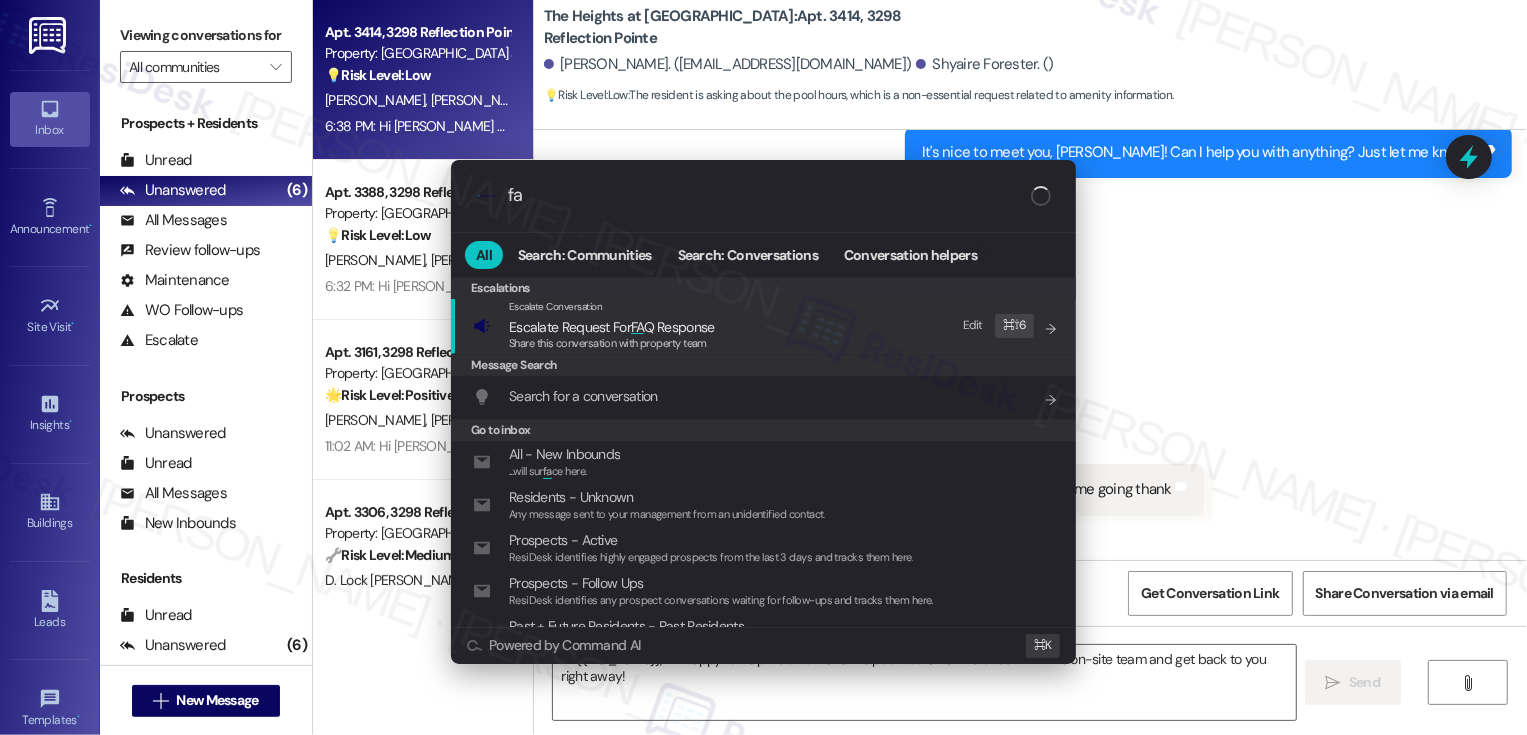type on "faq" 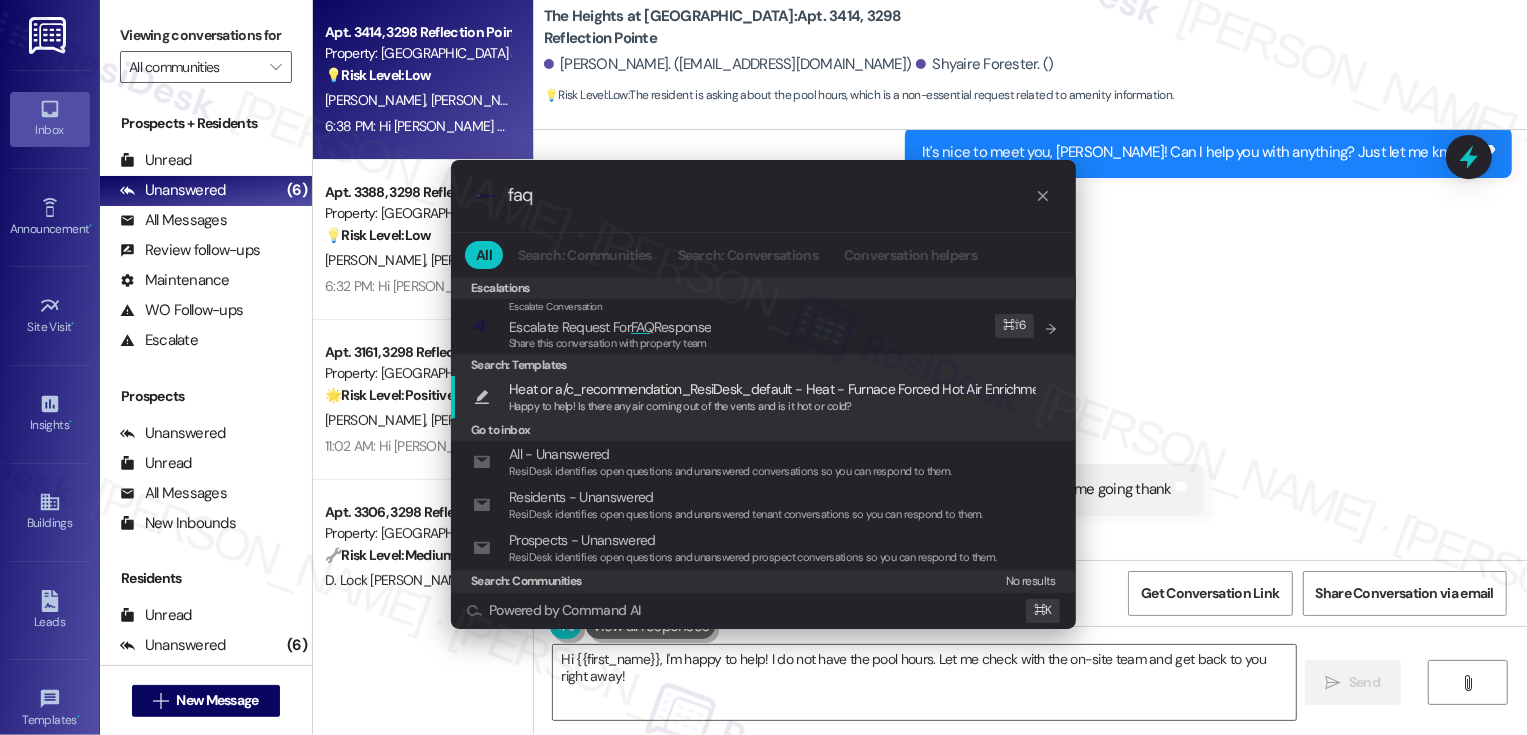 click on ".cls-1{fill:#0a055f;}.cls-2{fill:#0cc4c4;} resideskLogoBlueOrange faq All Search: Communities Search: Conversations Conversation helpers Escalations Escalations Escalate Conversation Escalate Request For  FAQ  Response Share this conversation with property team Edit ⌘ ⇧ 6 Search: Templates Heat or a/c_recommendation_ResiDesk_default - Heat - Furnace Forced Hot Air Enrichment Question Happy to help! Is there any air coming out of the vents and is it hot or cold? Go to inbox All - Unanswered ResiDesk identifies open questions and unanswered conversations so you can respond to them. Residents - Unanswered ResiDesk identifies open questions and unanswered tenant conversations so you can respond to them. Prospects - Unanswered ResiDesk identifies open questions and unanswered prospect conversations so you can respond to them. Search: Communities No results Powered by Command AI ⌘ K" at bounding box center [763, 367] 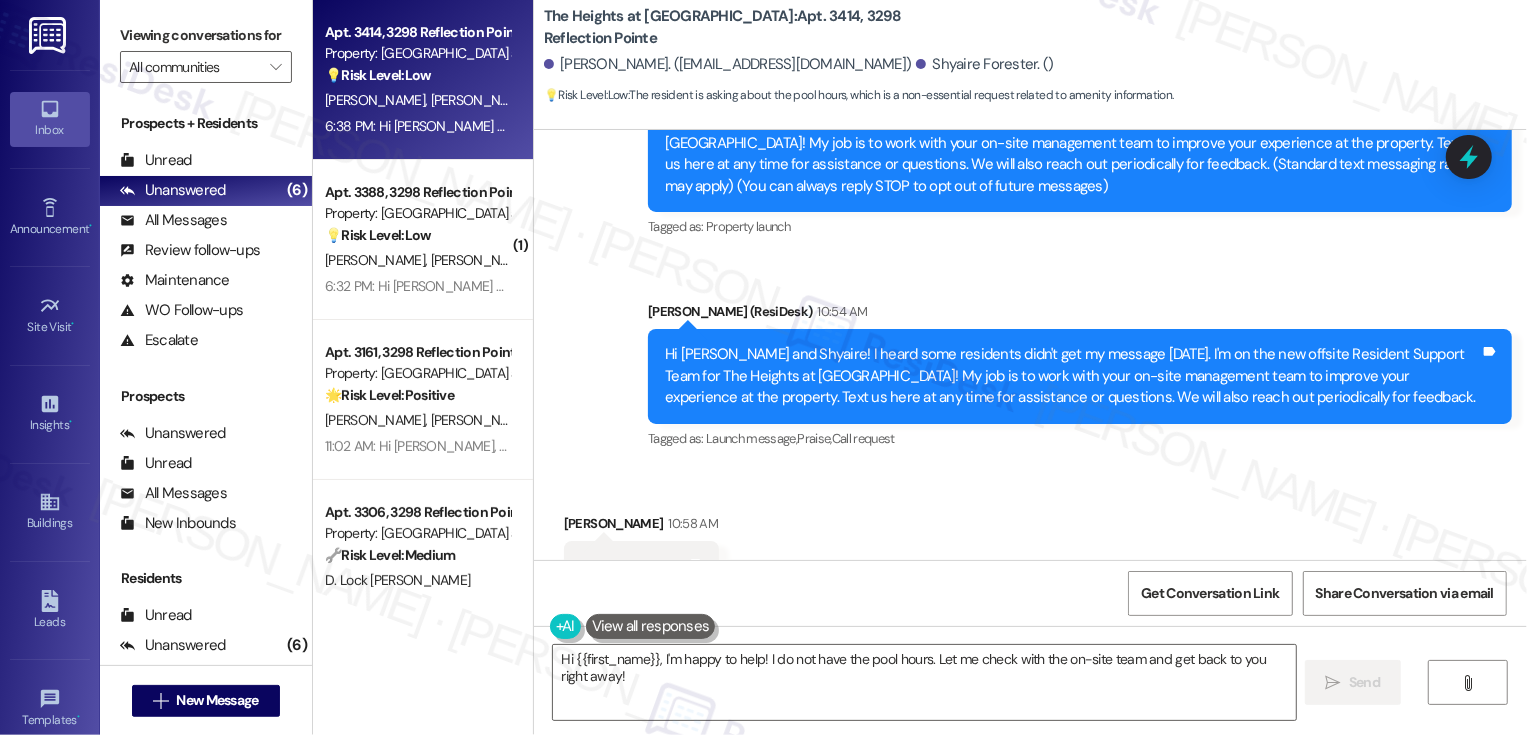 scroll, scrollTop: 0, scrollLeft: 0, axis: both 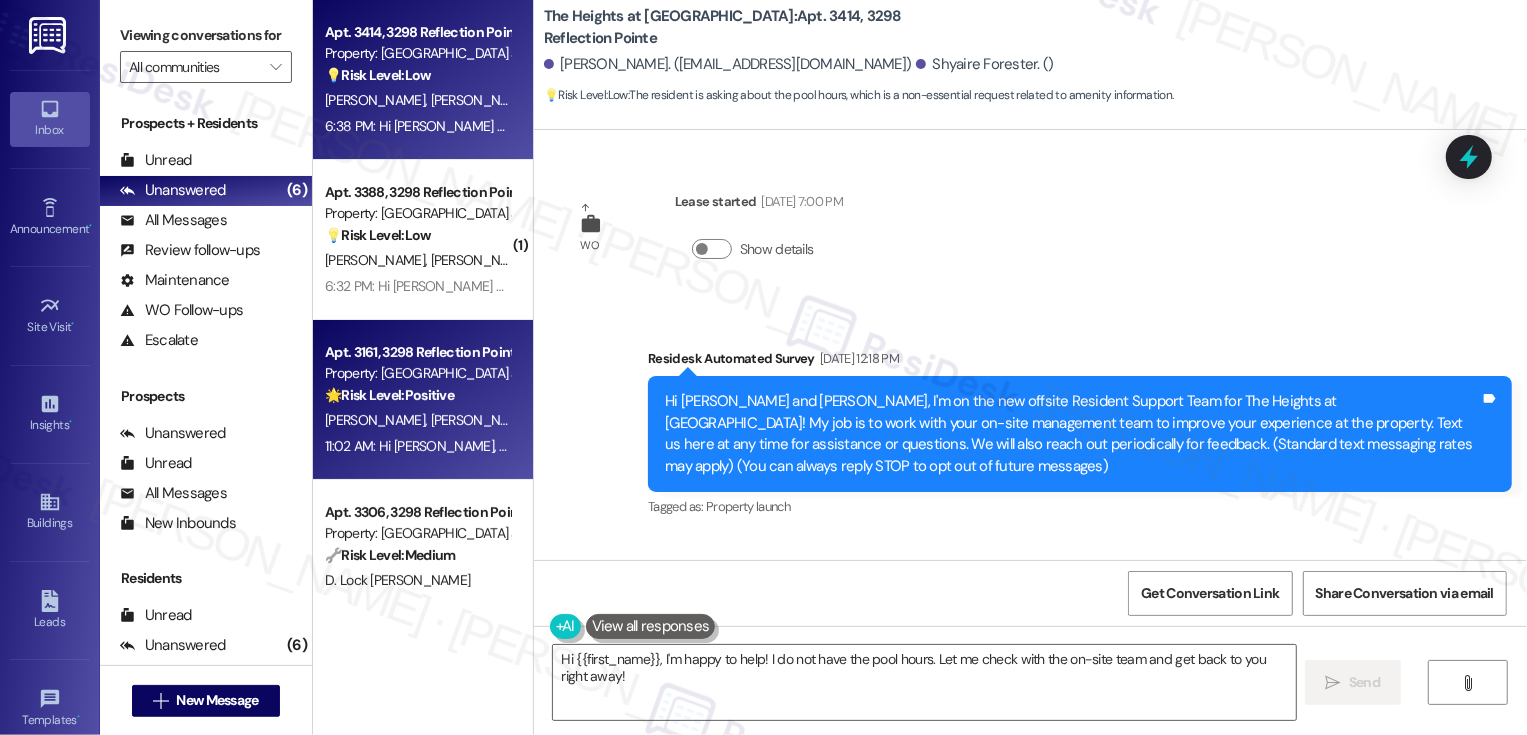 click on "🌟  Risk Level:  Positive The resident is providing their preferred names in response to an introductory message from the support team. This is positive engagement and relationship building." at bounding box center [417, 395] 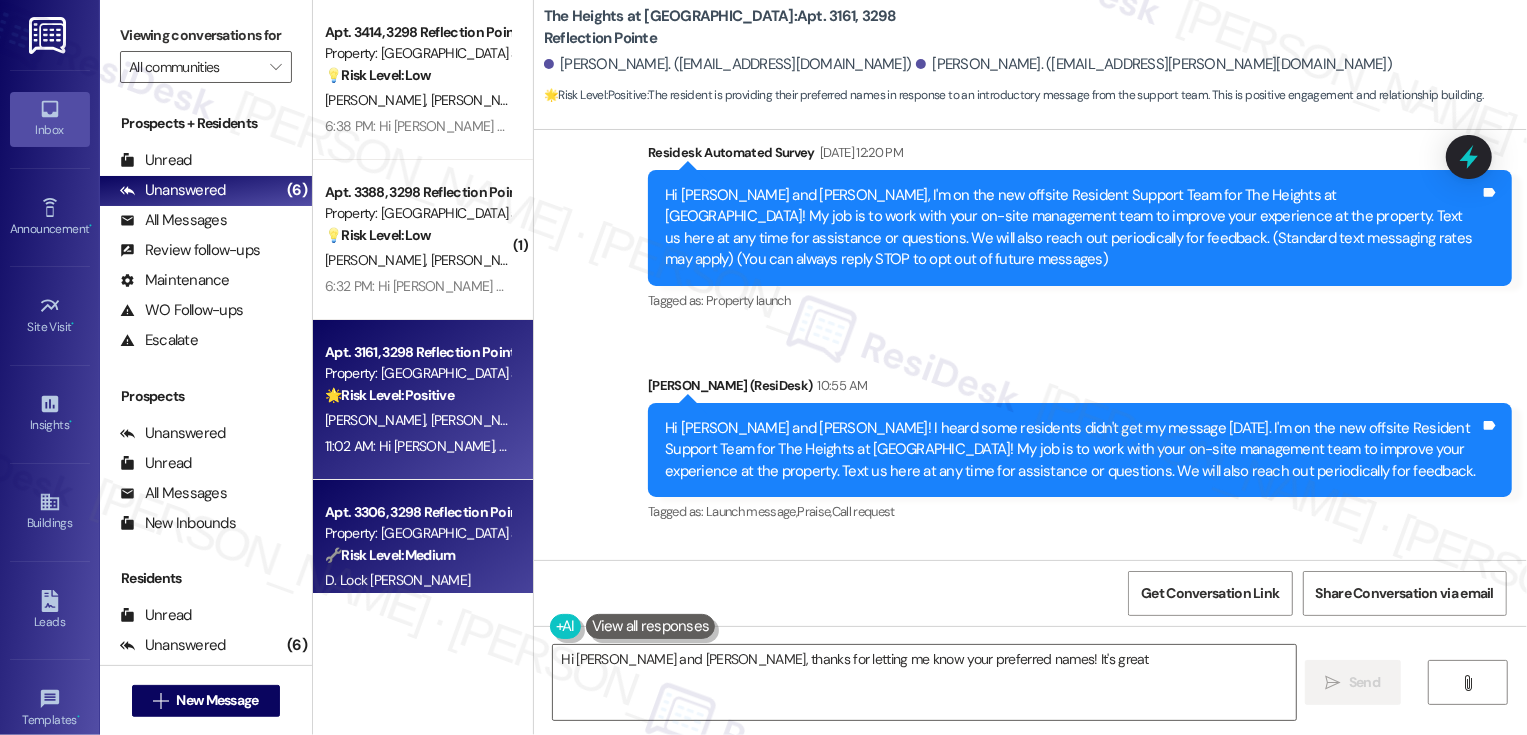 scroll, scrollTop: 22, scrollLeft: 0, axis: vertical 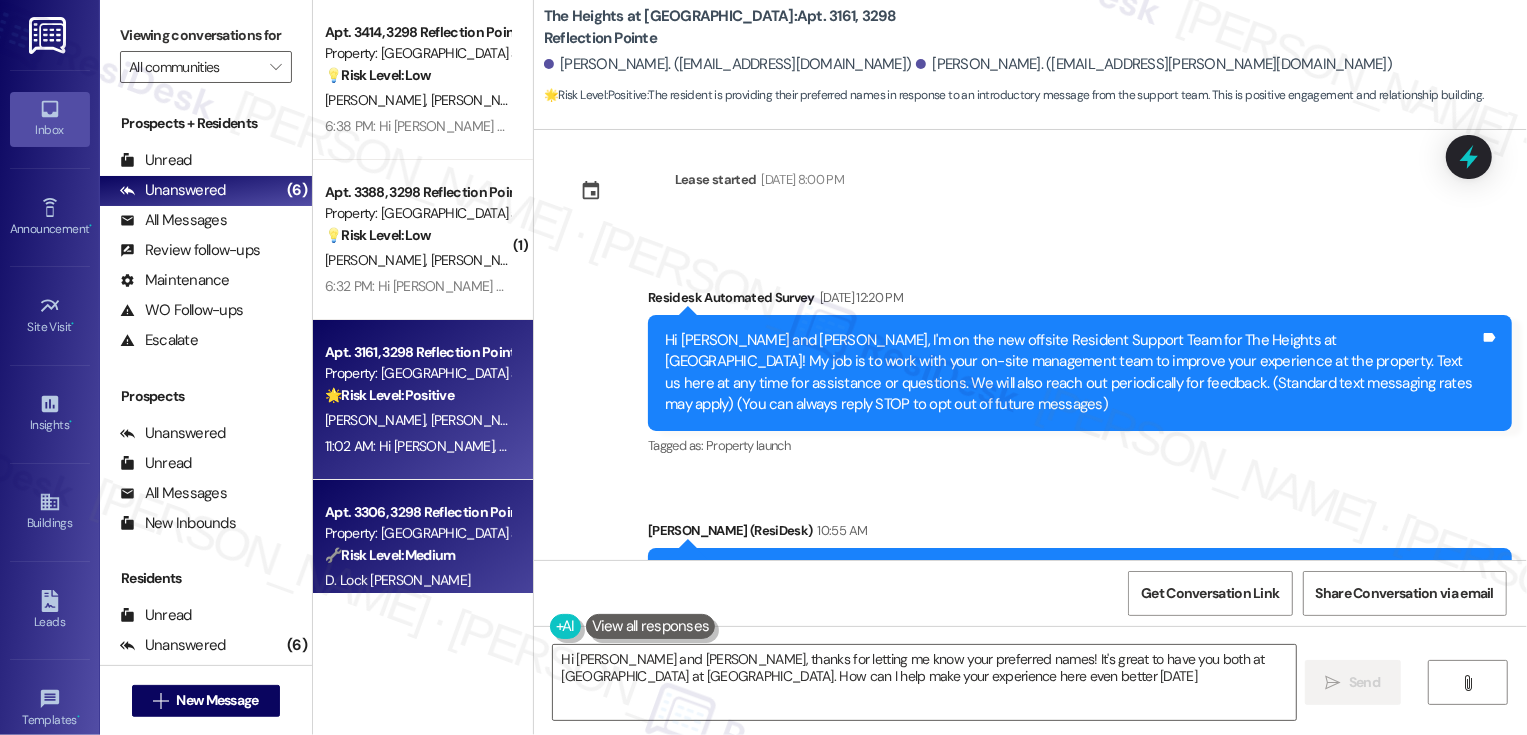 type on "Hi [PERSON_NAME] and [PERSON_NAME], thanks for letting me know your preferred names! It's great to have you both at [GEOGRAPHIC_DATA] at [GEOGRAPHIC_DATA]. How can I help make your experience here even better [DATE]?" 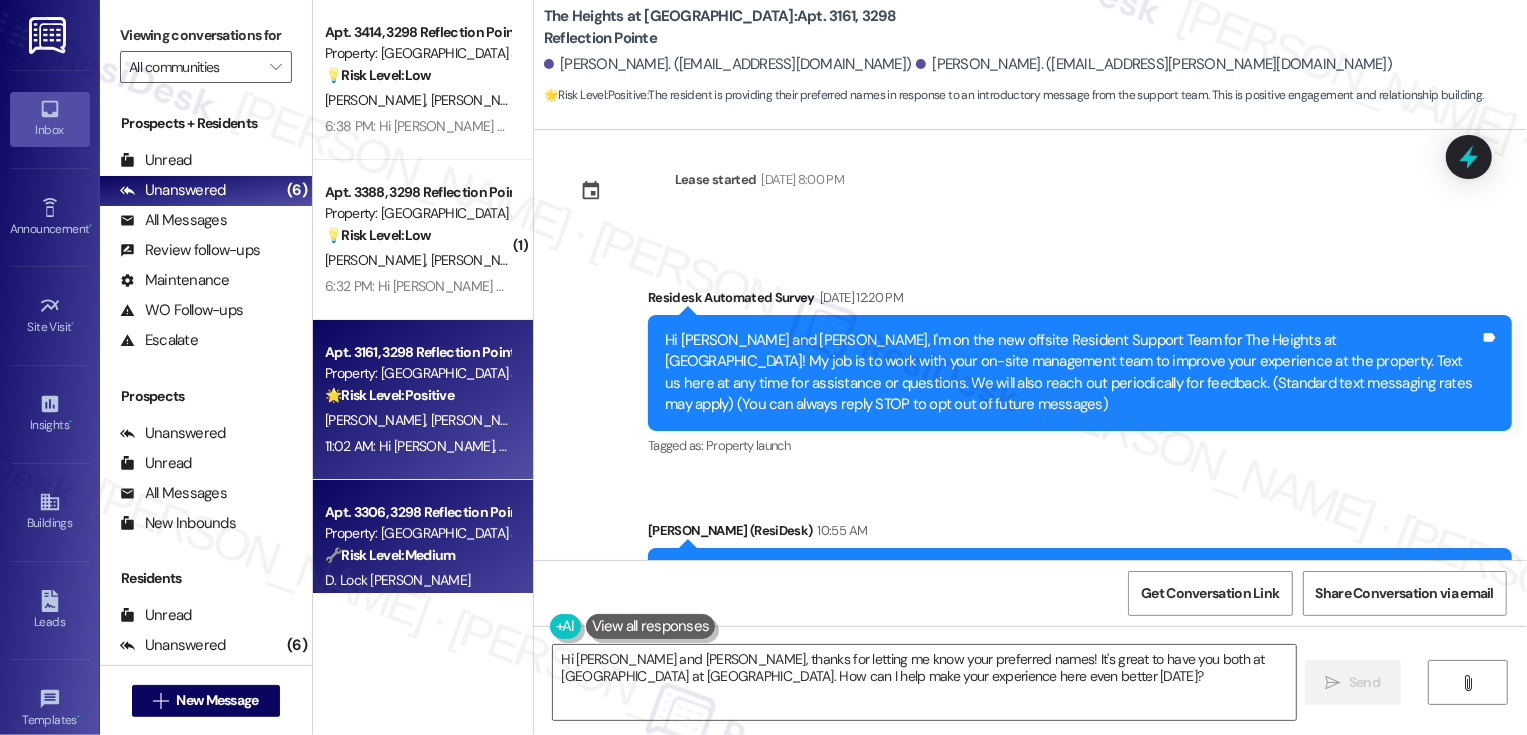 click on "🔧  Risk Level:  Medium" at bounding box center (390, 555) 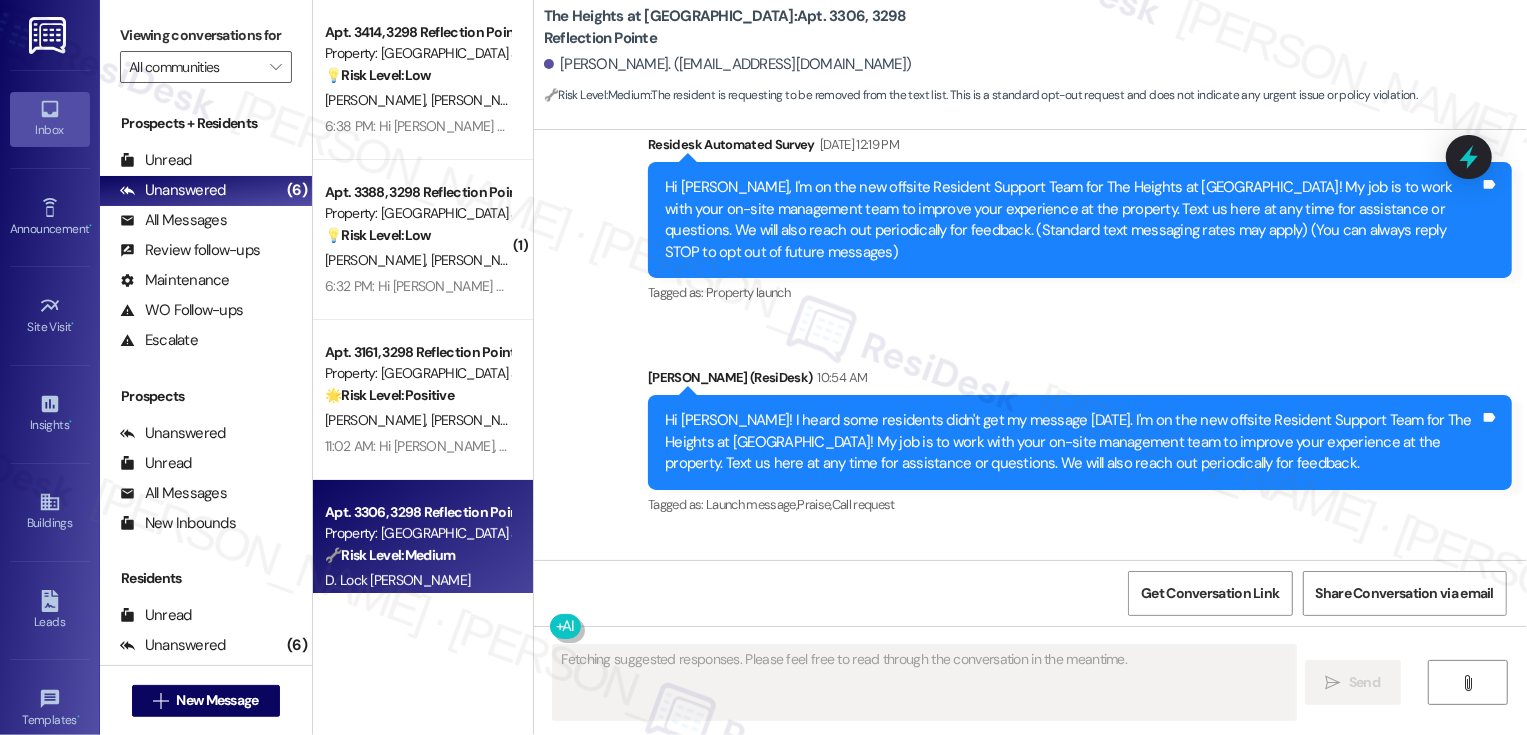 scroll, scrollTop: 0, scrollLeft: 0, axis: both 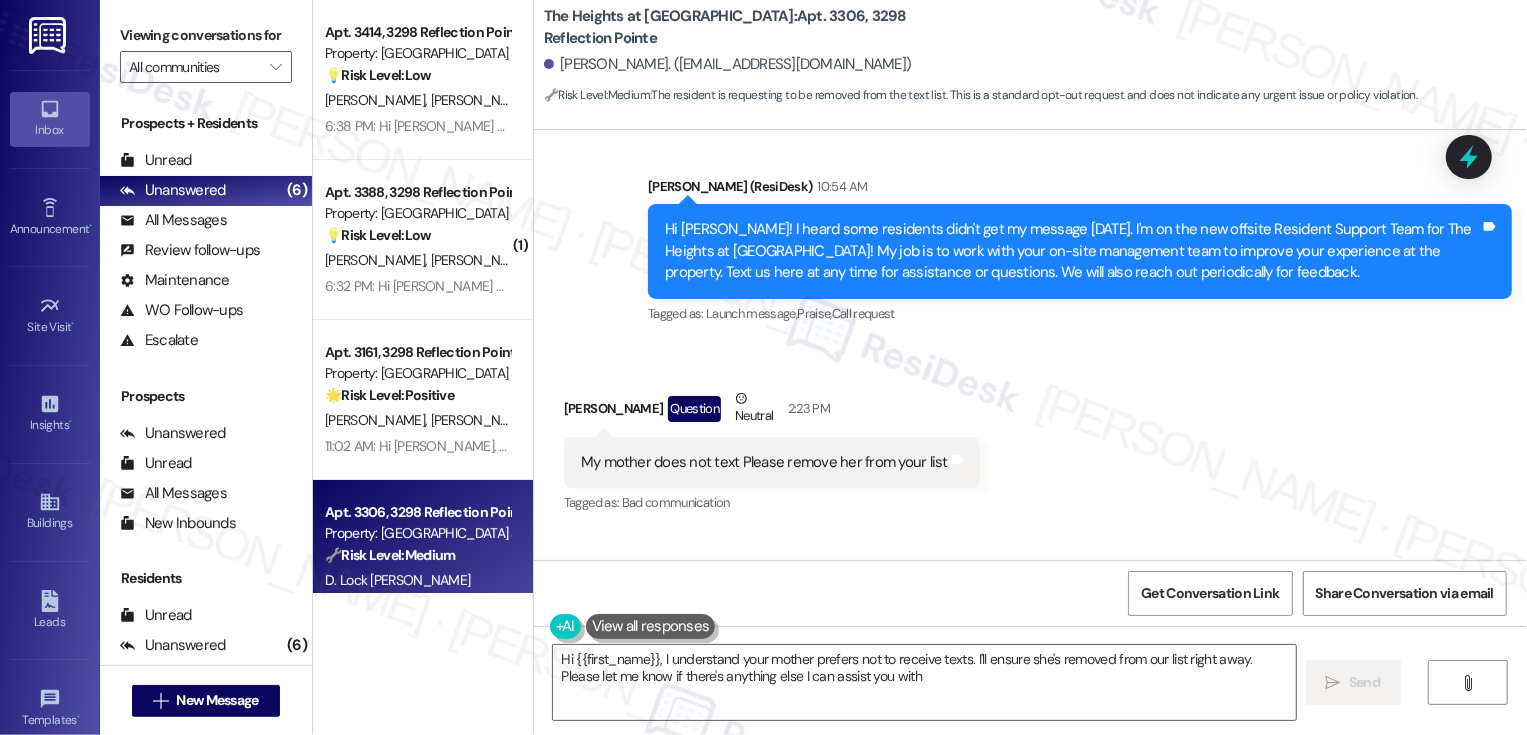type on "Hi {{first_name}}, I understand your mother prefers not to receive texts. I'll ensure she's removed from our list right away. Please let me know if there's anything else I can assist you with!" 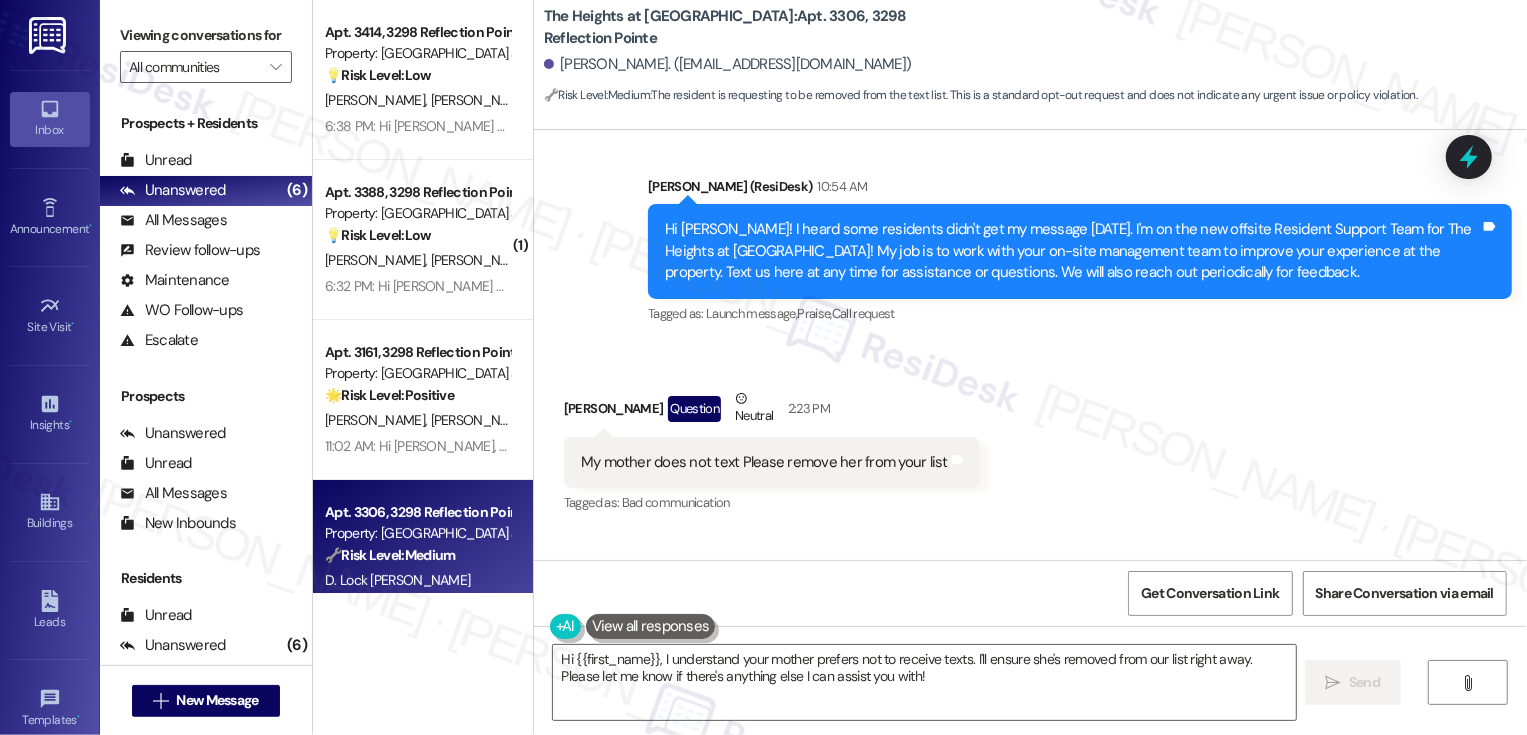 scroll, scrollTop: 568, scrollLeft: 0, axis: vertical 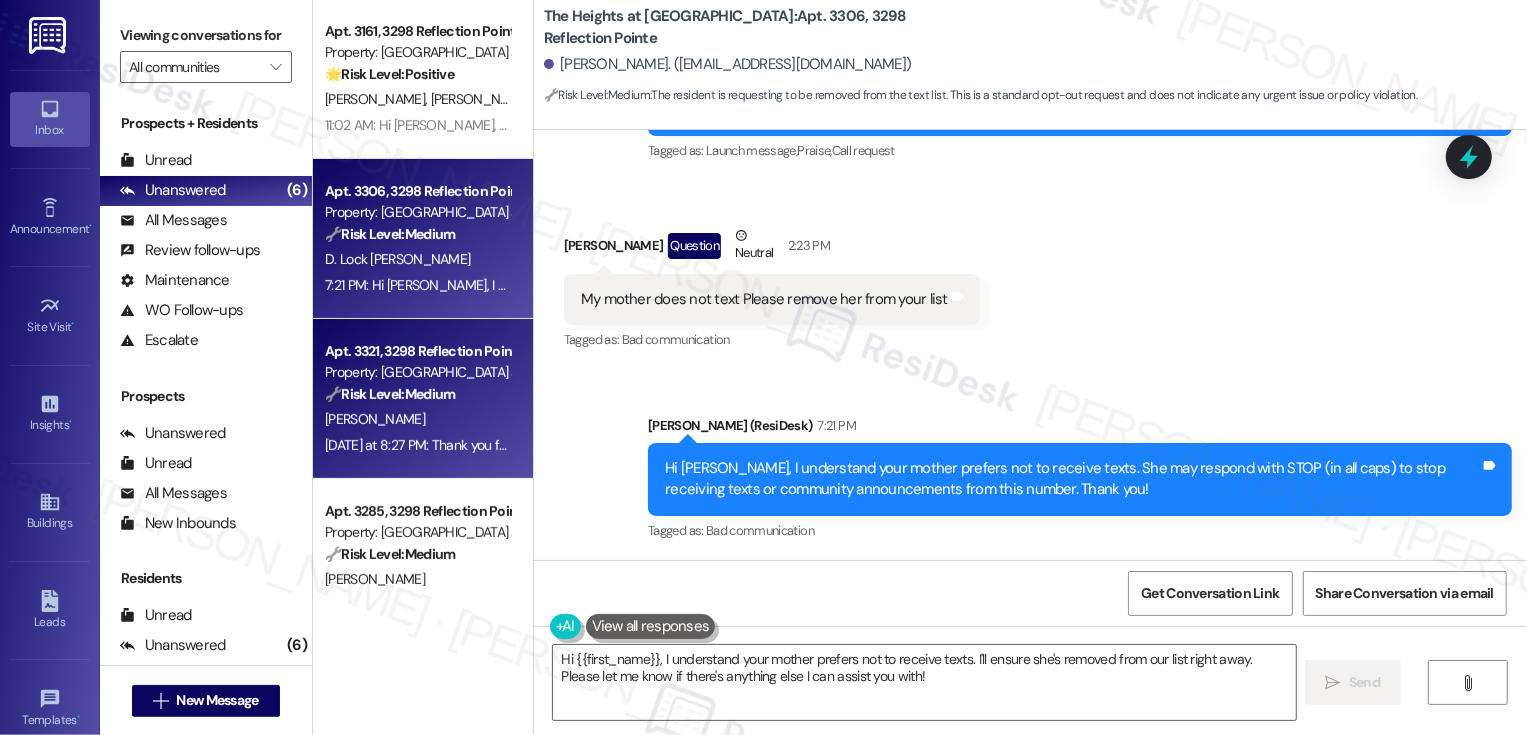 click on "[PERSON_NAME]" at bounding box center [417, 419] 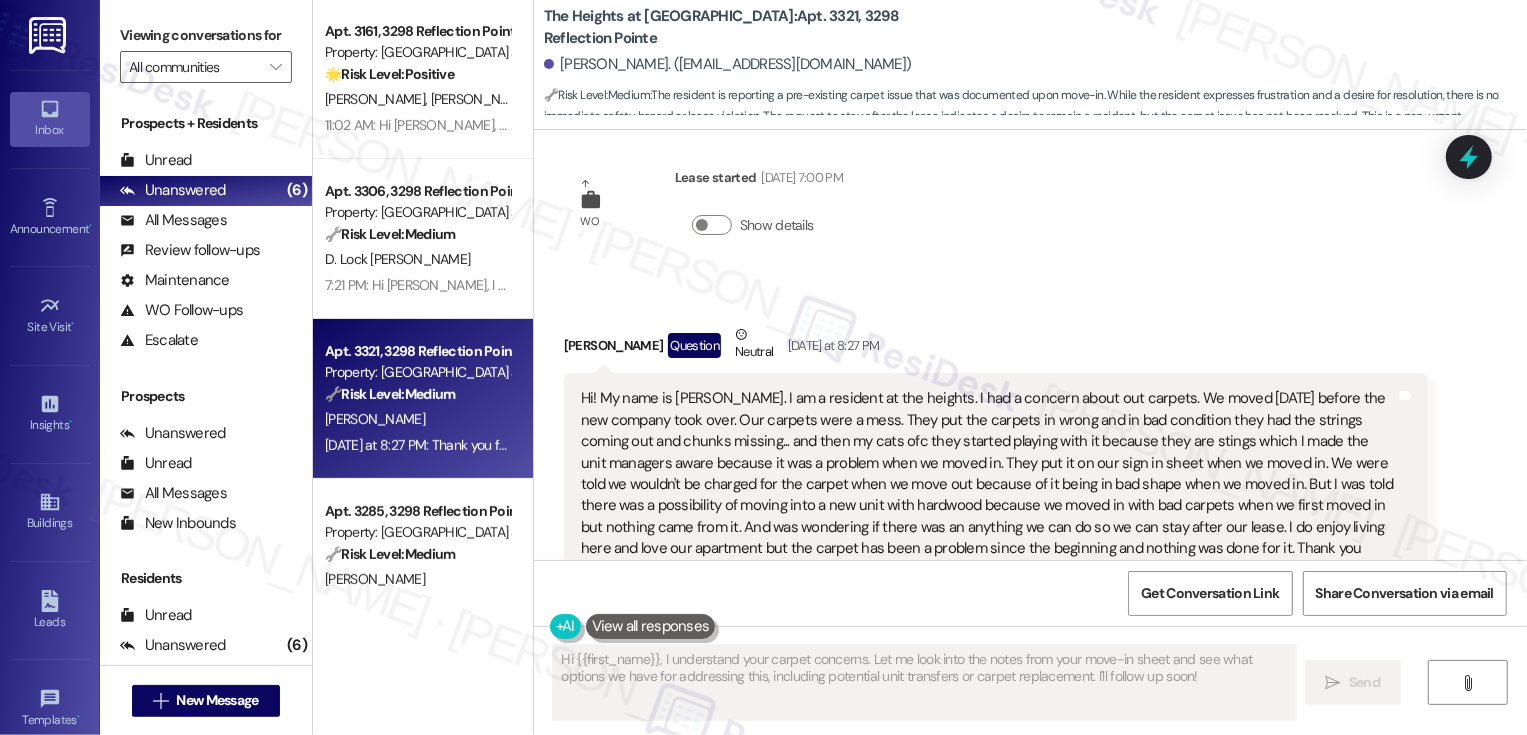 scroll, scrollTop: 0, scrollLeft: 0, axis: both 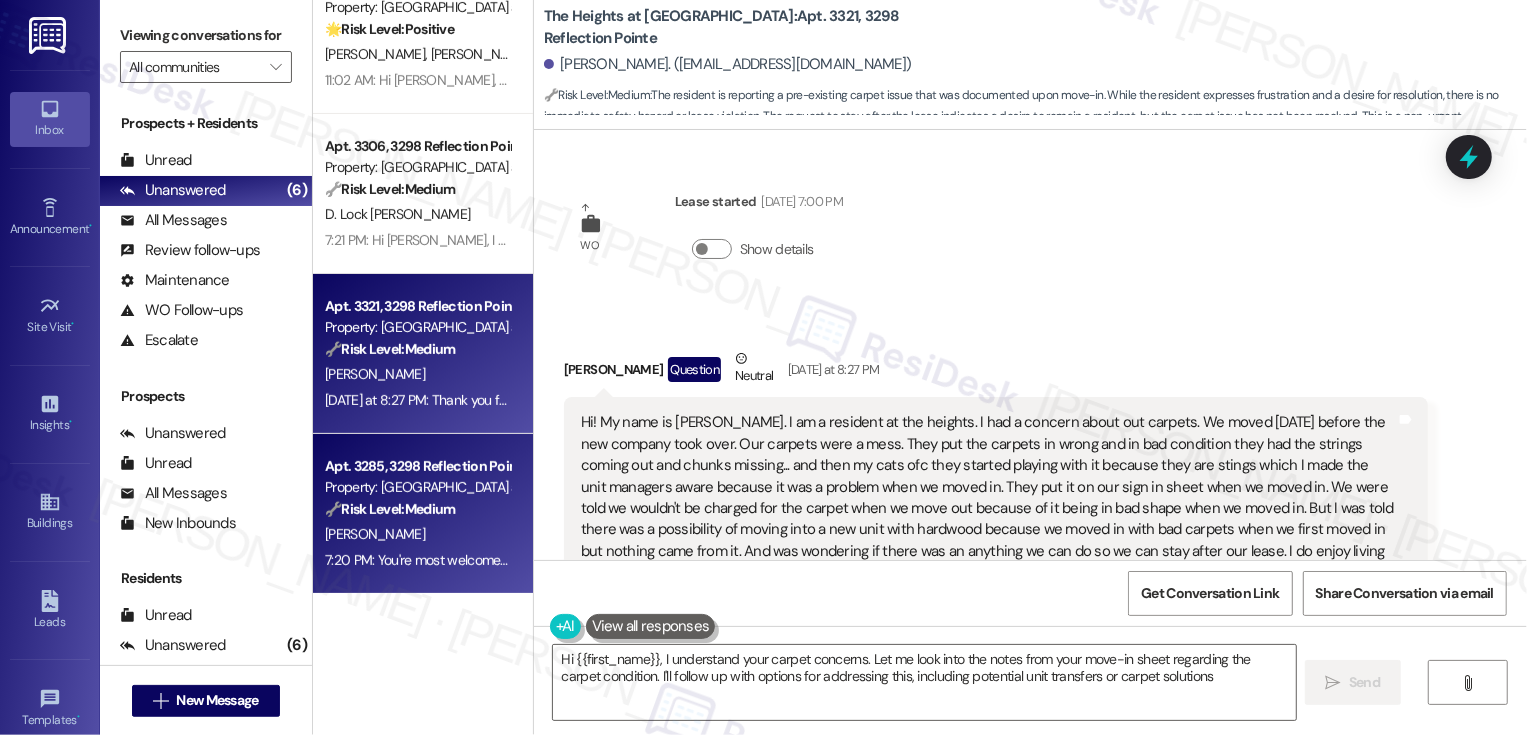 type on "Hi {{first_name}}, I understand your carpet concerns. Let me look into the notes from your move-in sheet regarding the carpet condition. I'll follow up with options for addressing this, including potential unit transfers or carpet solutions." 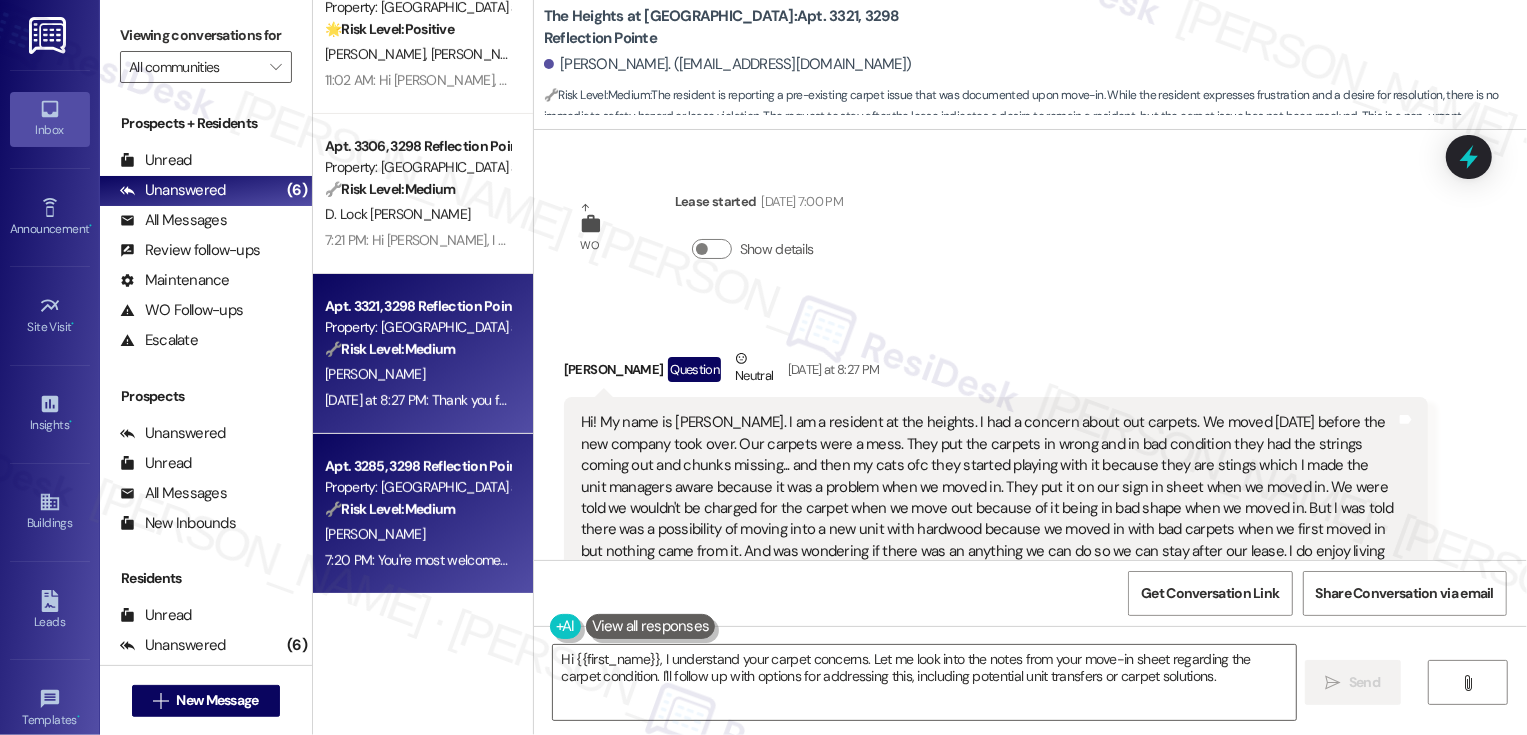 click on "7:20 PM: You're most welcome! Please let me know if you have any more questions, [PERSON_NAME]. Have a great weekend! 7:20 PM: You're most welcome! Please let me know if you have any more questions, [PERSON_NAME]. Have a great weekend!" at bounding box center [686, 560] 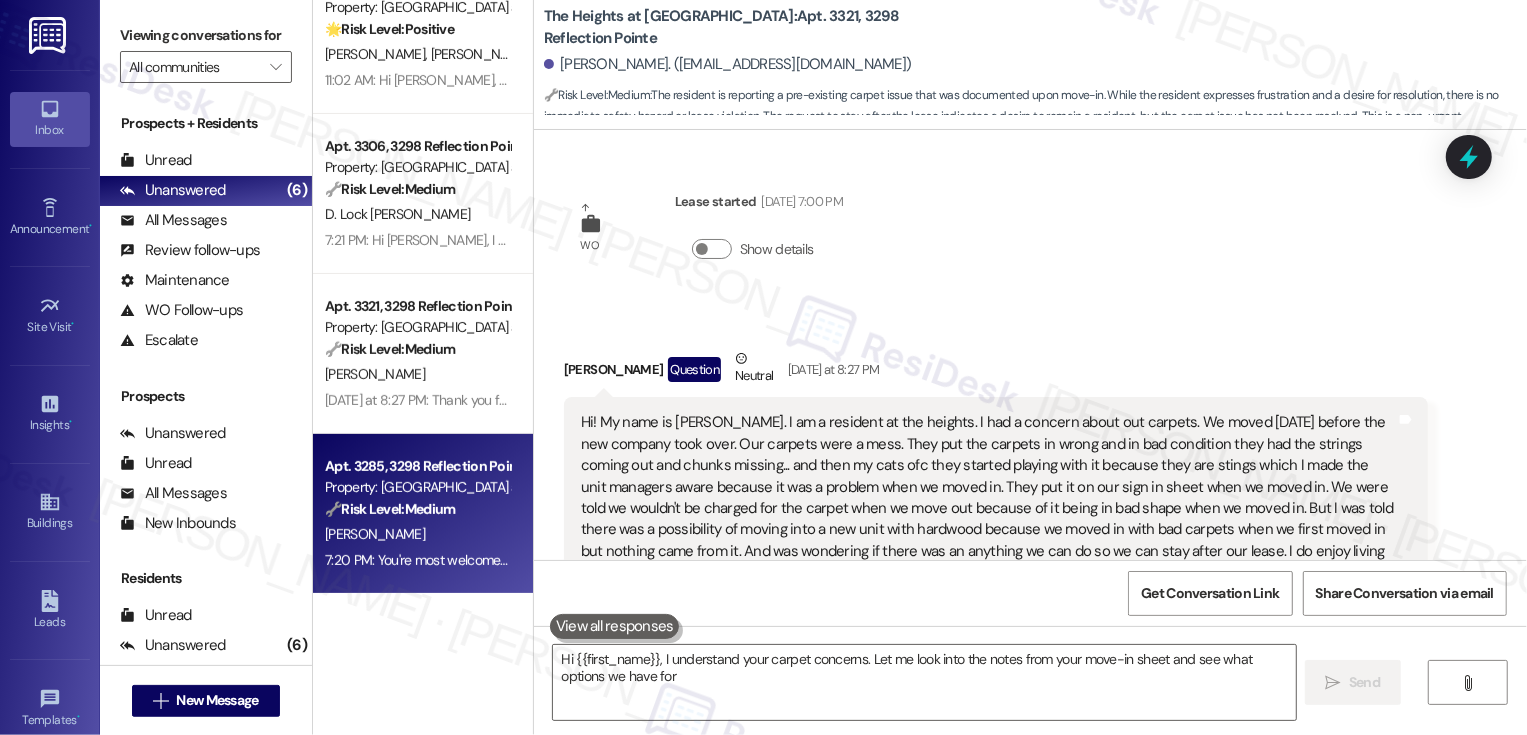 type on "Hi {{first_name}}, I understand your carpet concerns. Let me look into the notes from your move-in sheet and see what options we have for addressing" 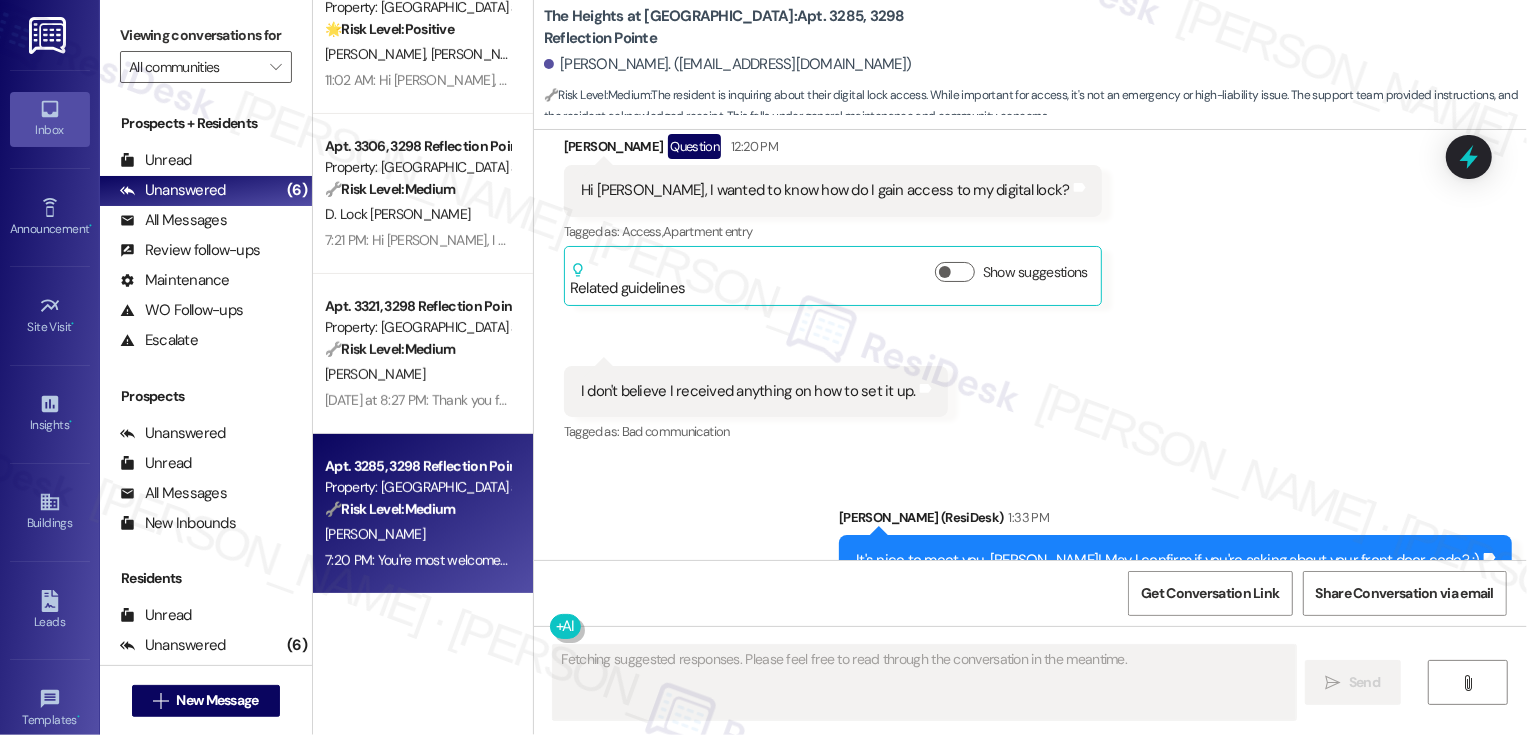 scroll, scrollTop: 409, scrollLeft: 0, axis: vertical 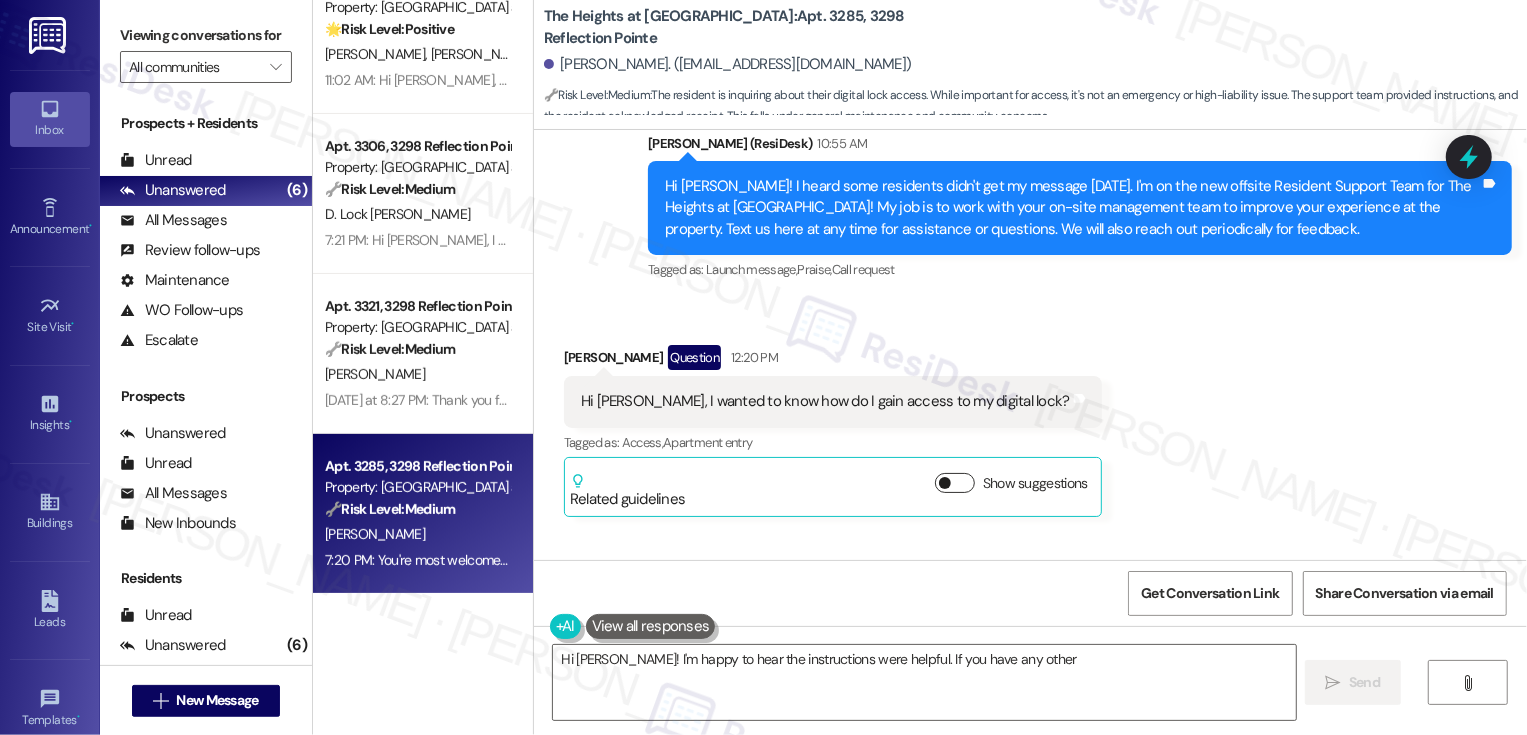 click on "Show suggestions" at bounding box center (955, 483) 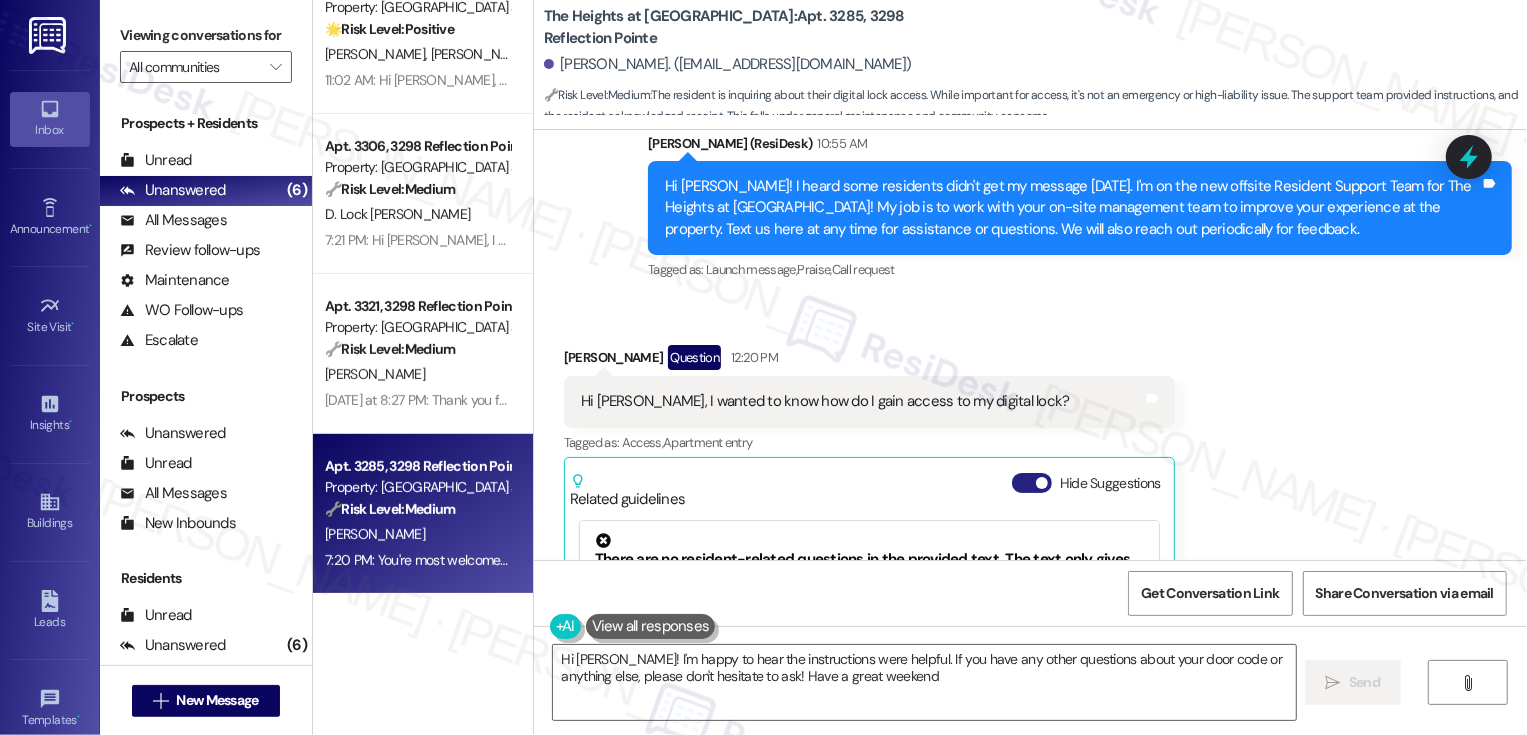 type on "Hi [PERSON_NAME]! I'm happy to hear the instructions were helpful. If you have any other questions about your door code or anything else, please don't hesitate to ask! Have a great weekend!" 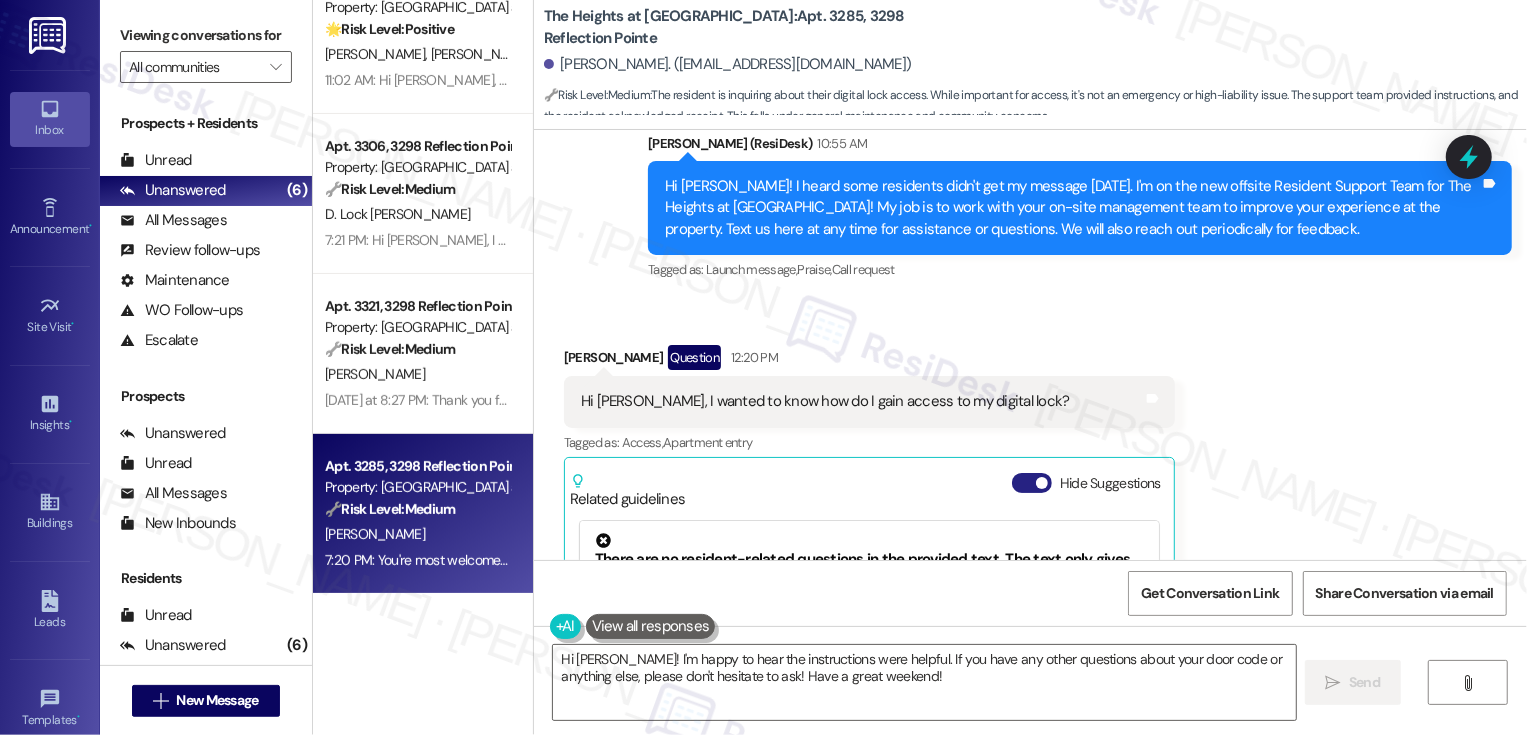 scroll, scrollTop: 650, scrollLeft: 0, axis: vertical 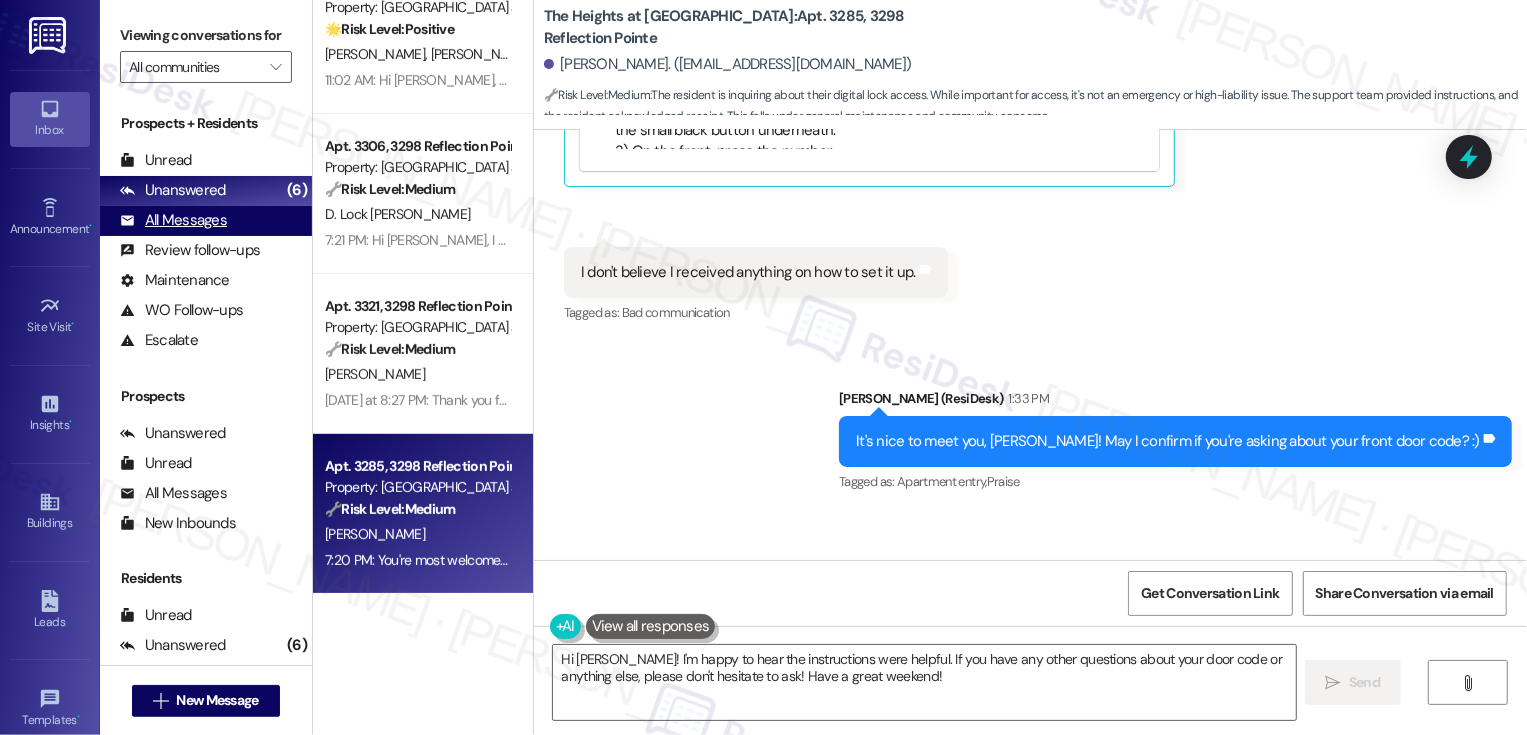 click on "All Messages" at bounding box center [173, 220] 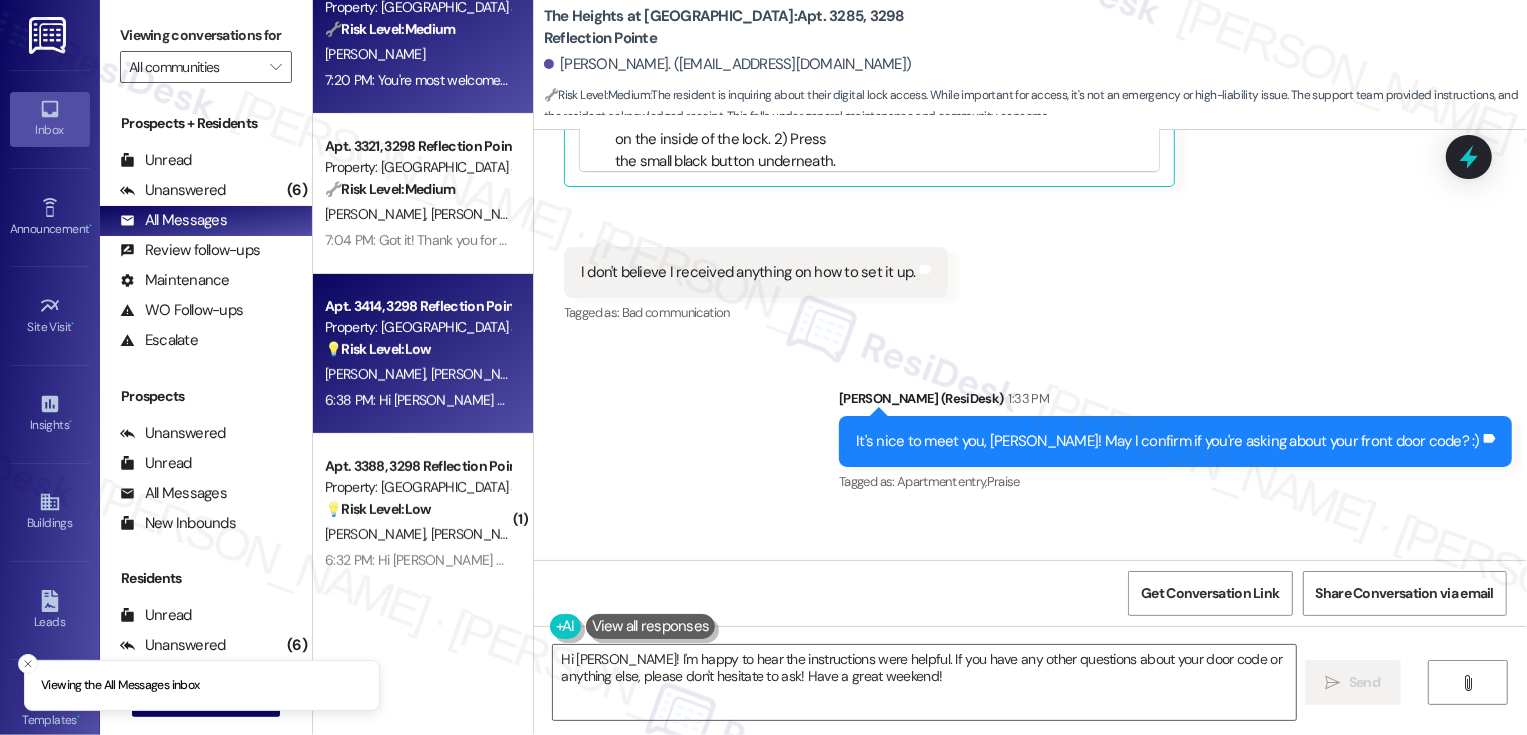 click on "💡  Risk Level:  Low" at bounding box center [378, 349] 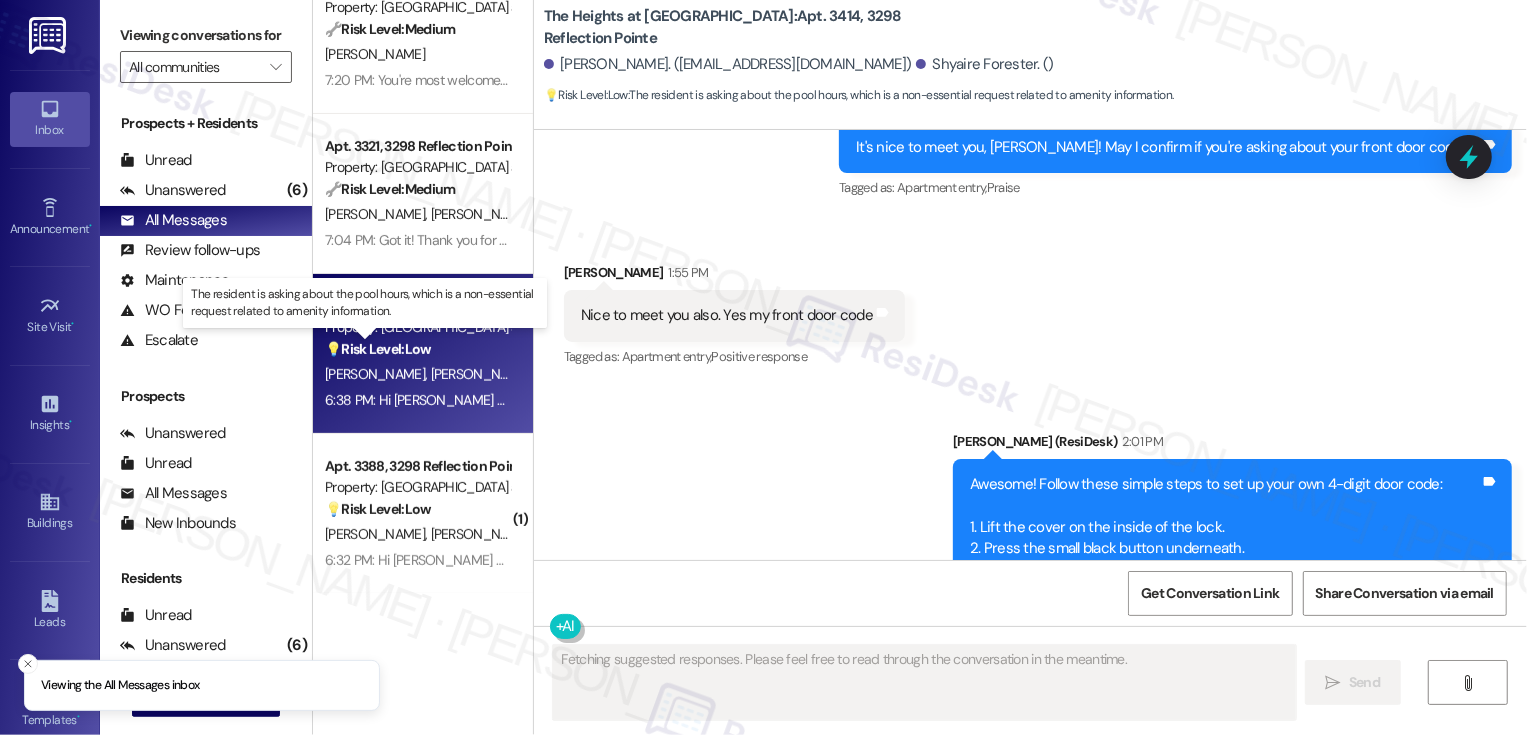 scroll, scrollTop: 863, scrollLeft: 0, axis: vertical 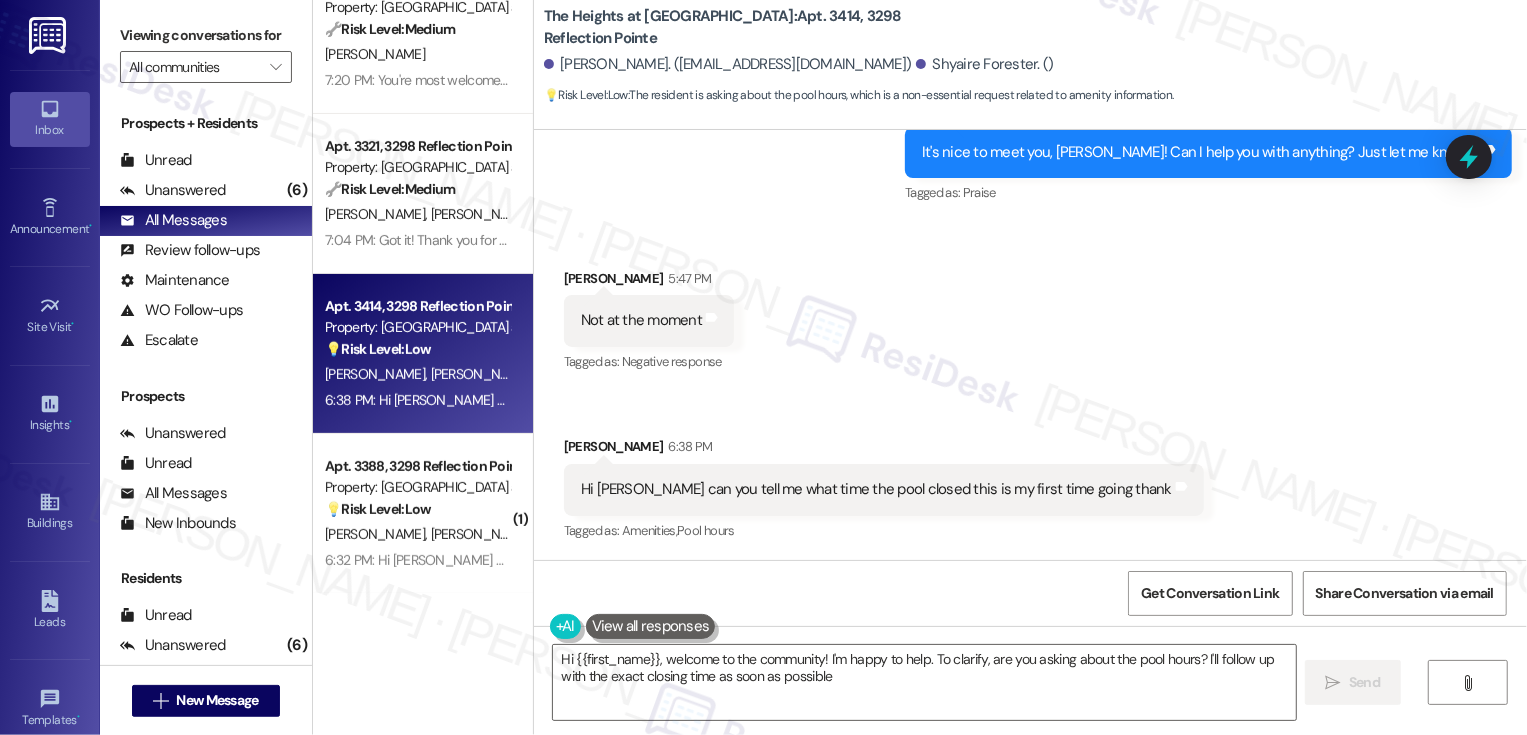 type on "Hi {{first_name}}, welcome to the community! I'm happy to help. To clarify, are you asking about the pool hours? I'll follow up with the exact closing time as soon as possible!" 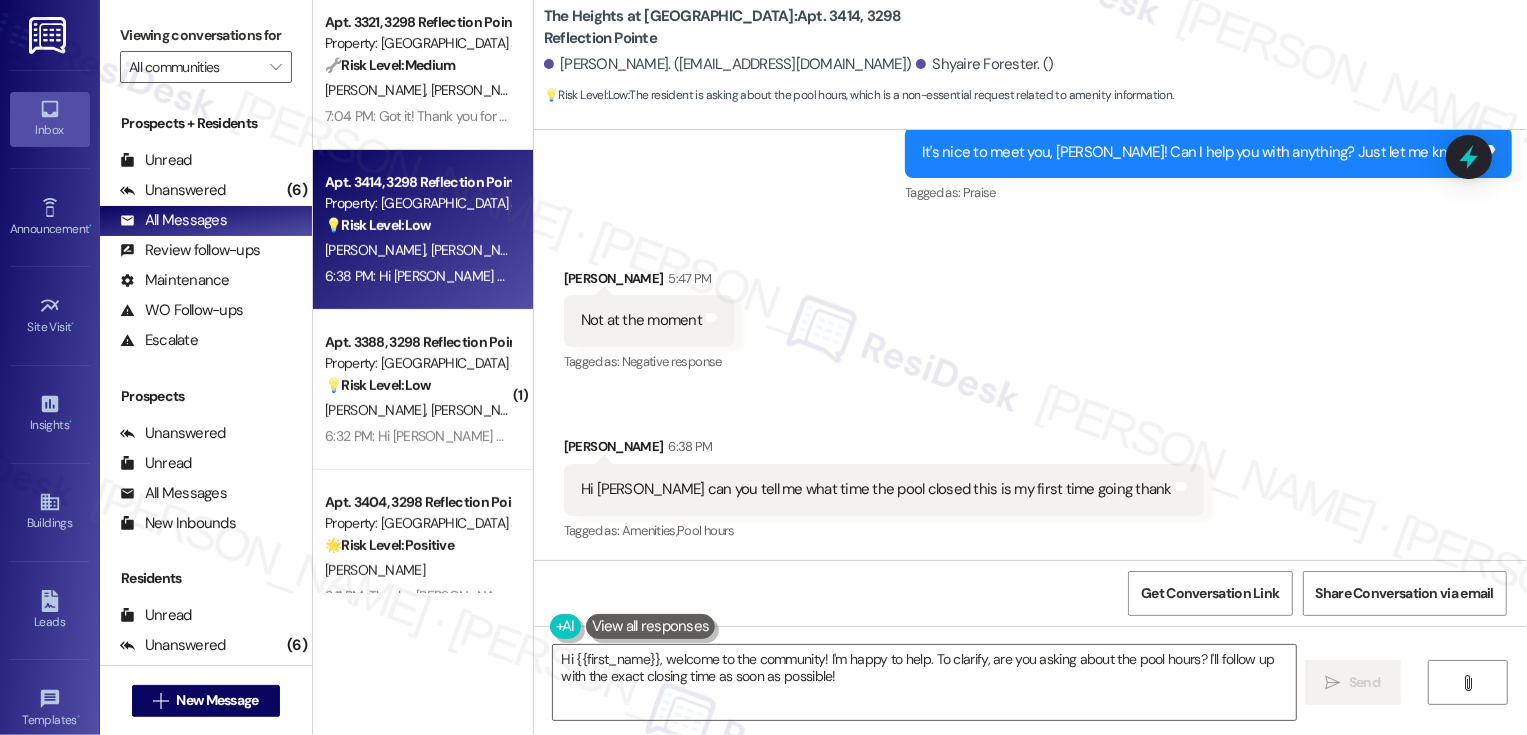 scroll, scrollTop: 529, scrollLeft: 0, axis: vertical 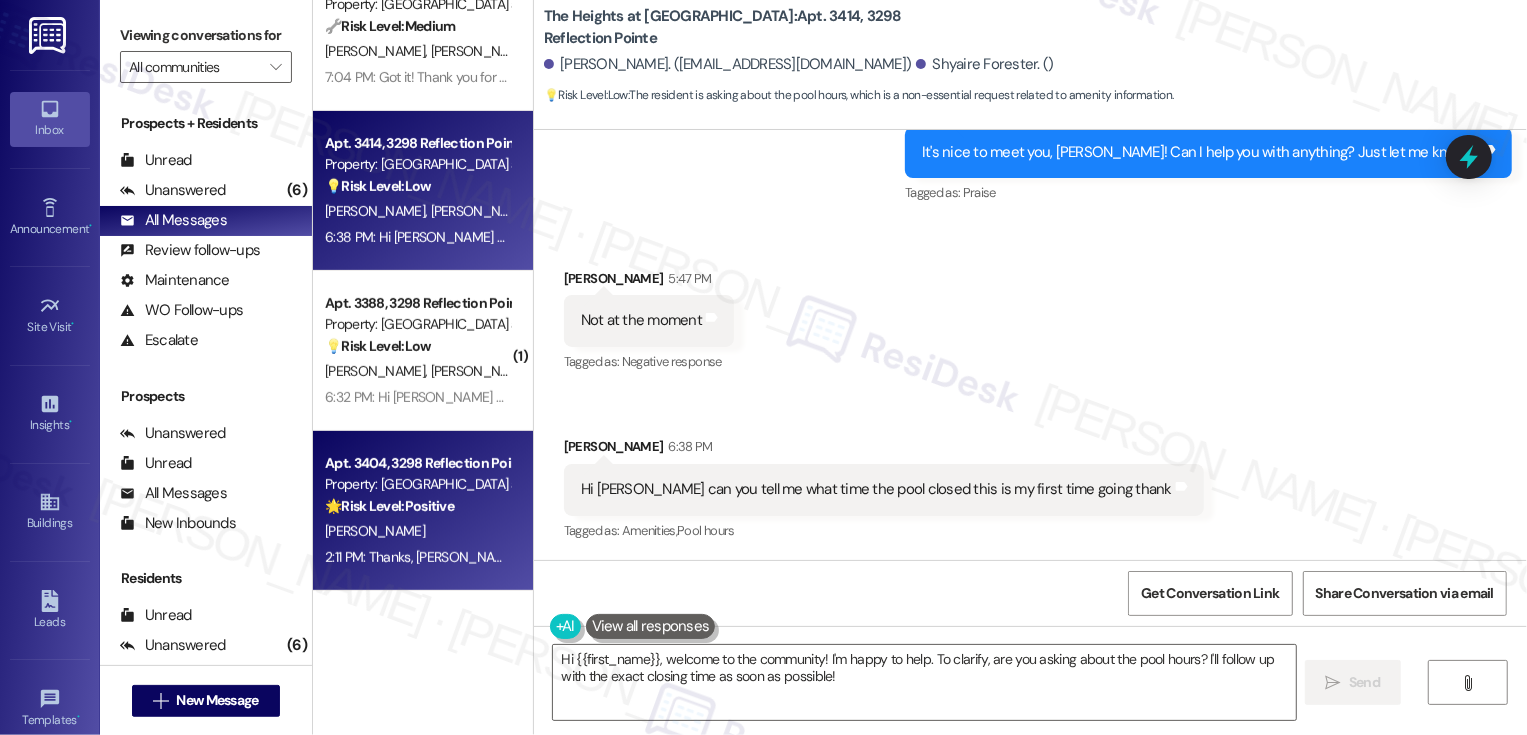 click on "Property: [GEOGRAPHIC_DATA] at [GEOGRAPHIC_DATA]" at bounding box center [417, 484] 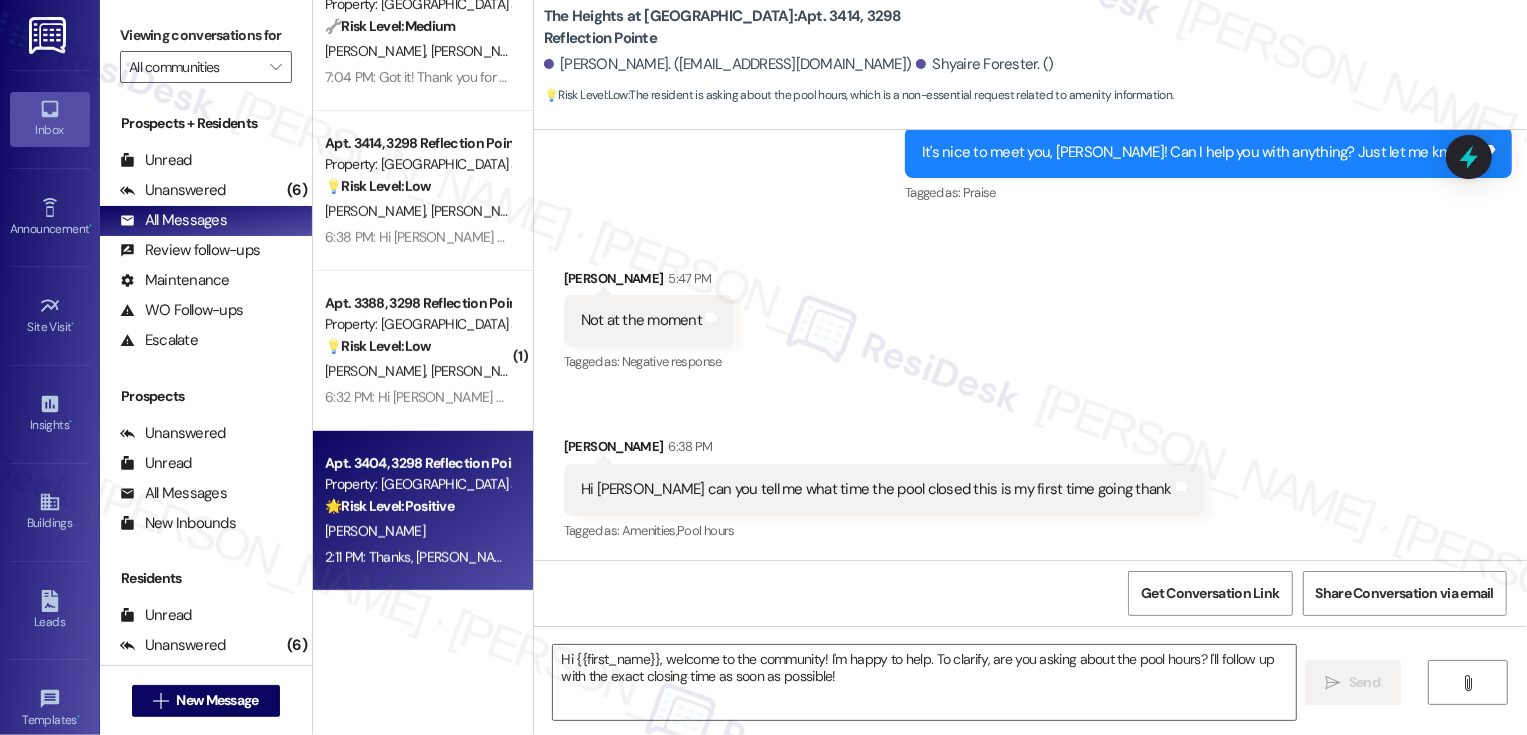 type on "Fetching suggested responses. Please feel free to read through the conversation in the meantime." 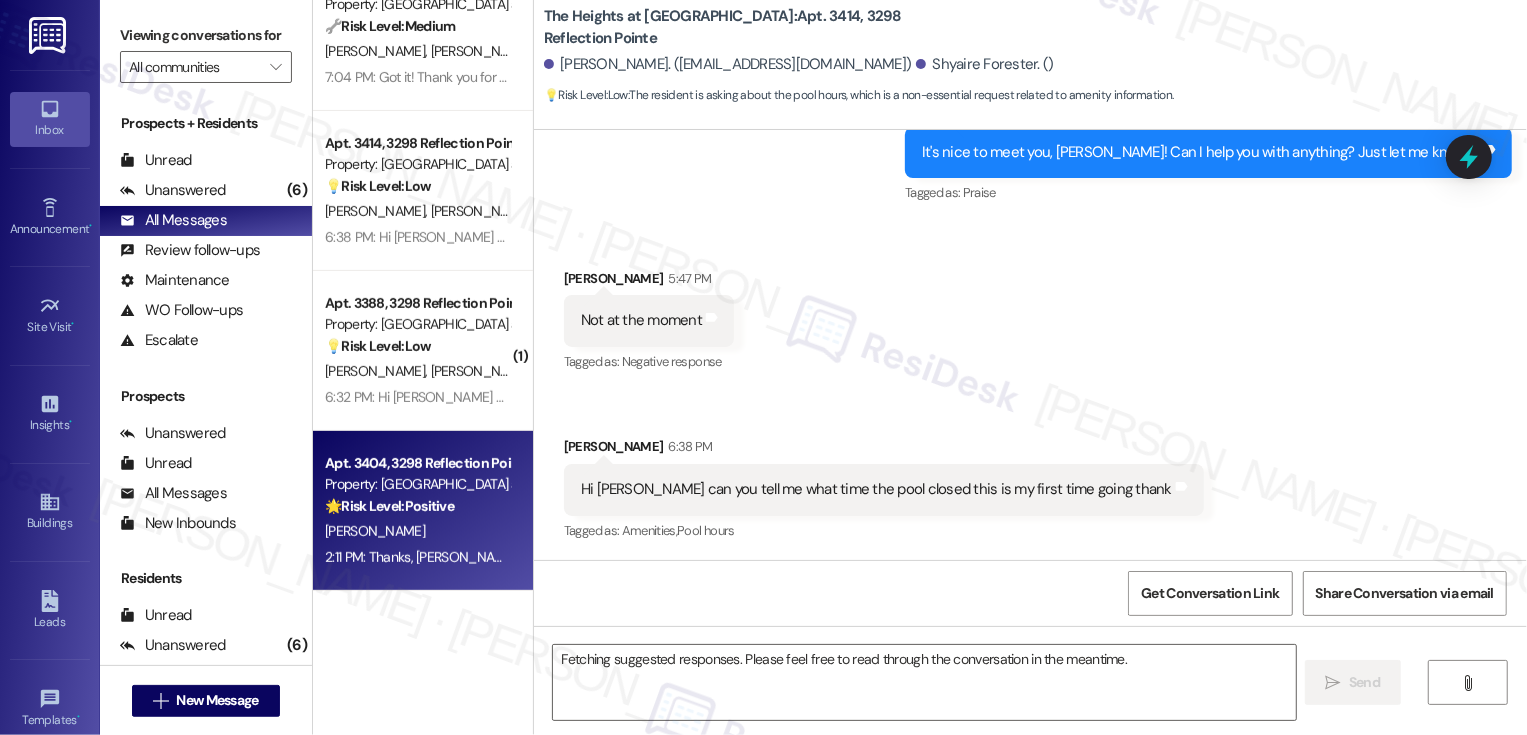 click on "Property: [GEOGRAPHIC_DATA] at [GEOGRAPHIC_DATA]" at bounding box center [417, 484] 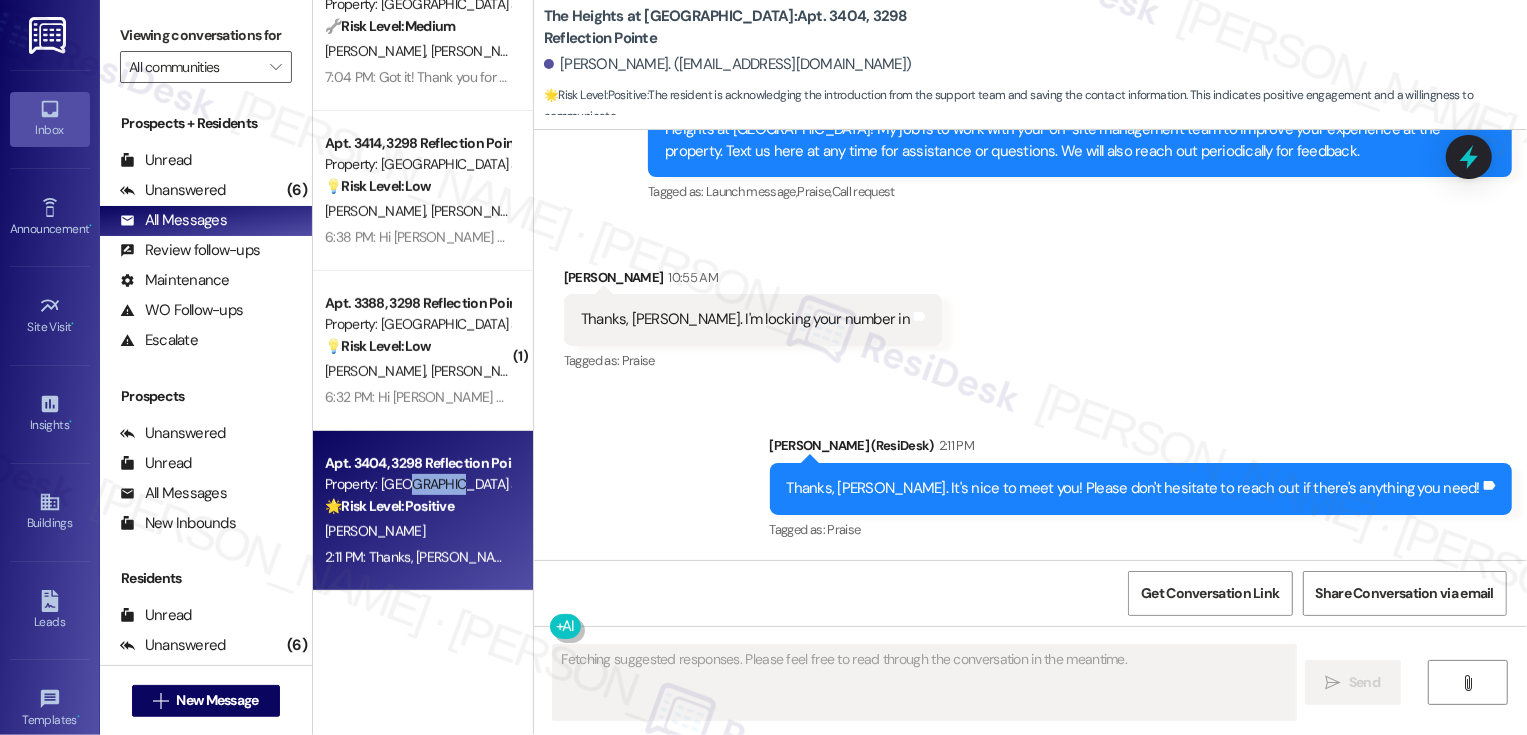 scroll, scrollTop: 485, scrollLeft: 0, axis: vertical 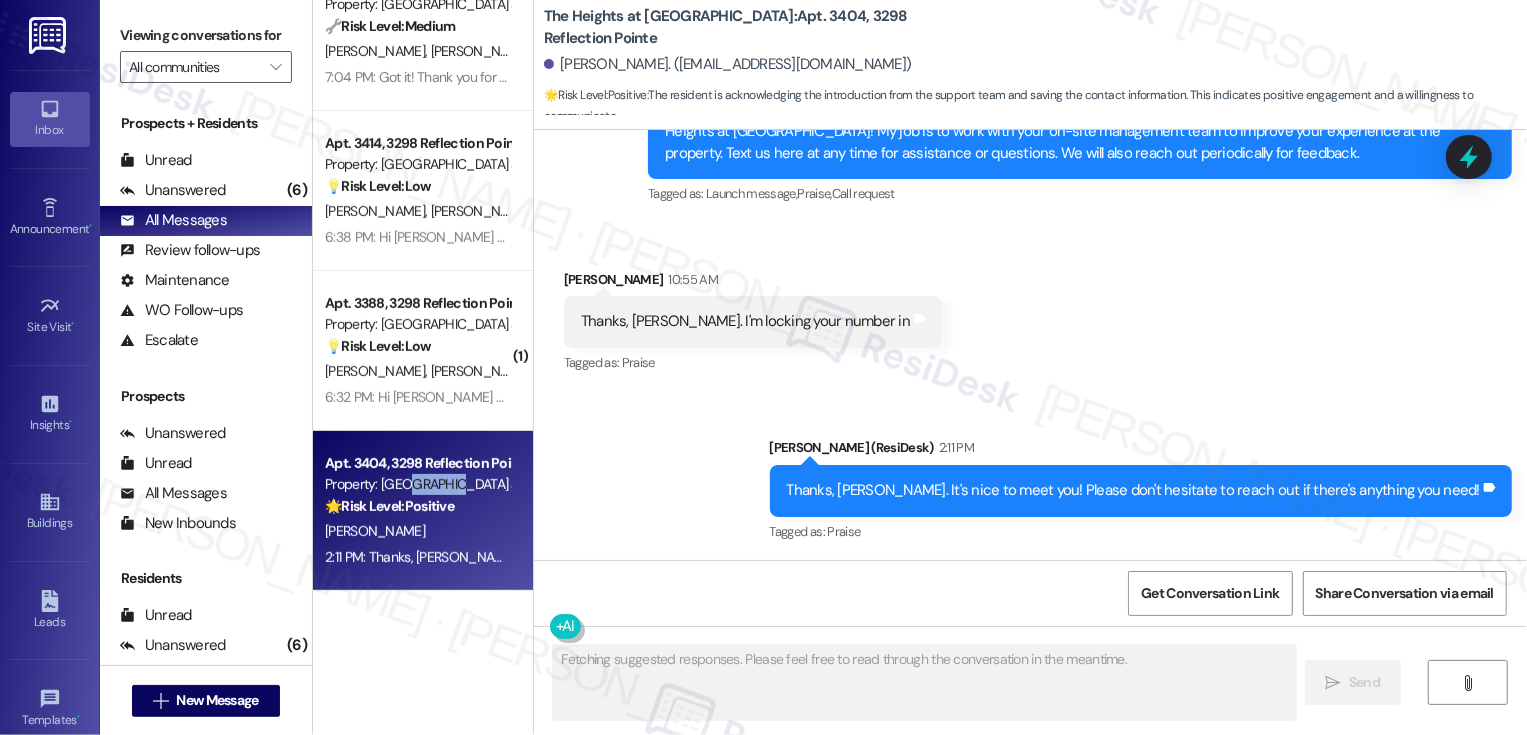 type 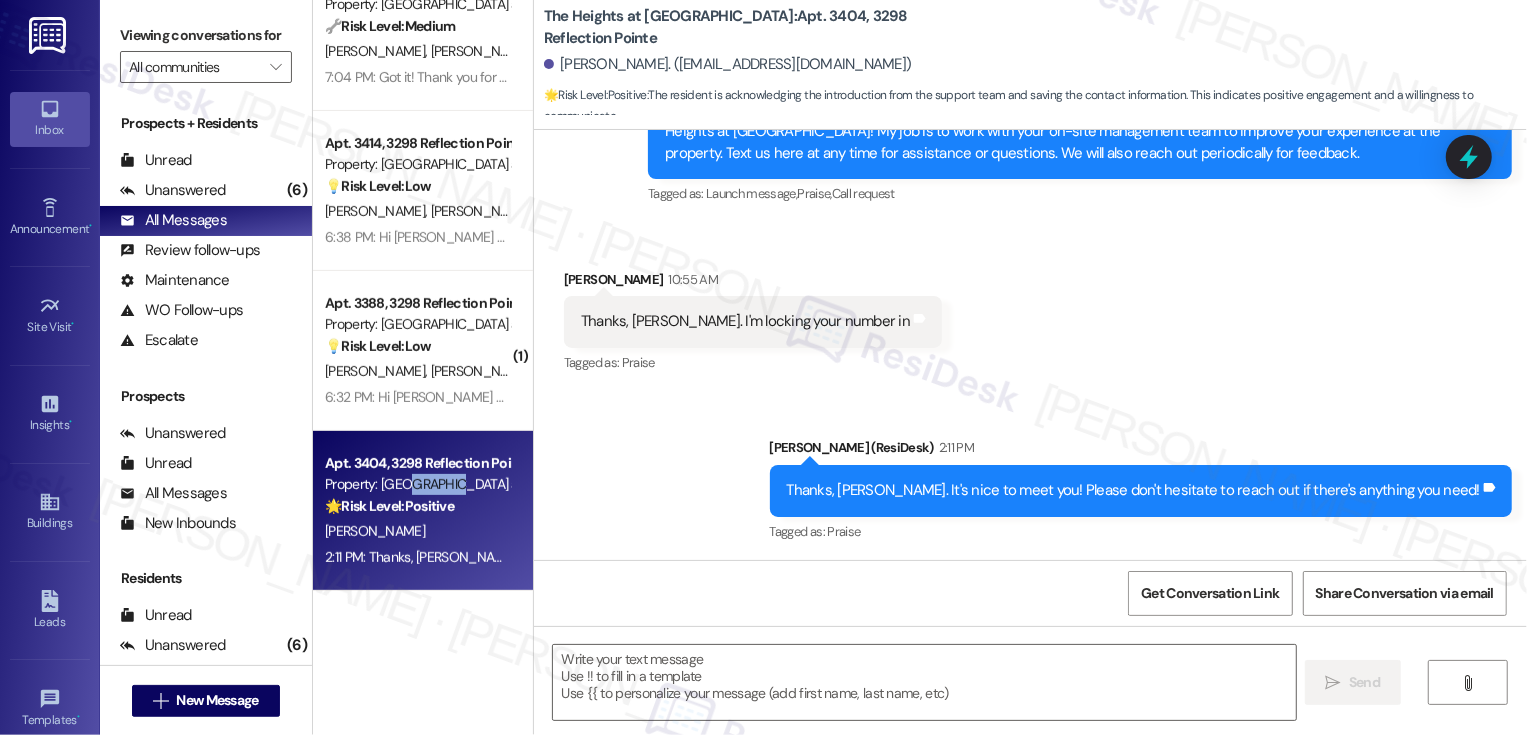 scroll, scrollTop: 486, scrollLeft: 0, axis: vertical 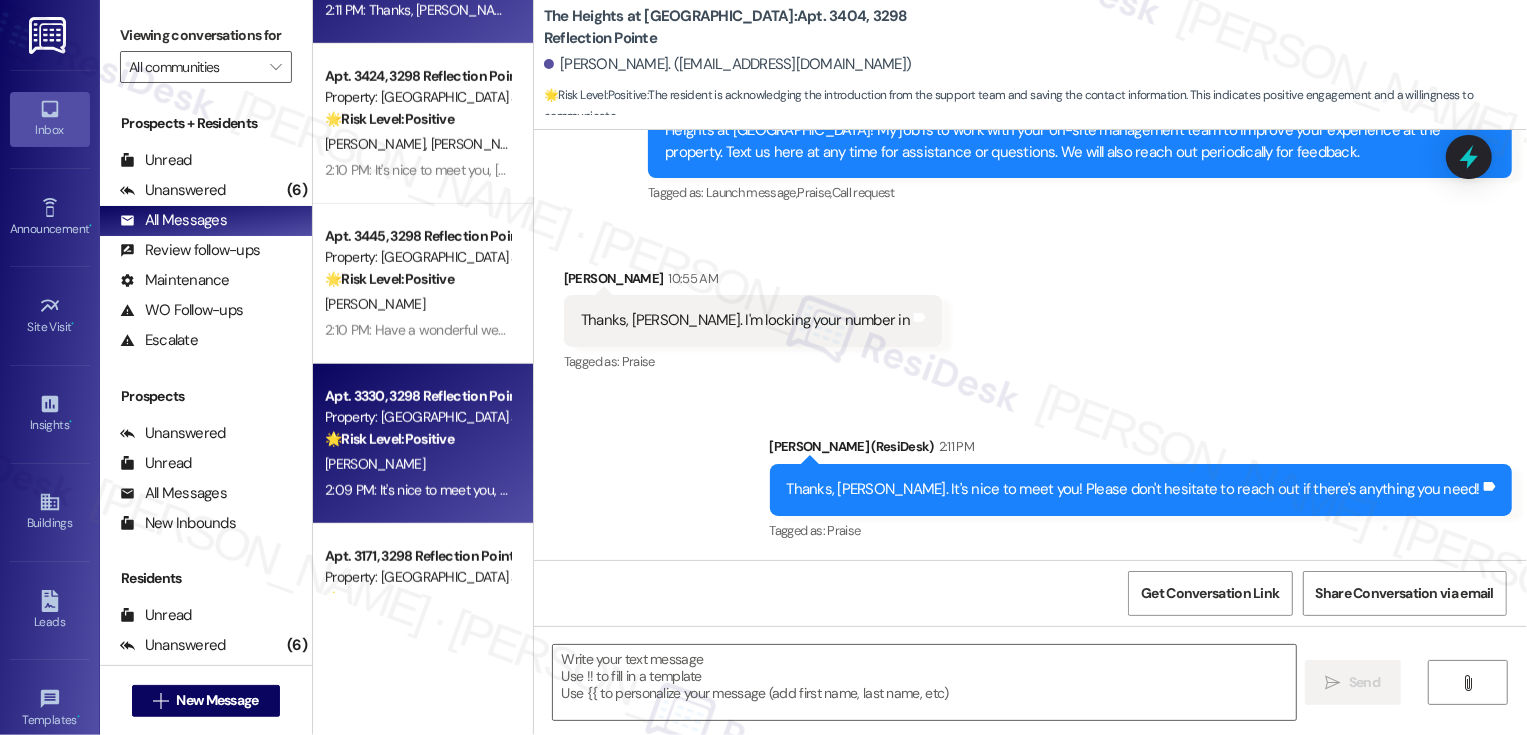 click on "🌟  Risk Level:  Positive" at bounding box center (389, 439) 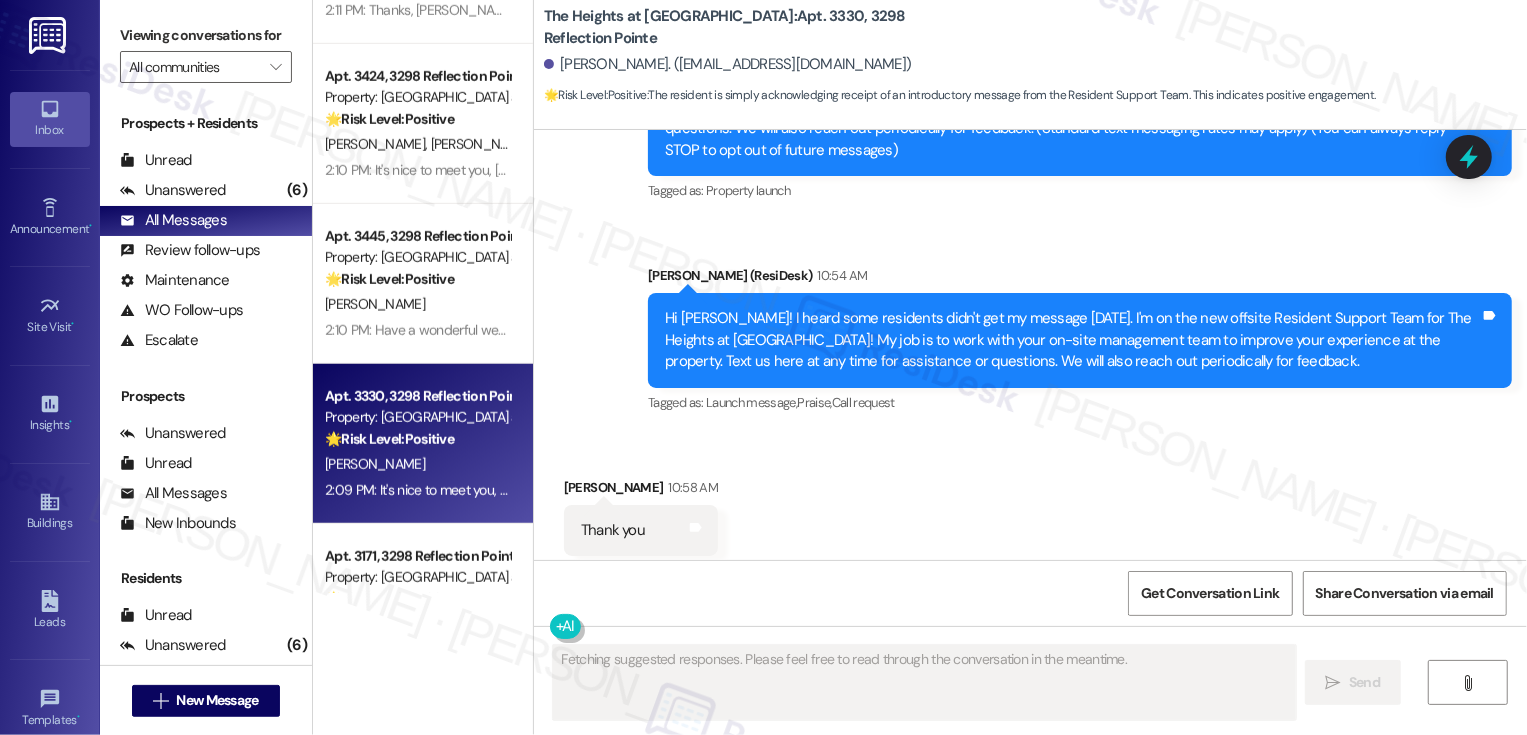 scroll, scrollTop: 526, scrollLeft: 0, axis: vertical 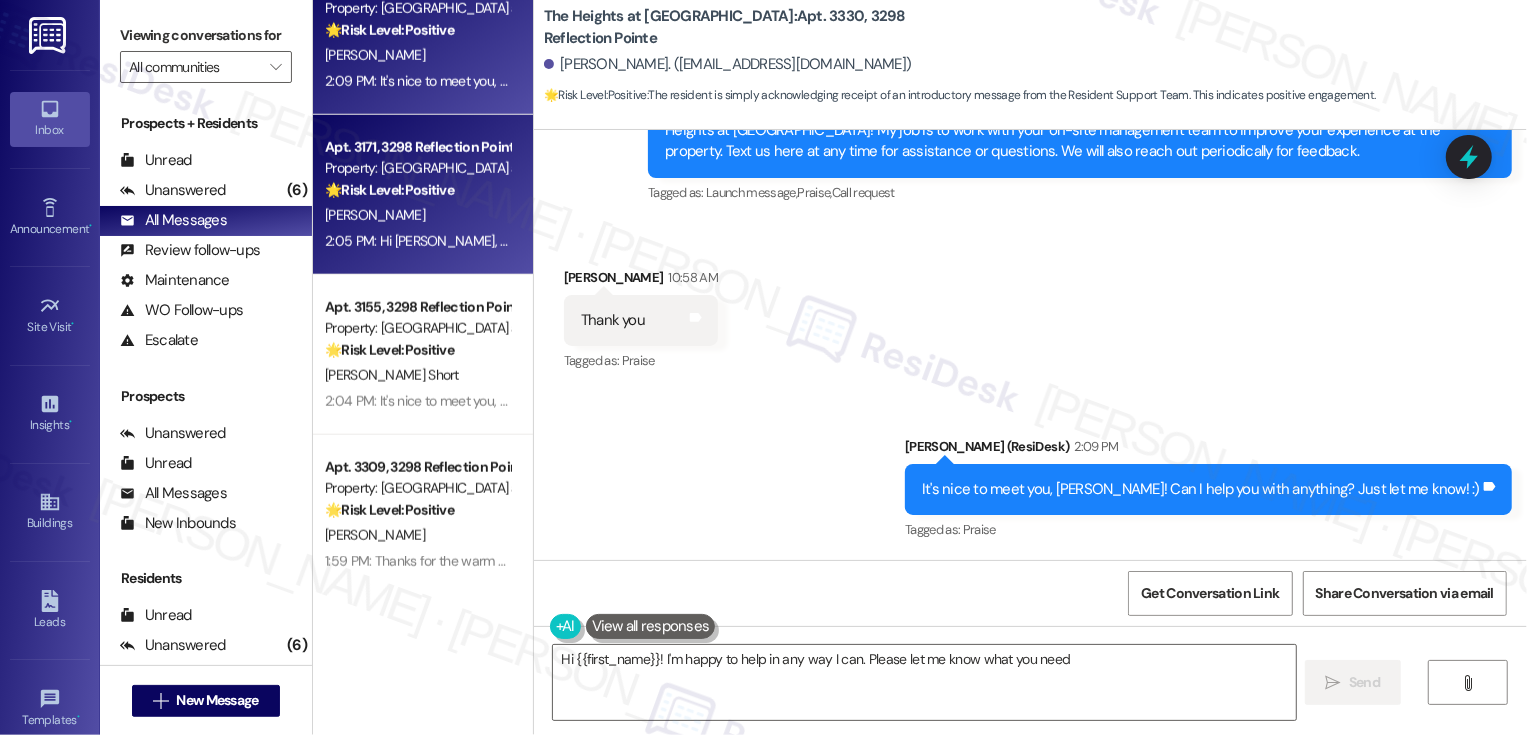 type on "Hi {{first_name}}! I'm happy to help in any way I can. Please let me know what you need!" 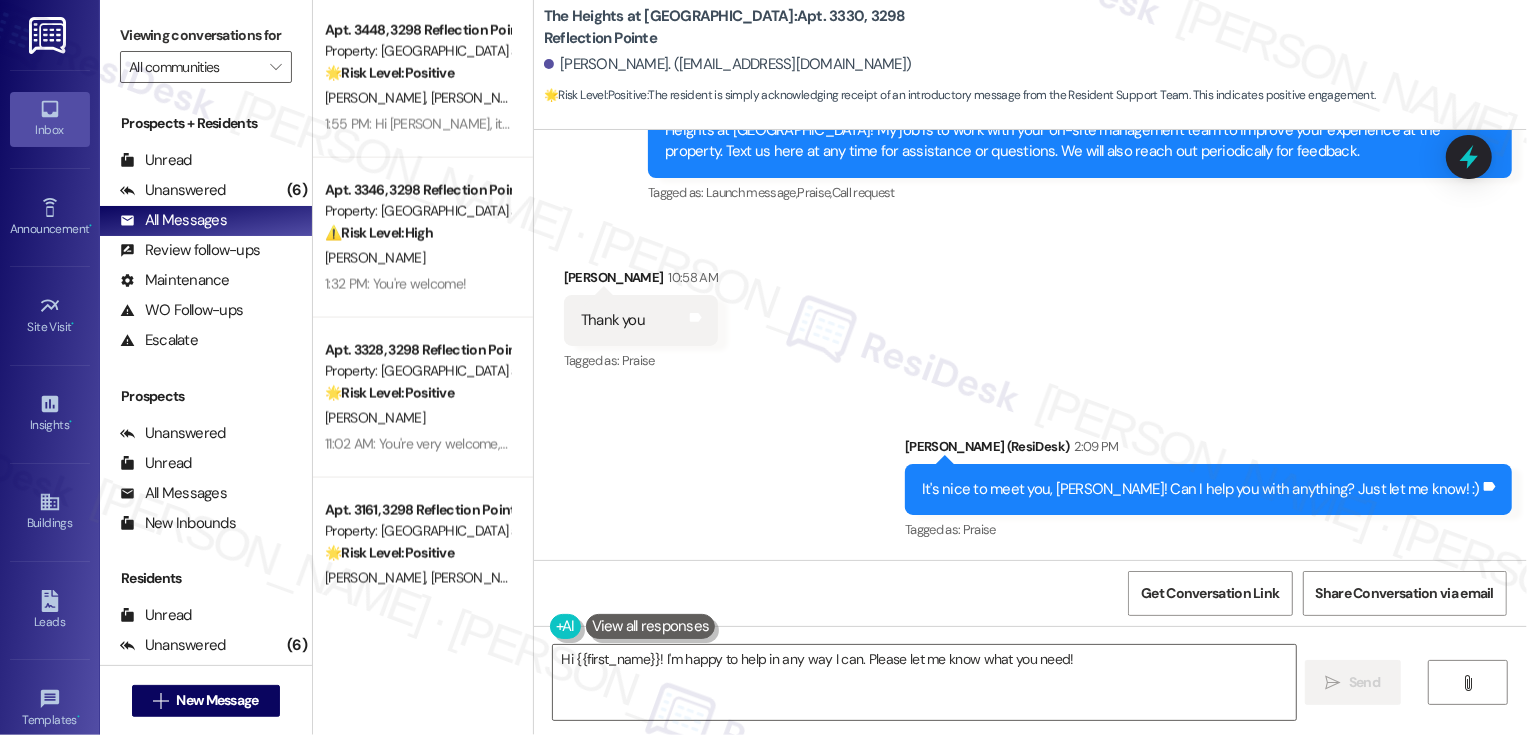 scroll, scrollTop: 2286, scrollLeft: 0, axis: vertical 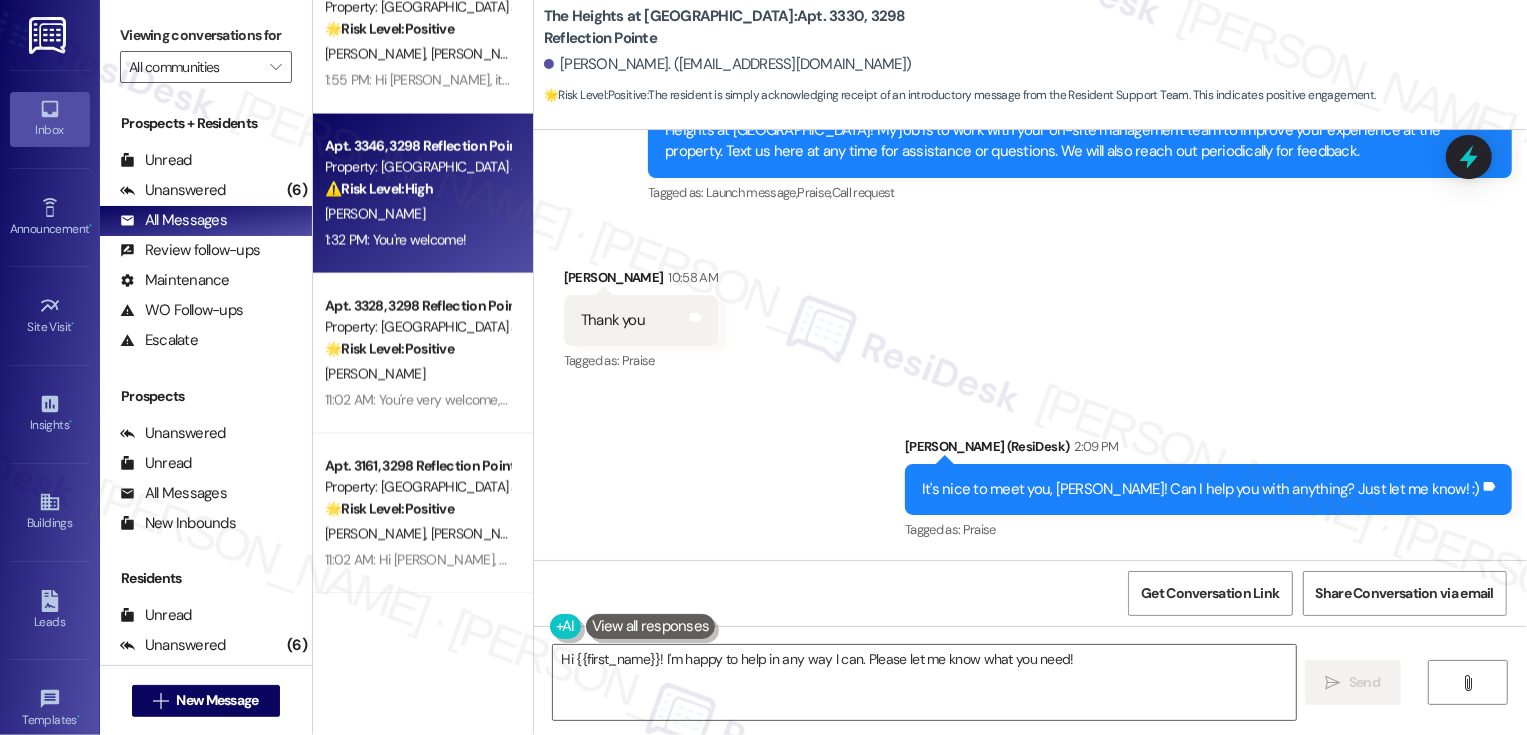 click on "⚠️  Risk Level:  High The resident provided notice to vacate and is concerned about the lack of confirmation from the office. This involves a potential lease termination and requires timely follow-up to avoid complications." at bounding box center (417, 189) 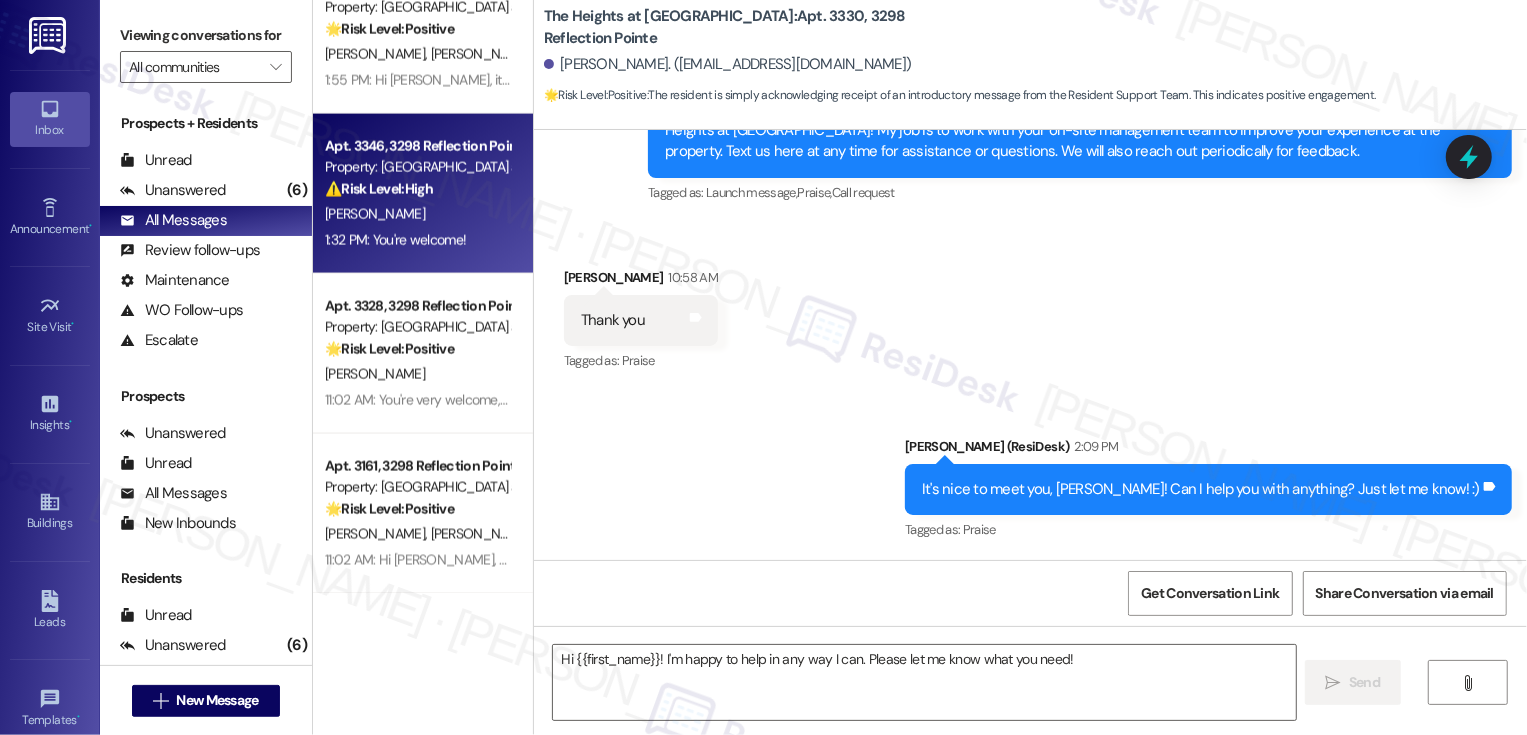 type on "Fetching suggested responses. Please feel free to read through the conversation in the meantime." 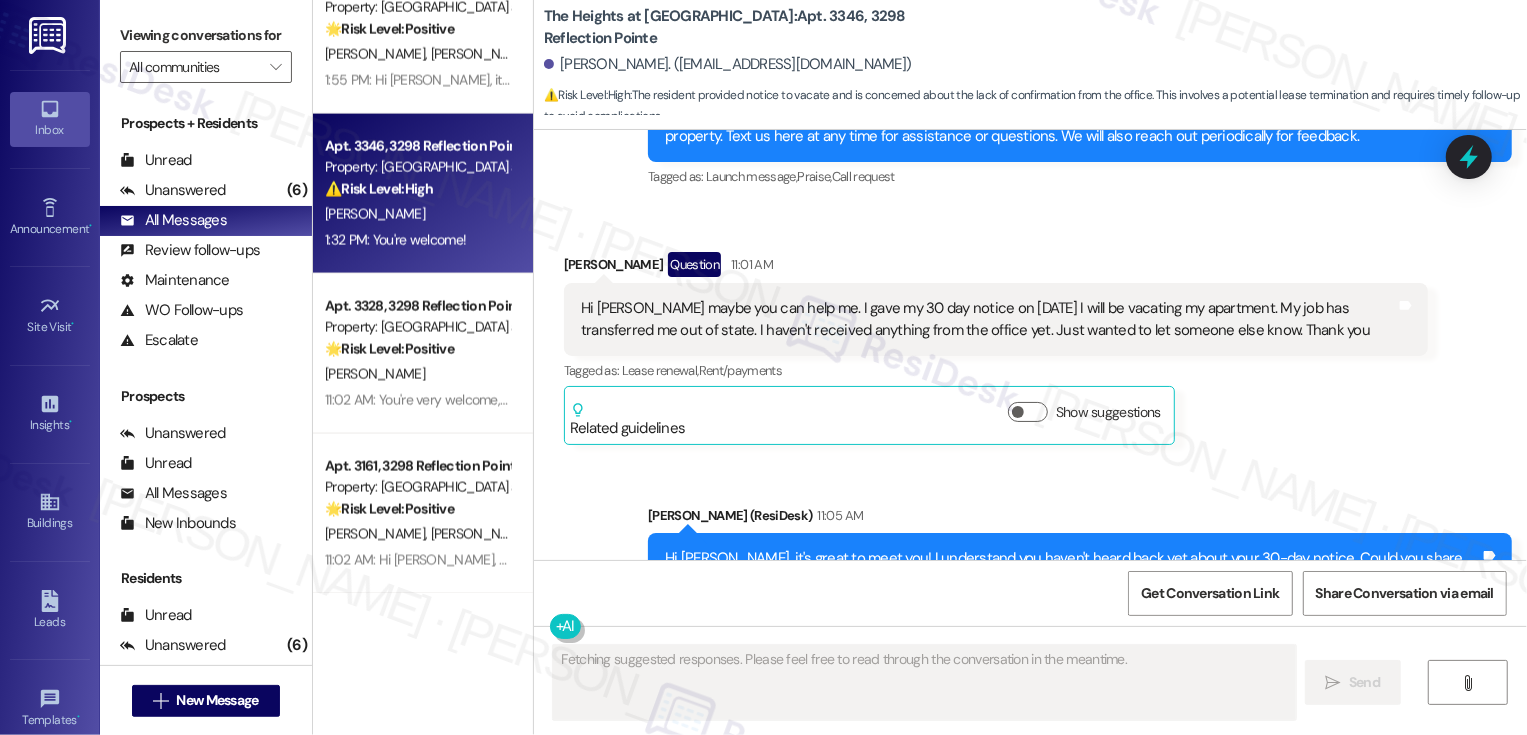scroll, scrollTop: 467, scrollLeft: 0, axis: vertical 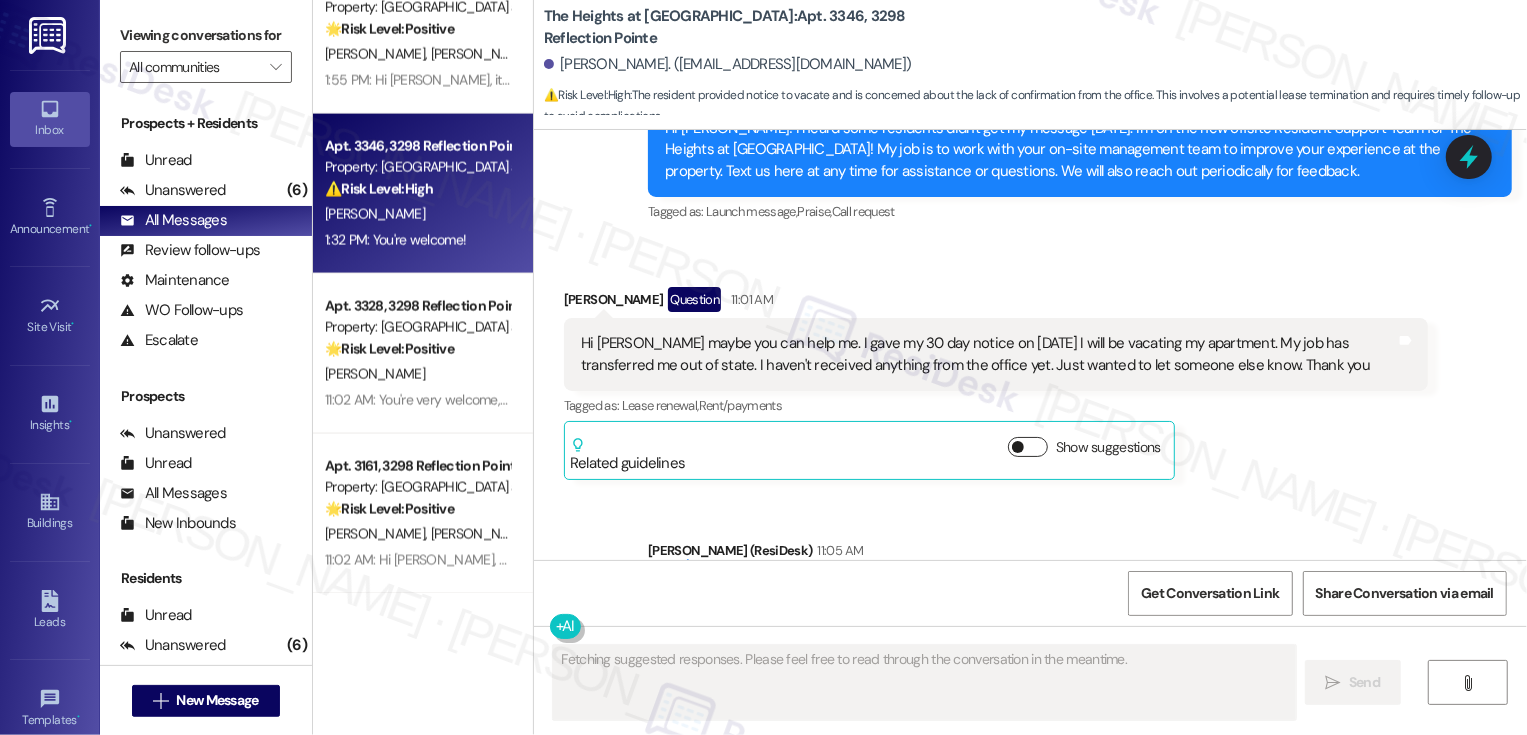 click on "Show suggestions" at bounding box center (1028, 447) 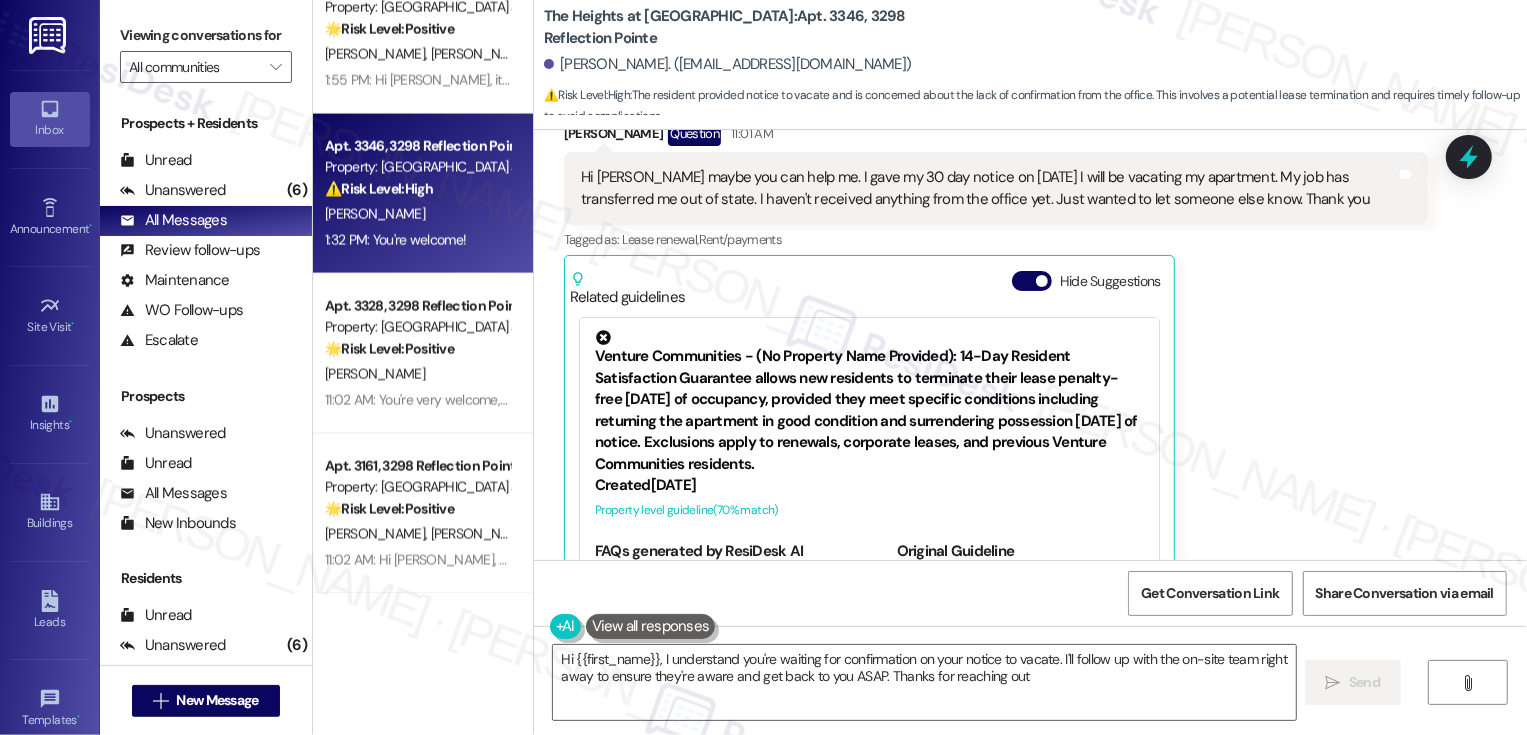 type on "Hi {{first_name}}, I understand you're waiting for confirmation on your notice to vacate. I'll follow up with the on-site team right away to ensure they're aware and get back to you ASAP. Thanks for reaching out!" 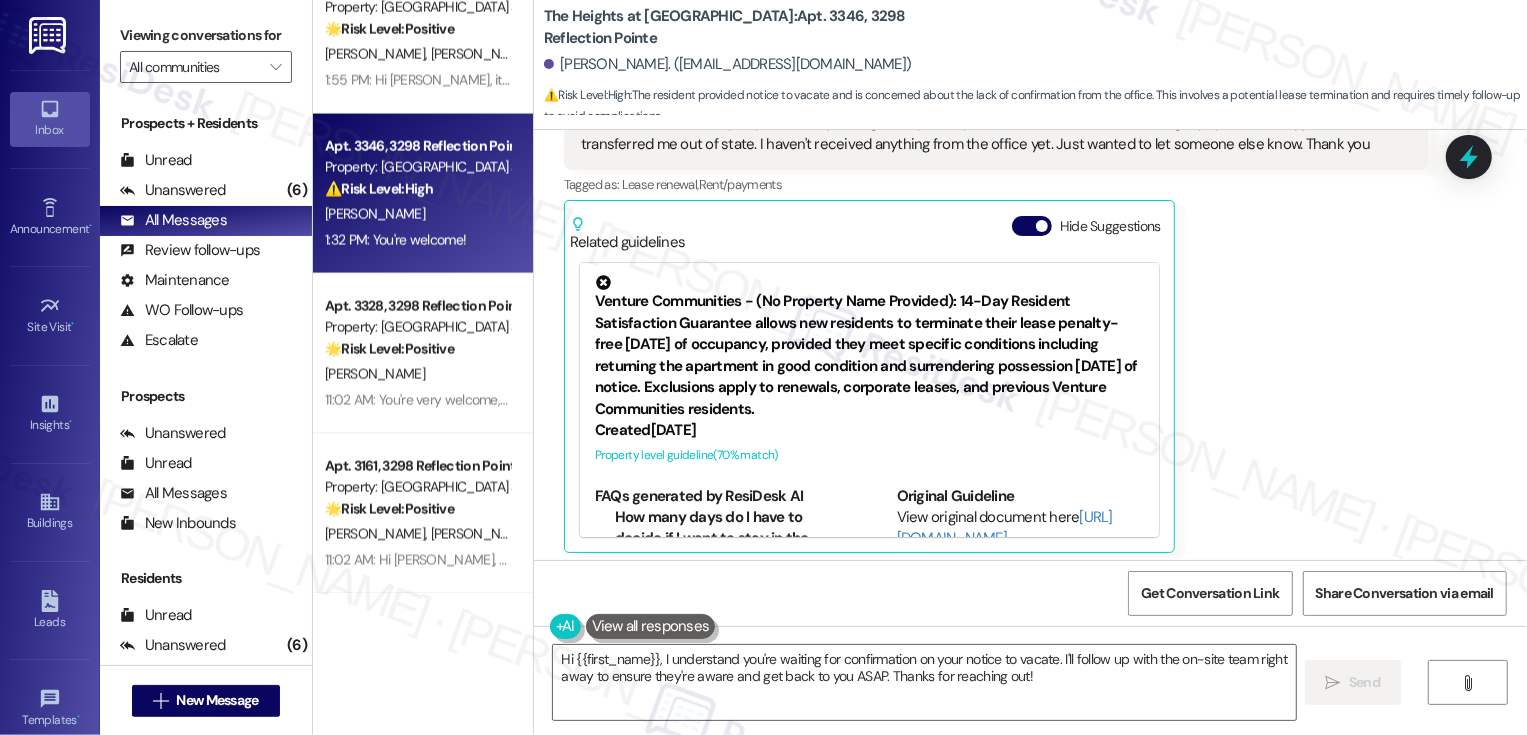 scroll, scrollTop: 704, scrollLeft: 0, axis: vertical 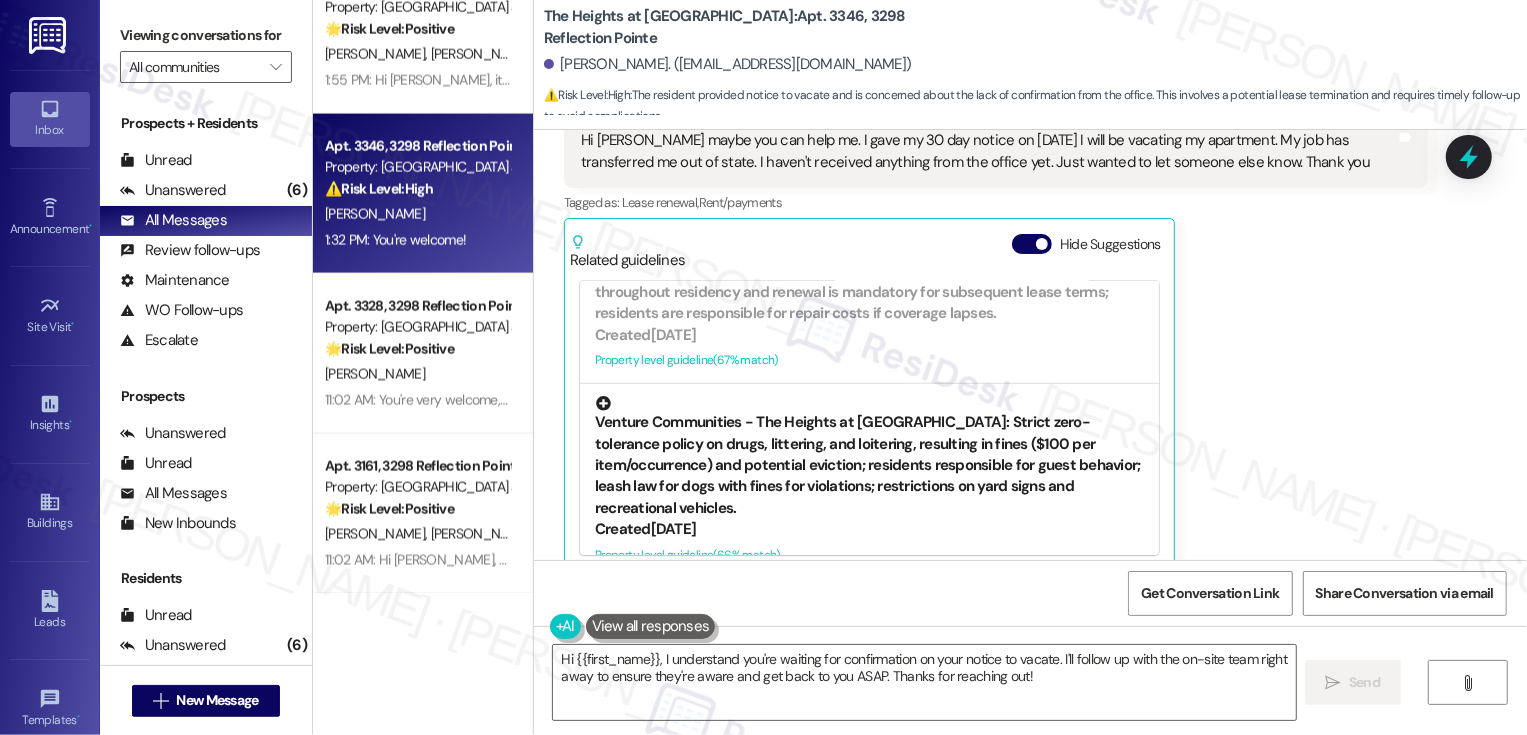 click on "Created  [DATE]" at bounding box center (869, 529) 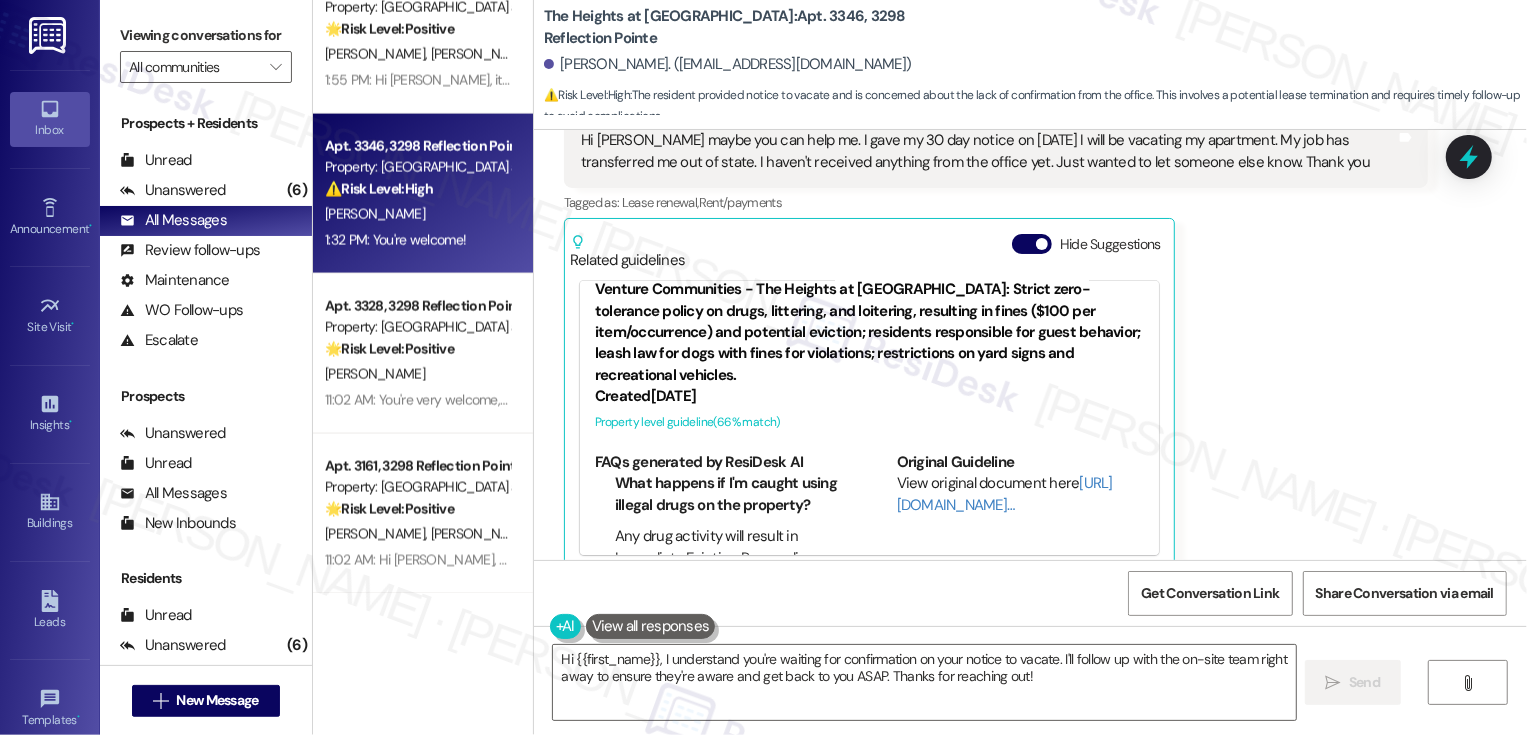 scroll, scrollTop: 679, scrollLeft: 0, axis: vertical 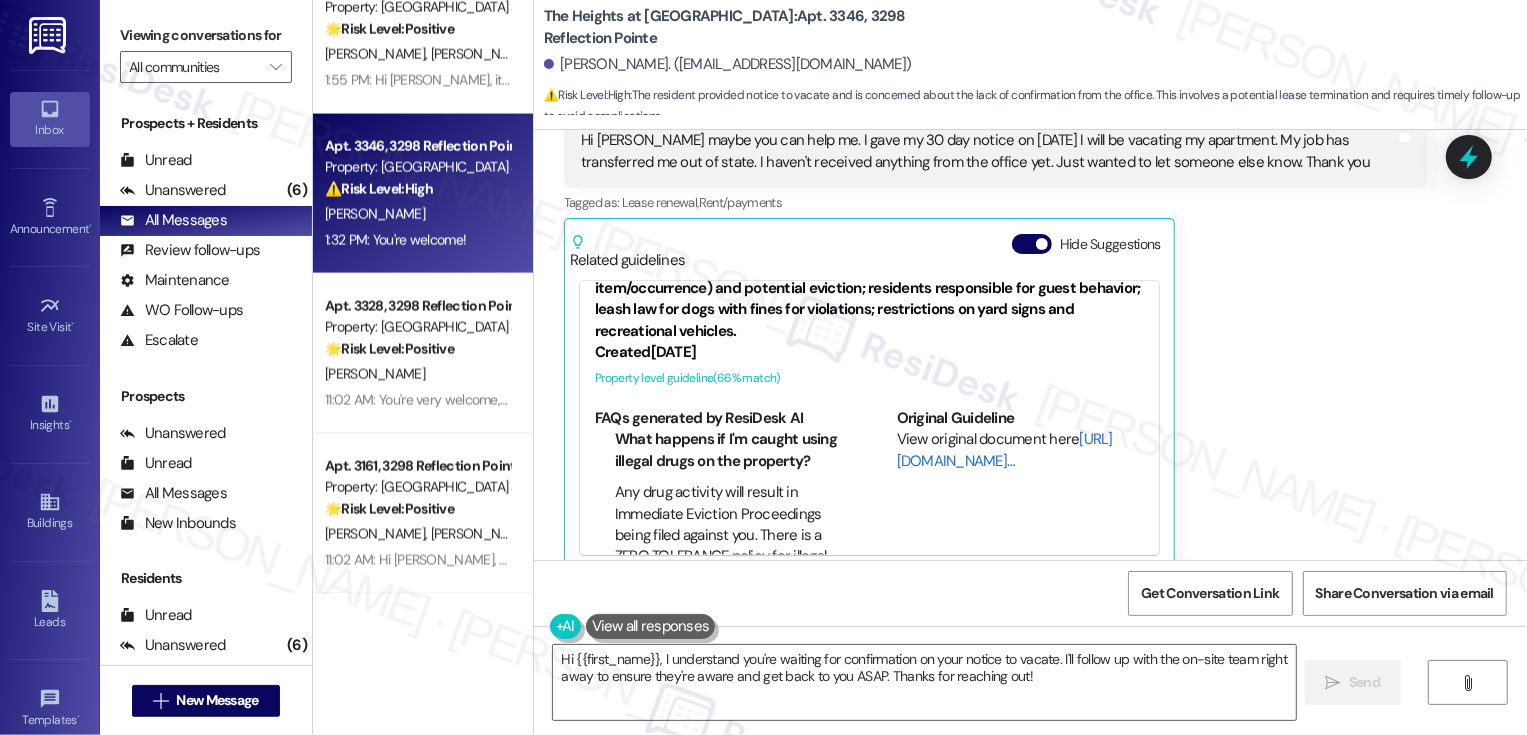 click on "[URL][DOMAIN_NAME]…" at bounding box center [1005, 449] 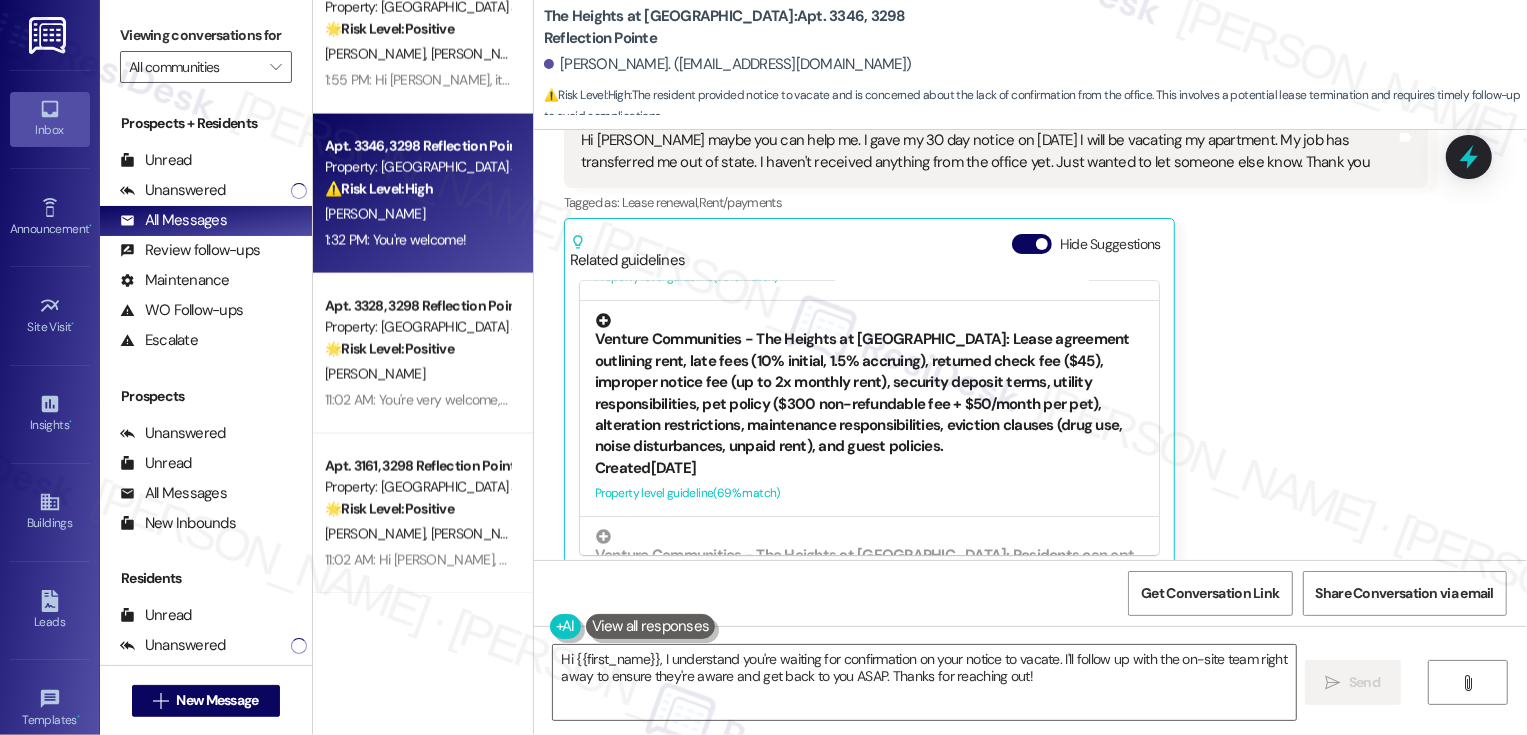 scroll, scrollTop: 225, scrollLeft: 0, axis: vertical 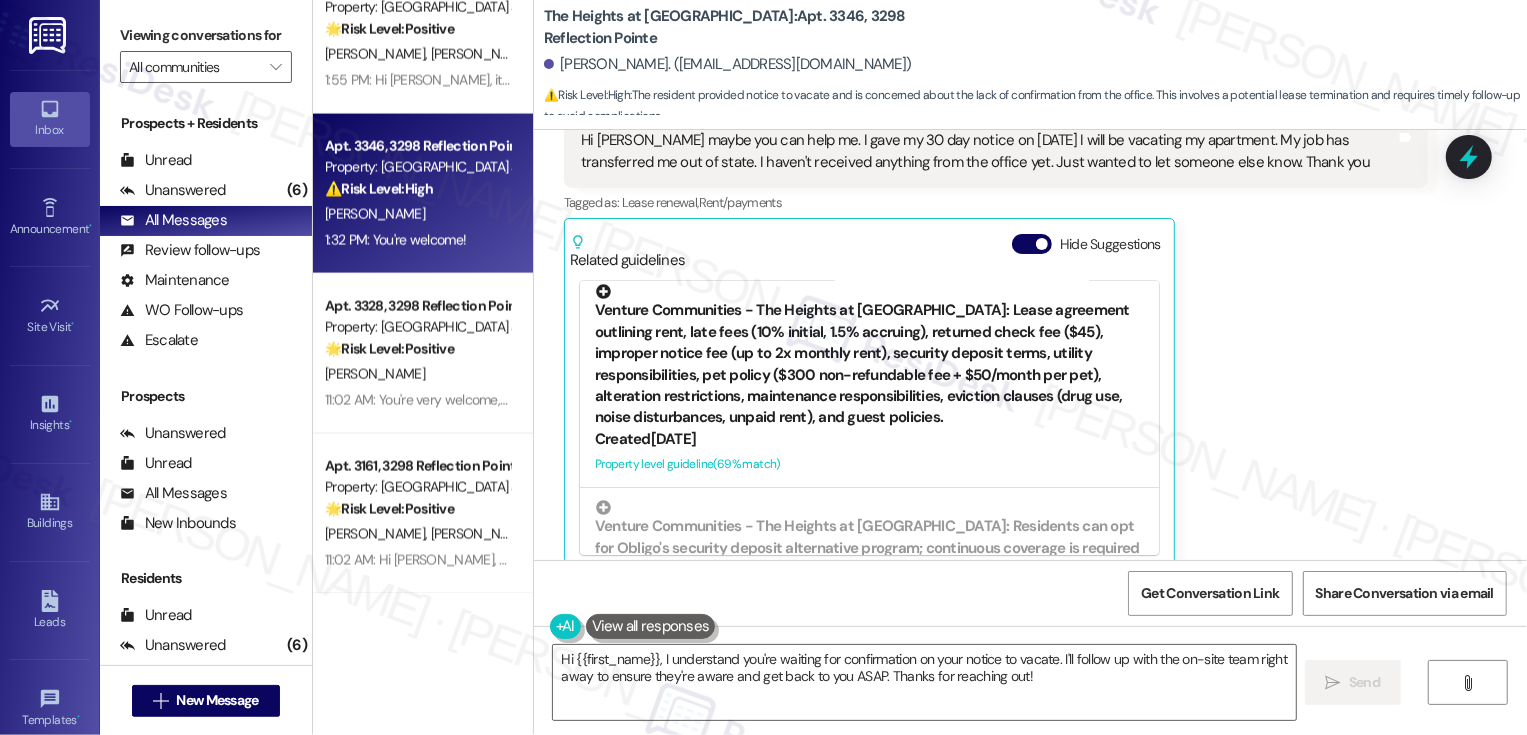 click on "Created  [DATE]" at bounding box center [869, 439] 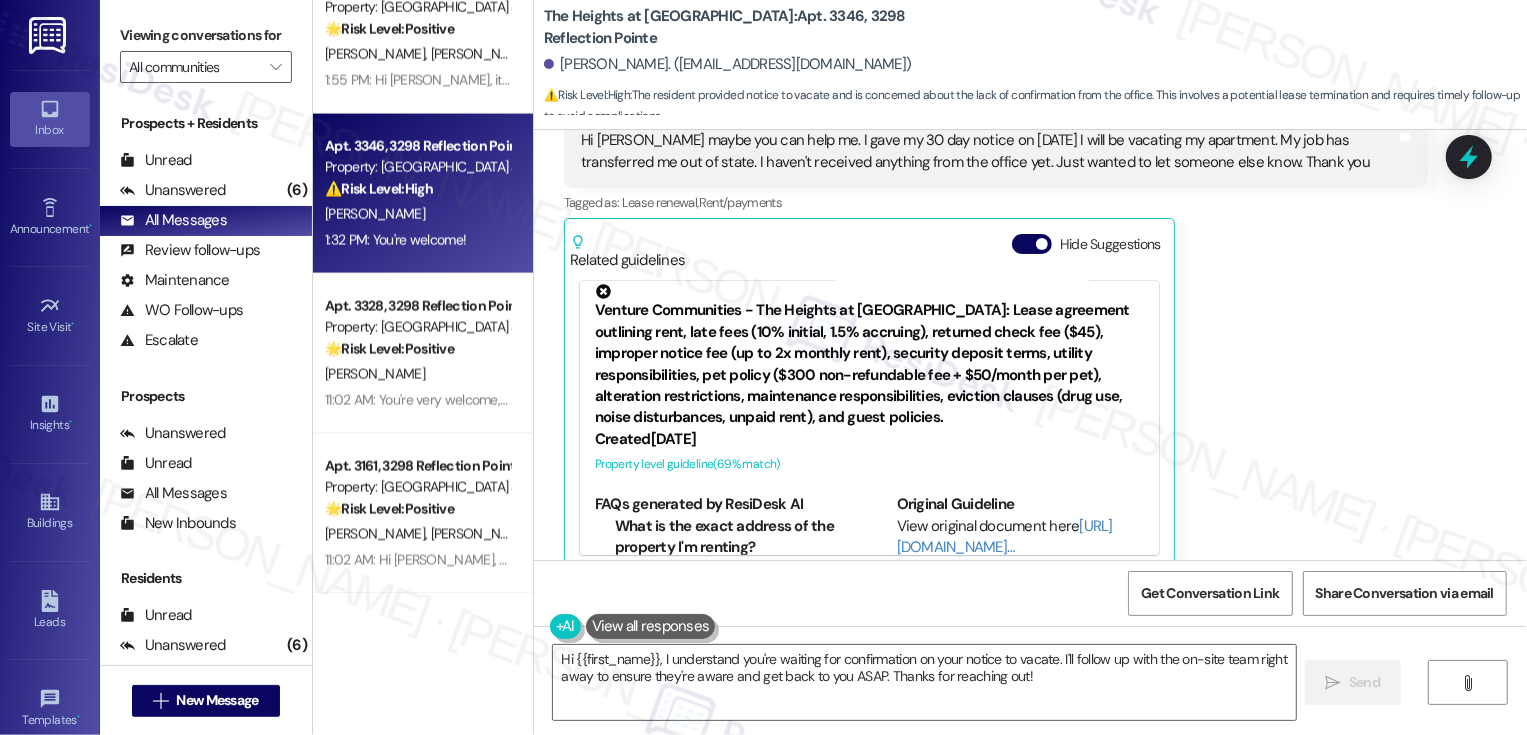 scroll, scrollTop: 313, scrollLeft: 0, axis: vertical 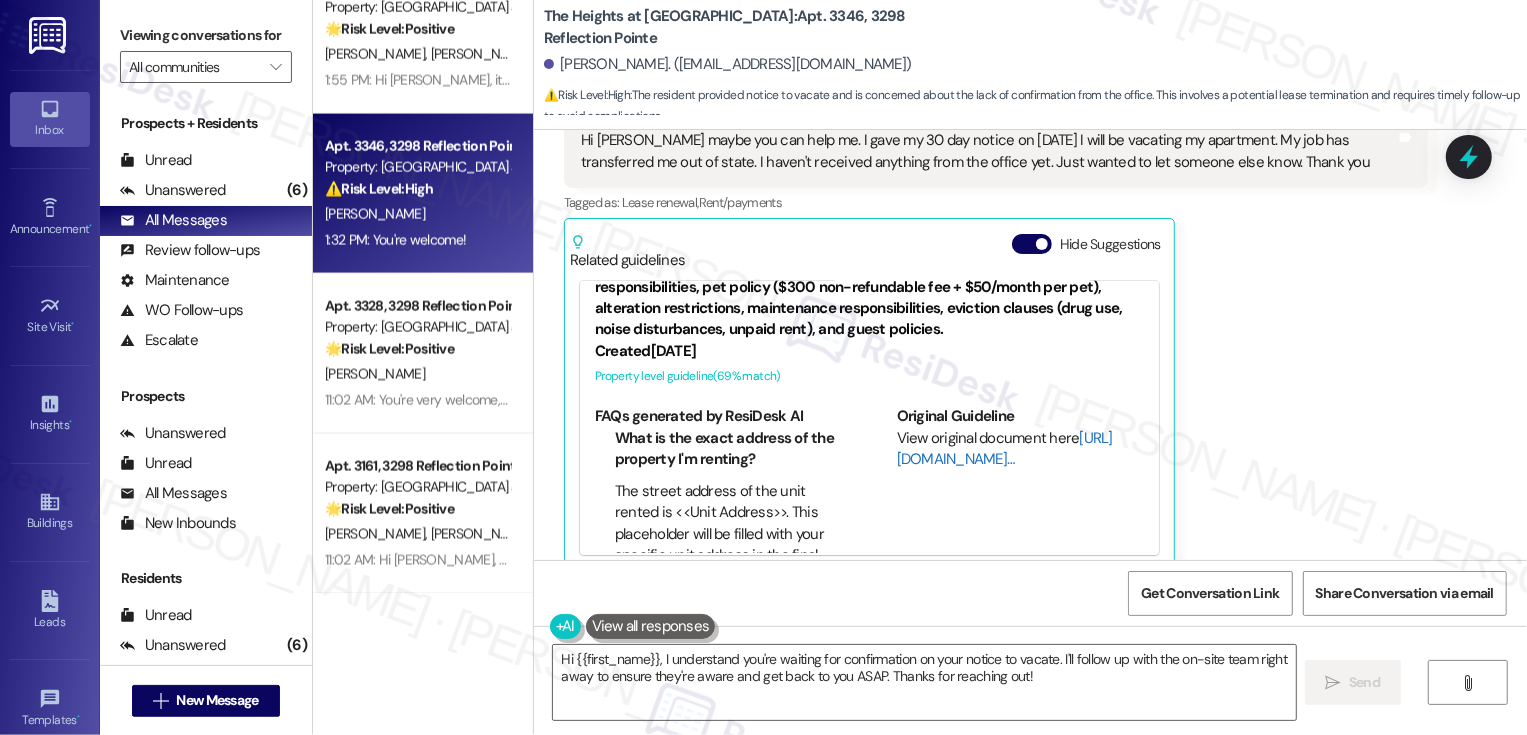 click on "[URL][DOMAIN_NAME]…" at bounding box center (1005, 448) 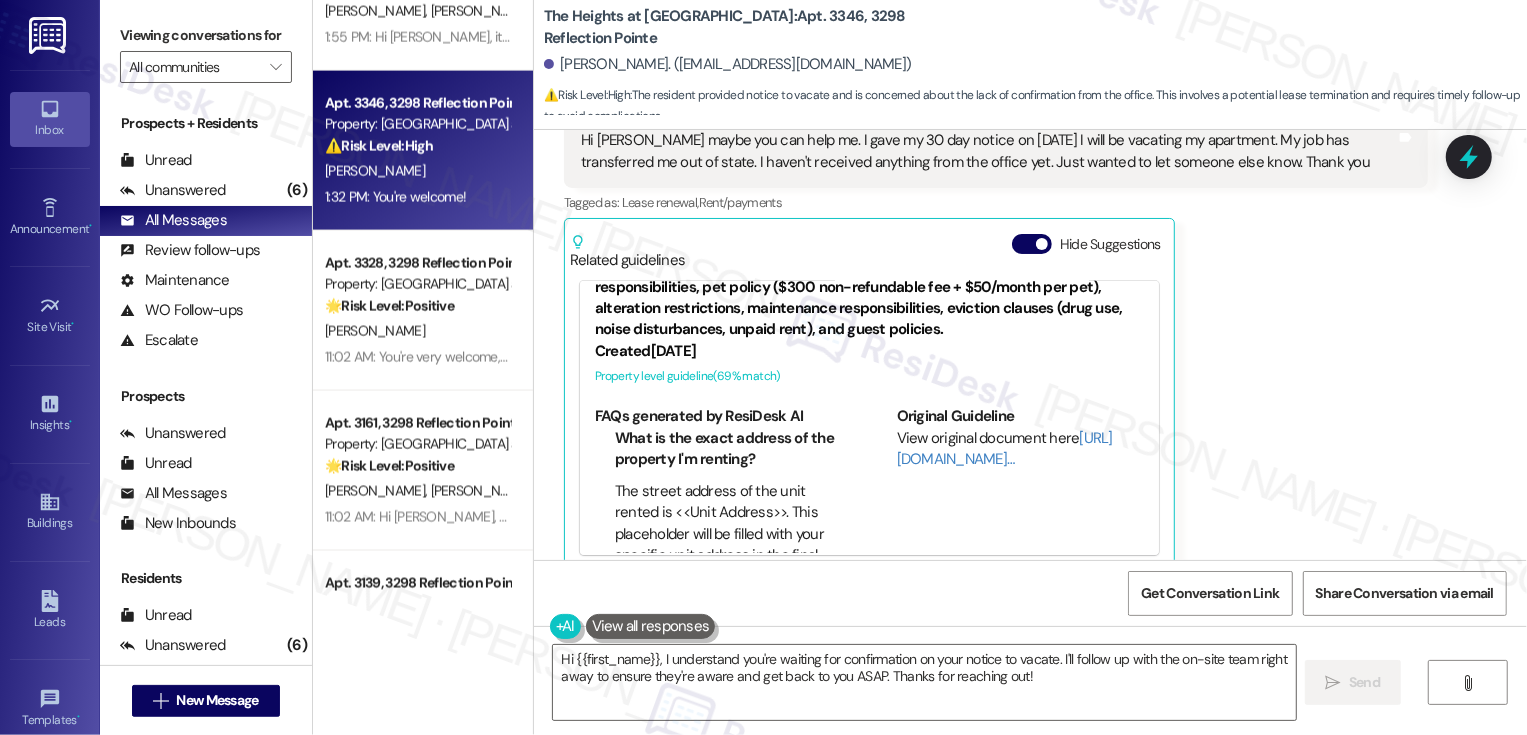 scroll, scrollTop: 2355, scrollLeft: 0, axis: vertical 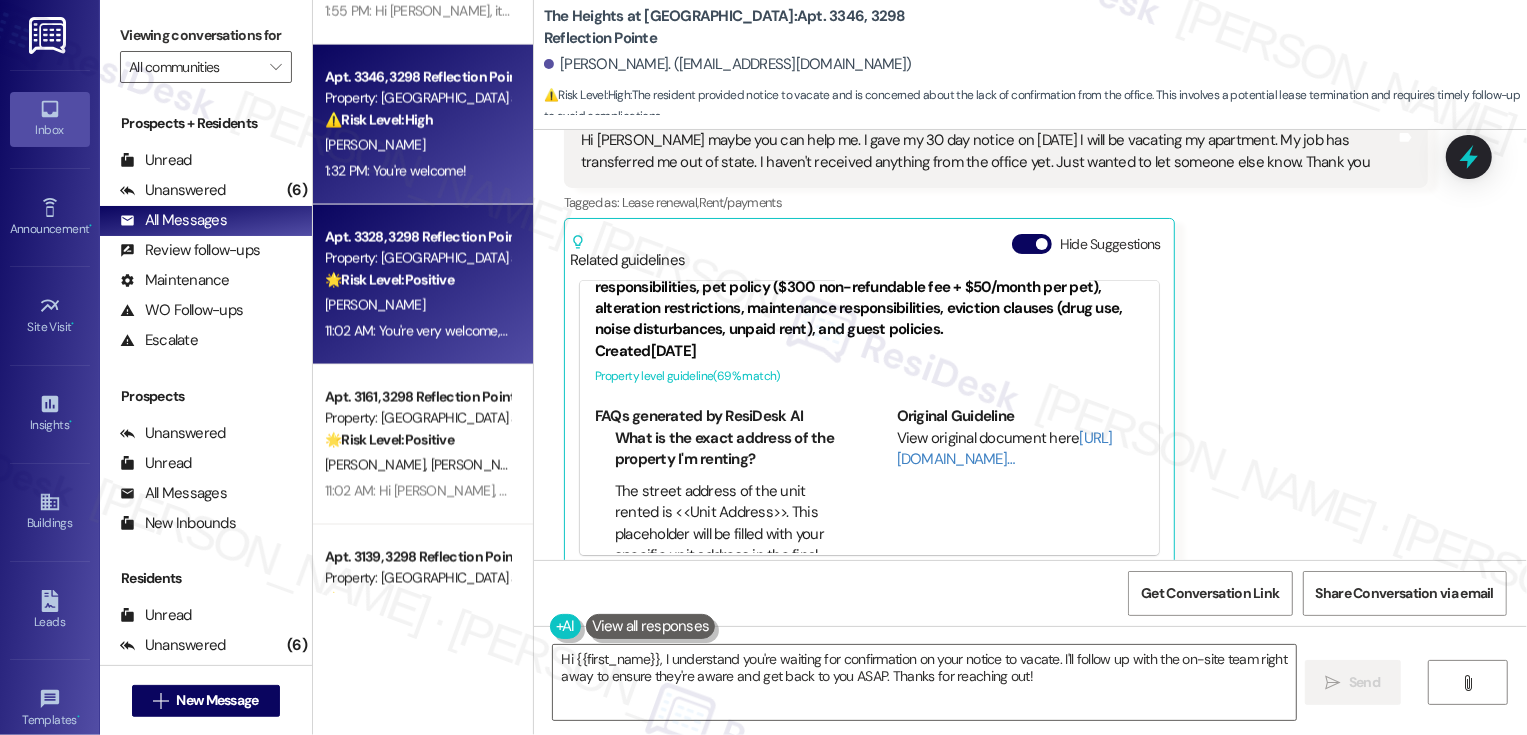 click on "🌟  Risk Level:  Positive" at bounding box center [389, 280] 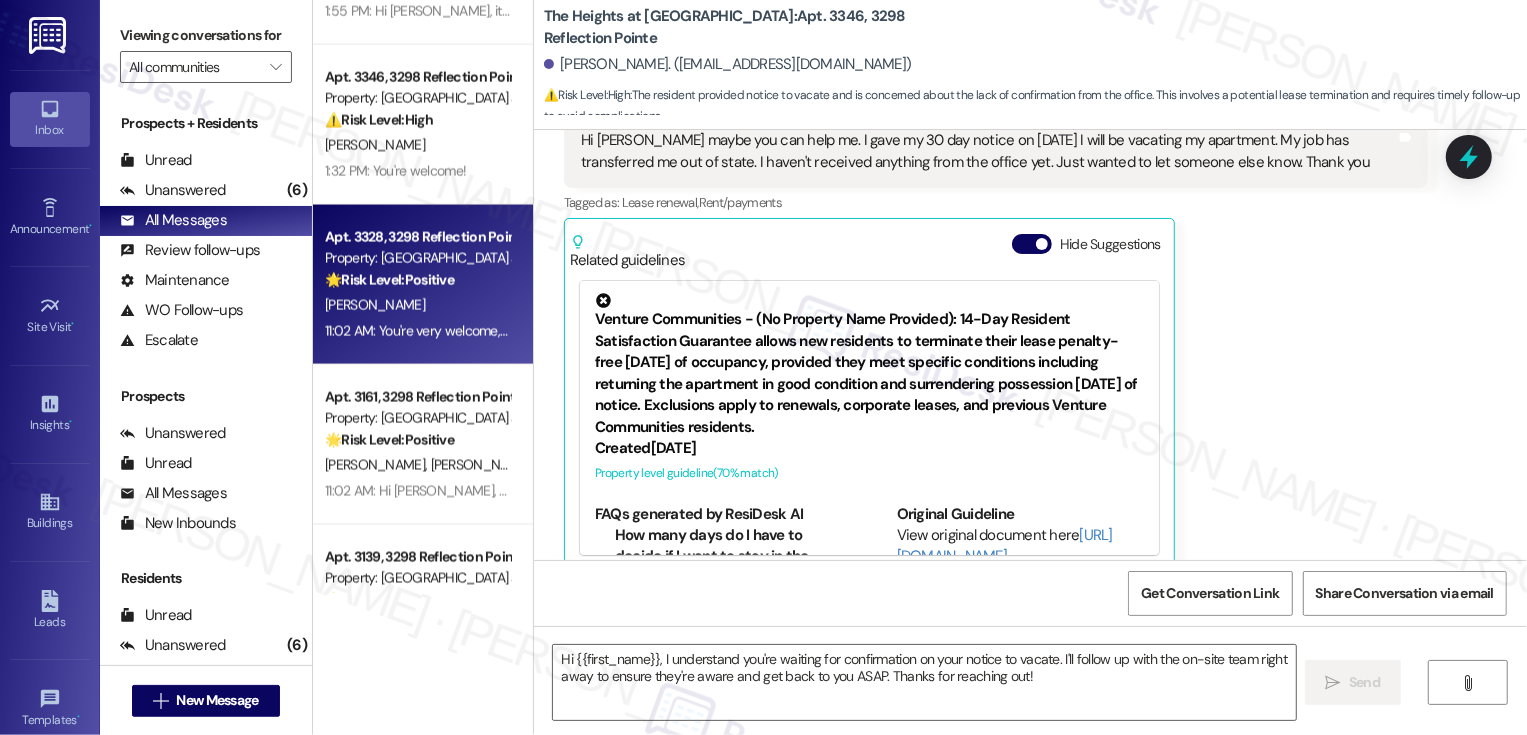 type on "Fetching suggested responses. Please feel free to read through the conversation in the meantime." 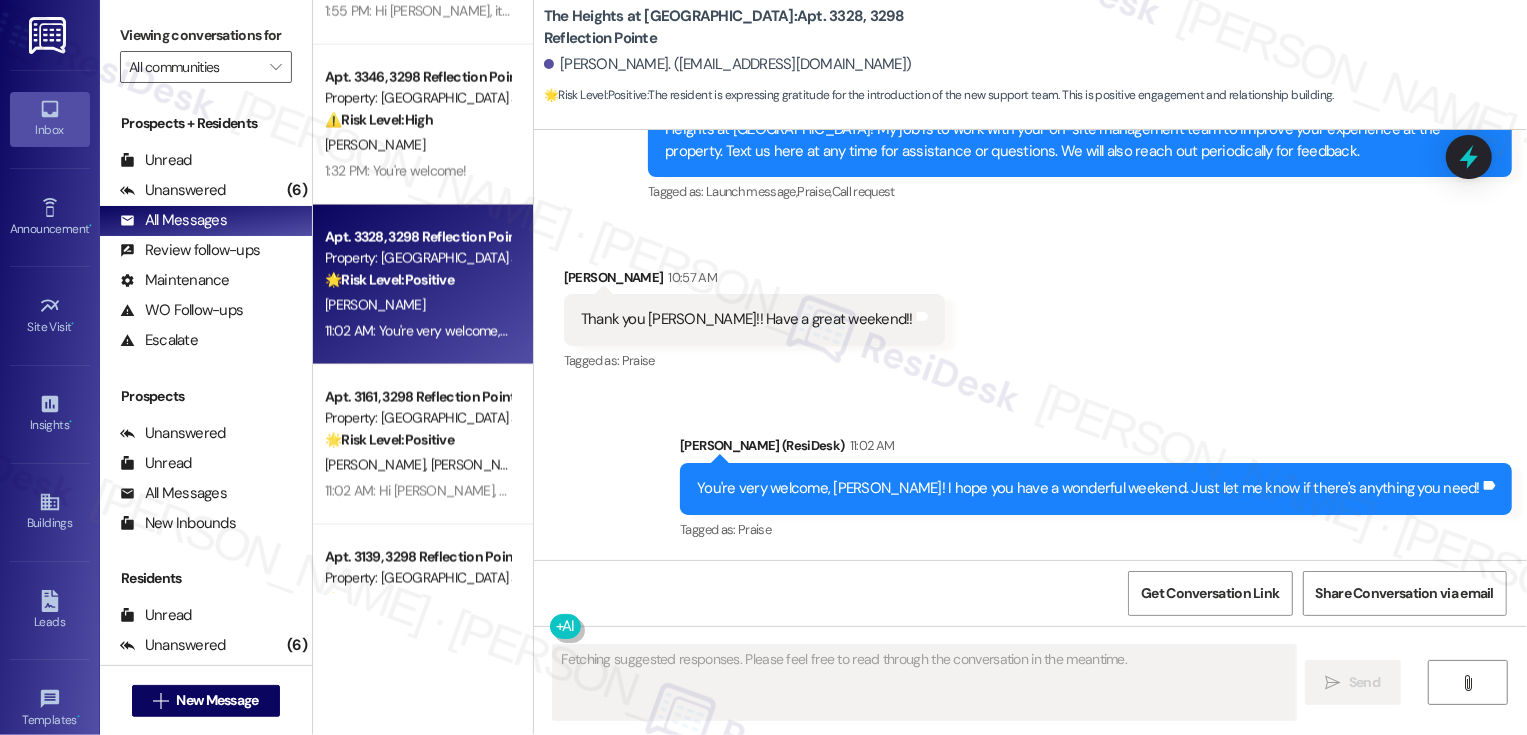 scroll, scrollTop: 486, scrollLeft: 0, axis: vertical 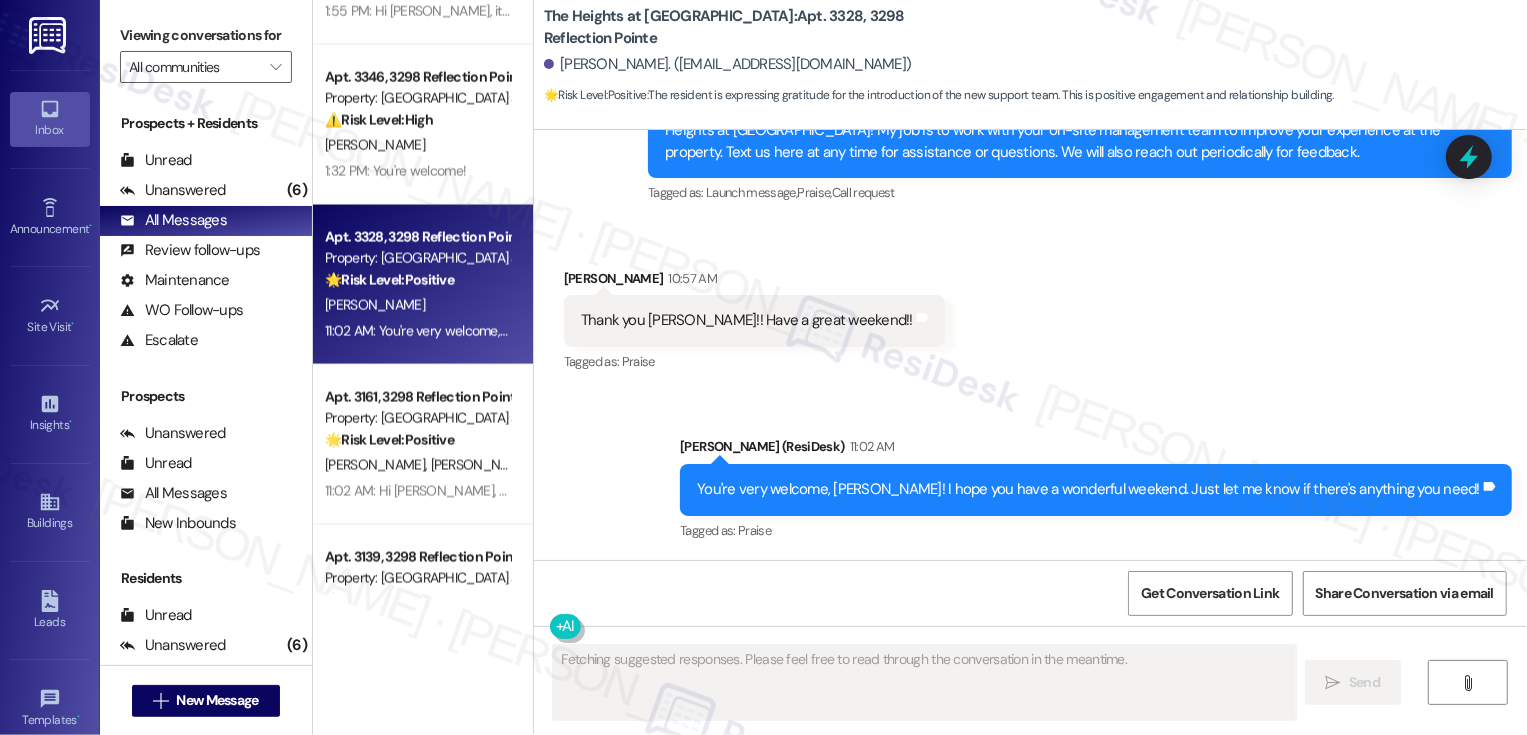 type 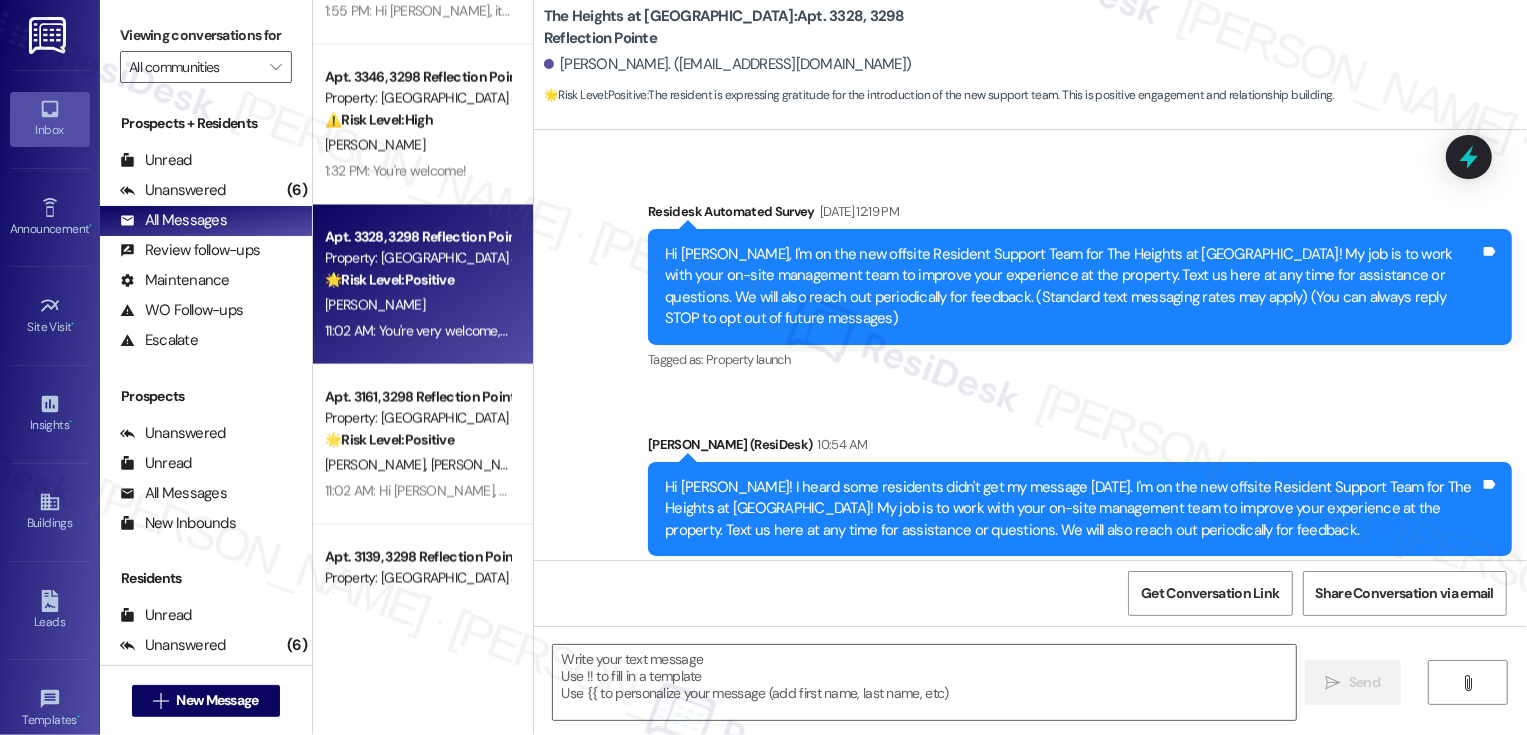 scroll, scrollTop: 0, scrollLeft: 0, axis: both 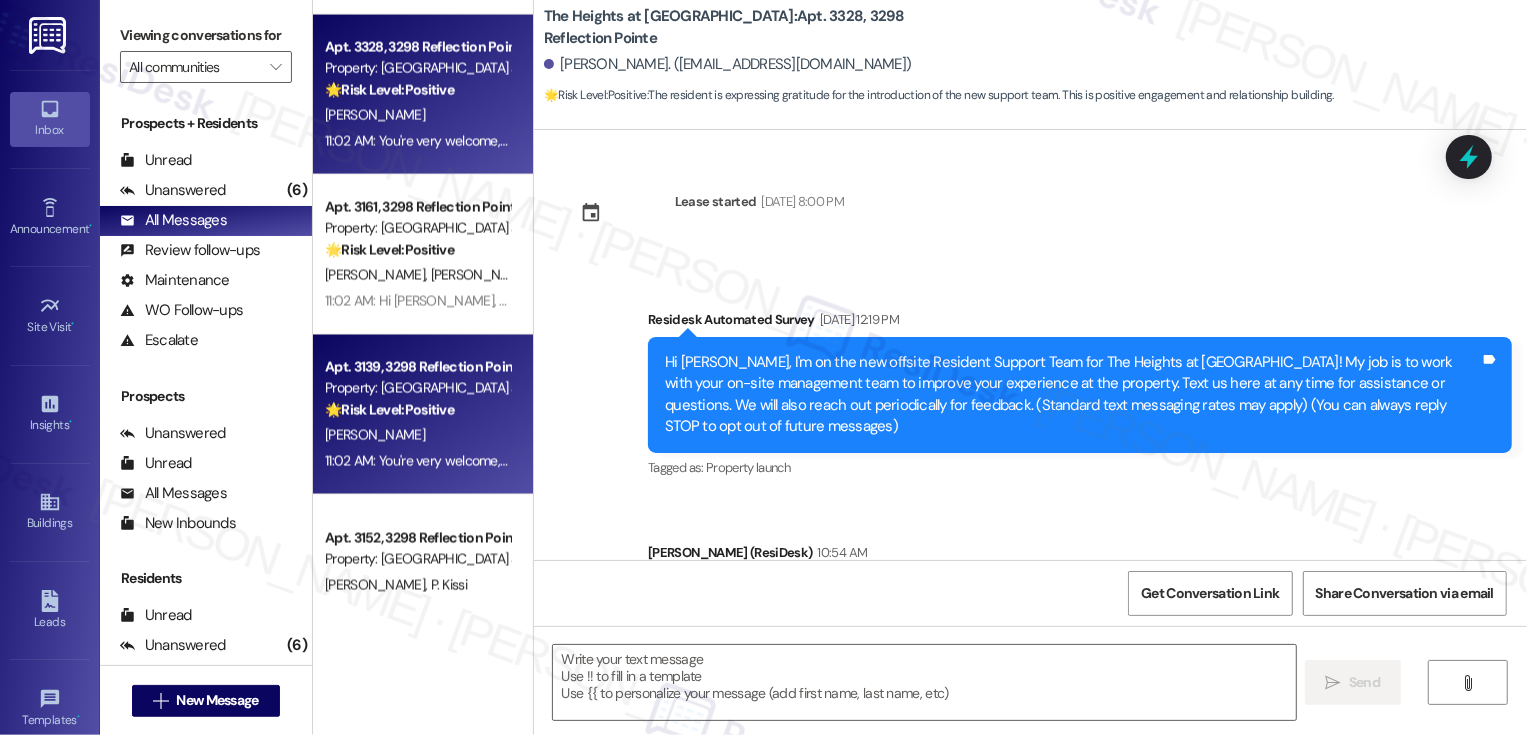 click on "🌟  Risk Level:  Positive" at bounding box center (389, 410) 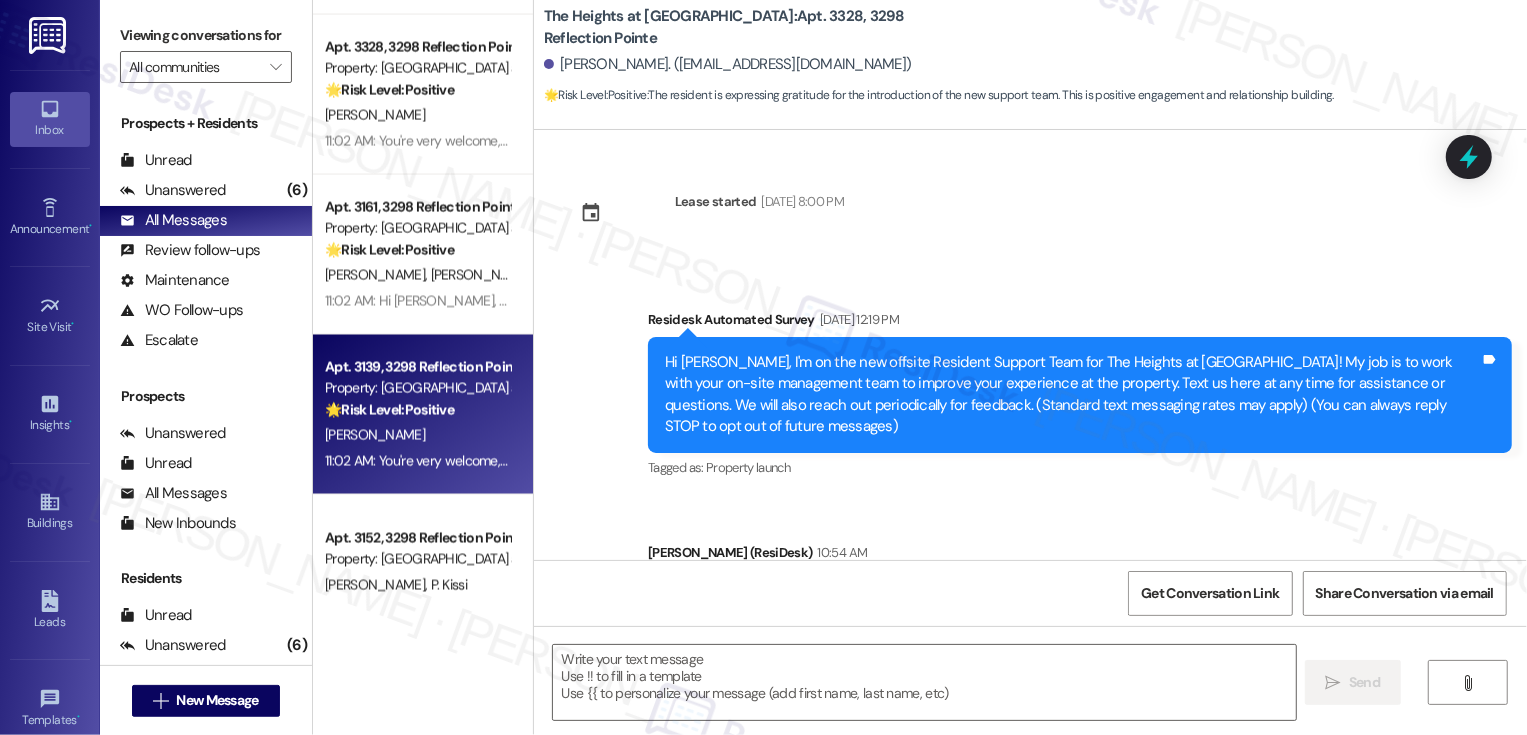 type on "Fetching suggested responses. Please feel free to read through the conversation in the meantime." 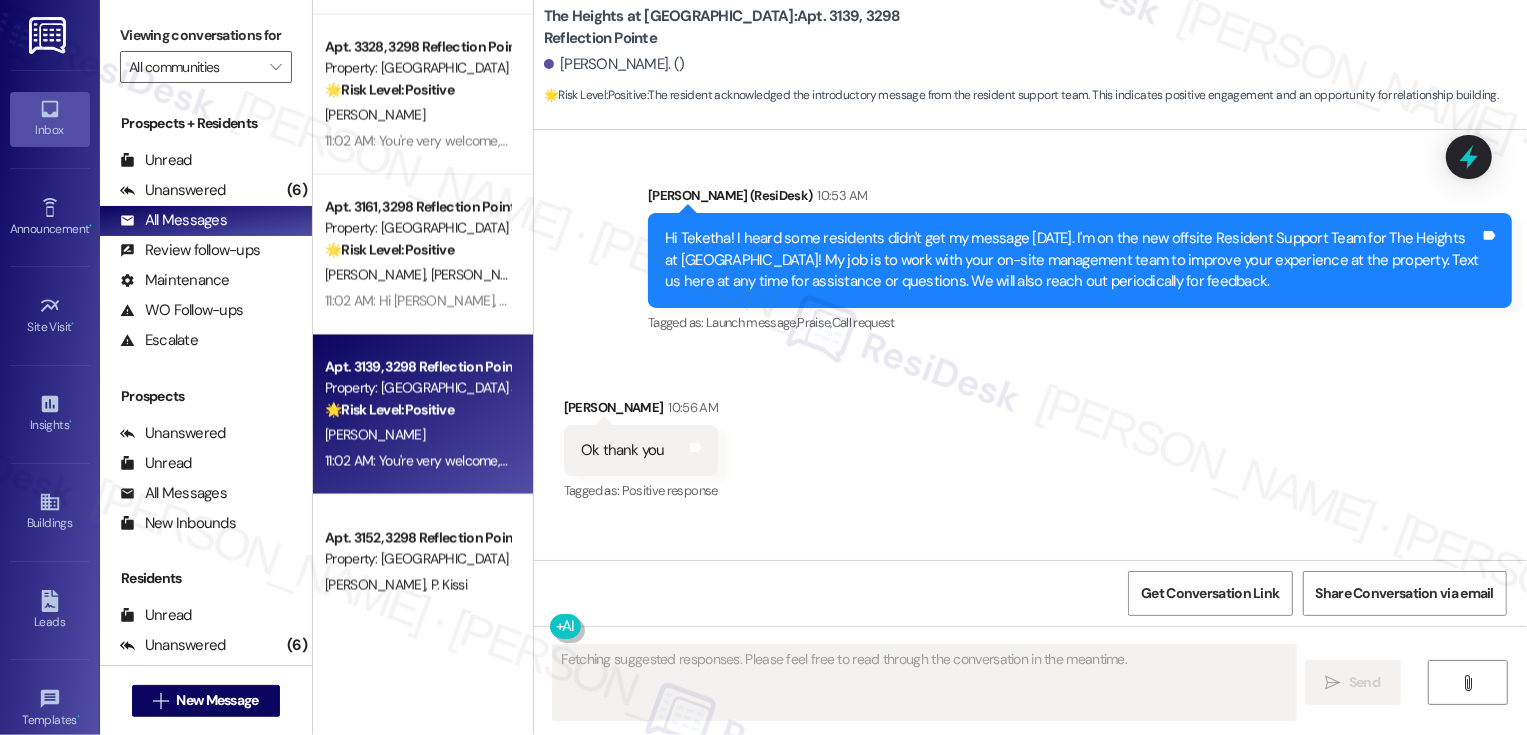 scroll, scrollTop: 526, scrollLeft: 0, axis: vertical 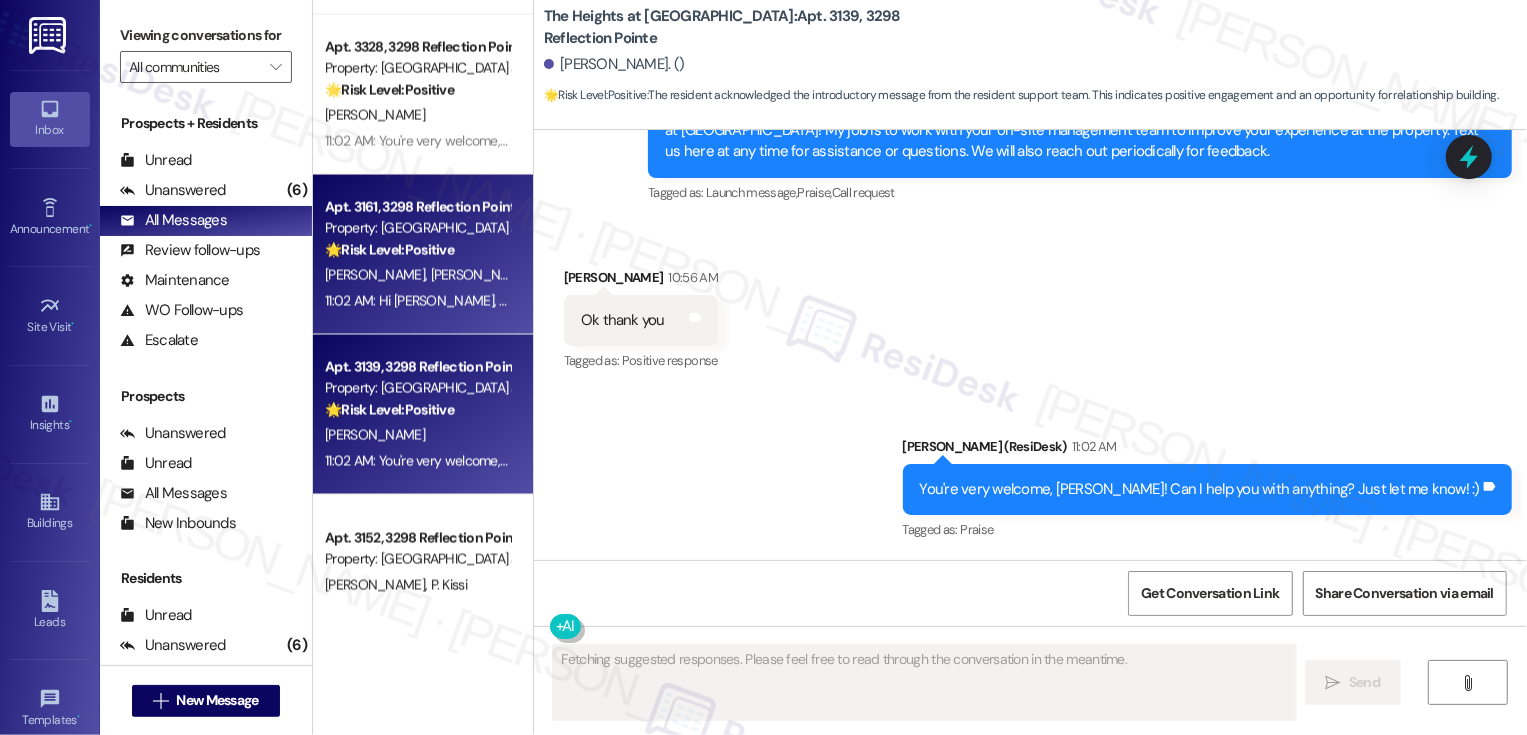 click on "11:02 AM: Hi [PERSON_NAME], thank you so much. You can refer to me as [PERSON_NAME] and her as [PERSON_NAME].  11:02 AM: Hi [PERSON_NAME], thank you so much. You can refer to me as [PERSON_NAME] and her as [PERSON_NAME]." at bounding box center [672, 301] 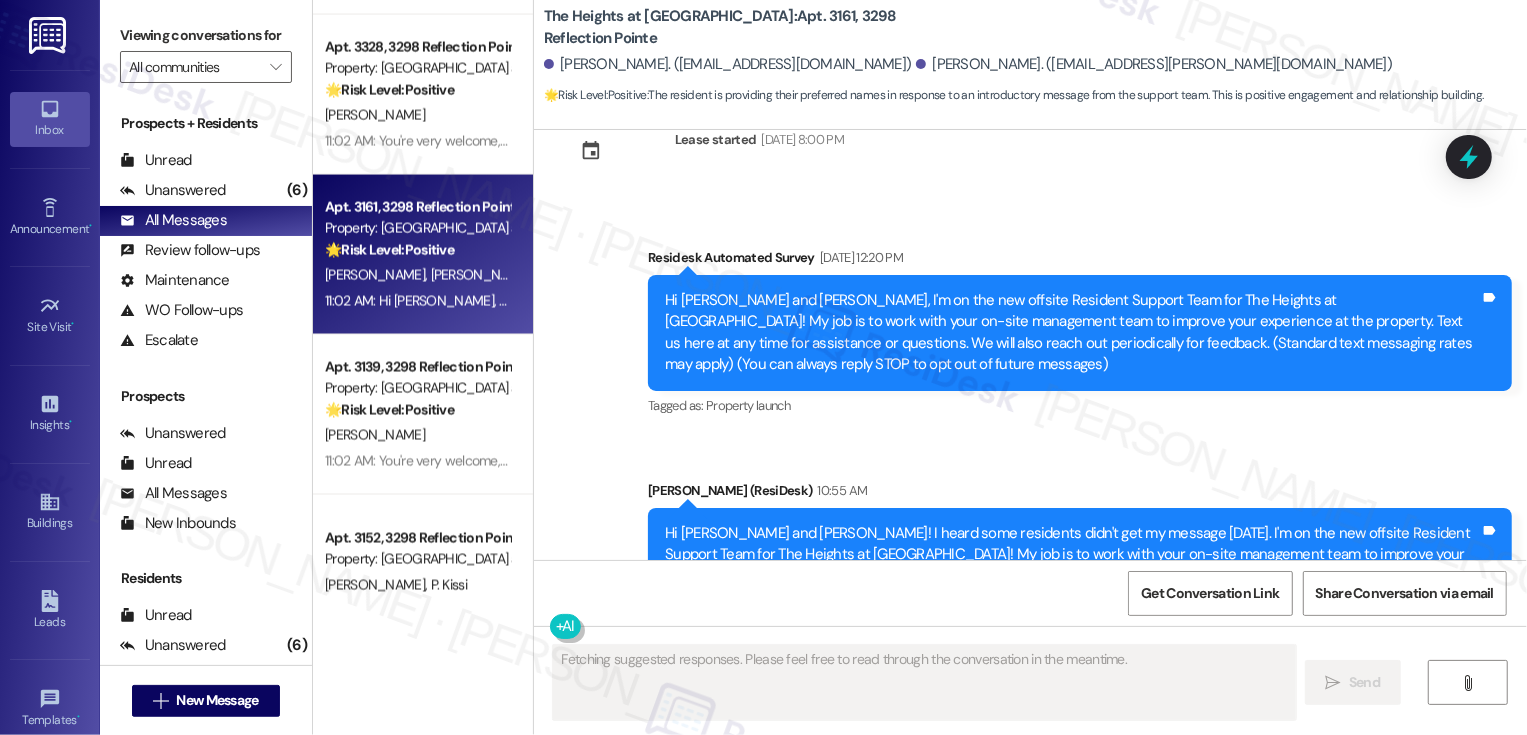 scroll, scrollTop: 317, scrollLeft: 0, axis: vertical 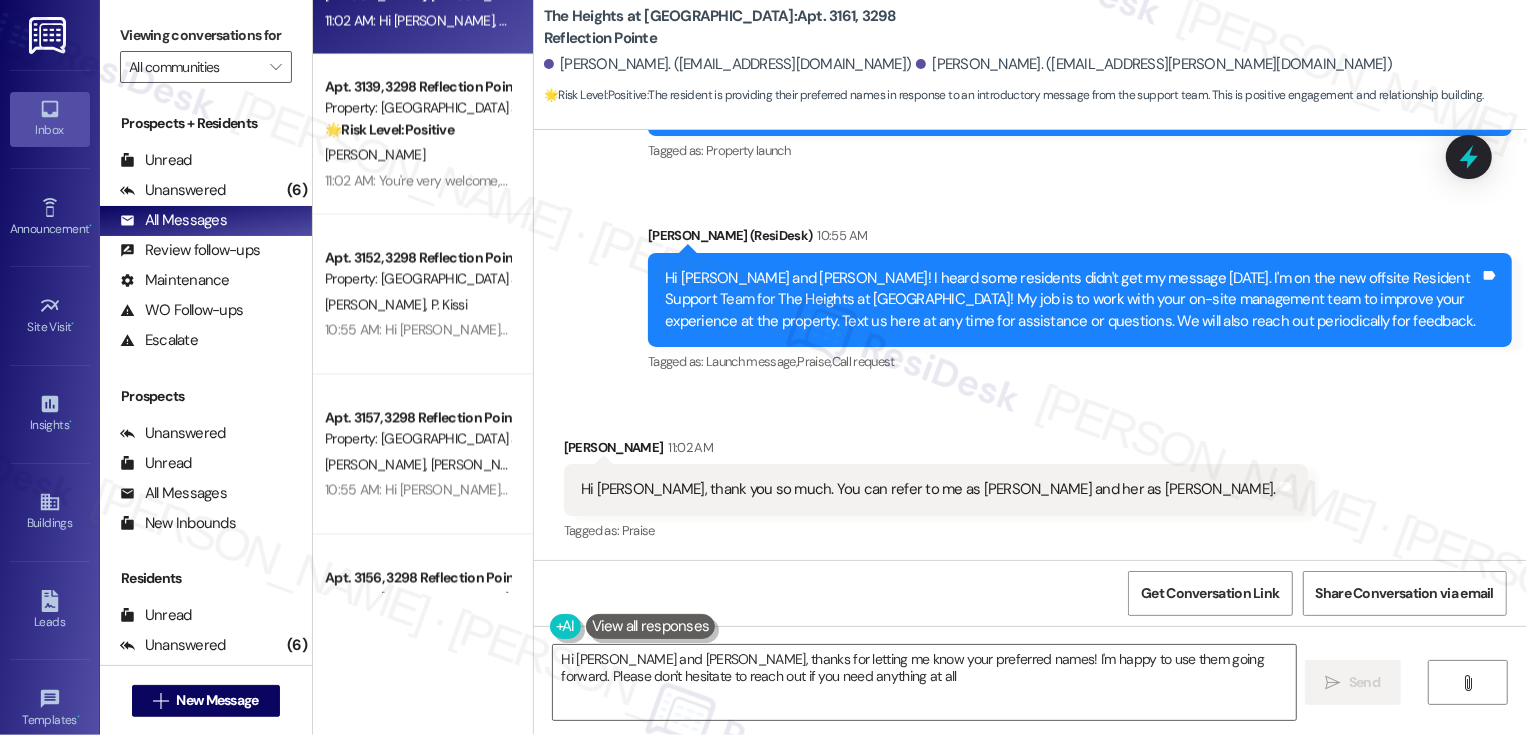 type on "Hi [PERSON_NAME] and [PERSON_NAME], thanks for letting me know your preferred names! I'm happy to use them going forward. Please don't hesitate to reach out if you need anything at all." 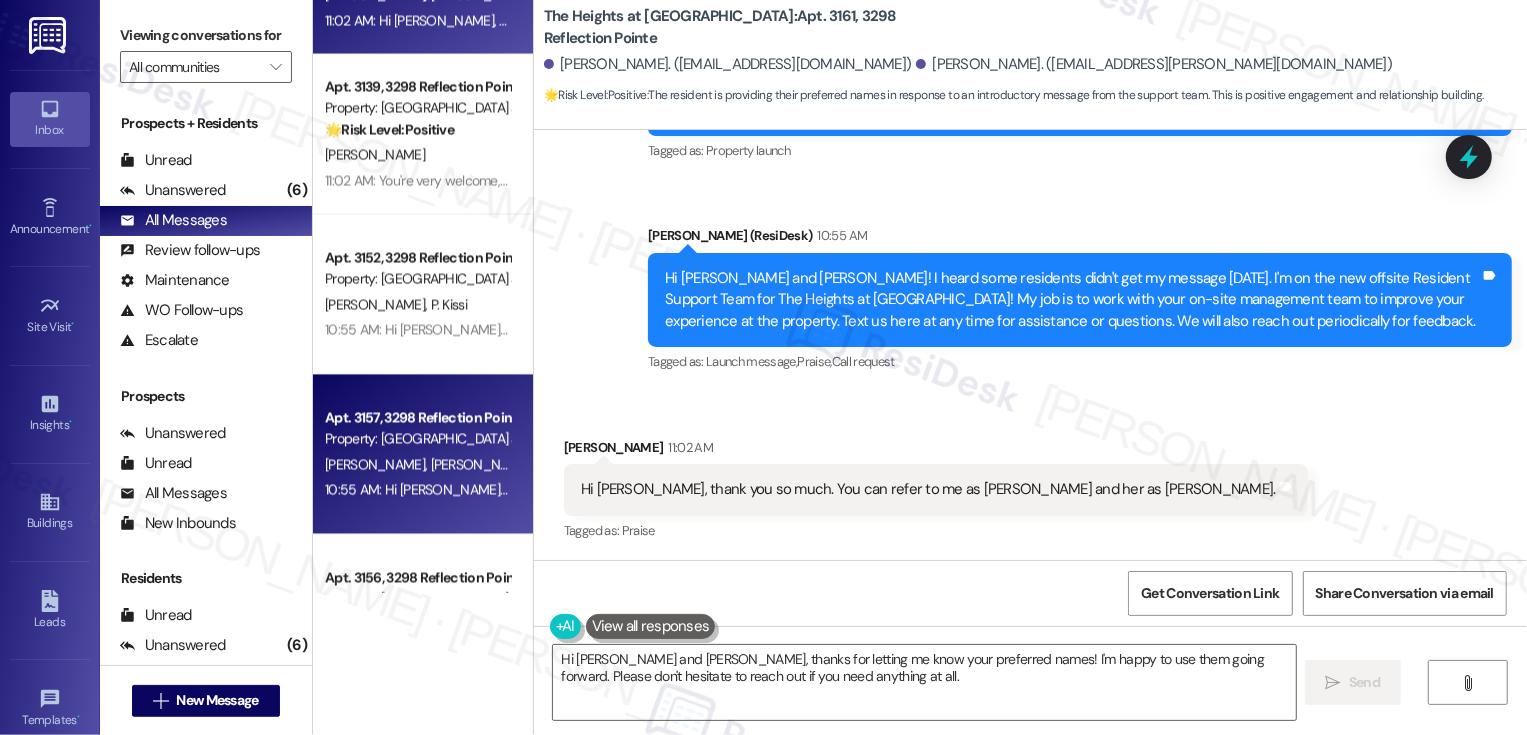 scroll, scrollTop: 2851, scrollLeft: 0, axis: vertical 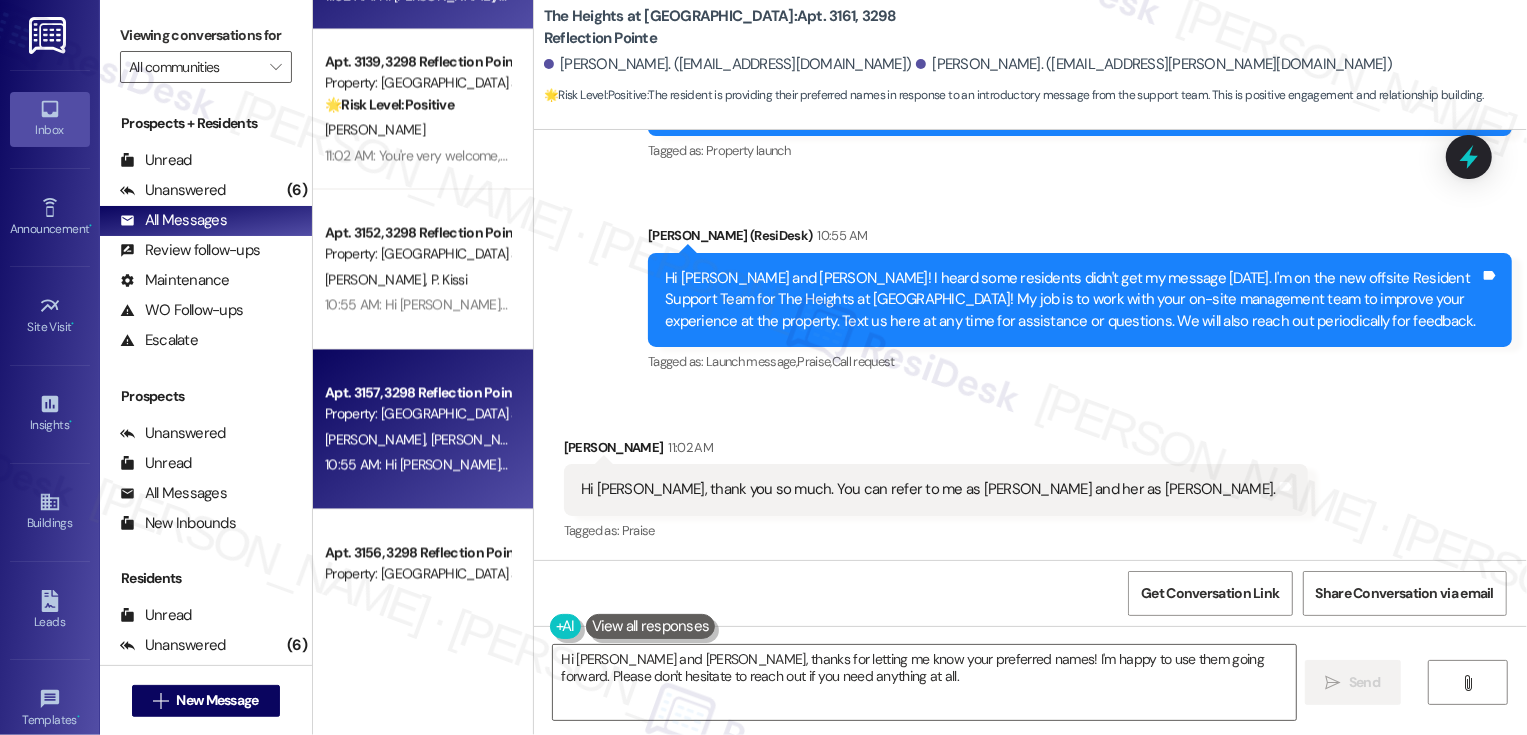 click on "[PERSON_NAME]" at bounding box center [586, 439] 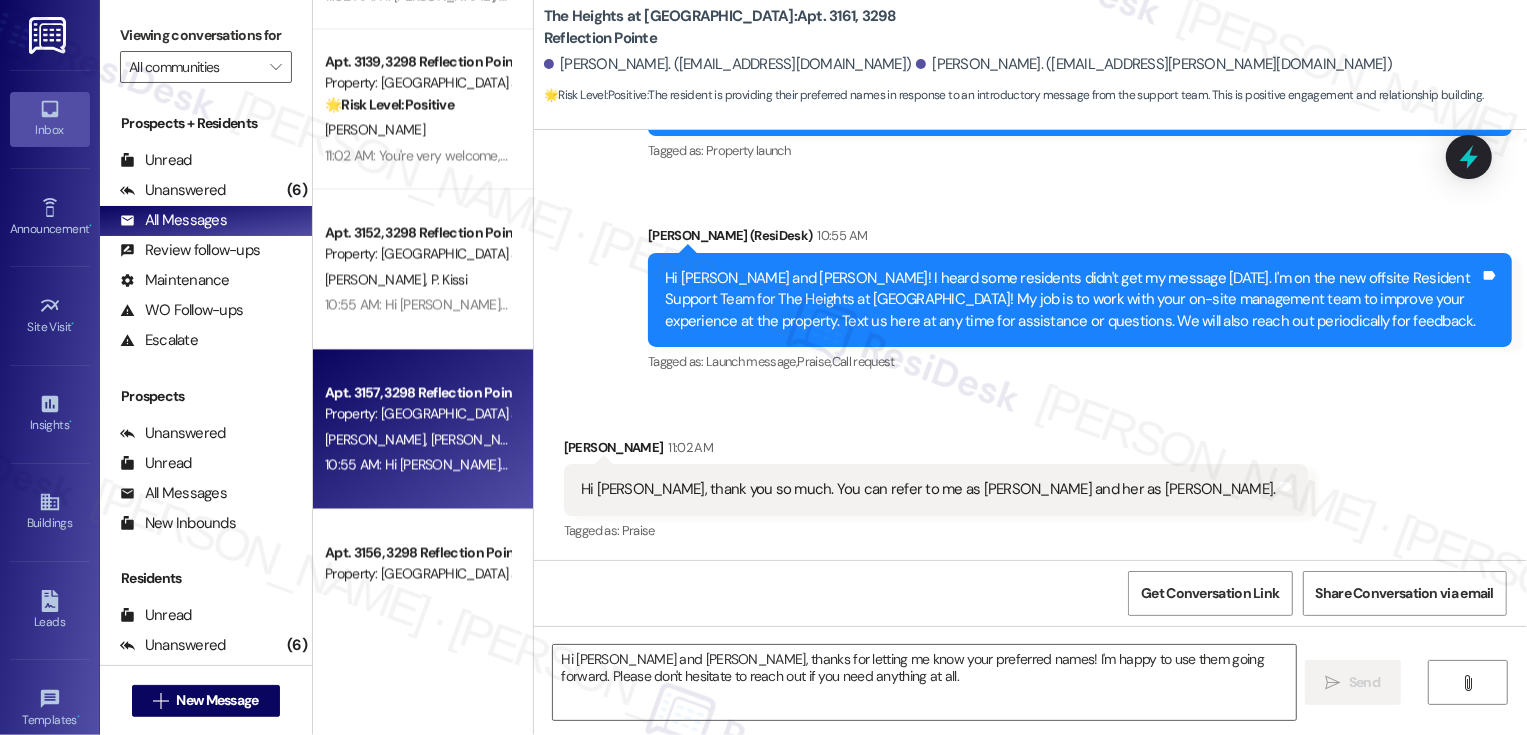 type on "Fetching suggested responses. Please feel free to read through the conversation in the meantime." 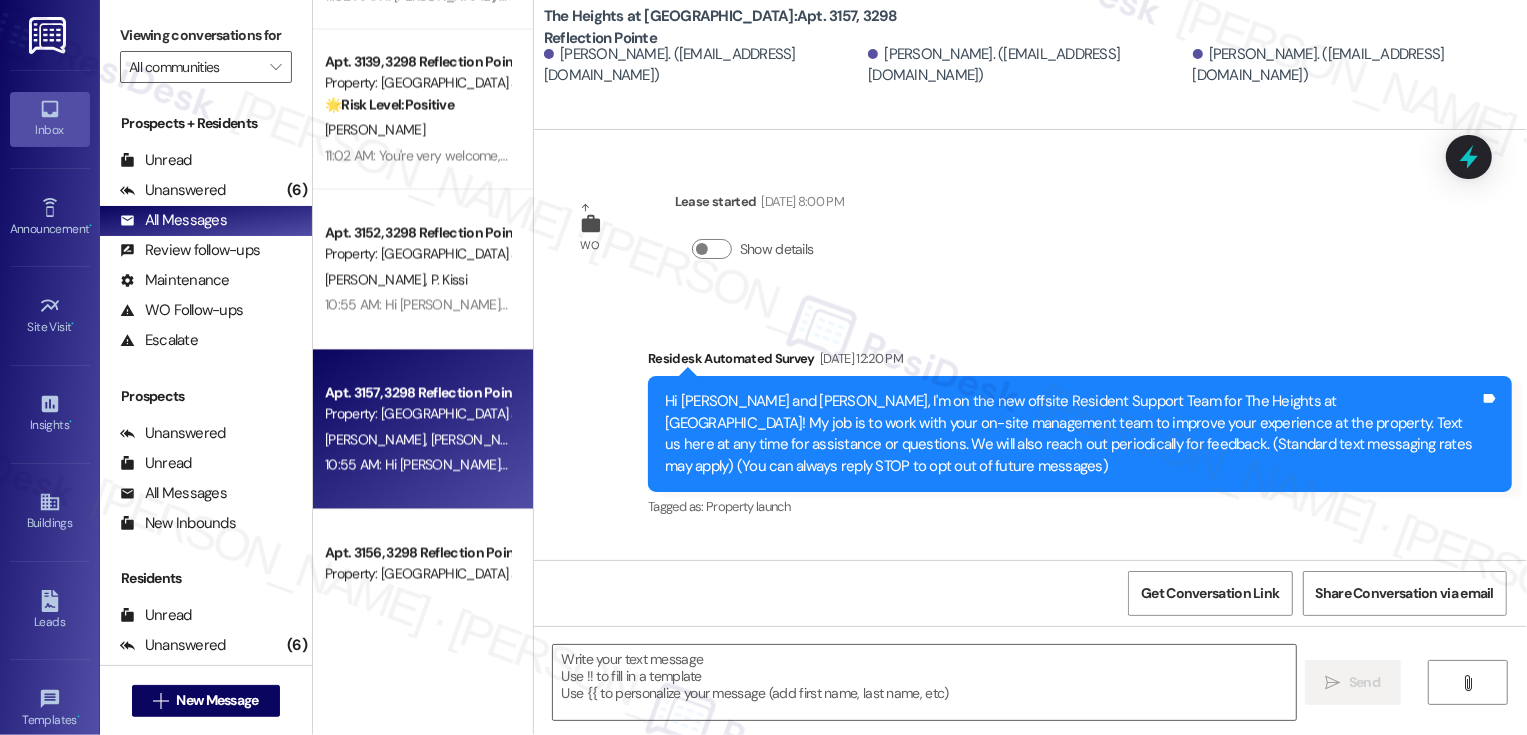 type on "Fetching suggested responses. Please feel free to read through the conversation in the meantime." 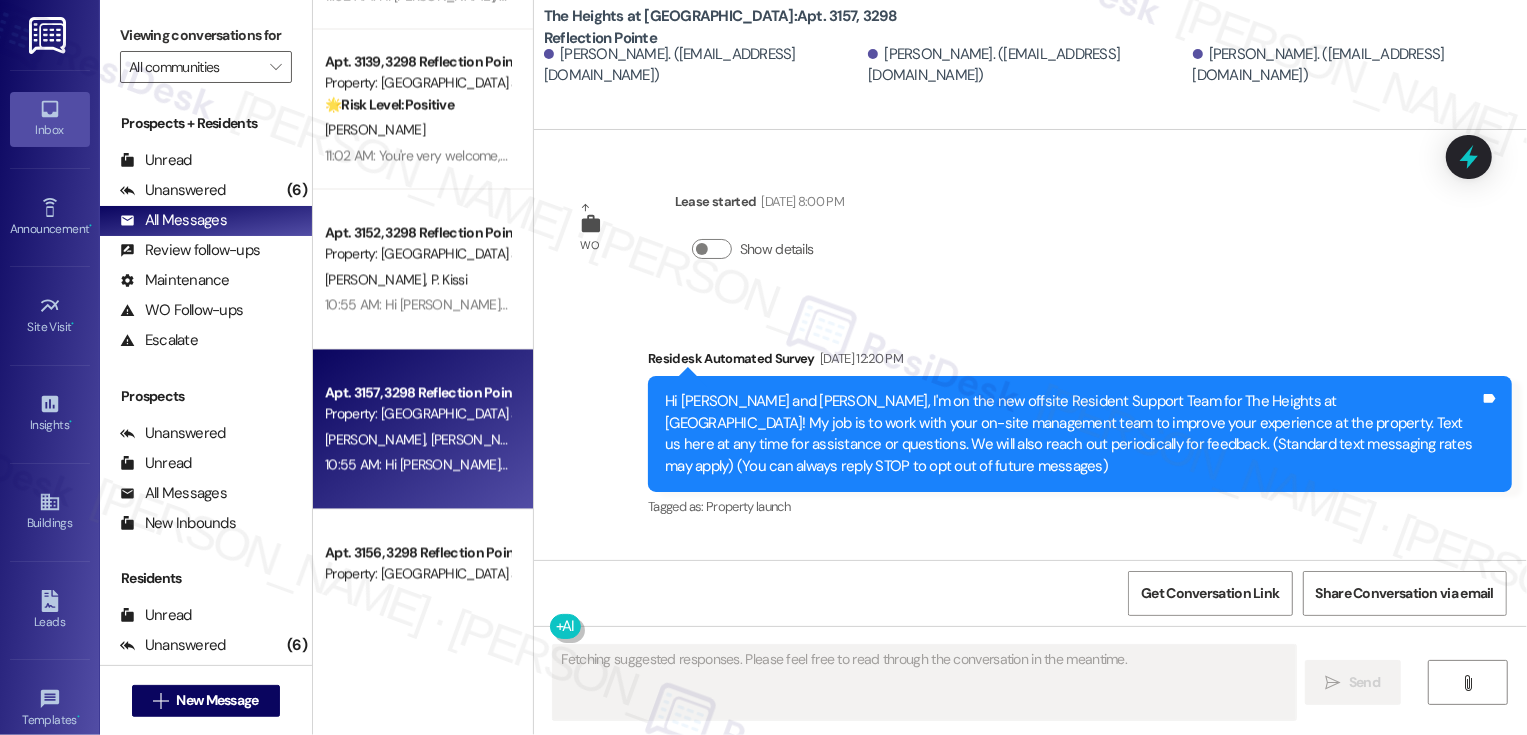 scroll, scrollTop: 188, scrollLeft: 0, axis: vertical 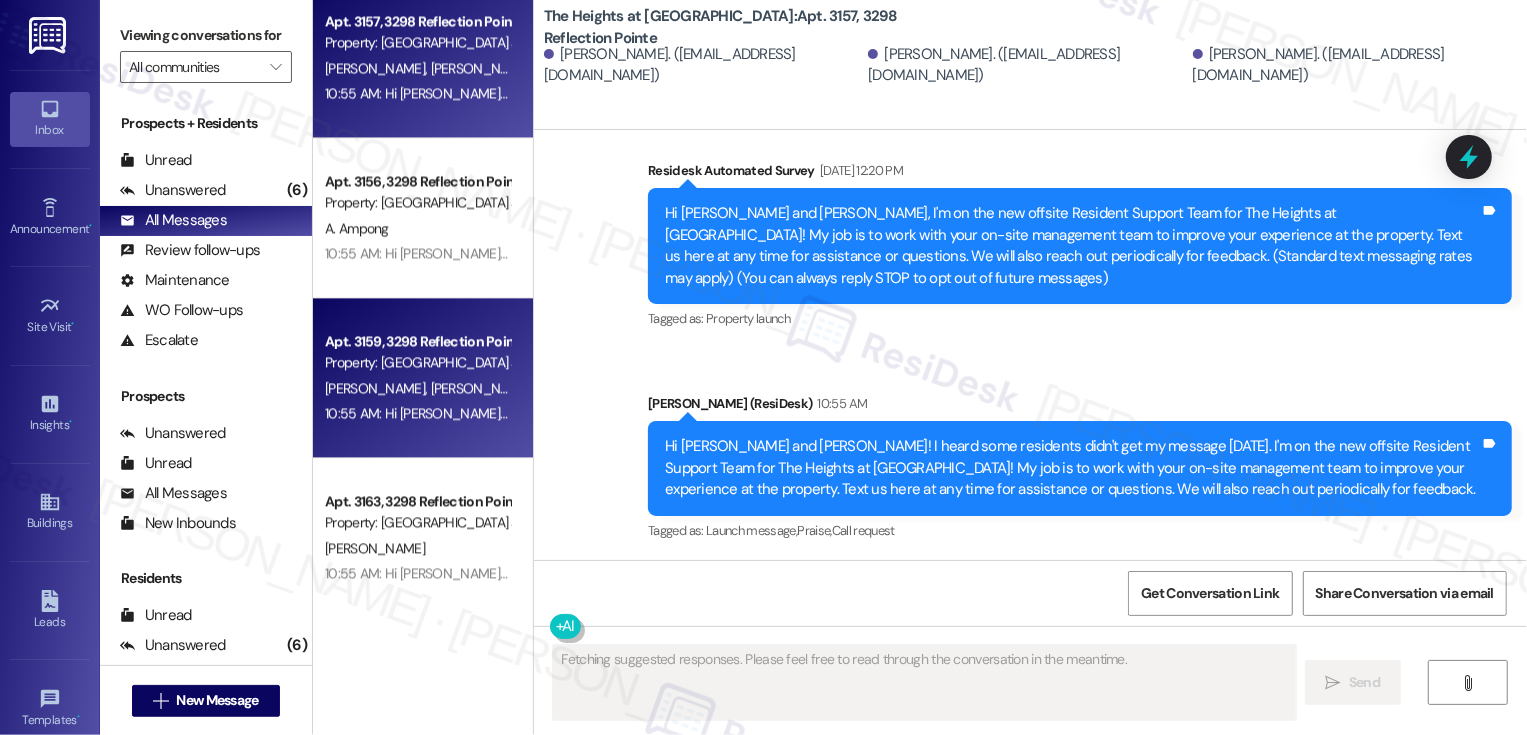 click on "[PERSON_NAME]" at bounding box center (480, 388) 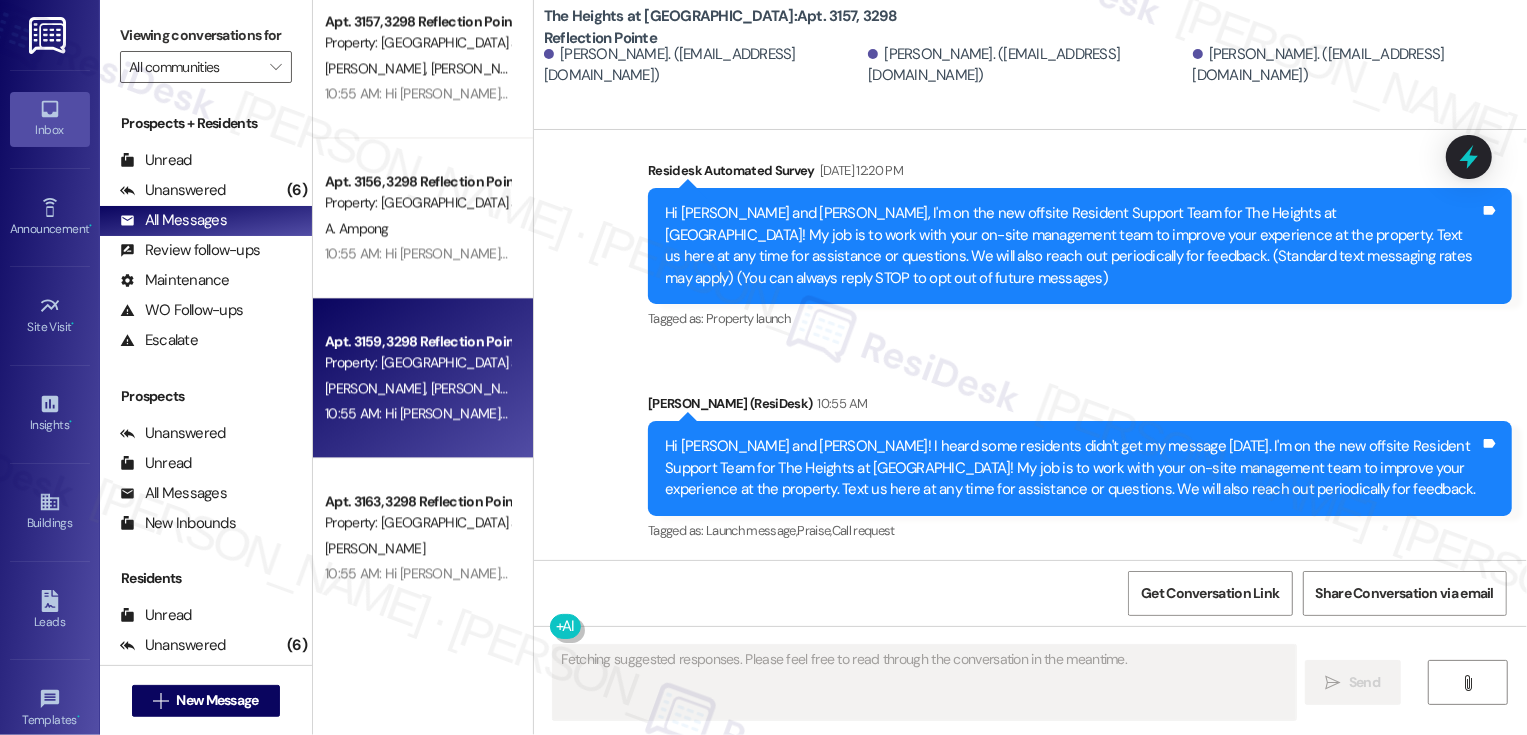 scroll, scrollTop: 3472, scrollLeft: 0, axis: vertical 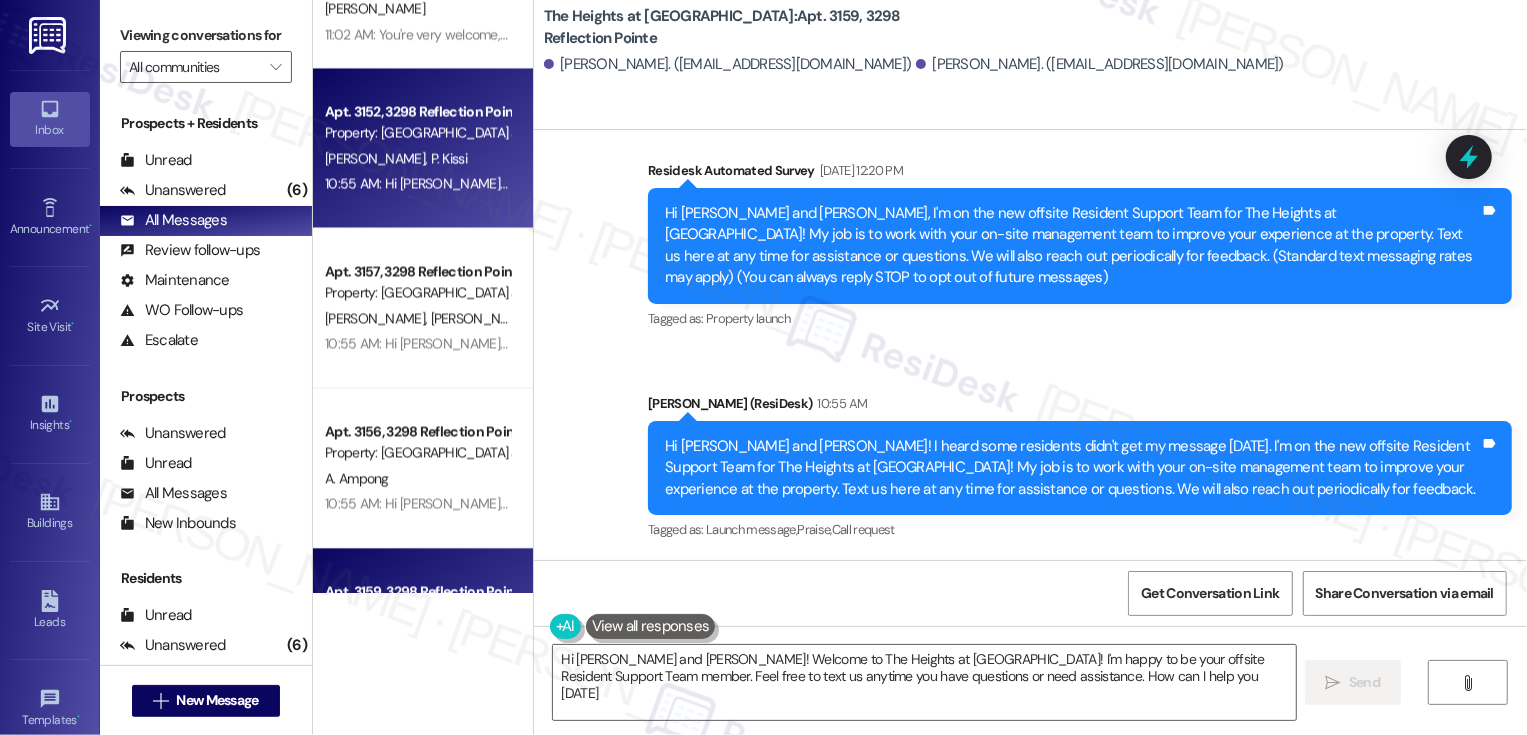 type on "Hi [PERSON_NAME] and [PERSON_NAME]! Welcome to The Heights at [GEOGRAPHIC_DATA]! I'm happy to be your offsite Resident Support Team member. Feel free to text us anytime you have questions or need assistance. How can I help you [DATE]?" 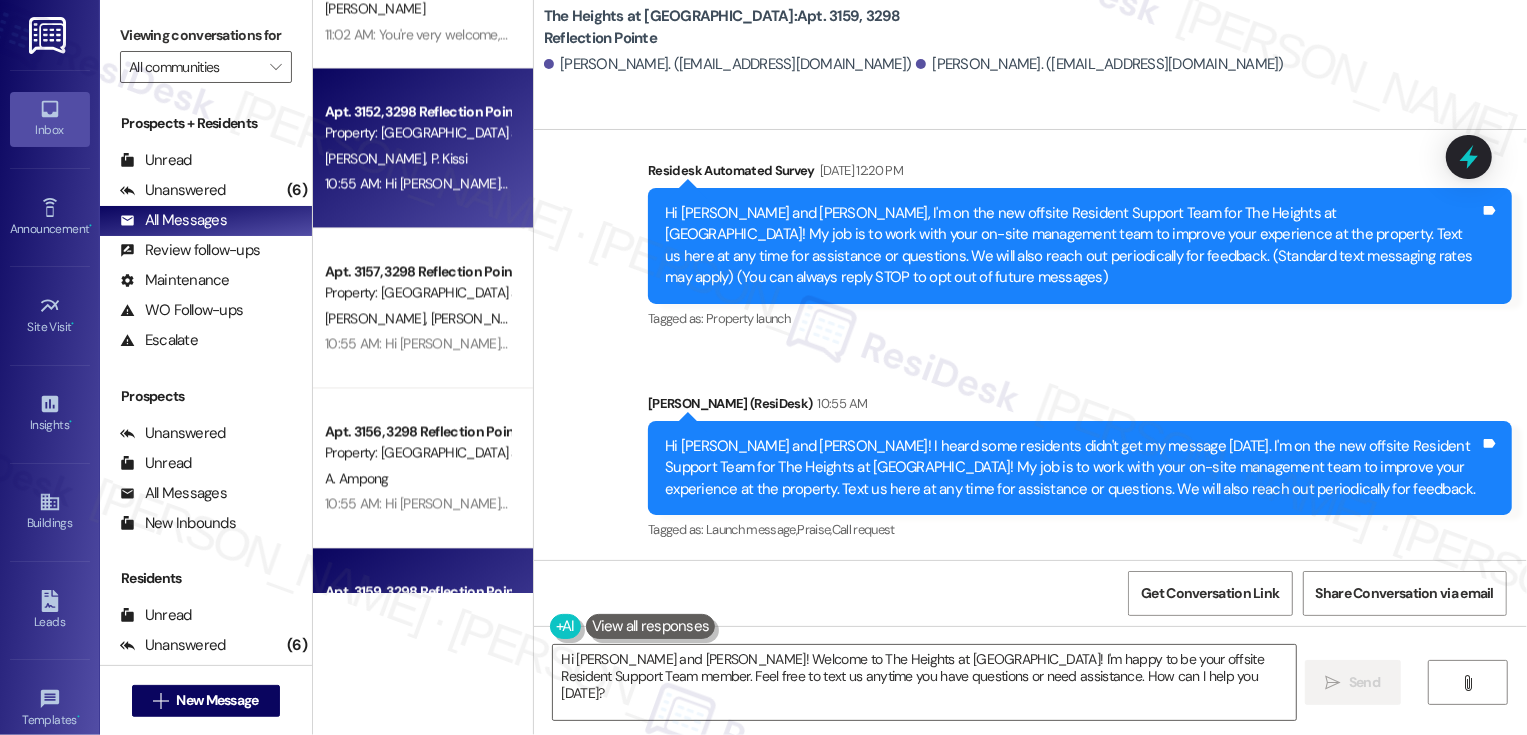 click on "10:55 AM: Hi [PERSON_NAME] and [PERSON_NAME]! I heard some residents didn't get my message [DATE]. I'm on the new offsite Resident Support Team for The Heights at [GEOGRAPHIC_DATA]! My job is to work with your on-site management team to improve your experience at the property. Text us here at any time for assistance or questions. We will also reach out periodically for feedback.  10:55 AM: Hi [PERSON_NAME] and [PERSON_NAME]! I heard some residents didn't get my message [DATE]. I'm on the new offsite Resident Support Team for The Heights at [GEOGRAPHIC_DATA]! My job is to work with your on-site management team to improve your experience at the property. Text us here at any time for assistance or questions. We will also reach out periodically for feedback." at bounding box center (417, 183) 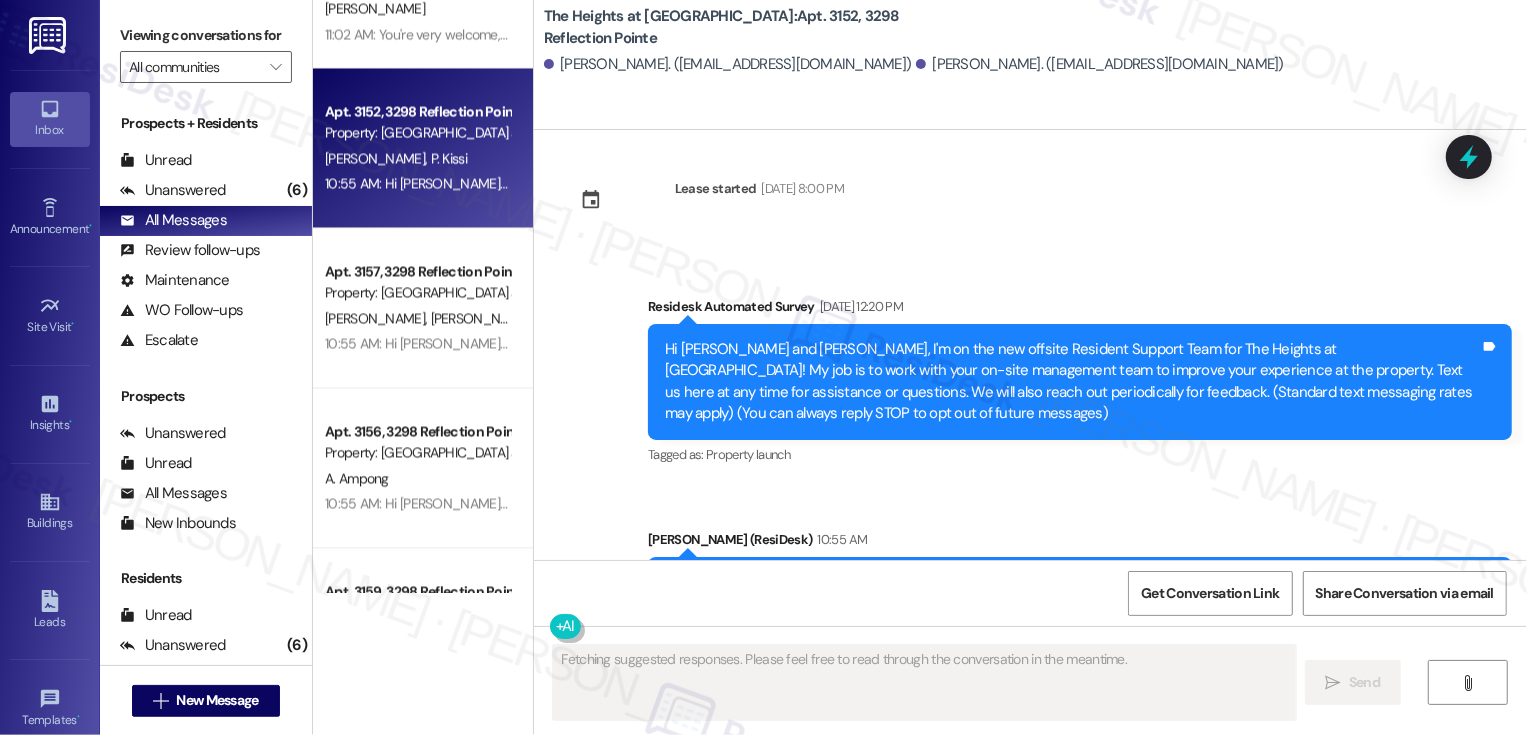 scroll, scrollTop: 0, scrollLeft: 0, axis: both 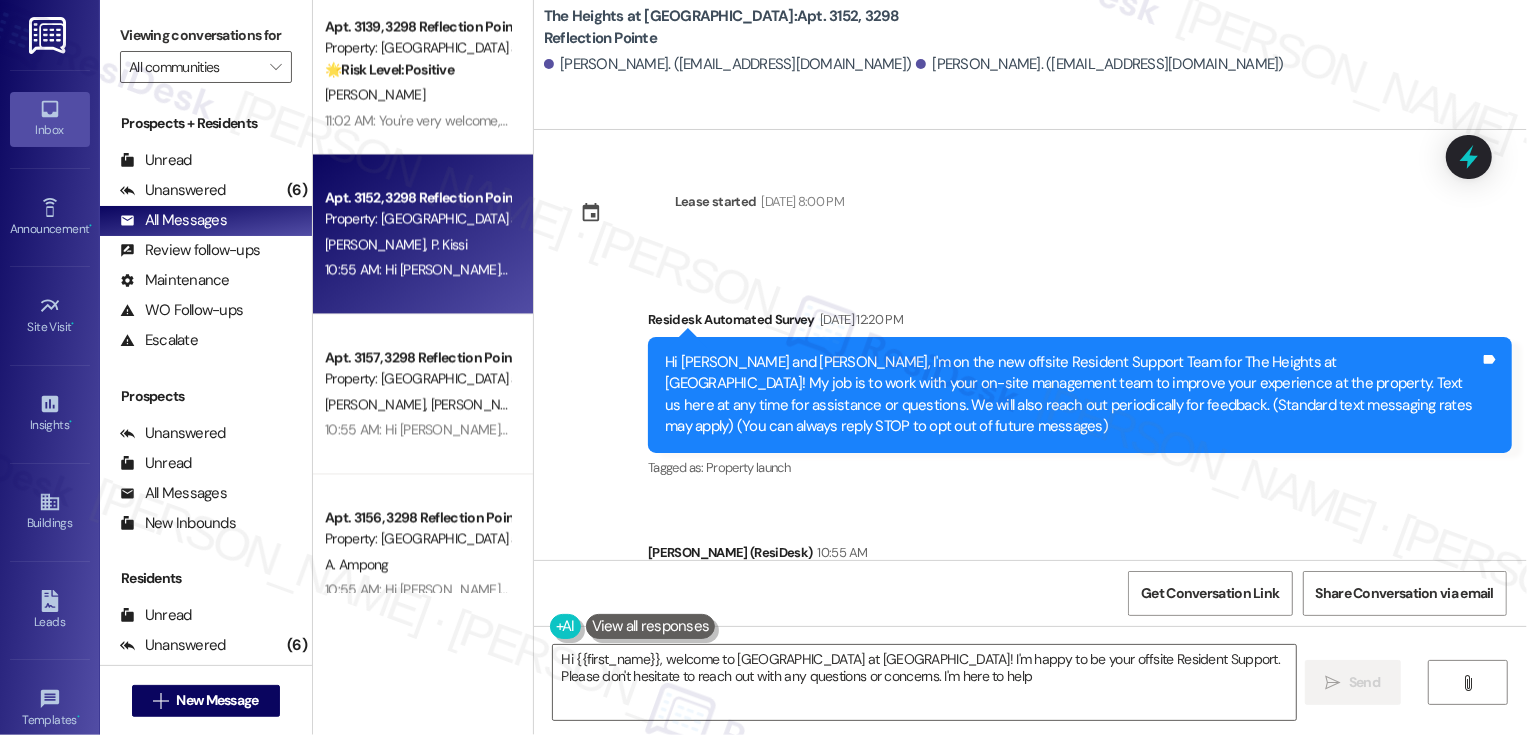 type on "Hi {{first_name}}, welcome to [GEOGRAPHIC_DATA] at [GEOGRAPHIC_DATA]! I'm happy to be your offsite Resident Support. Please don't hesitate to reach out with any questions or concerns. I'm here to help!" 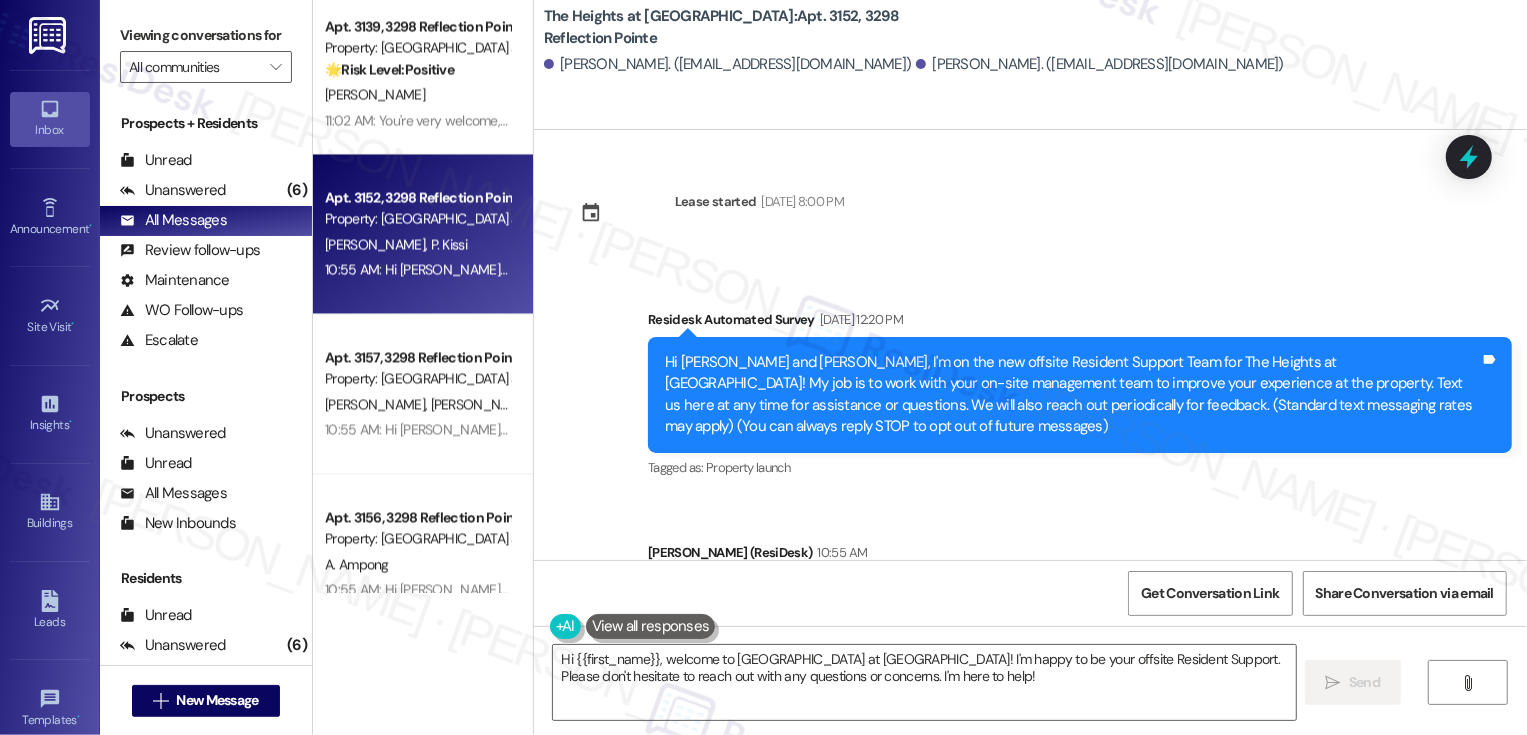 scroll, scrollTop: 2705, scrollLeft: 0, axis: vertical 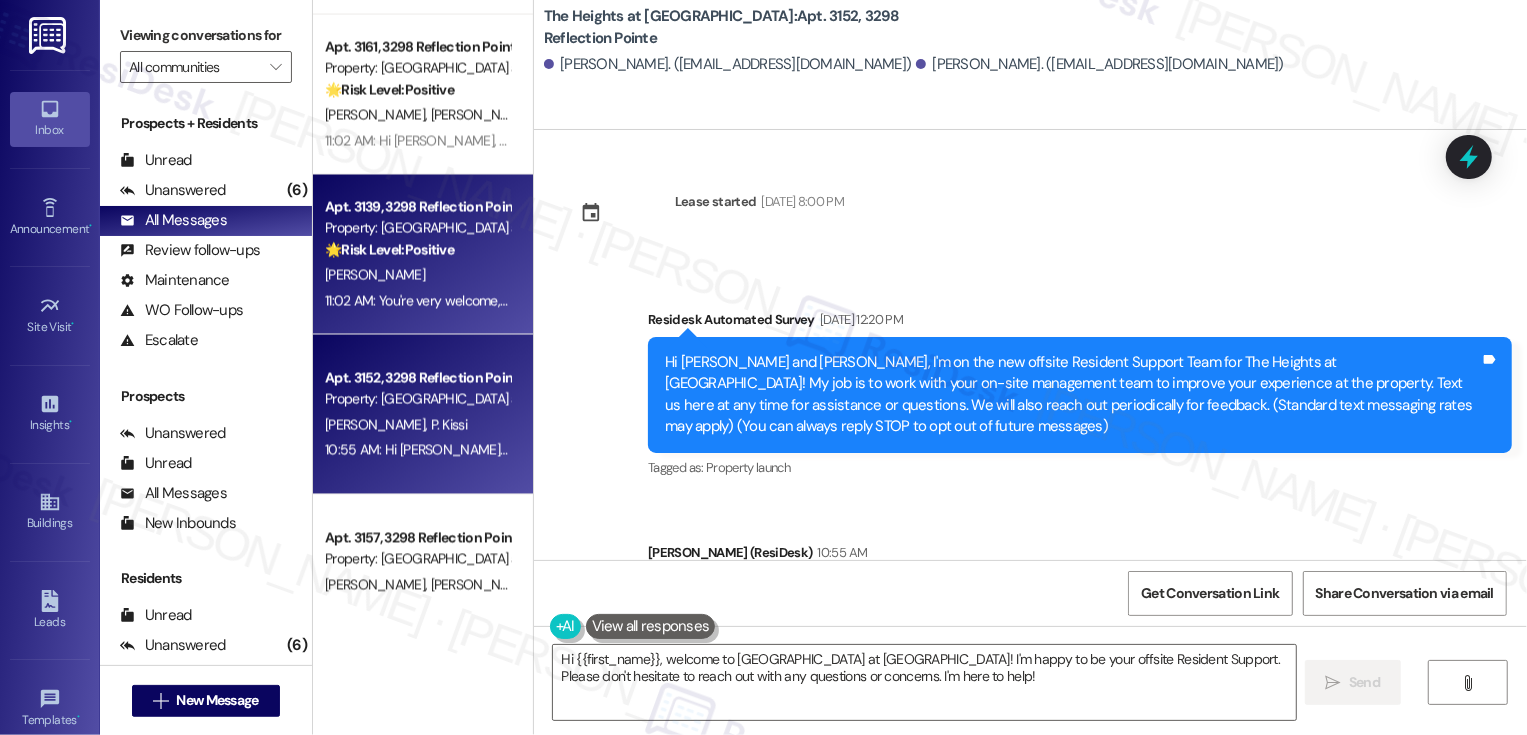 click on "🌟  Risk Level:  Positive" at bounding box center (389, 250) 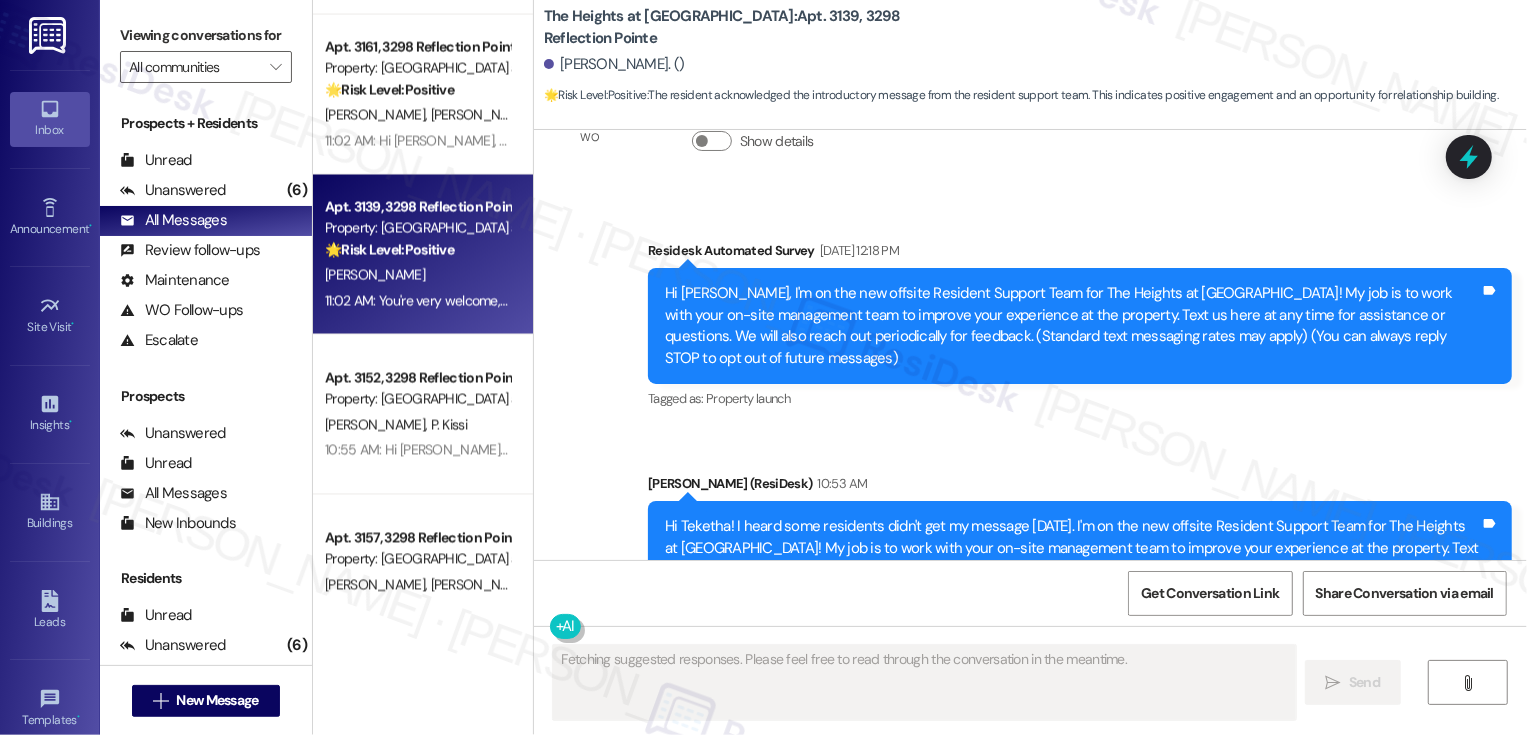 scroll, scrollTop: 58, scrollLeft: 0, axis: vertical 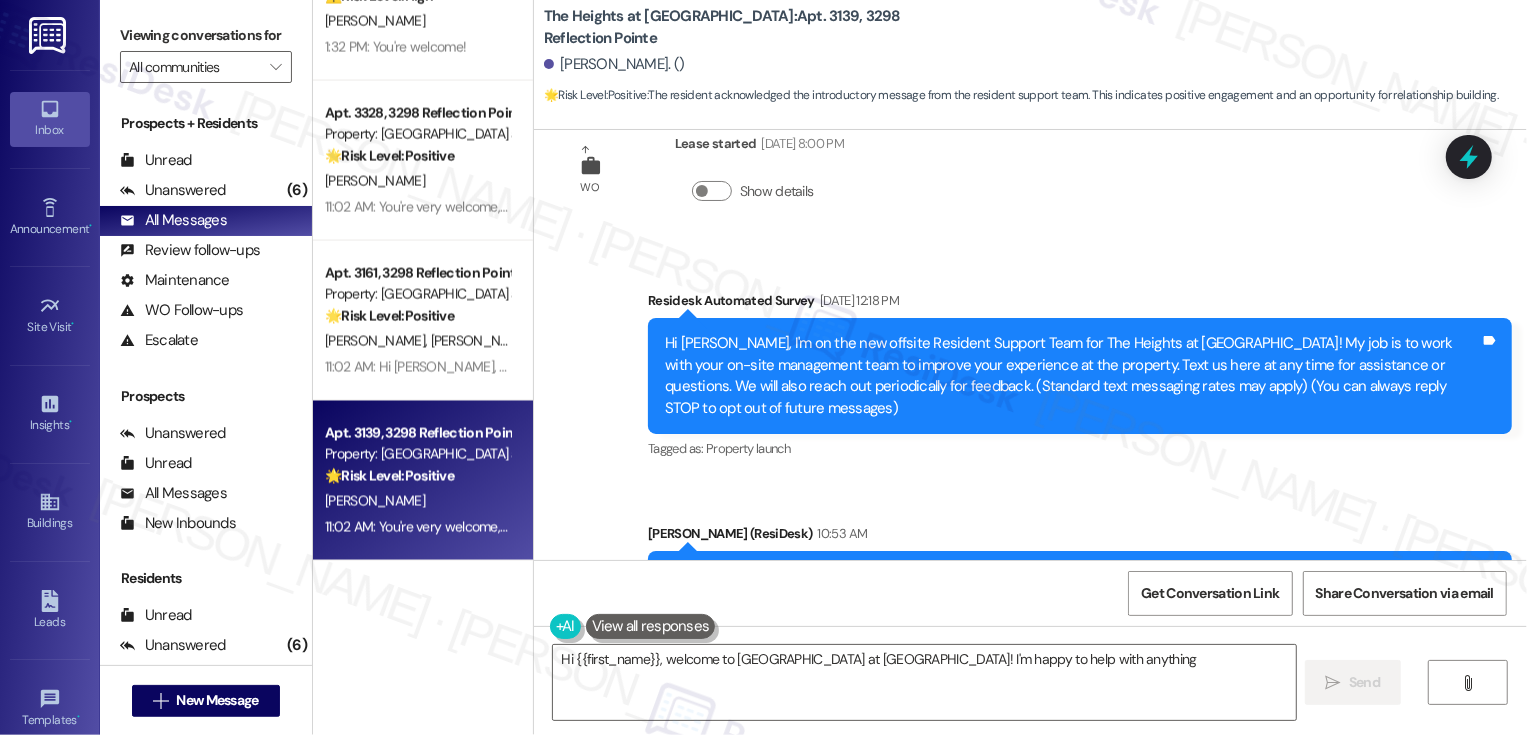 type on "Hi {{first_name}}, welcome to [GEOGRAPHIC_DATA] at [GEOGRAPHIC_DATA]! I'm happy to help with anything you" 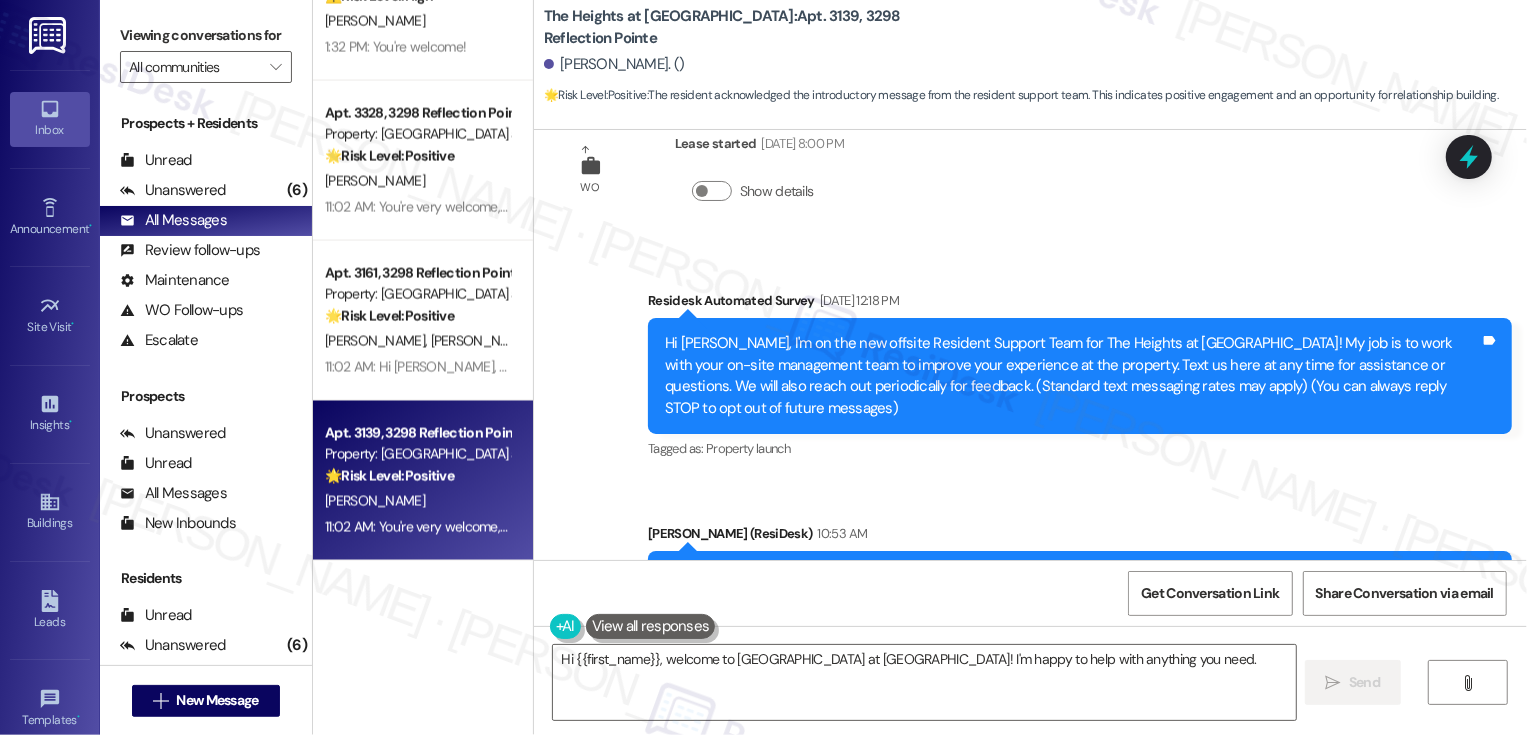 click on "Property: [GEOGRAPHIC_DATA] at [GEOGRAPHIC_DATA]" at bounding box center [417, 294] 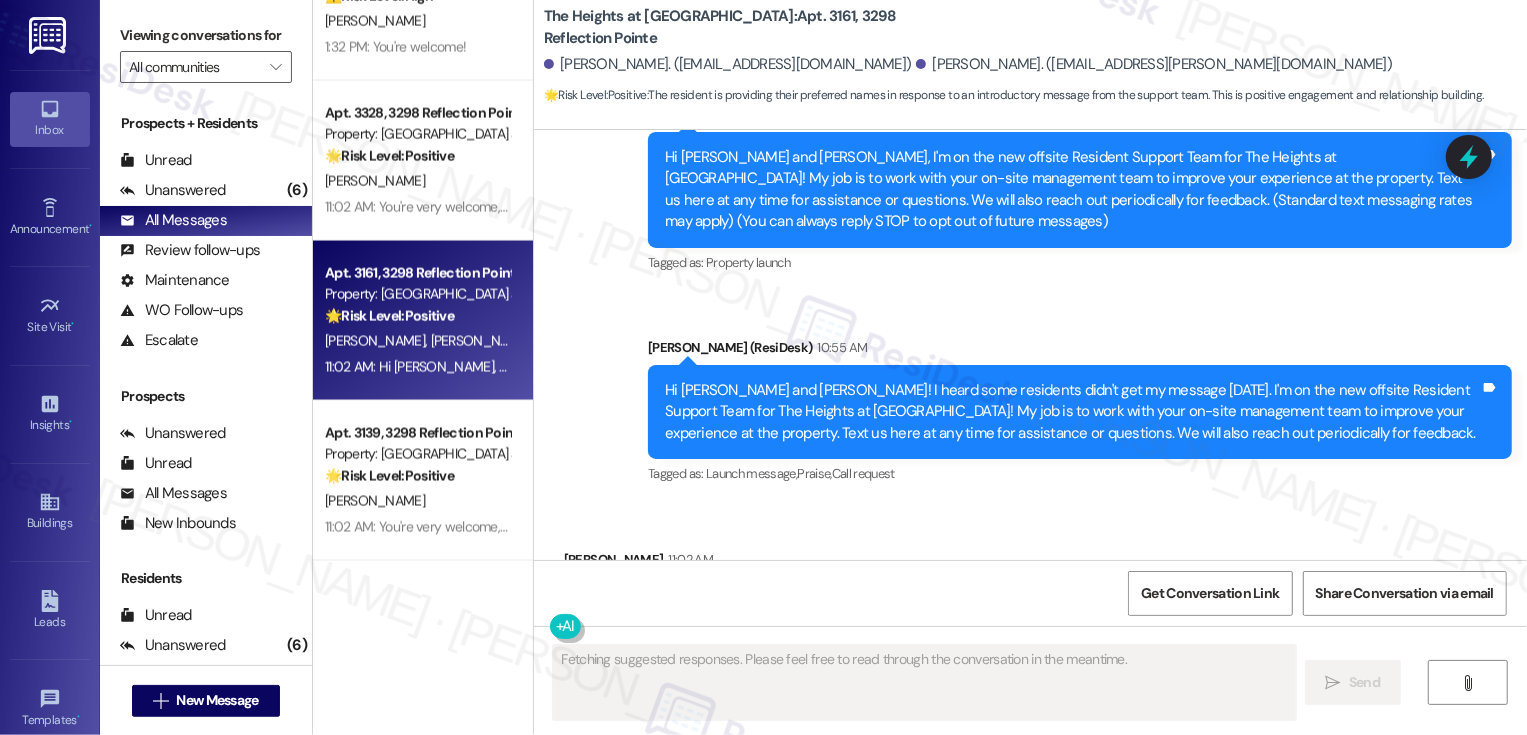 scroll, scrollTop: 0, scrollLeft: 0, axis: both 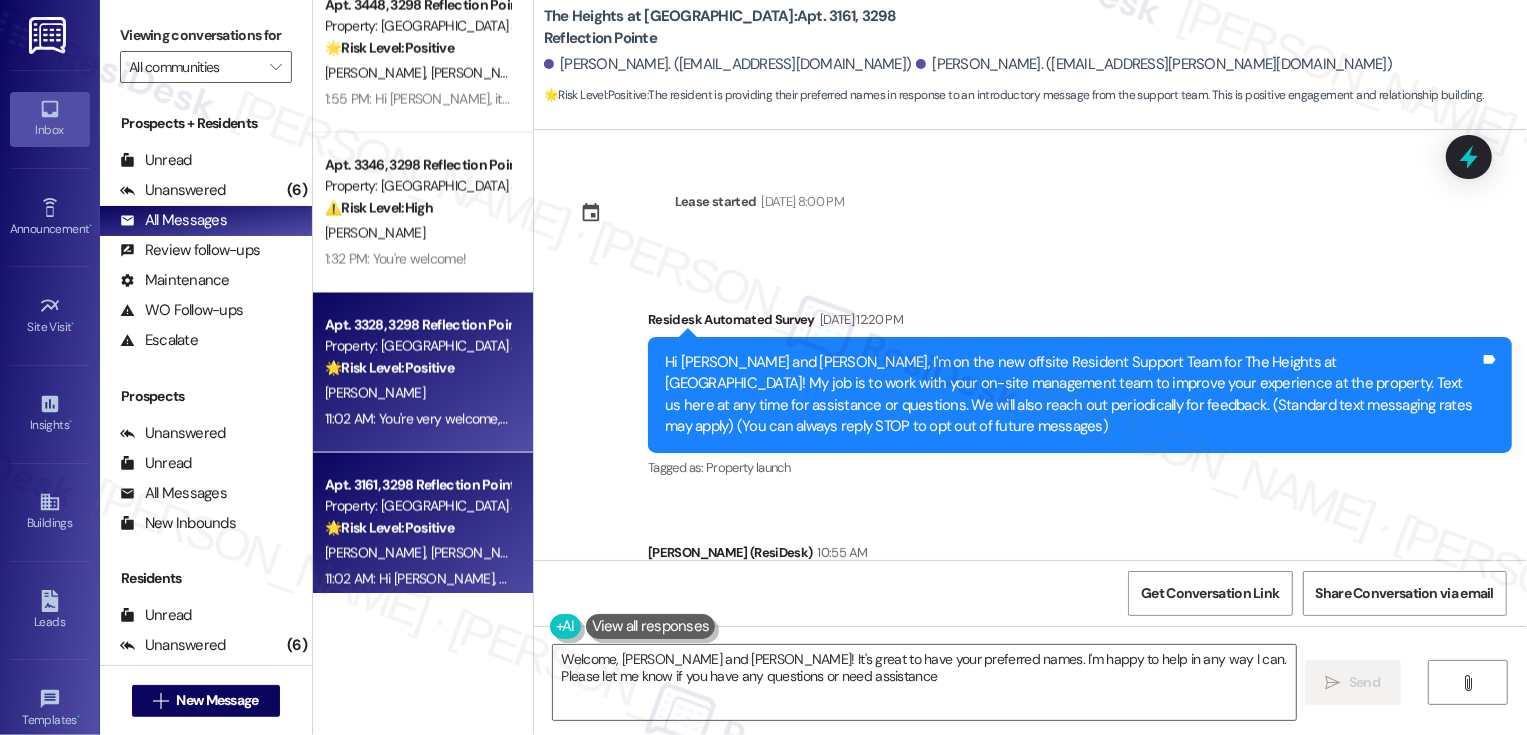 type on "Welcome, [PERSON_NAME] and [PERSON_NAME]! It's great to have your preferred names. I'm happy to help in any way I can. Please let me know if you have any questions or need assistance!" 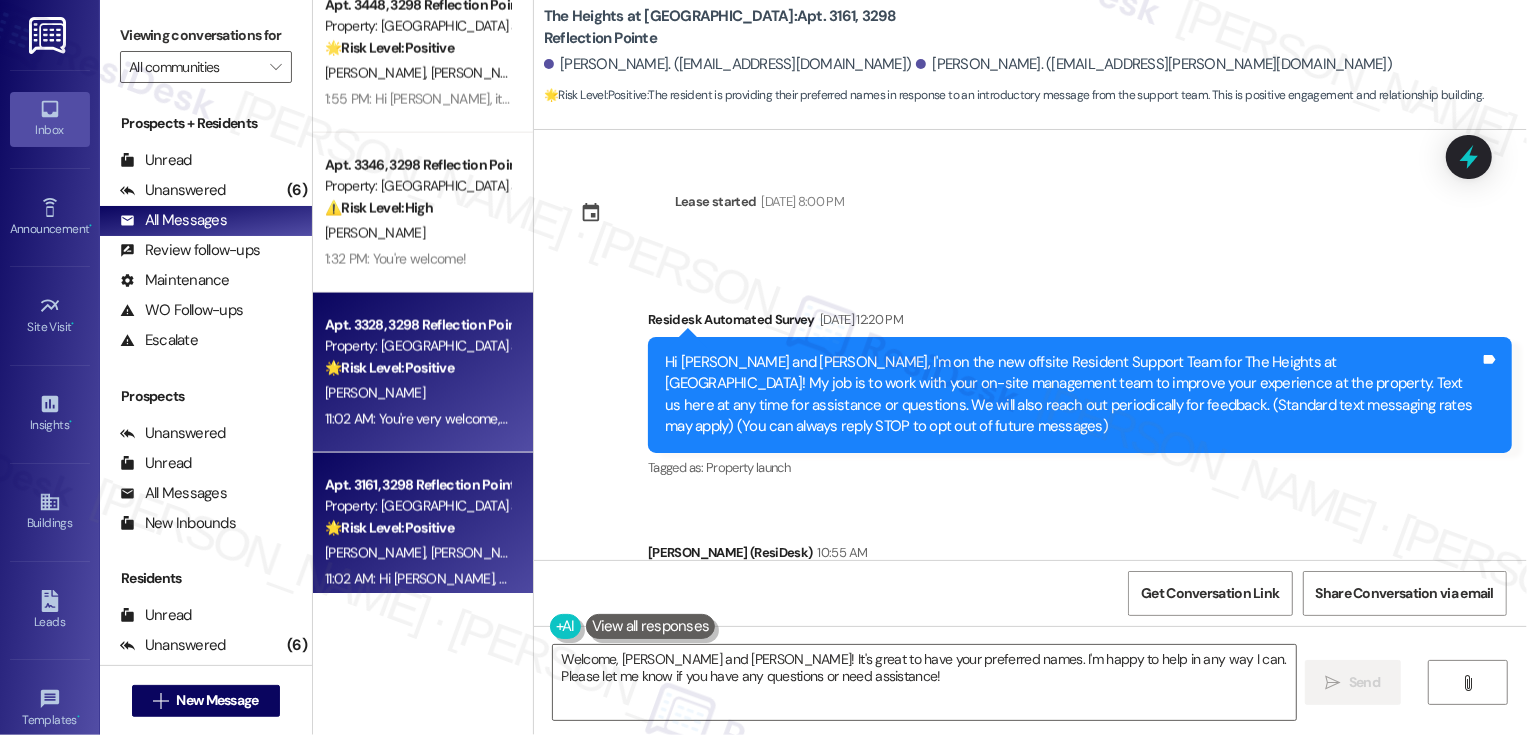 click on "Apt. 3328, 3298 Reflection Pointe Property: [GEOGRAPHIC_DATA] at [GEOGRAPHIC_DATA] 🌟  Risk Level:  Positive The resident is expressing gratitude for the introduction of the new support team. This is positive engagement and relationship building." at bounding box center (417, 347) 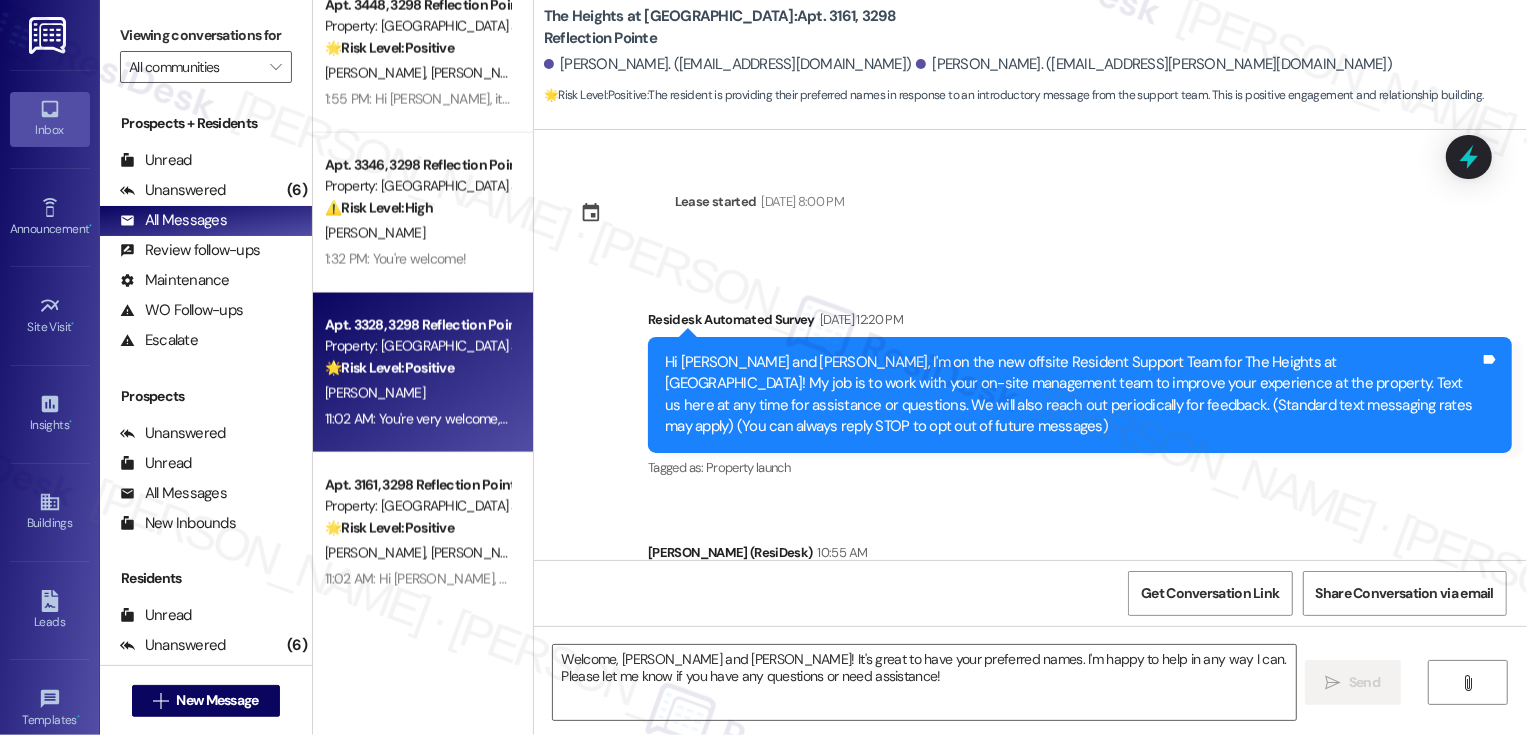 type on "Fetching suggested responses. Please feel free to read through the conversation in the meantime." 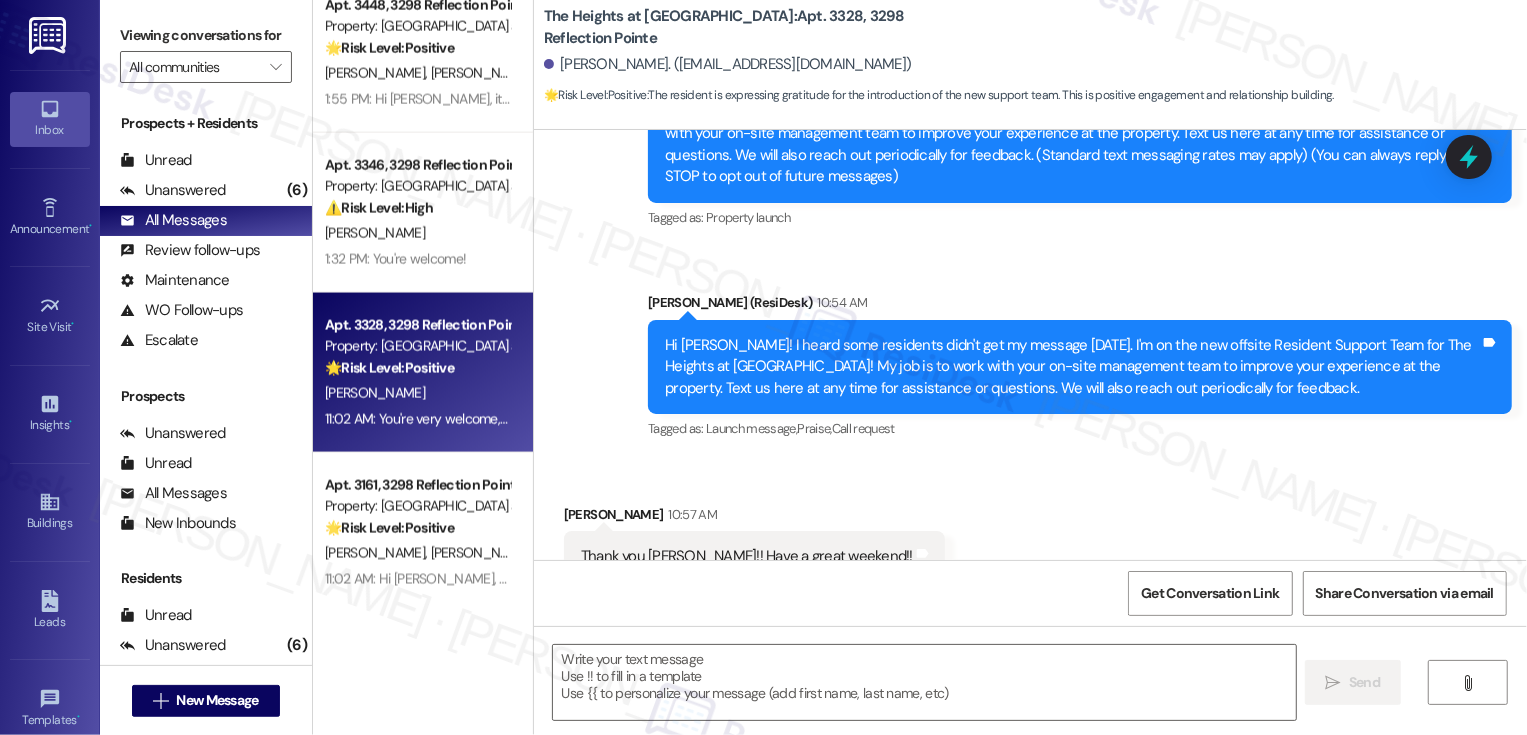 scroll, scrollTop: 316, scrollLeft: 0, axis: vertical 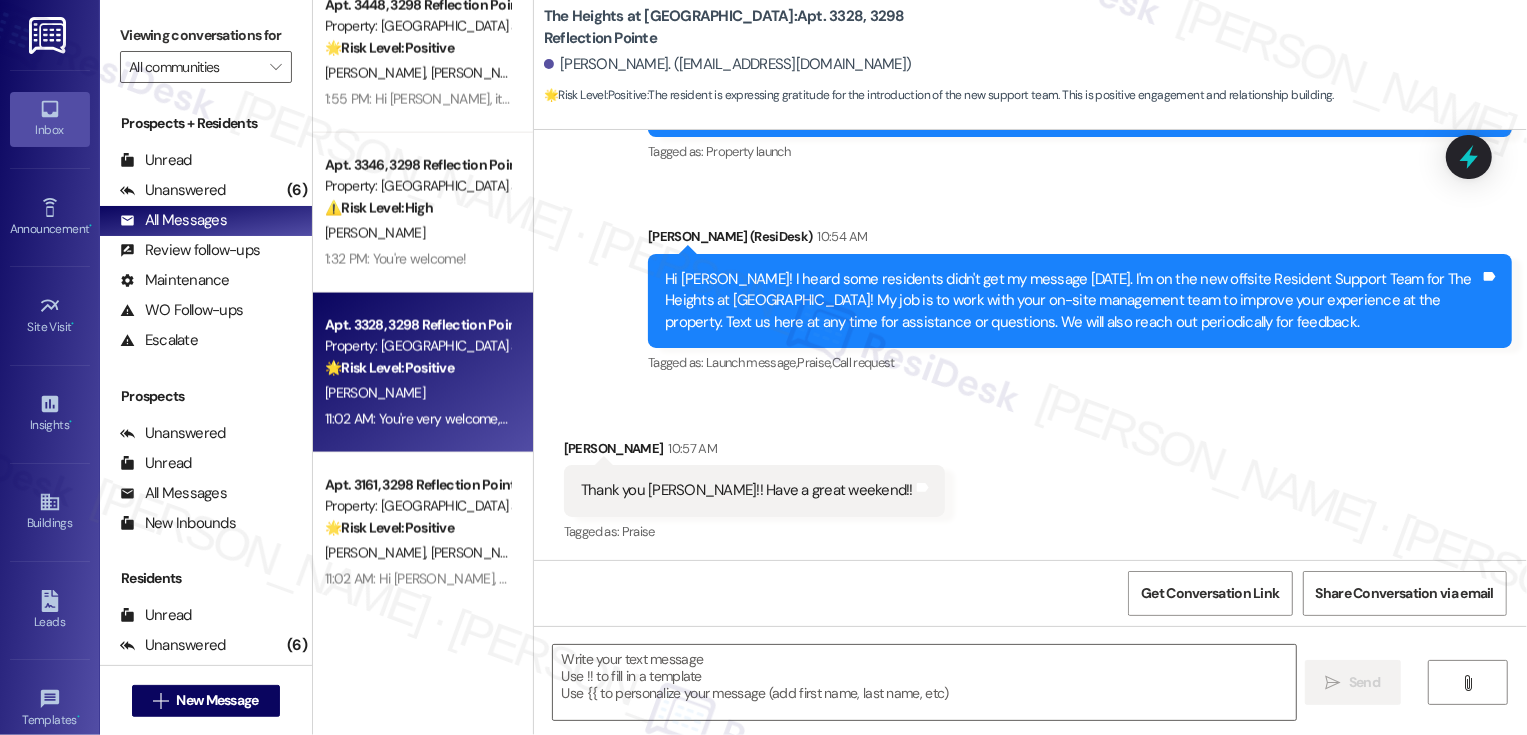 type on "Fetching suggested responses. Please feel free to read through the conversation in the meantime." 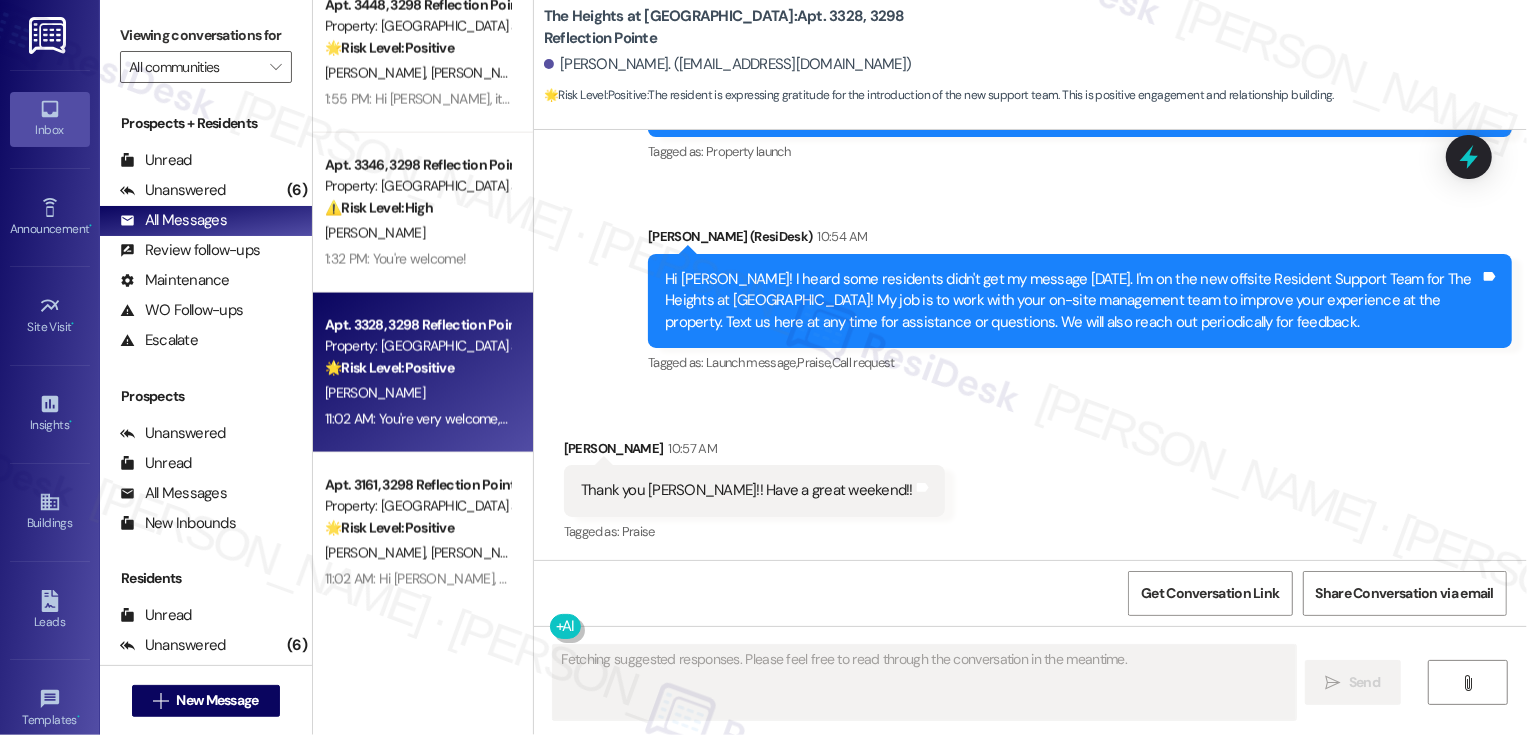 type 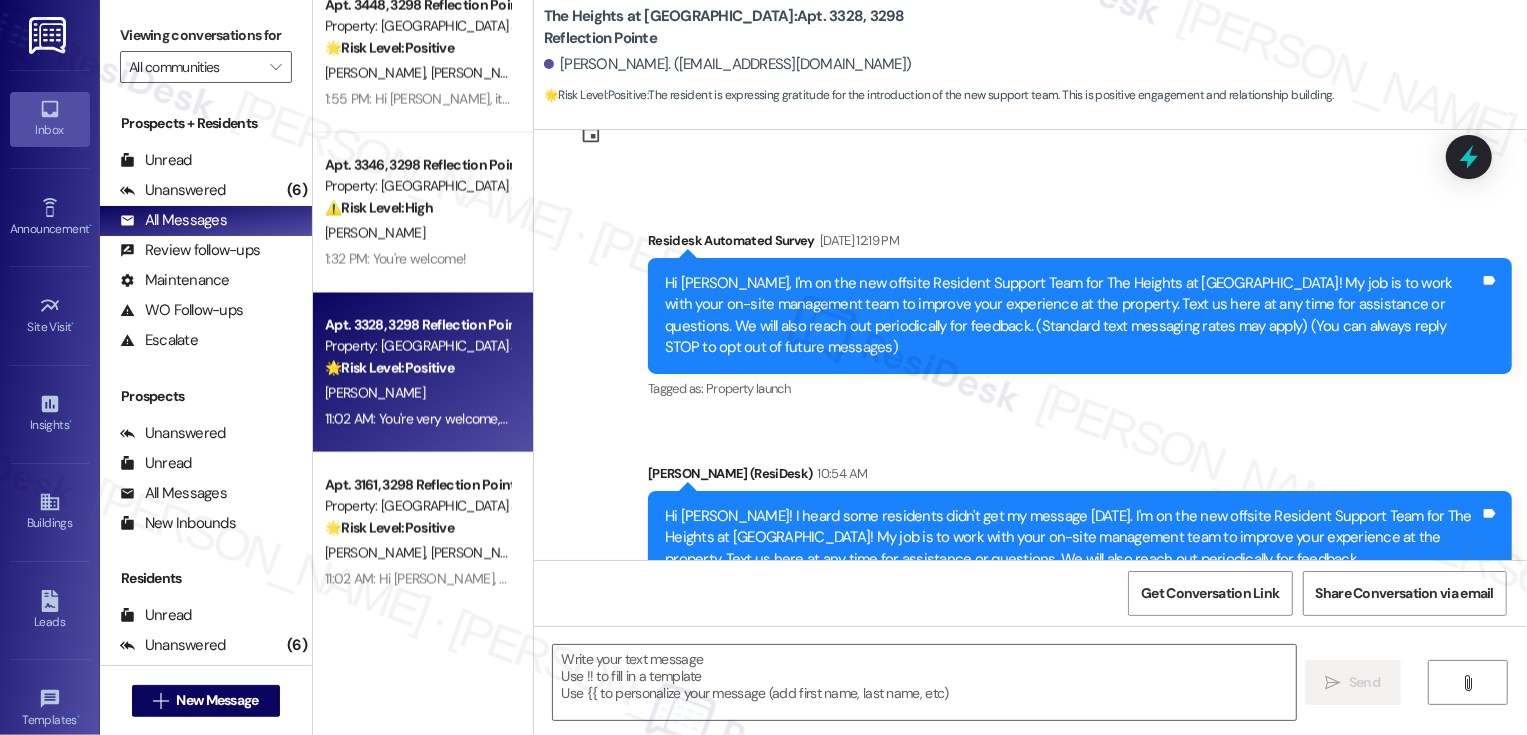 scroll, scrollTop: 0, scrollLeft: 0, axis: both 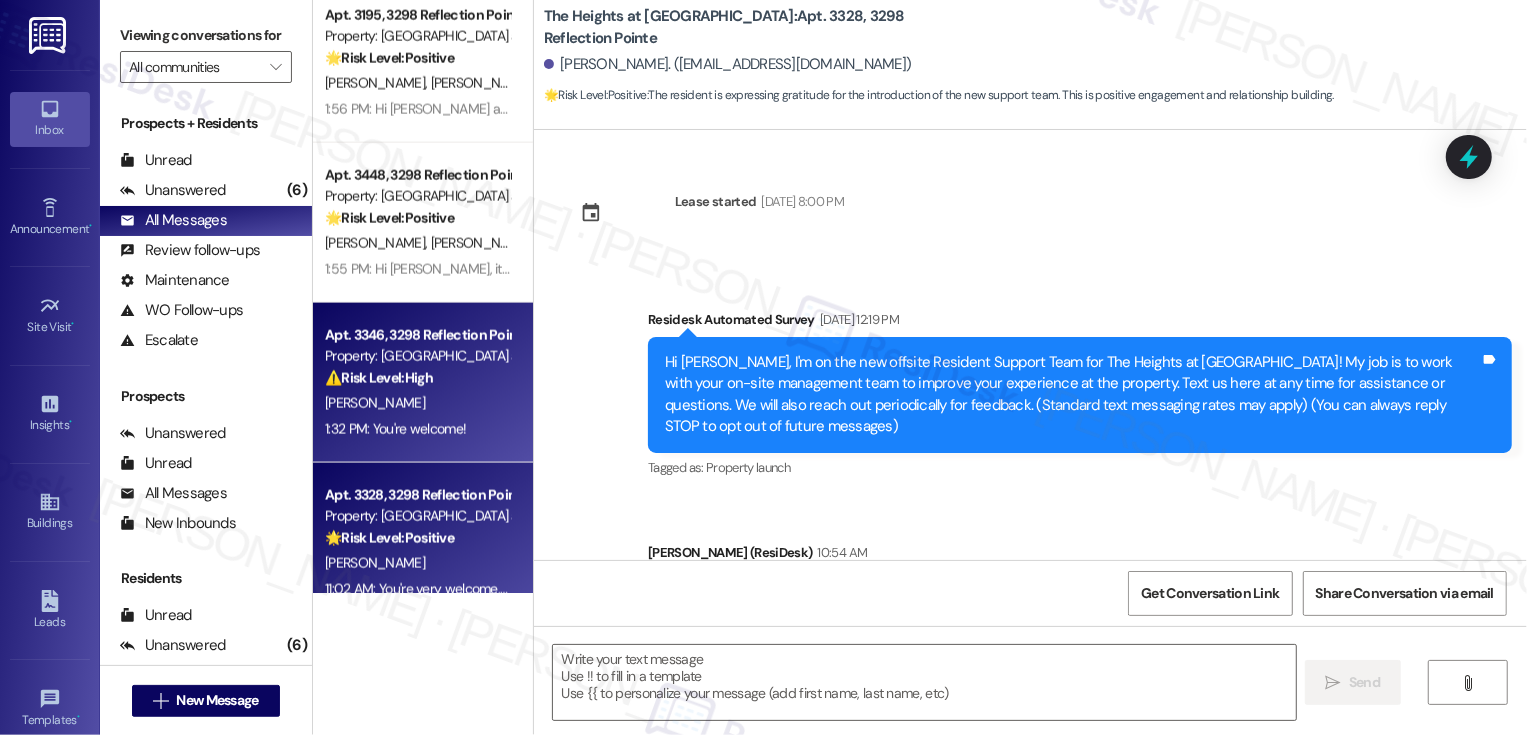 click on "⚠️  Risk Level:  High The resident provided notice to vacate and is concerned about the lack of confirmation from the office. This involves a potential lease termination and requires timely follow-up to avoid complications." at bounding box center (417, 378) 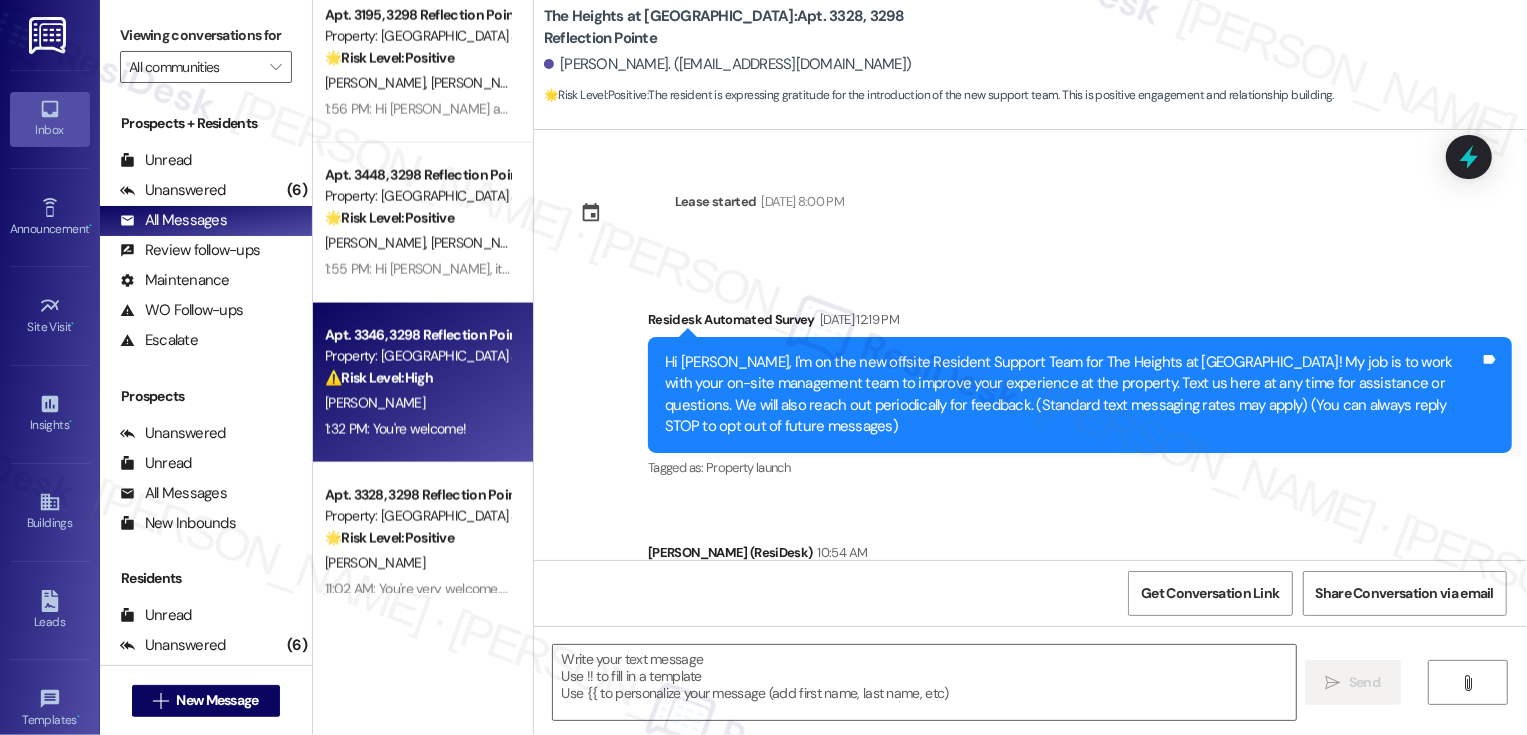 type on "Fetching suggested responses. Please feel free to read through the conversation in the meantime." 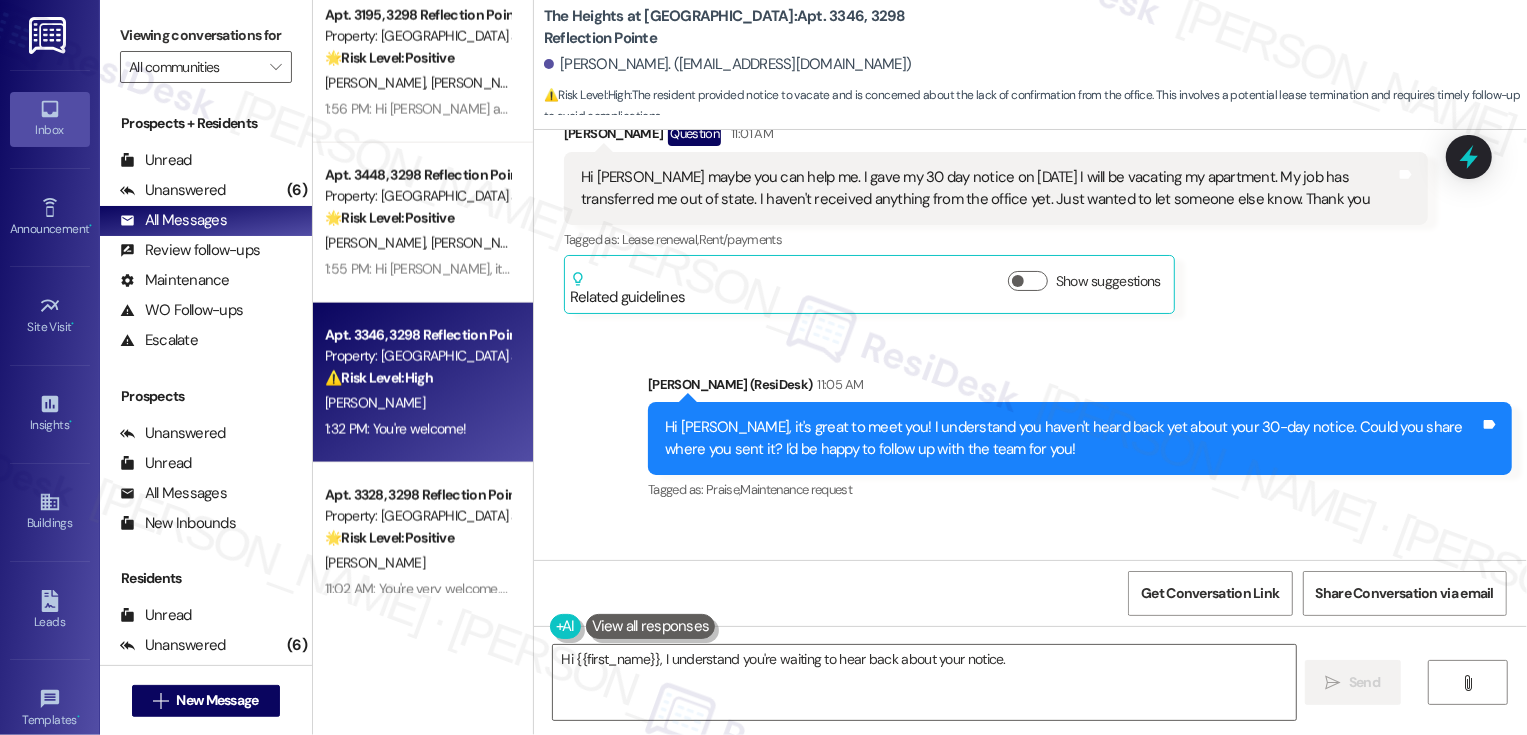 scroll, scrollTop: 608, scrollLeft: 0, axis: vertical 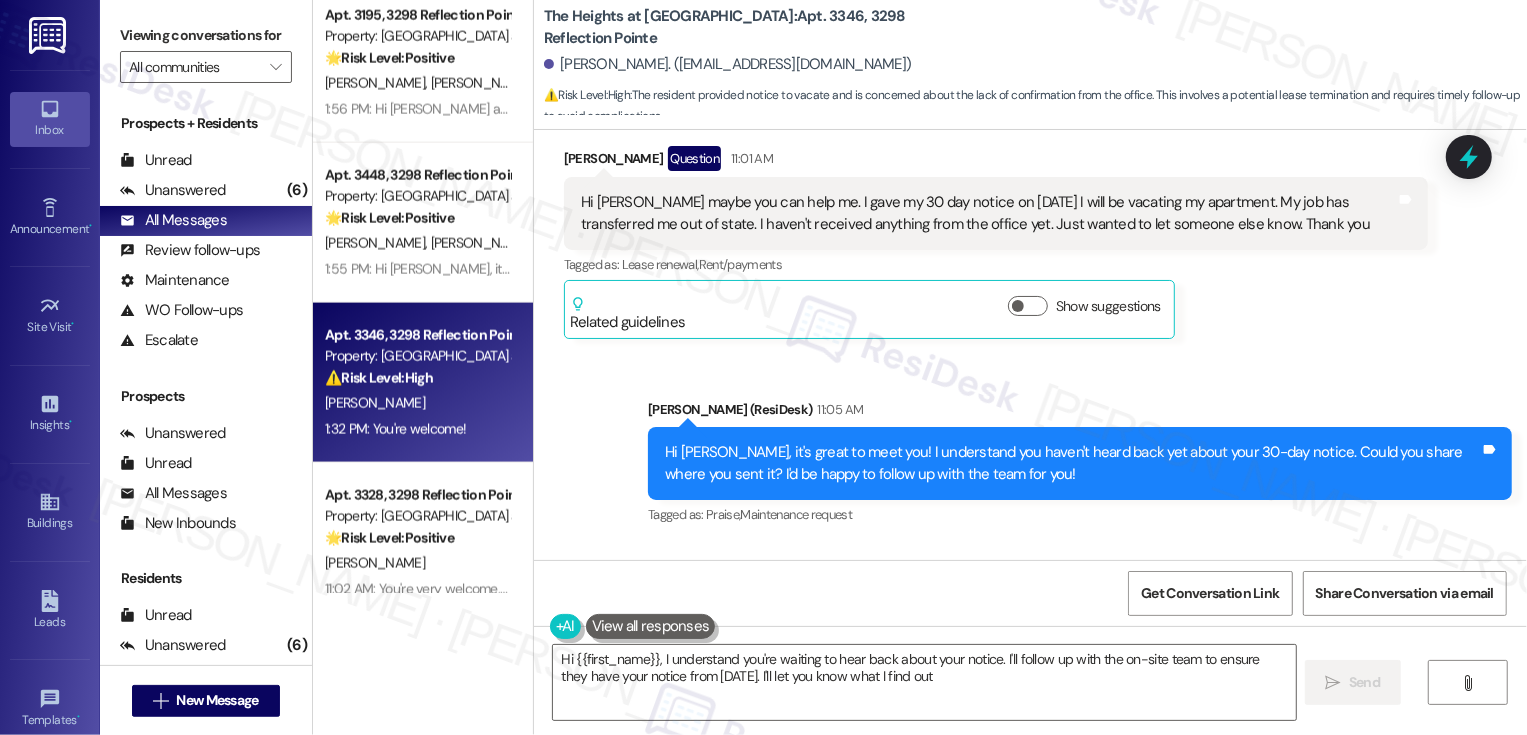 type on "Hi {{first_name}}, I understand you're waiting to hear back about your notice. I'll follow up with the on-site team to ensure they have your notice from [DATE]. I'll let you know what I find out!" 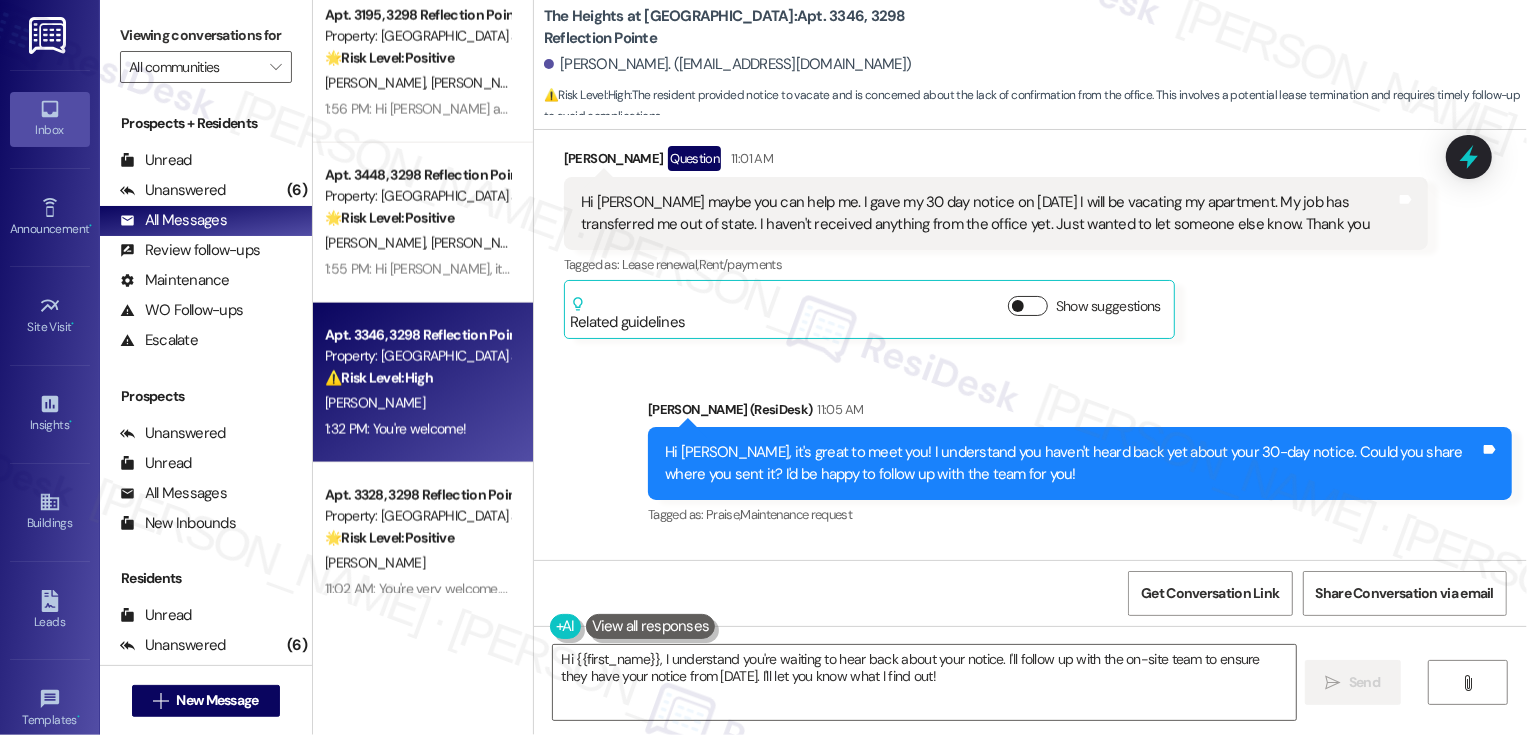 click on "Show suggestions" at bounding box center [1028, 306] 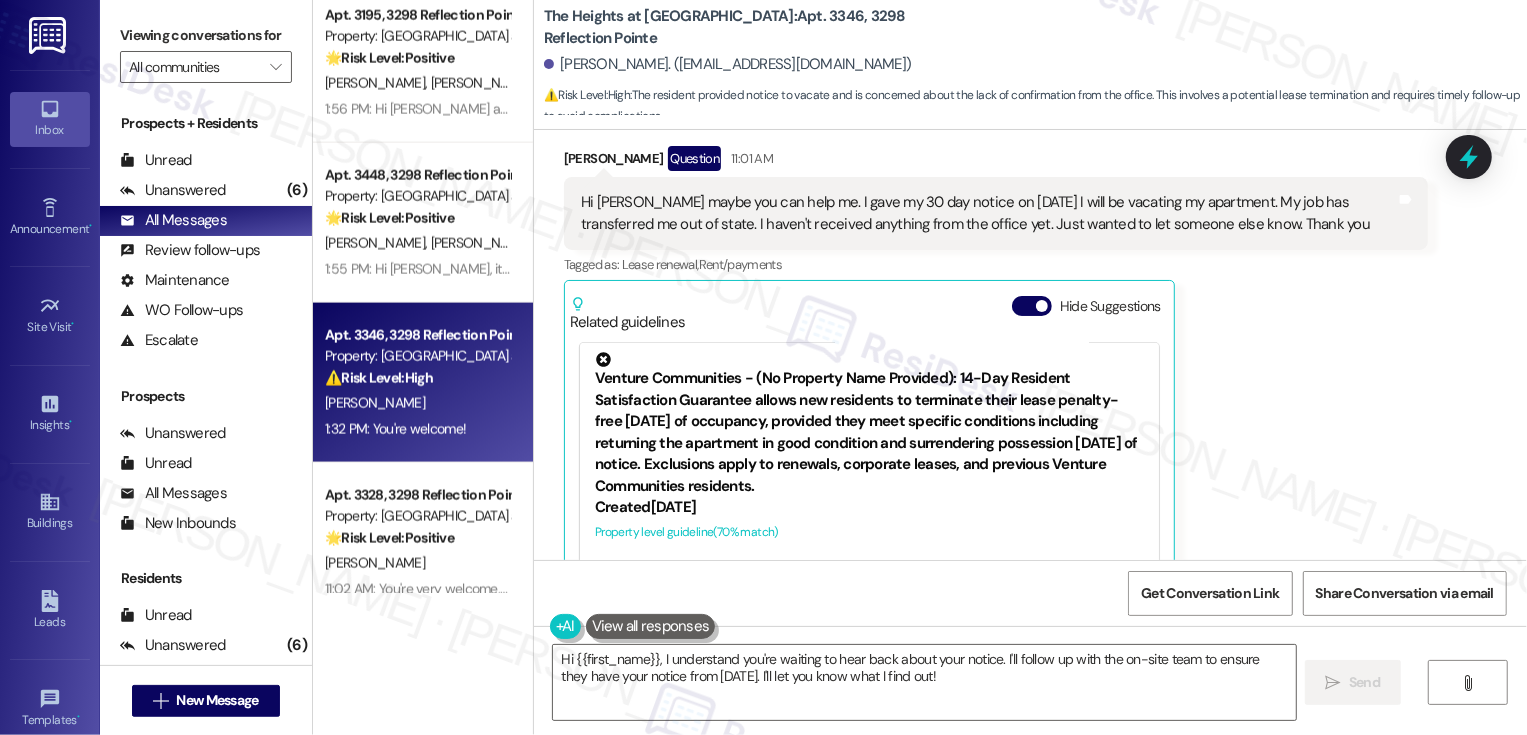 scroll, scrollTop: 0, scrollLeft: 0, axis: both 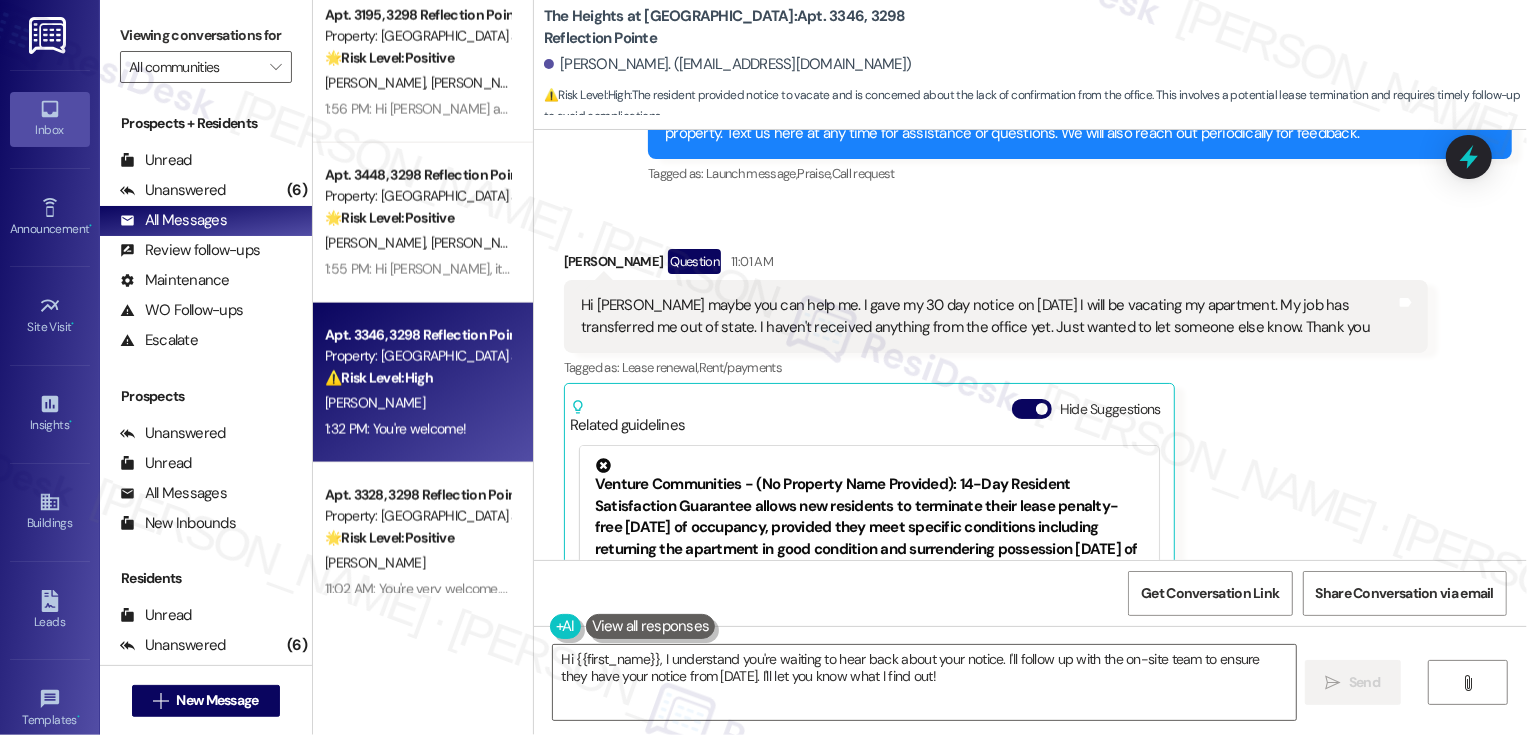 click 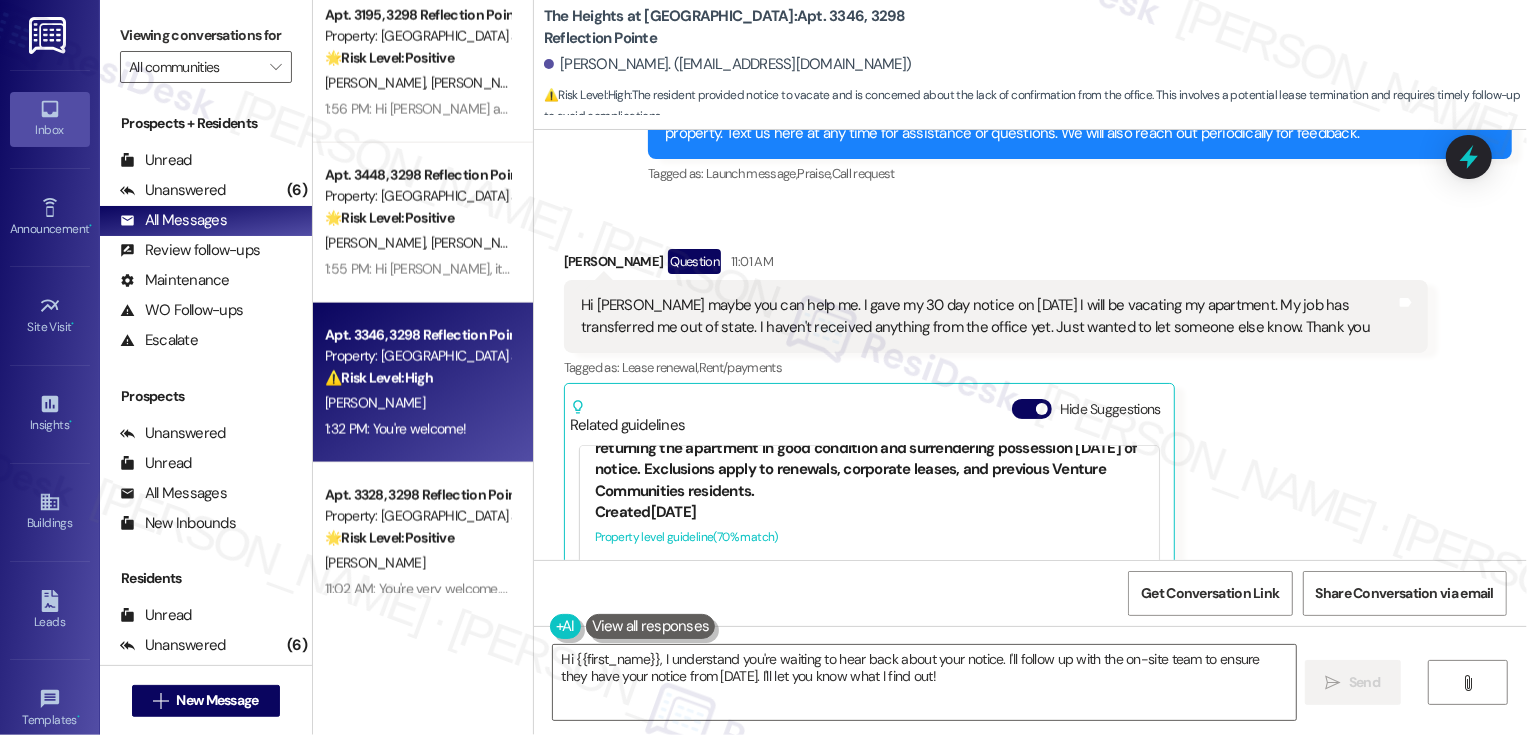 scroll, scrollTop: 134, scrollLeft: 0, axis: vertical 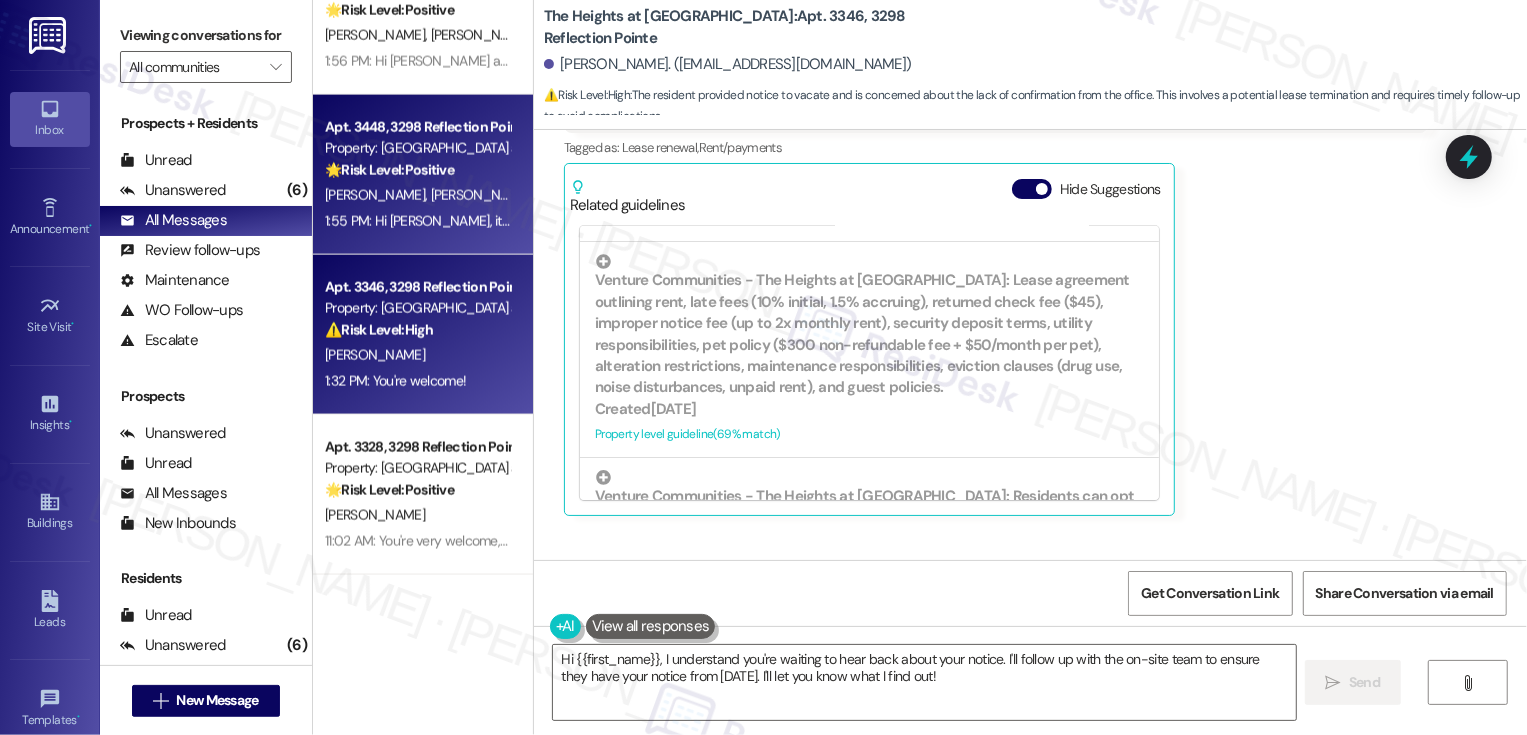 click on "1:55 PM: Hi [PERSON_NAME], it's nice to meet you! Please don't hesitate to reach out with any questions or concerns you may have. I'm here to help! 1:55 PM: Hi [PERSON_NAME], it's nice to meet you! Please don't hesitate to reach out with any questions or concerns you may have. I'm here to help!" at bounding box center (750, 221) 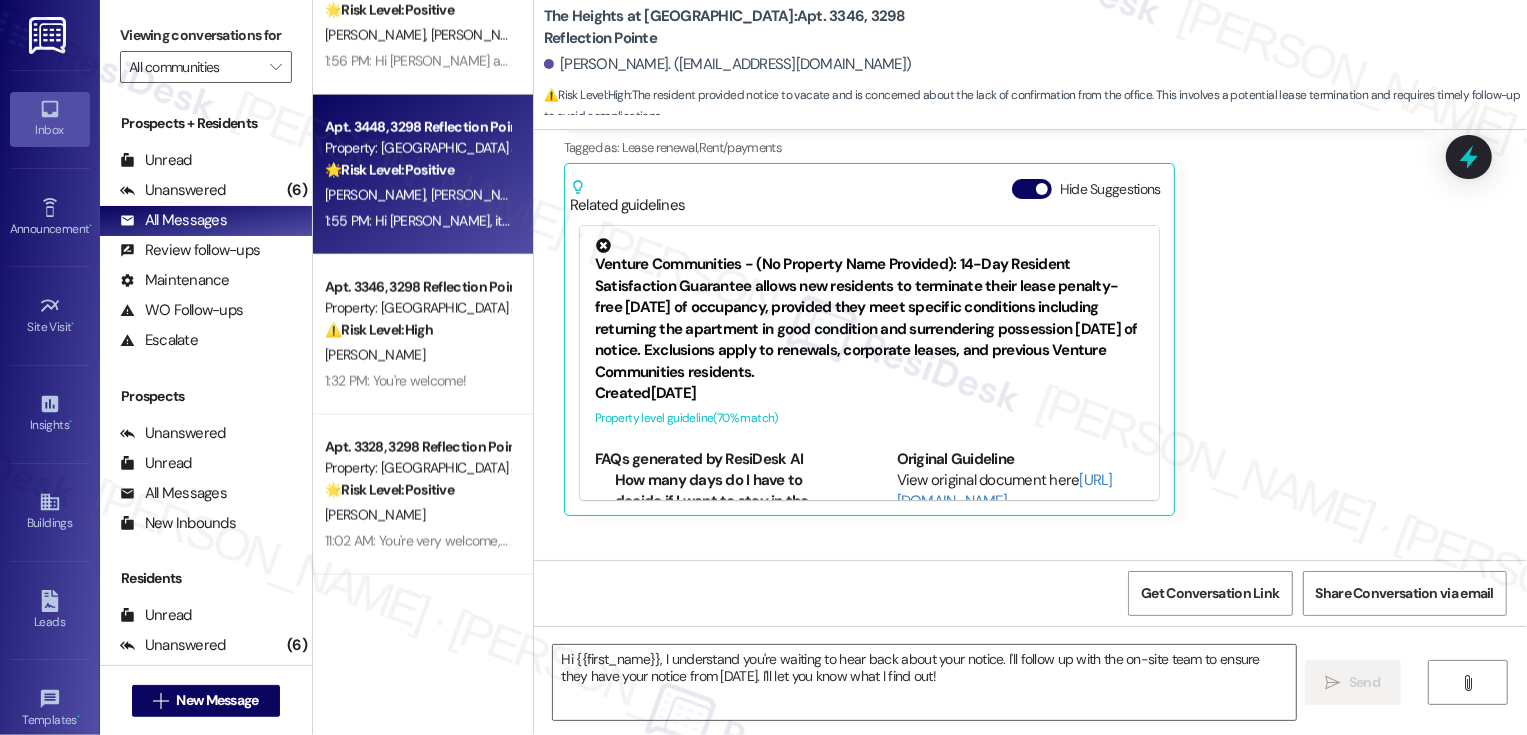 type on "Fetching suggested responses. Please feel free to read through the conversation in the meantime." 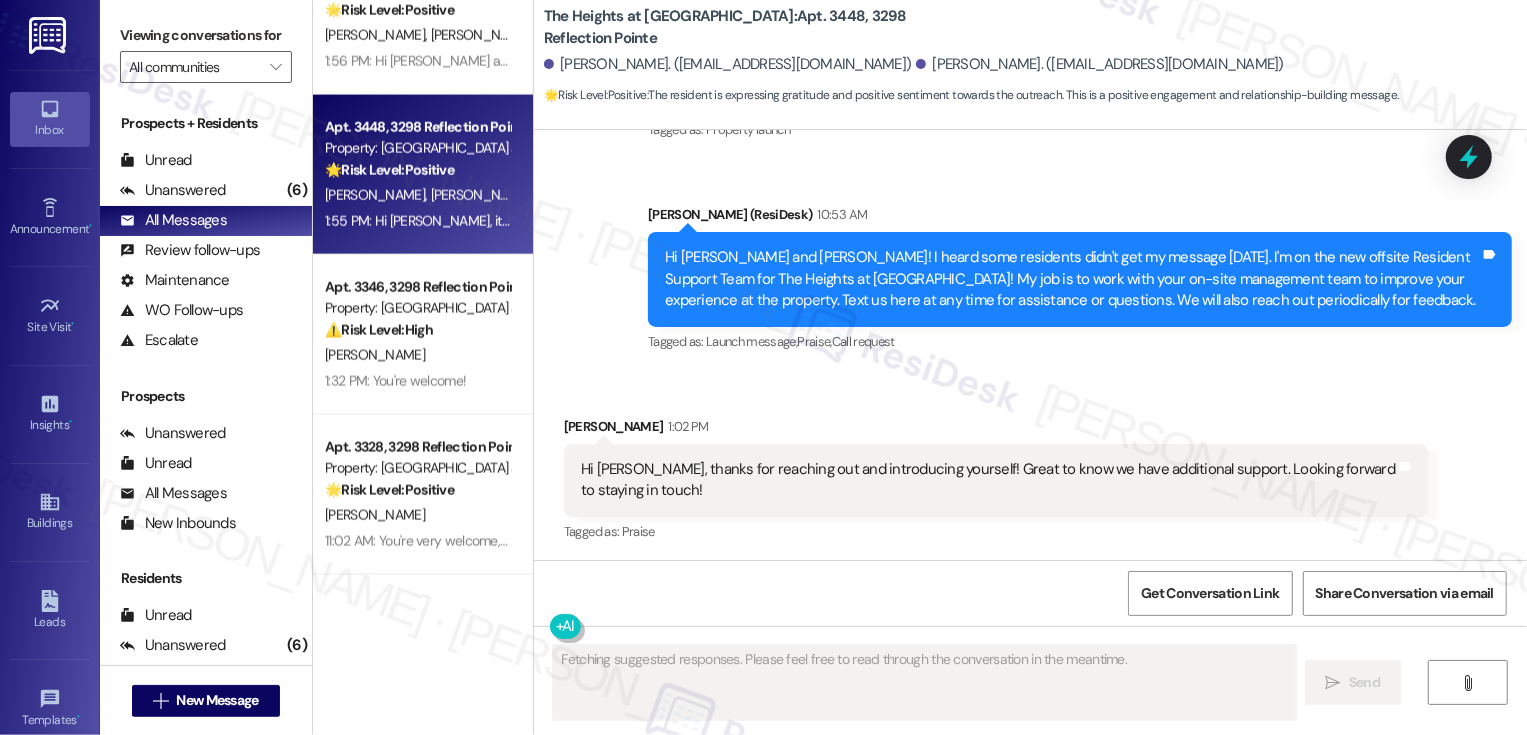 scroll, scrollTop: 500, scrollLeft: 0, axis: vertical 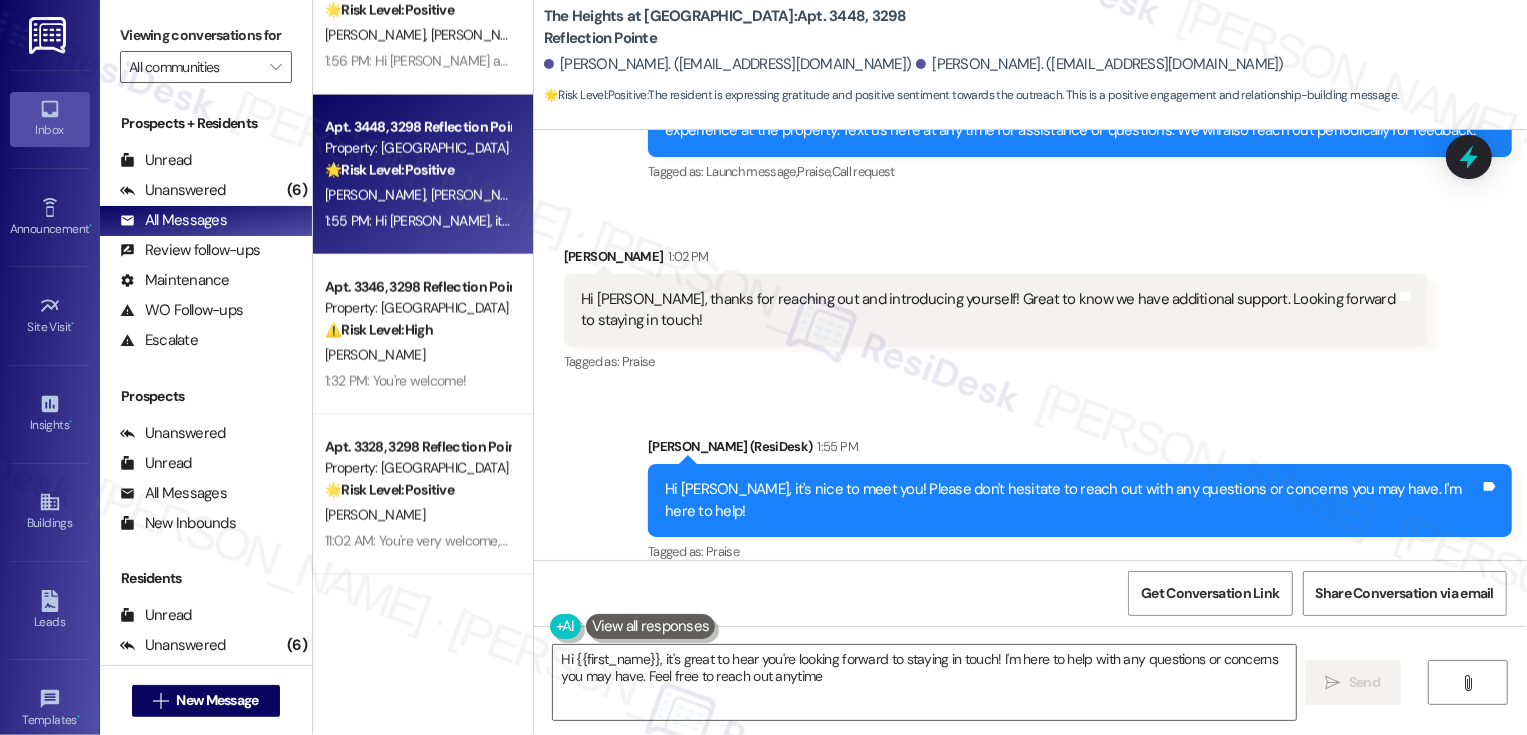 type on "Hi {{first_name}}, it's great to hear you're looking forward to staying in touch! I'm here to help with any questions or concerns you may have. Feel free to reach out anytime!" 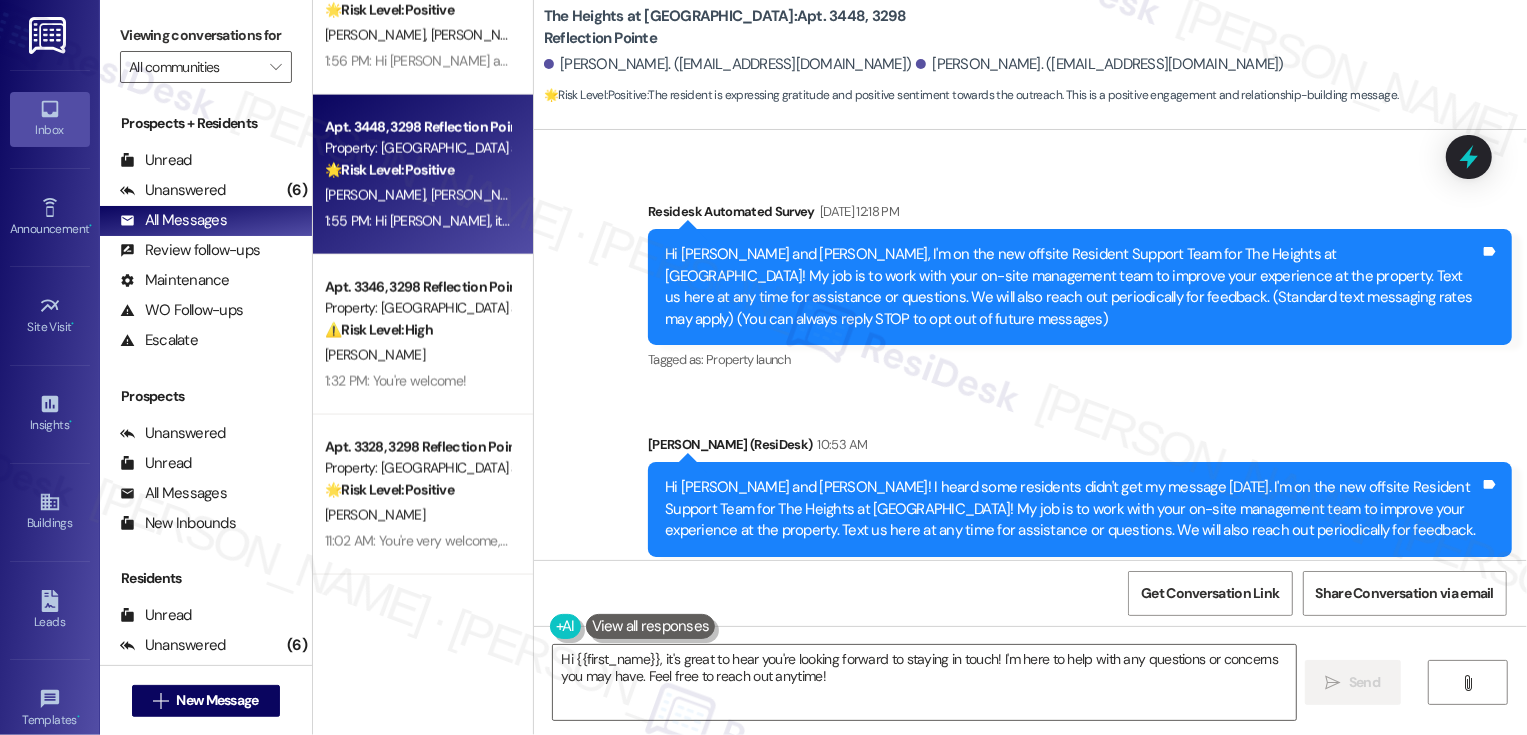 scroll, scrollTop: 0, scrollLeft: 0, axis: both 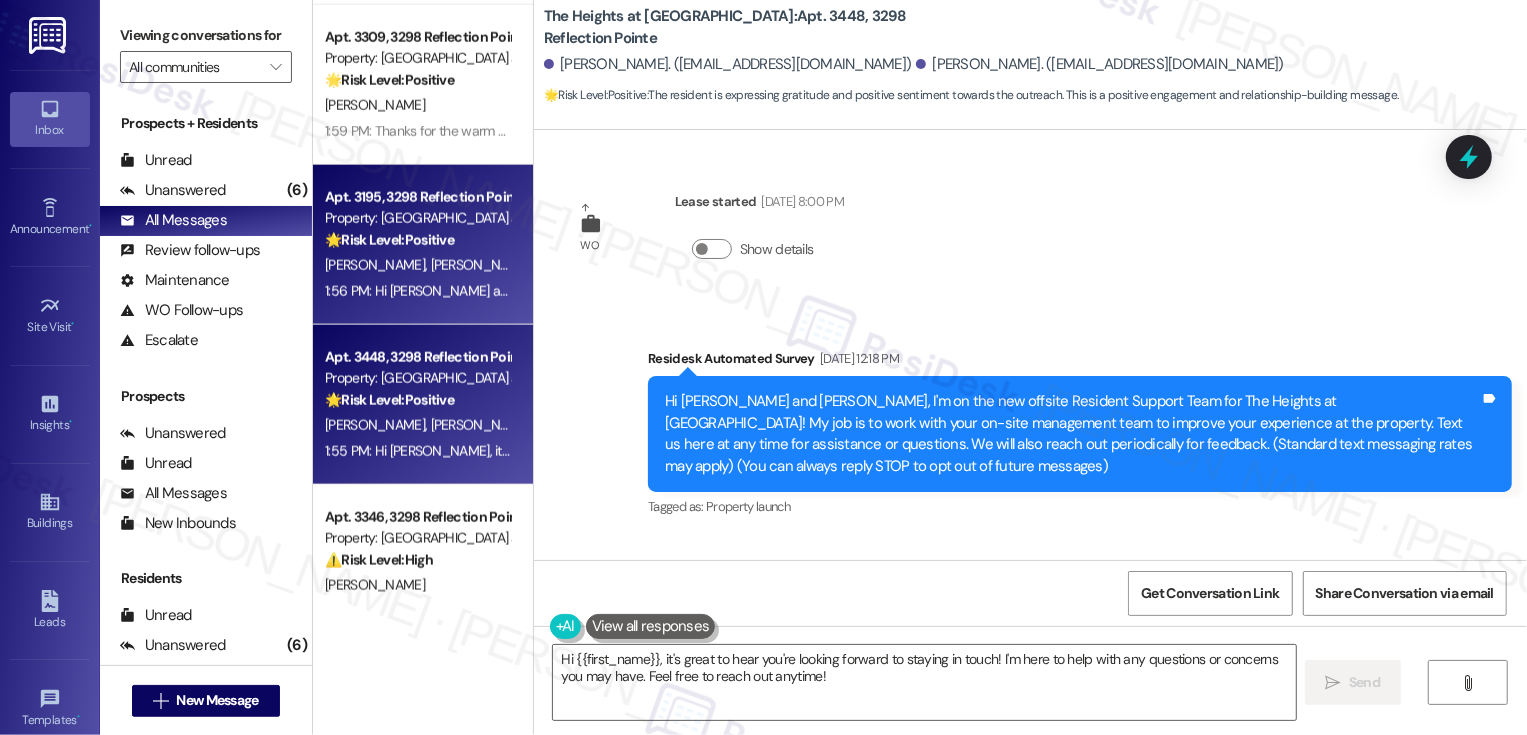 click on "[PERSON_NAME]" at bounding box center (480, 265) 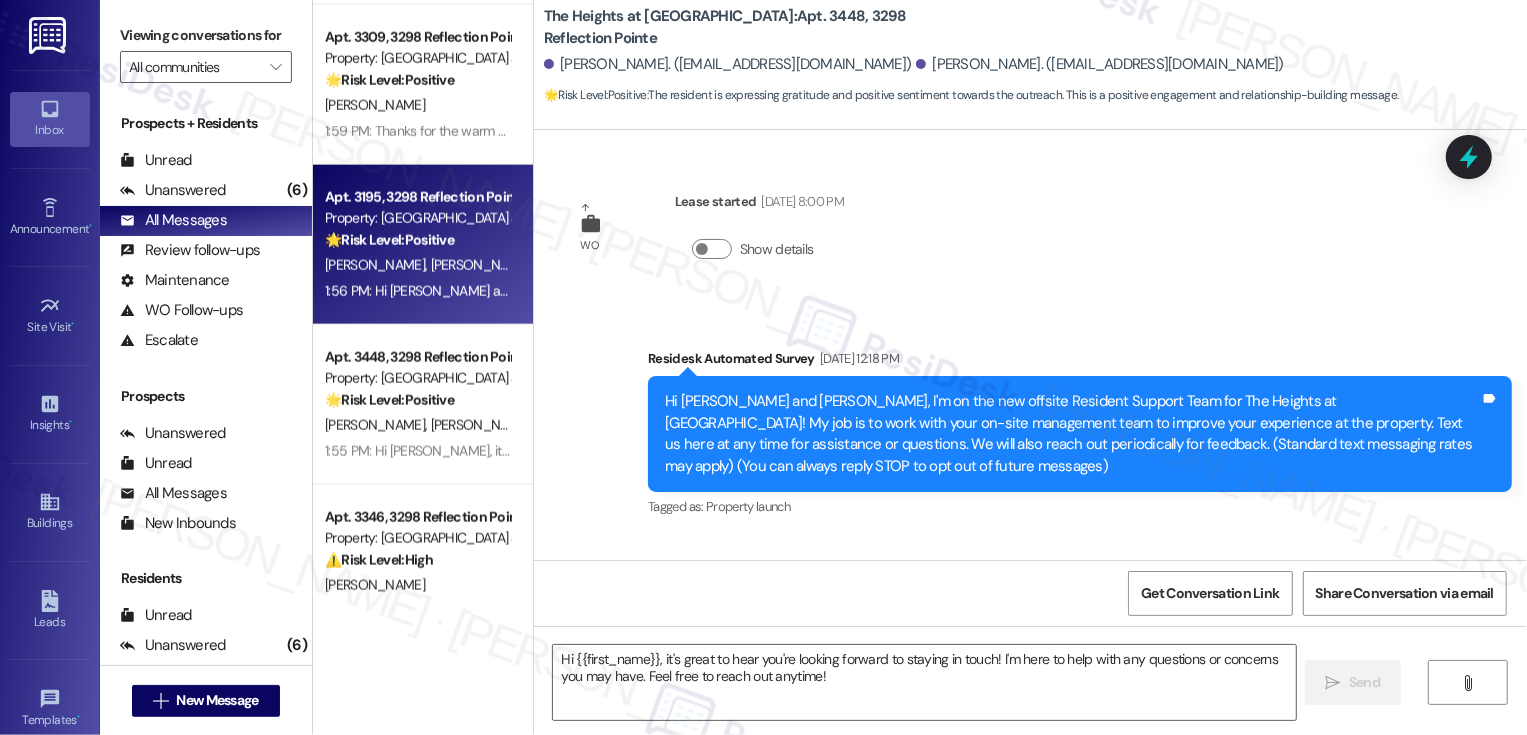 type on "Fetching suggested responses. Please feel free to read through the conversation in the meantime." 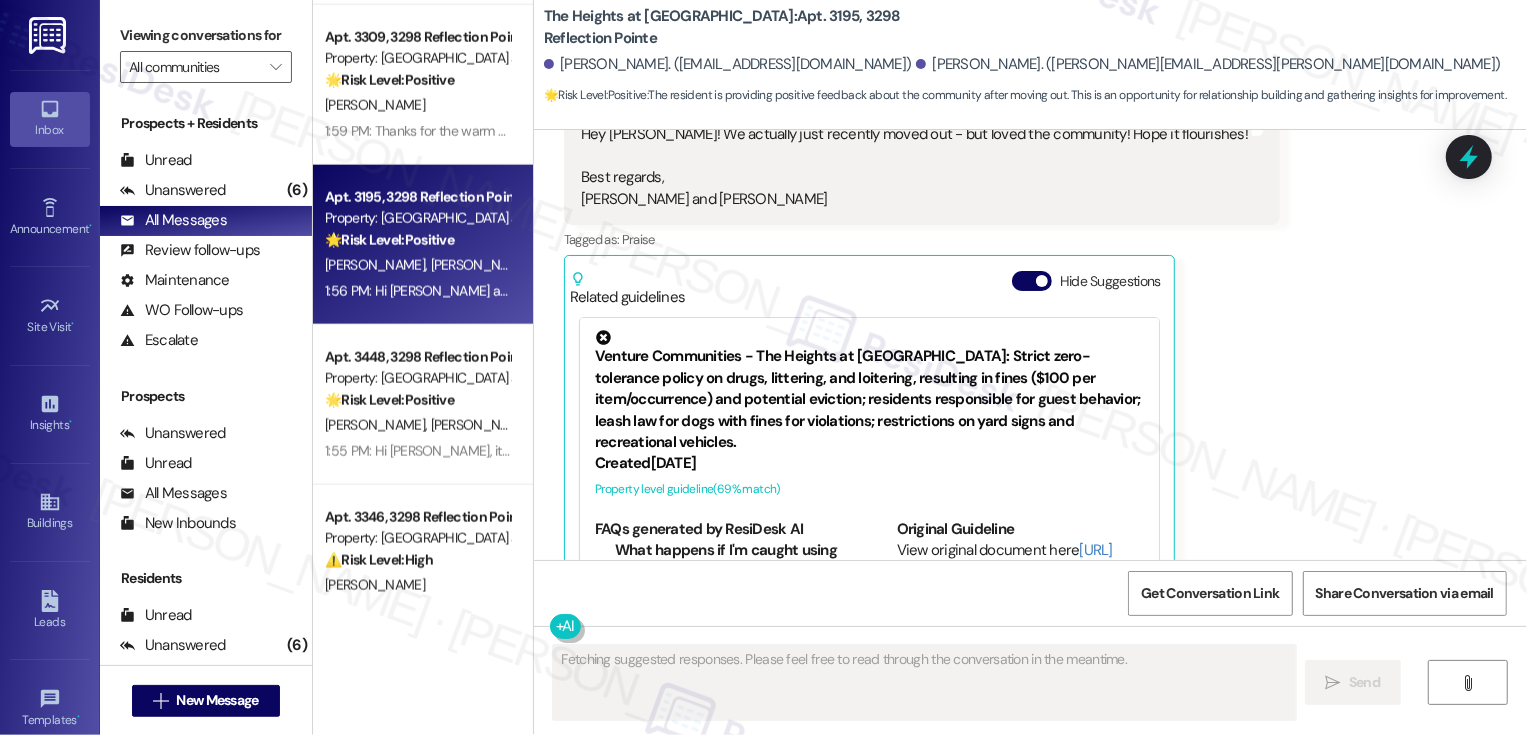 scroll, scrollTop: 734, scrollLeft: 0, axis: vertical 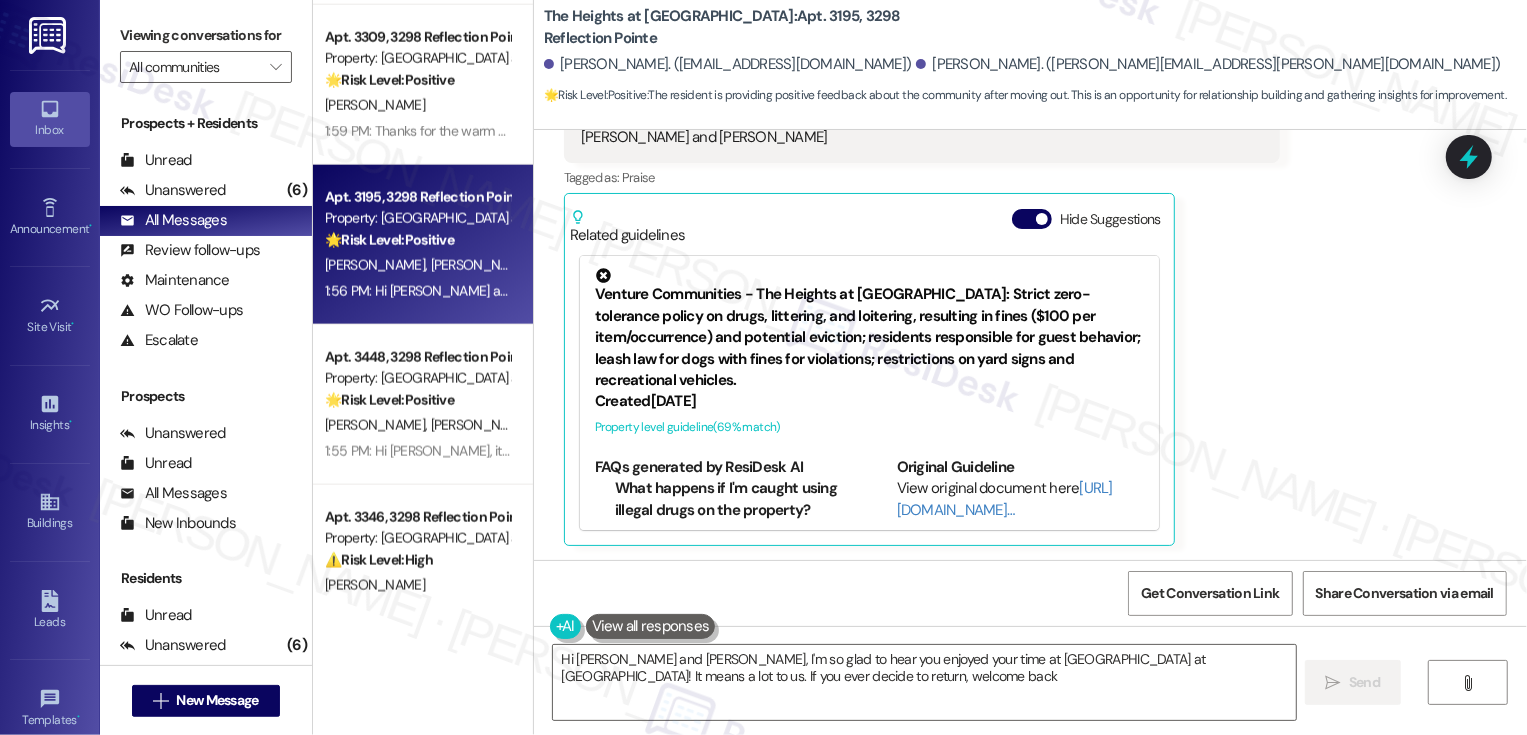 type on "Hi [PERSON_NAME] and [PERSON_NAME], I'm so glad to hear you enjoyed your time at [GEOGRAPHIC_DATA] at [GEOGRAPHIC_DATA]! It means a lot to us. If you ever decide to return, welcome back!" 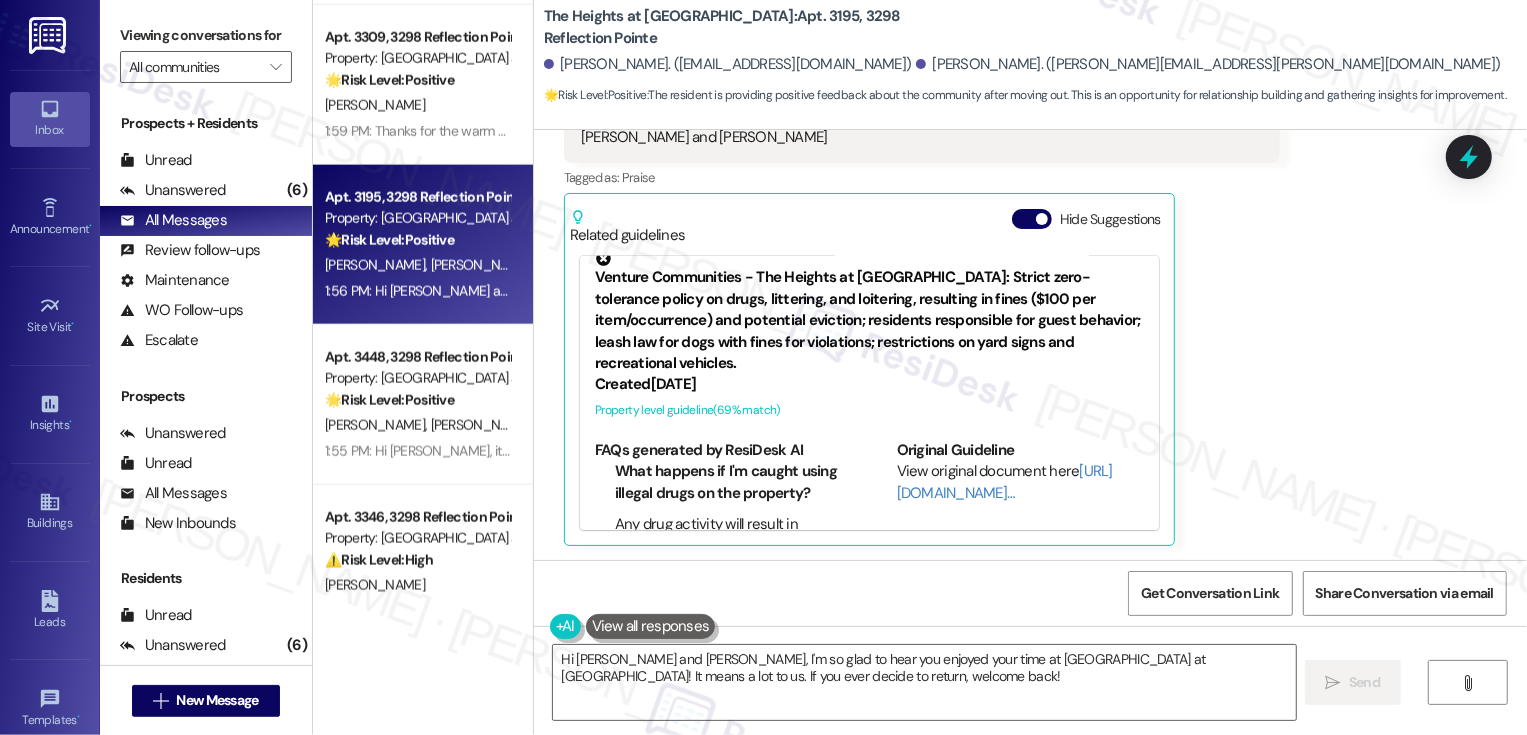 scroll, scrollTop: 0, scrollLeft: 0, axis: both 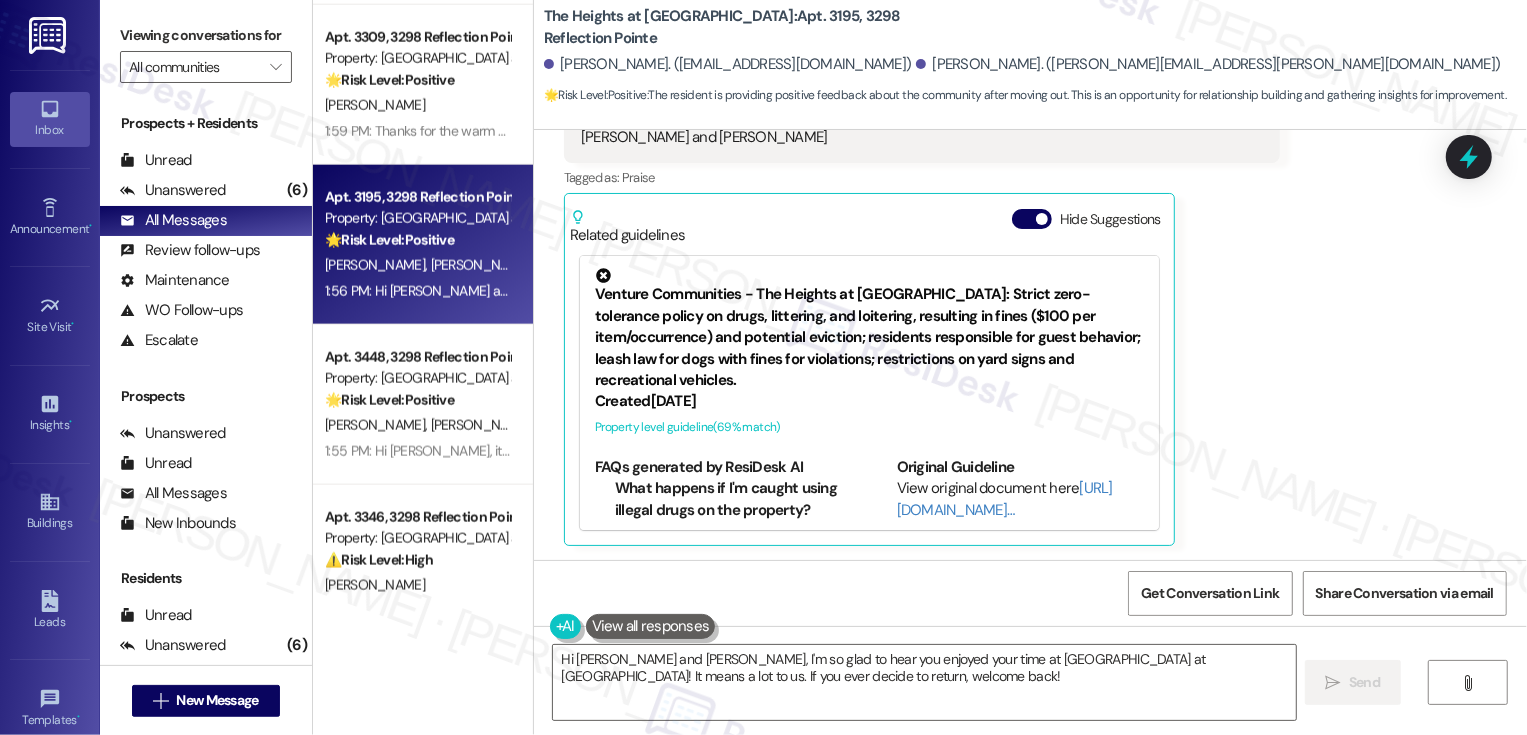 click 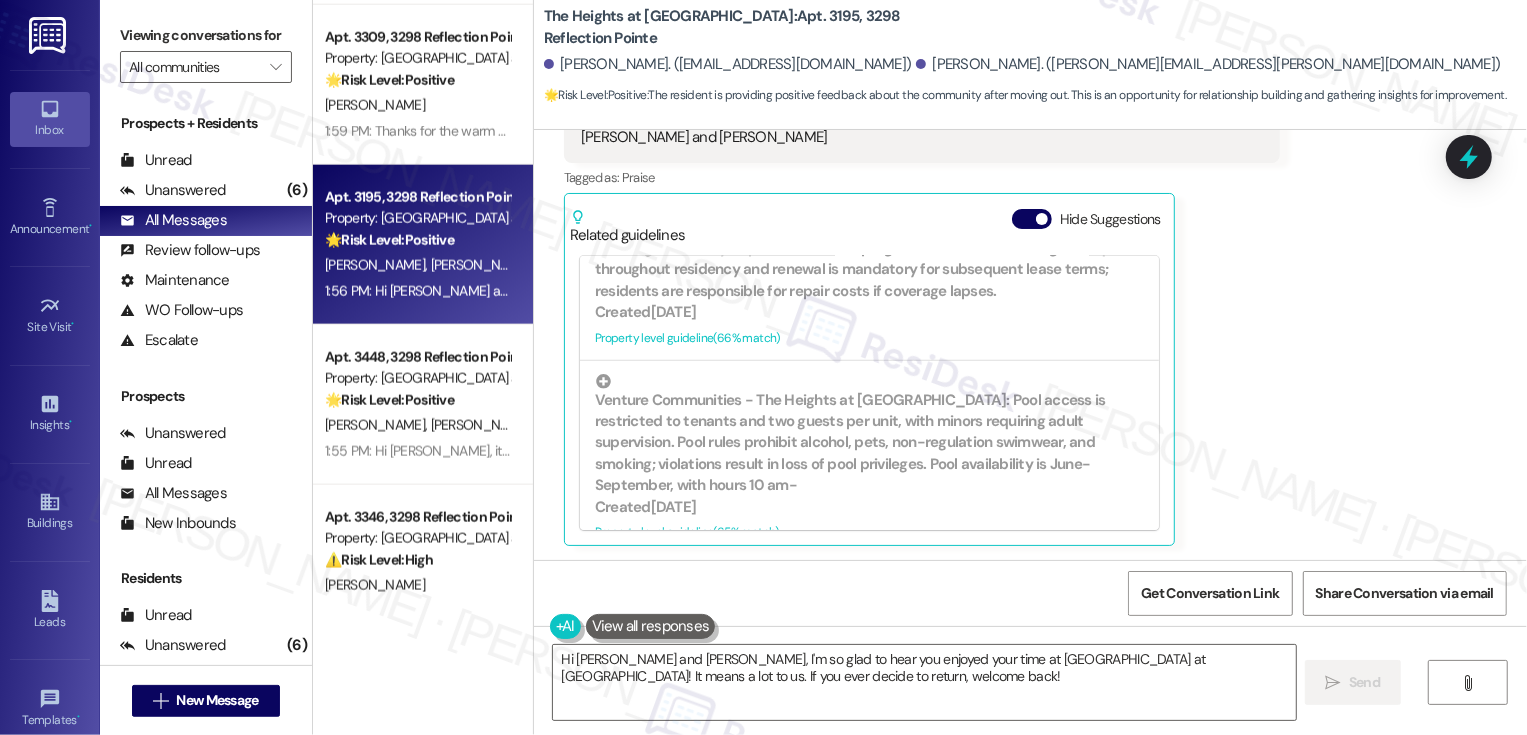 scroll, scrollTop: 696, scrollLeft: 0, axis: vertical 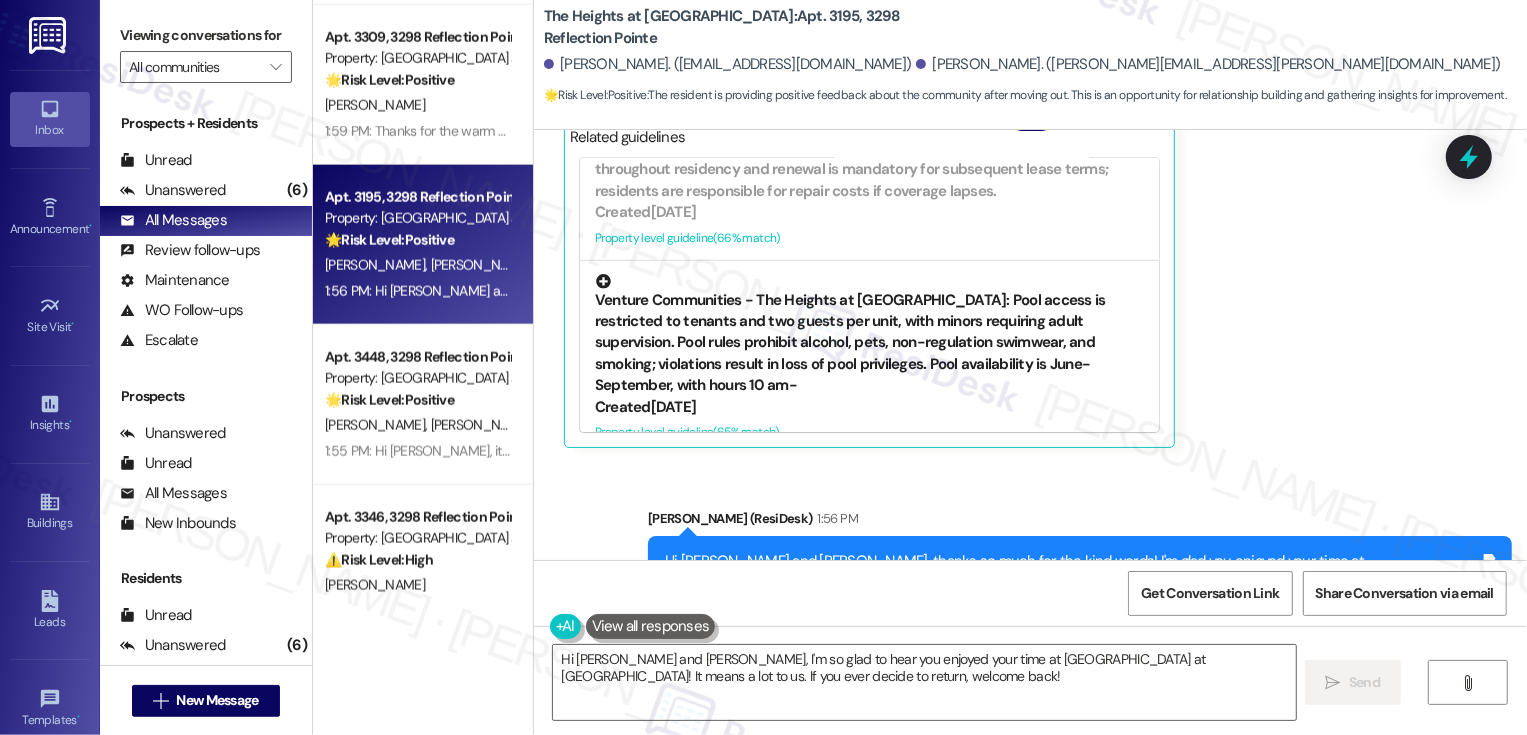 click on "Venture Communities - The Heights at [GEOGRAPHIC_DATA]: Pool access is restricted to tenants and two guests per unit, with minors requiring adult supervision.  Pool rules prohibit alcohol, pets, non-regulation swimwear, and smoking; violations result in loss of pool privileges.  Pool availability is June-September, with hours 10 am-" at bounding box center [869, 335] 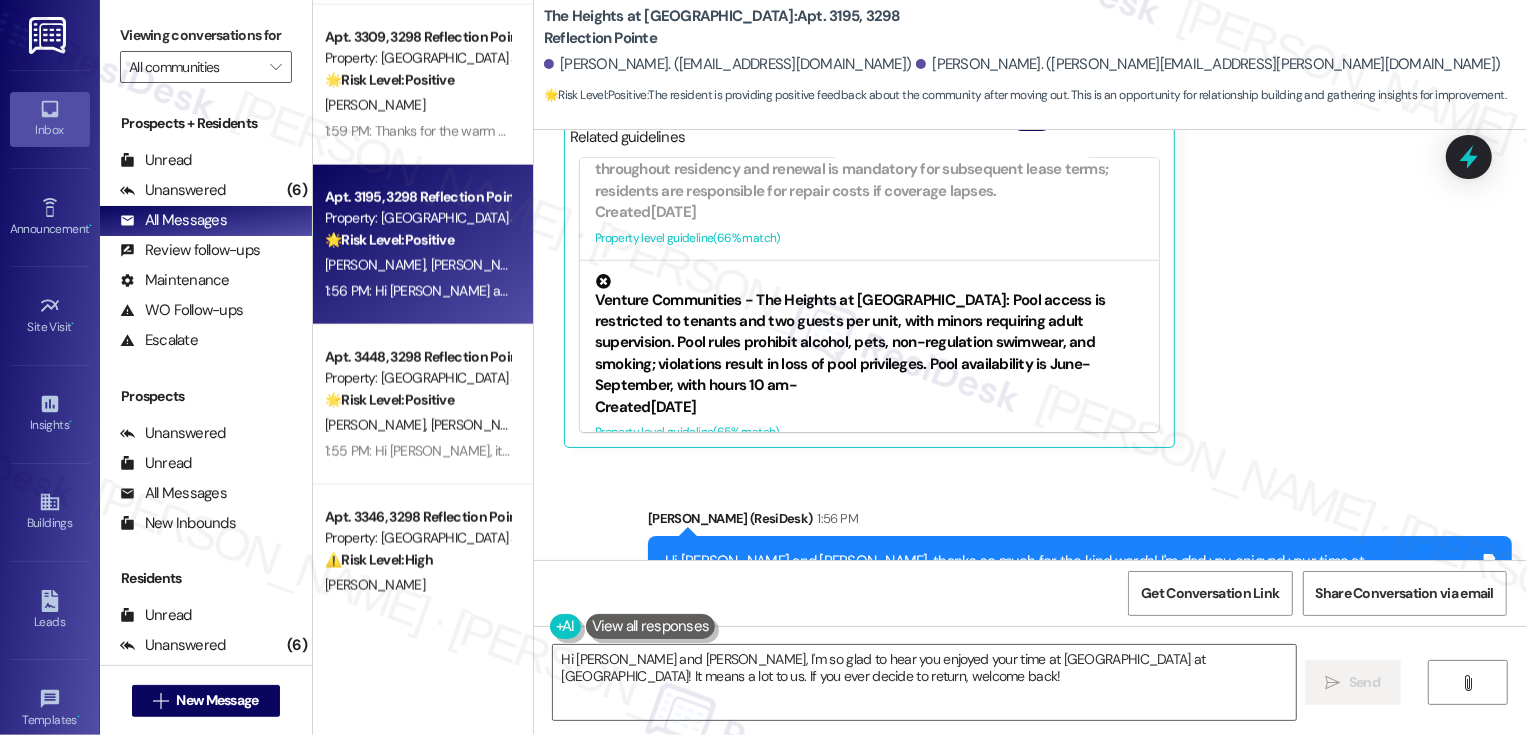 scroll, scrollTop: 705, scrollLeft: 0, axis: vertical 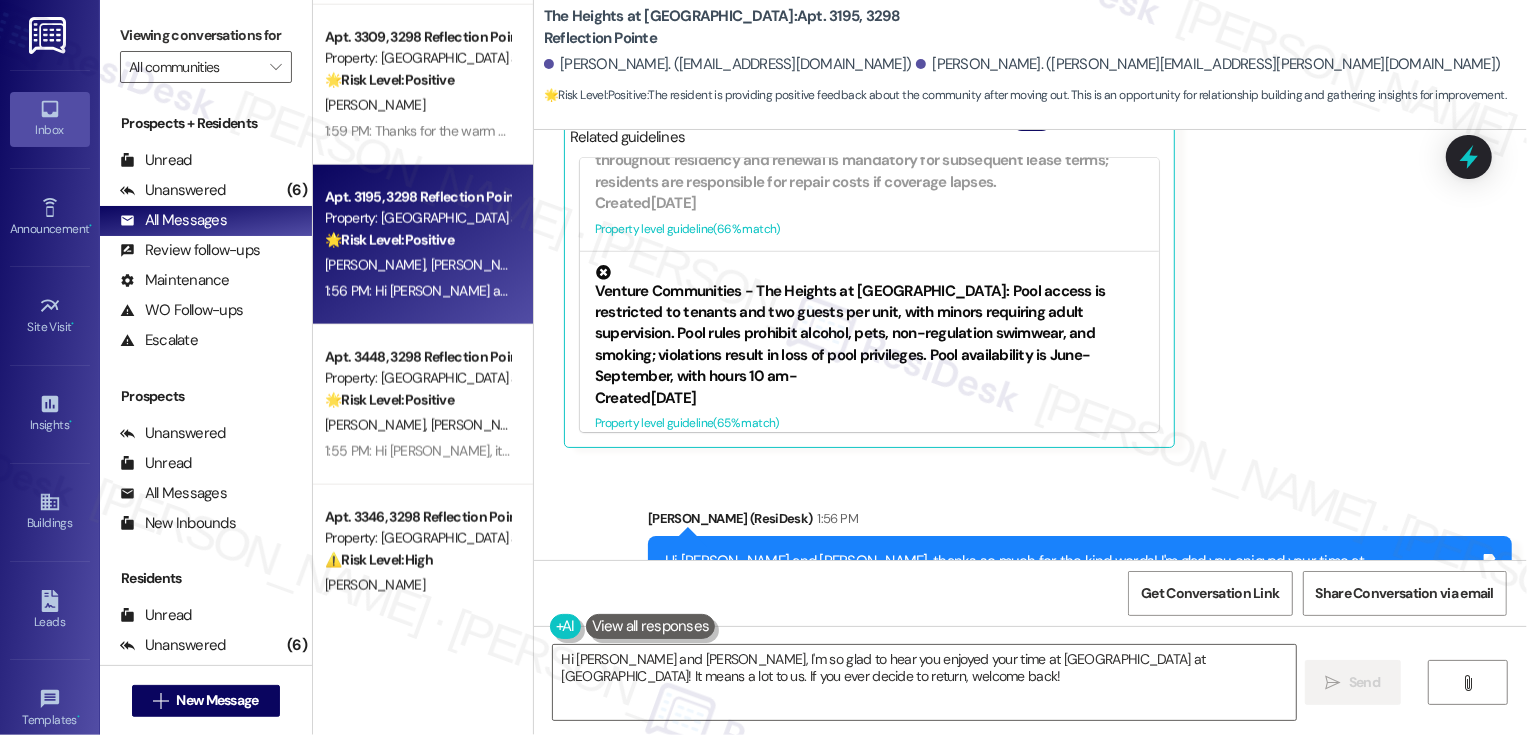 click on "Venture Communities - The Heights at [GEOGRAPHIC_DATA]: Pool access is restricted to tenants and two guests per unit, with minors requiring adult supervision.  Pool rules prohibit alcohol, pets, non-regulation swimwear, and smoking; violations result in loss of pool privileges.  Pool availability is June-September, with hours 10 am-" at bounding box center [869, 326] 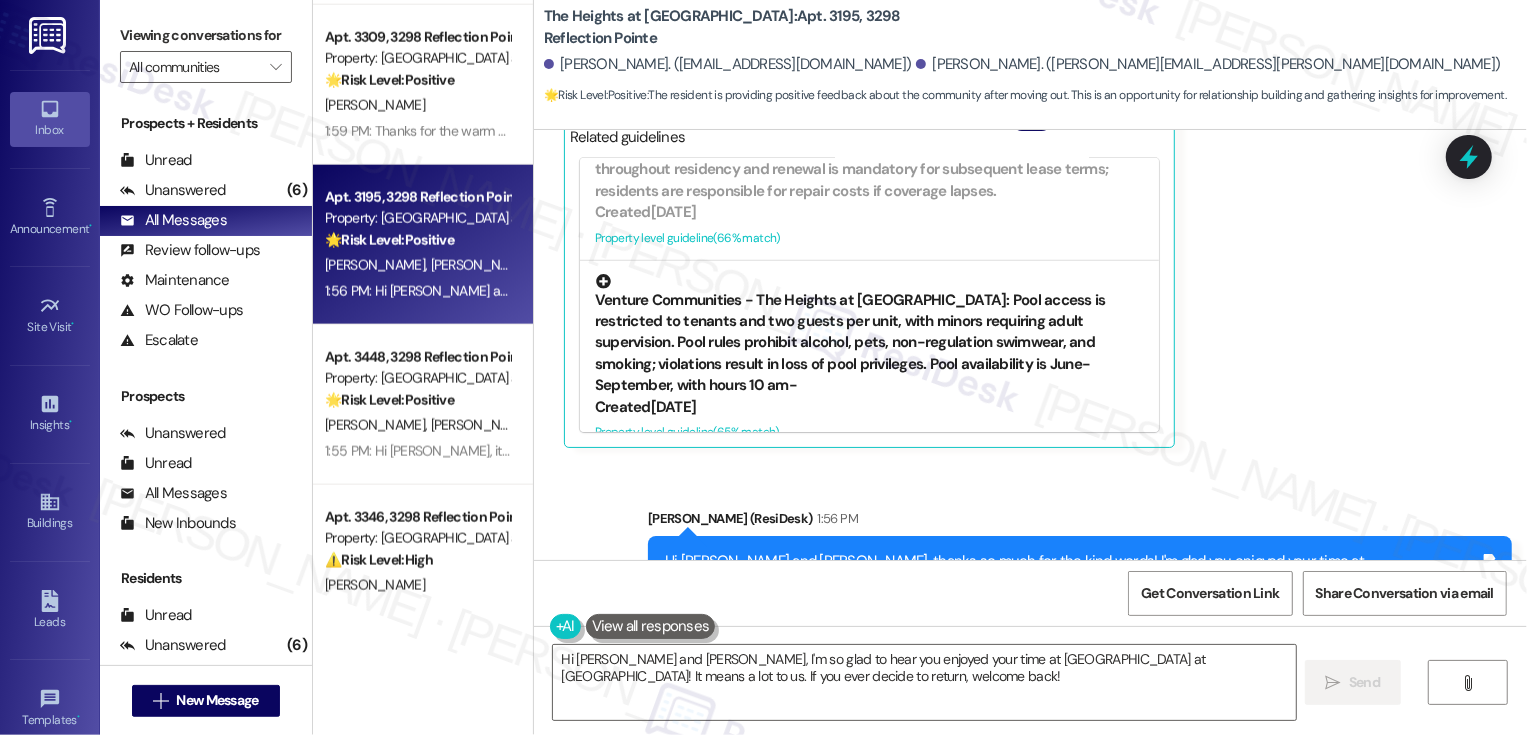 click on "Venture Communities - The Heights at [GEOGRAPHIC_DATA]: Pool access is restricted to tenants and two guests per unit, with minors requiring adult supervision.  Pool rules prohibit alcohol, pets, non-regulation swimwear, and smoking; violations result in loss of pool privileges.  Pool availability is June-September, with hours 10 am-" at bounding box center (869, 335) 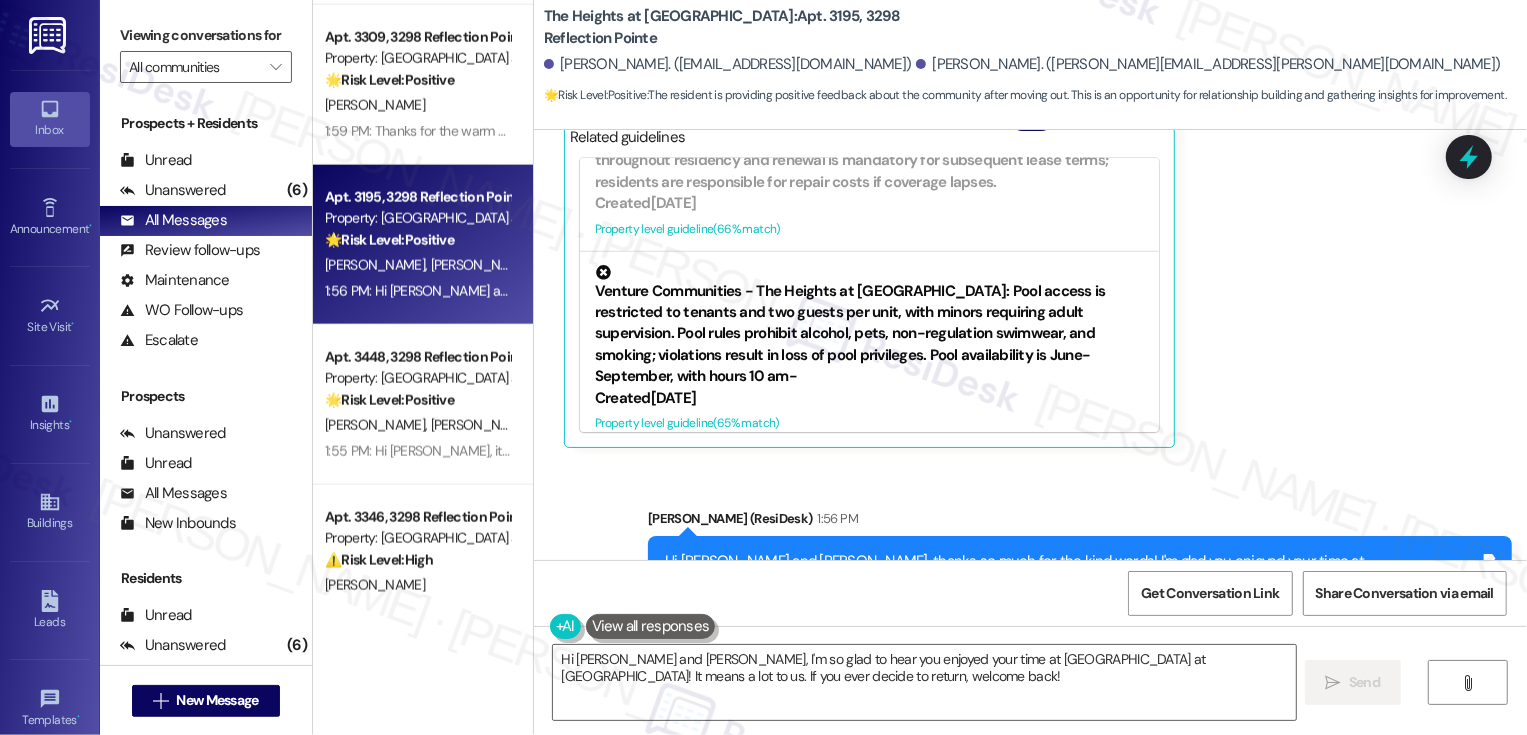 click on "Venture Communities - The Heights at [GEOGRAPHIC_DATA]: Pool access is restricted to tenants and two guests per unit, with minors requiring adult supervision.  Pool rules prohibit alcohol, pets, non-regulation swimwear, and smoking; violations result in loss of pool privileges.  Pool availability is June-September, with hours 10 am-" at bounding box center [869, 326] 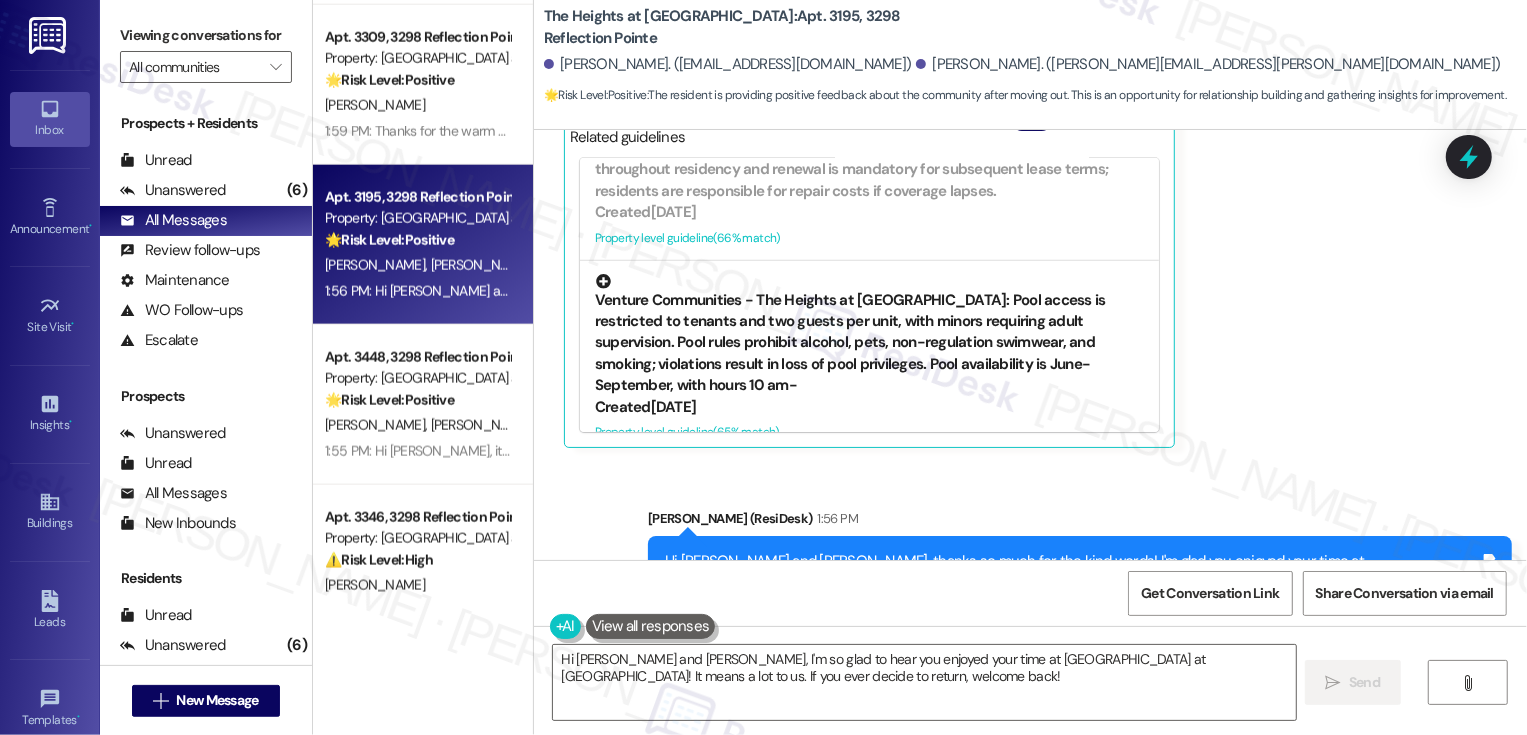 click on "Venture Communities - The Heights at [GEOGRAPHIC_DATA]: Pool access is restricted to tenants and two guests per unit, with minors requiring adult supervision.  Pool rules prohibit alcohol, pets, non-regulation swimwear, and smoking; violations result in loss of pool privileges.  Pool availability is June-September, with hours 10 am-" at bounding box center (869, 335) 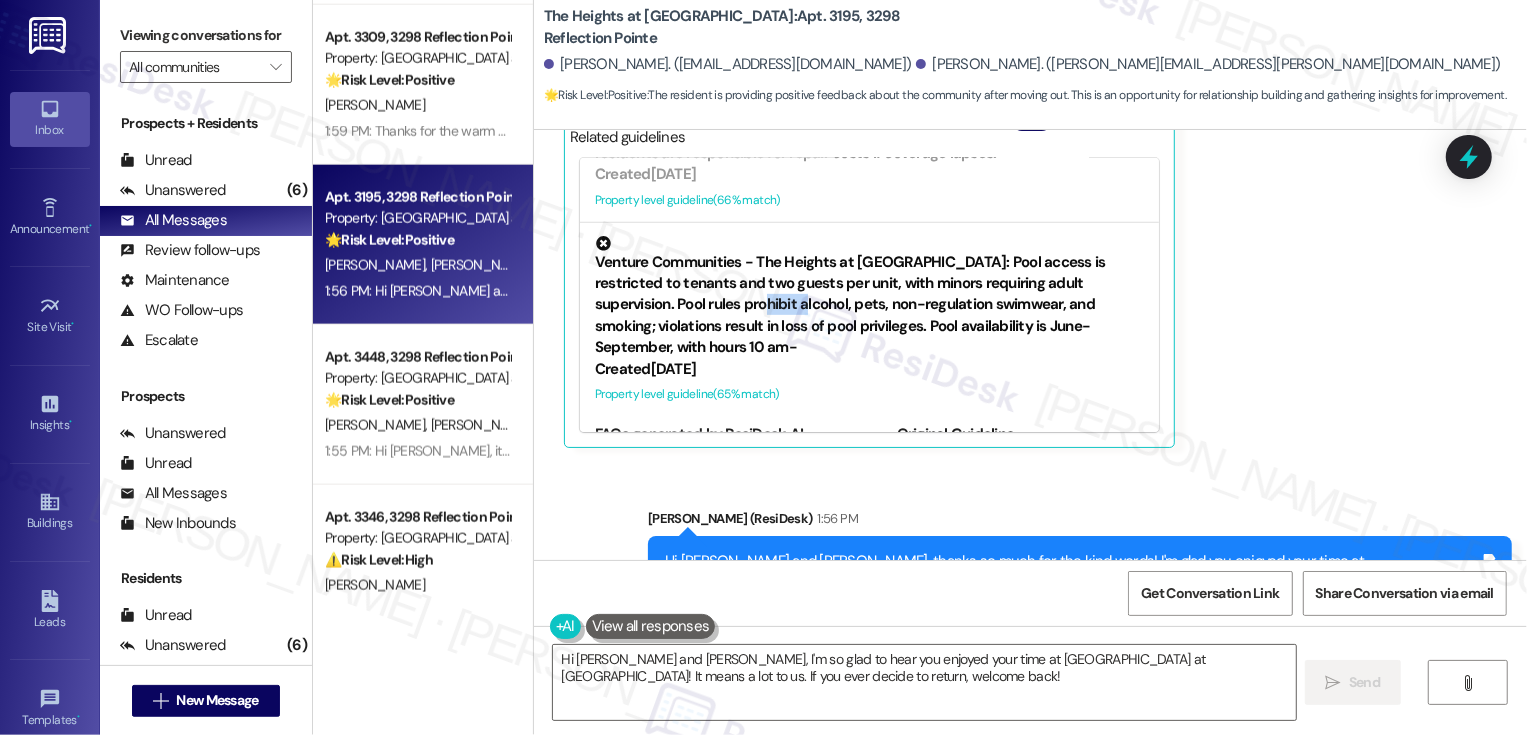 scroll, scrollTop: 777, scrollLeft: 0, axis: vertical 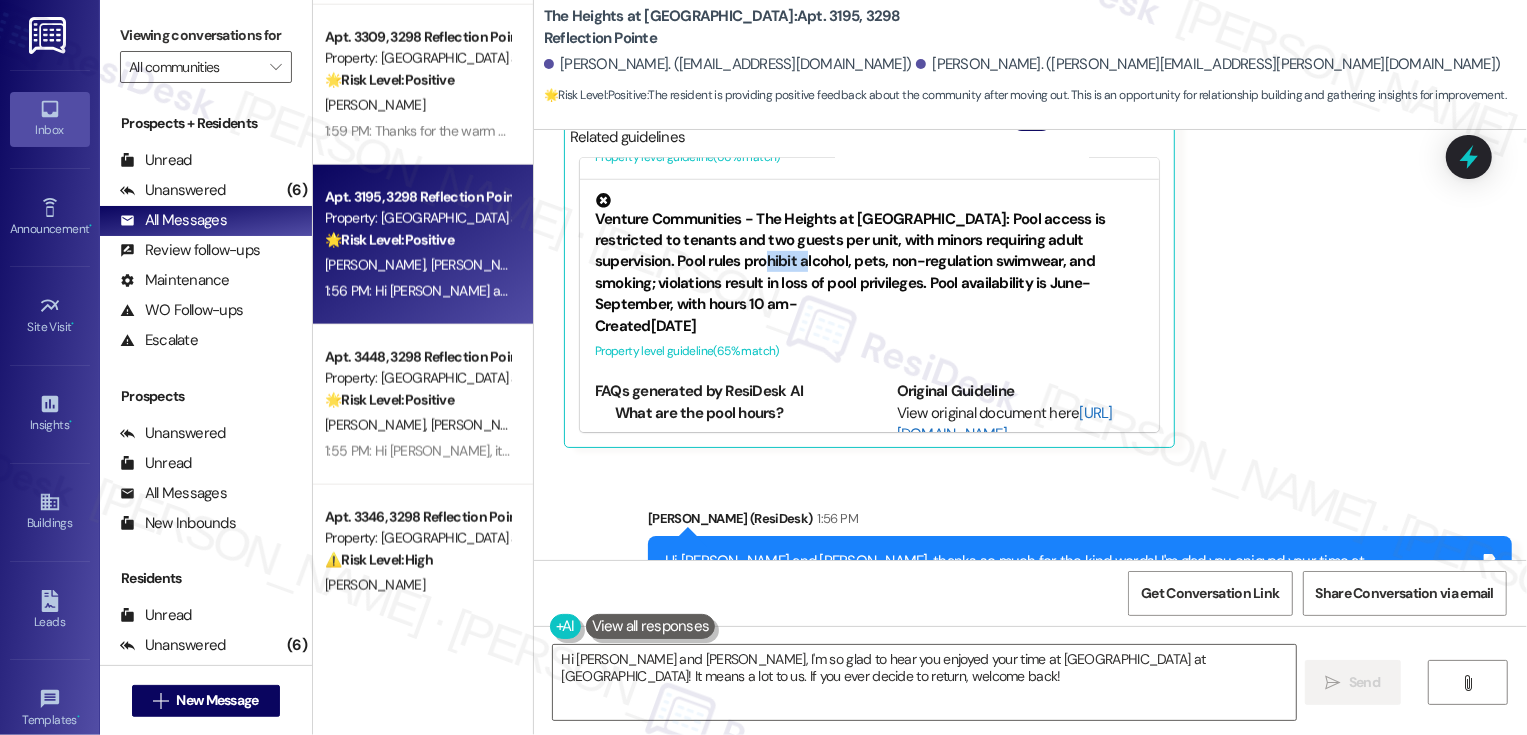 click on "[URL][DOMAIN_NAME]…" at bounding box center (1005, 423) 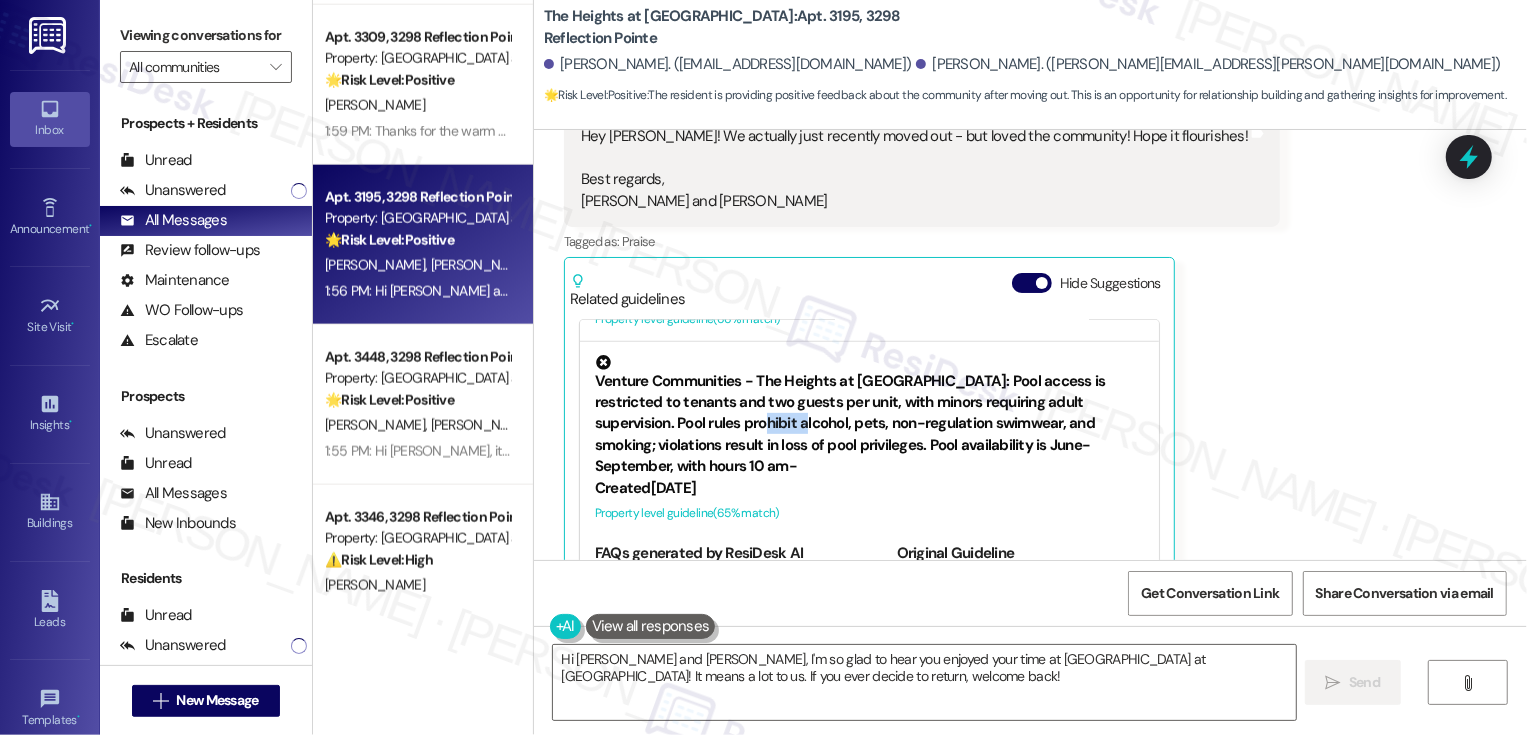 scroll, scrollTop: 662, scrollLeft: 0, axis: vertical 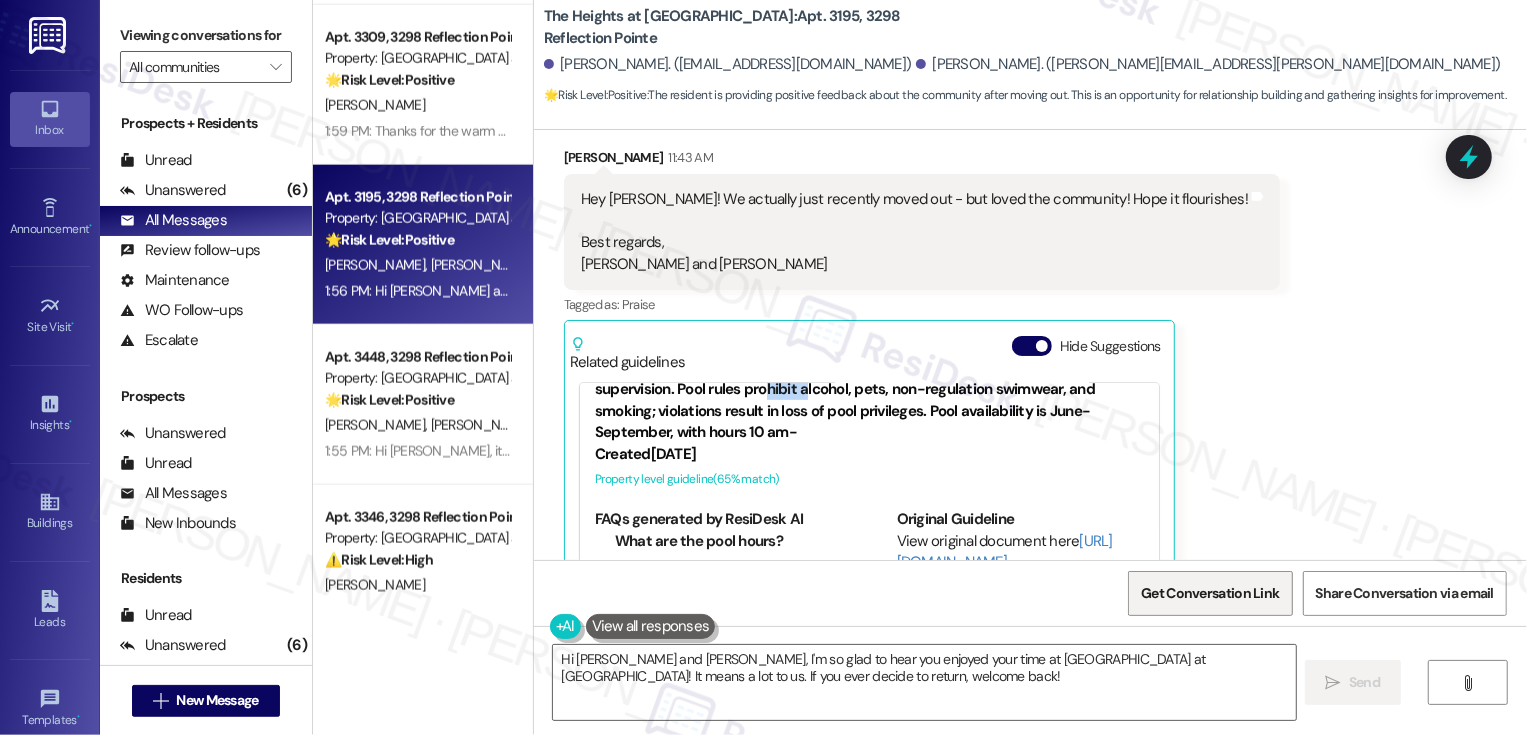 click on "Get Conversation Link" at bounding box center [1210, 593] 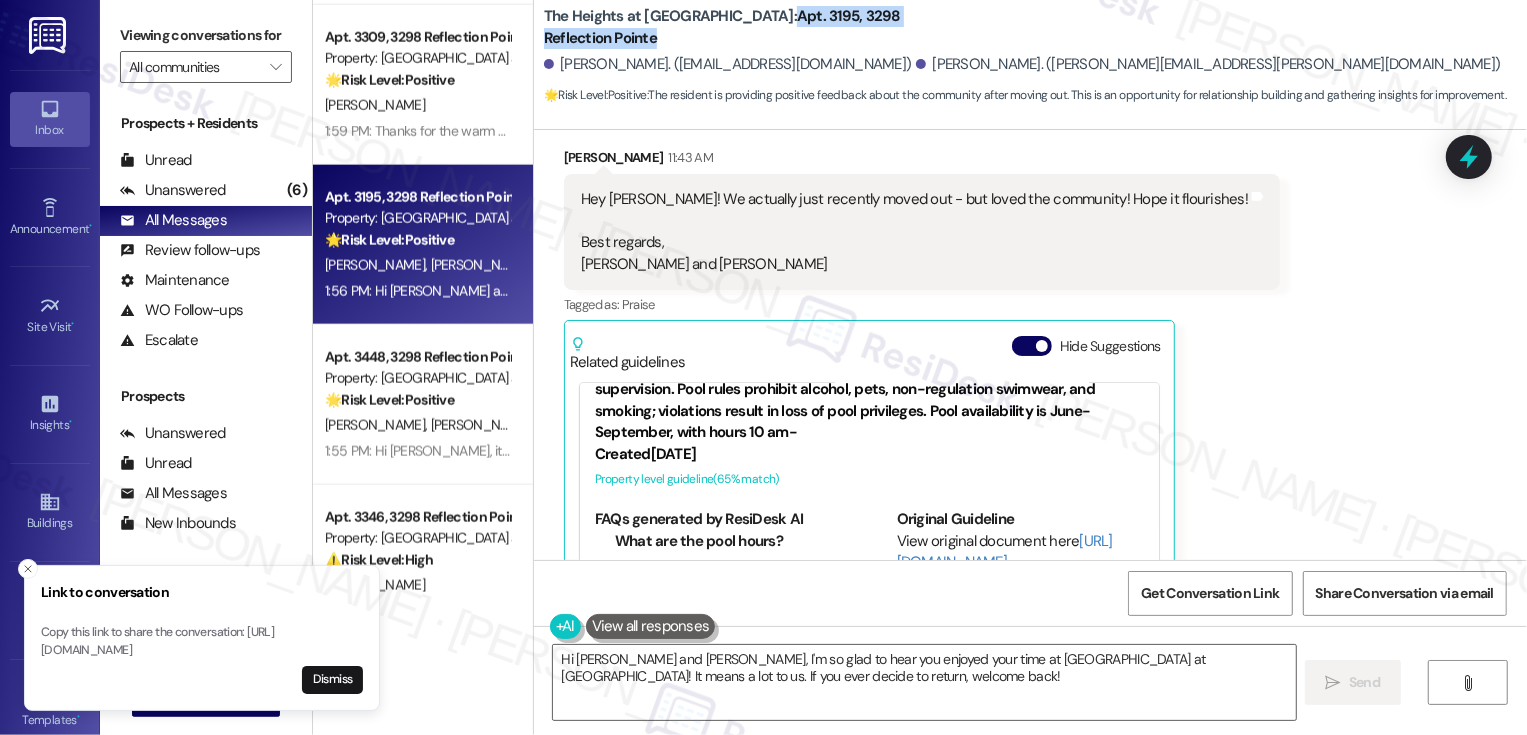 drag, startPoint x: 715, startPoint y: 25, endPoint x: 939, endPoint y: 32, distance: 224.10934 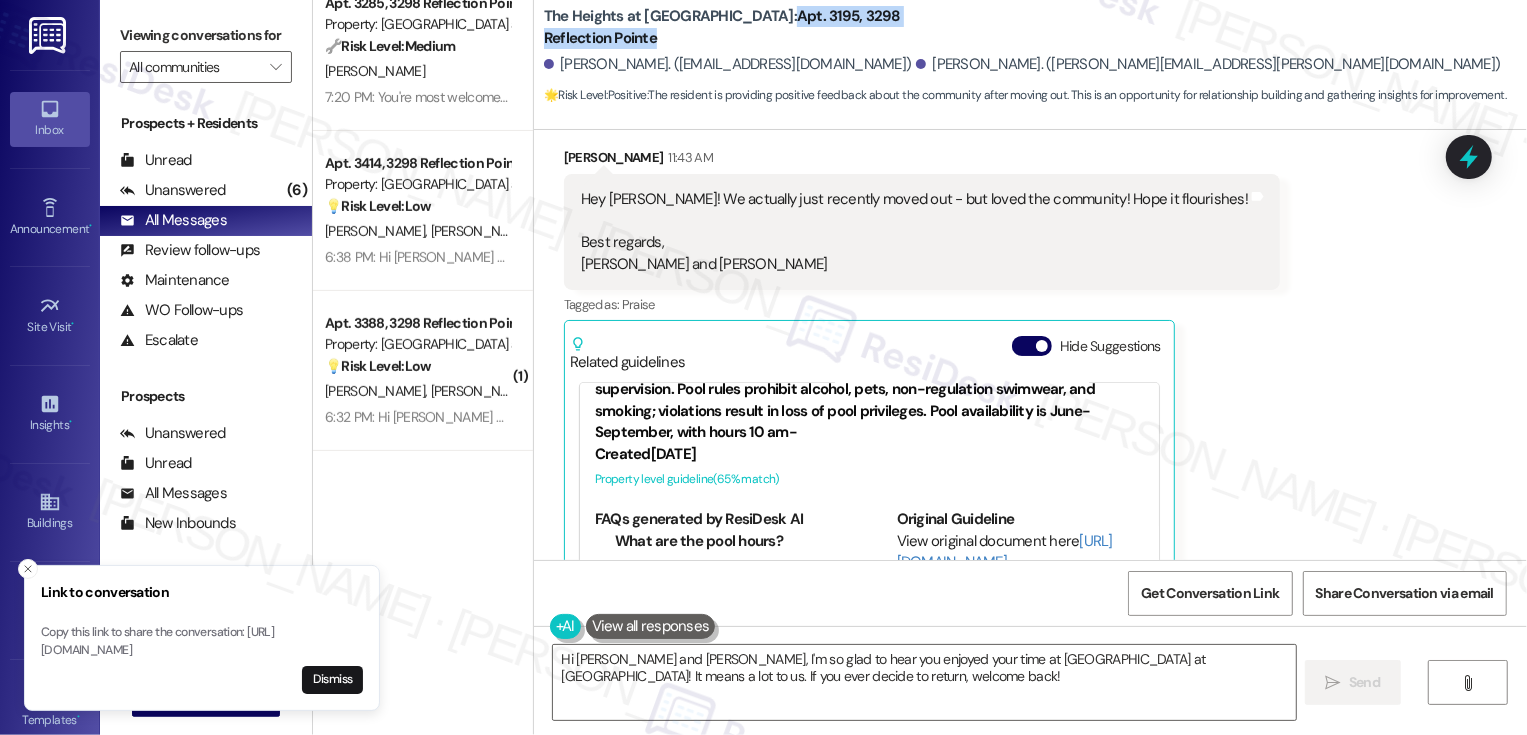 scroll, scrollTop: 193, scrollLeft: 0, axis: vertical 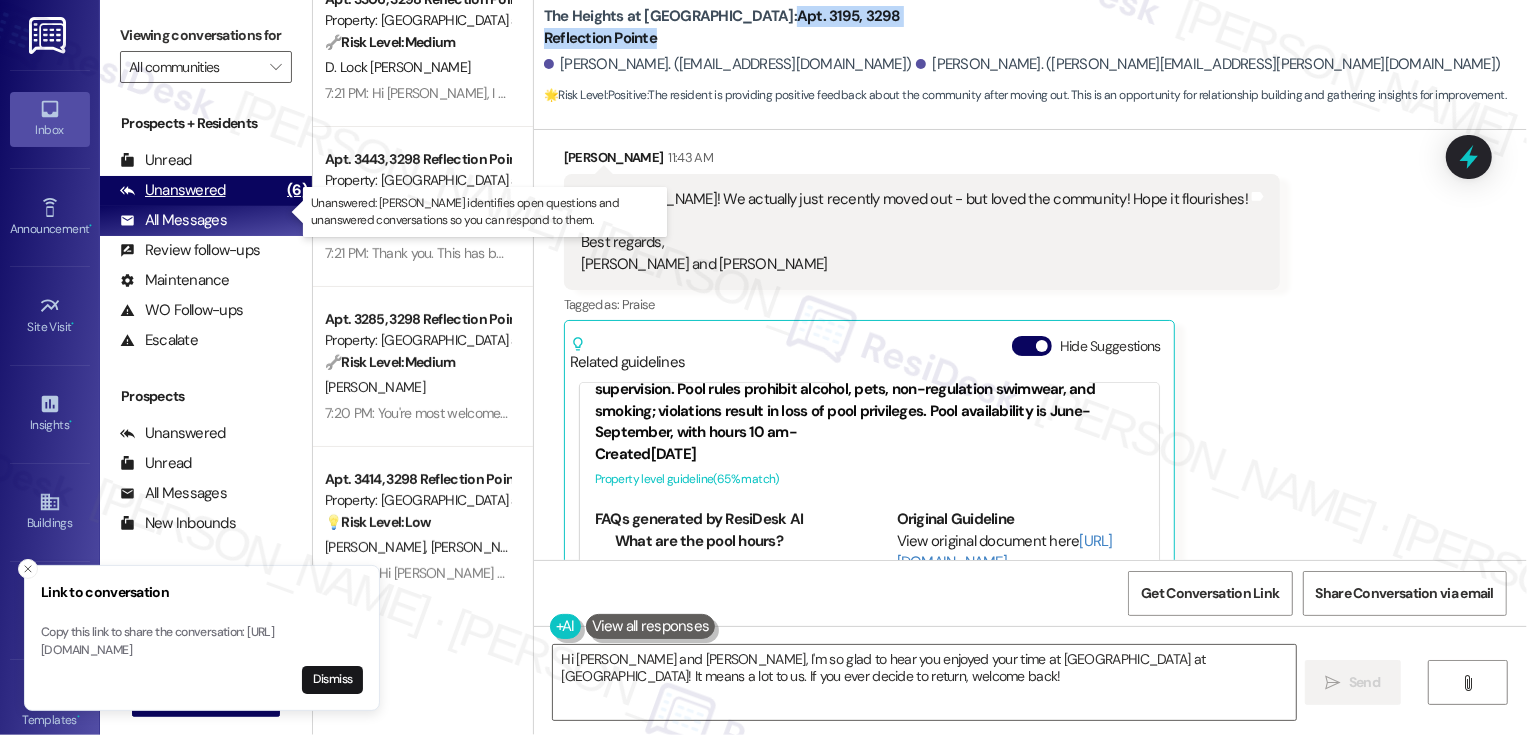 click on "Unanswered (6)" at bounding box center [206, 191] 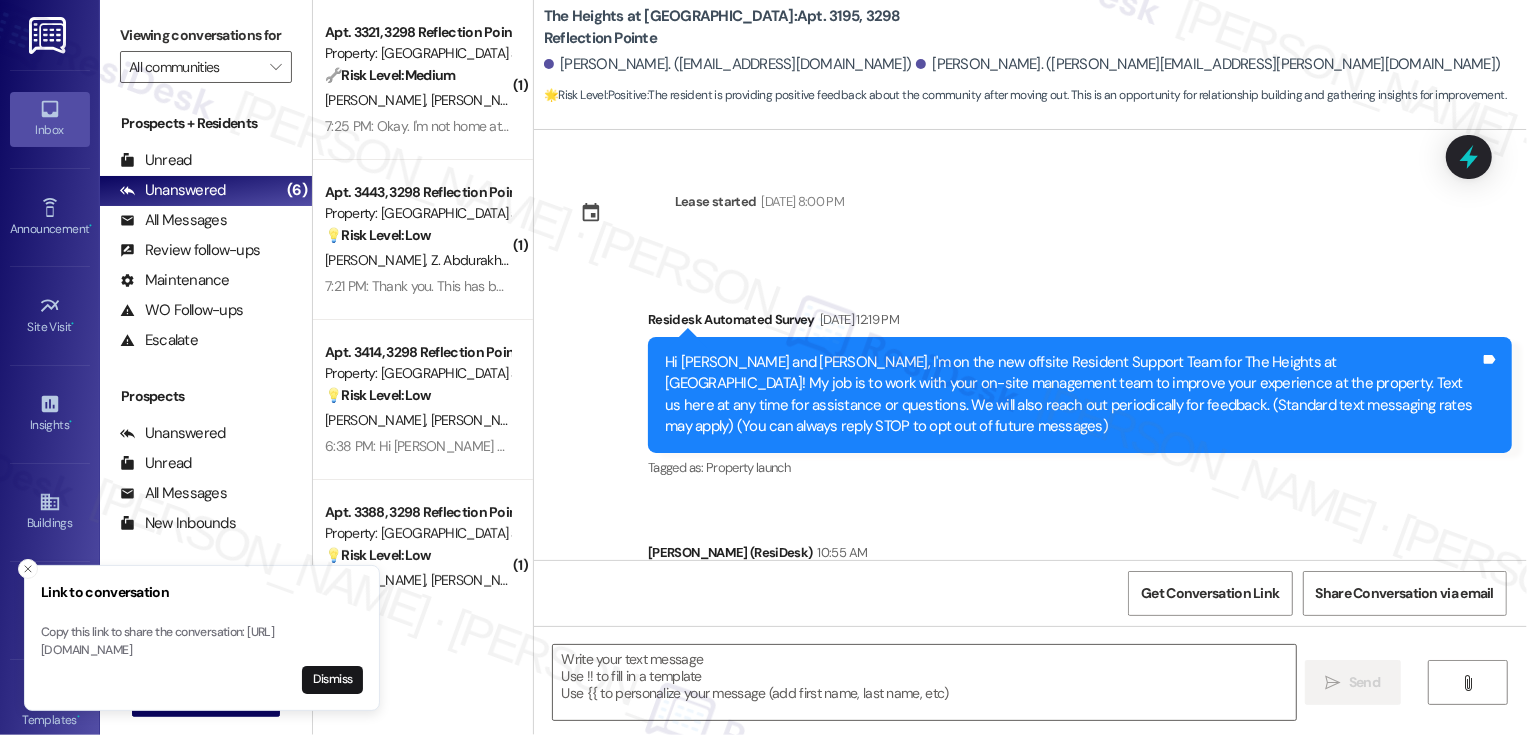 scroll, scrollTop: 44, scrollLeft: 0, axis: vertical 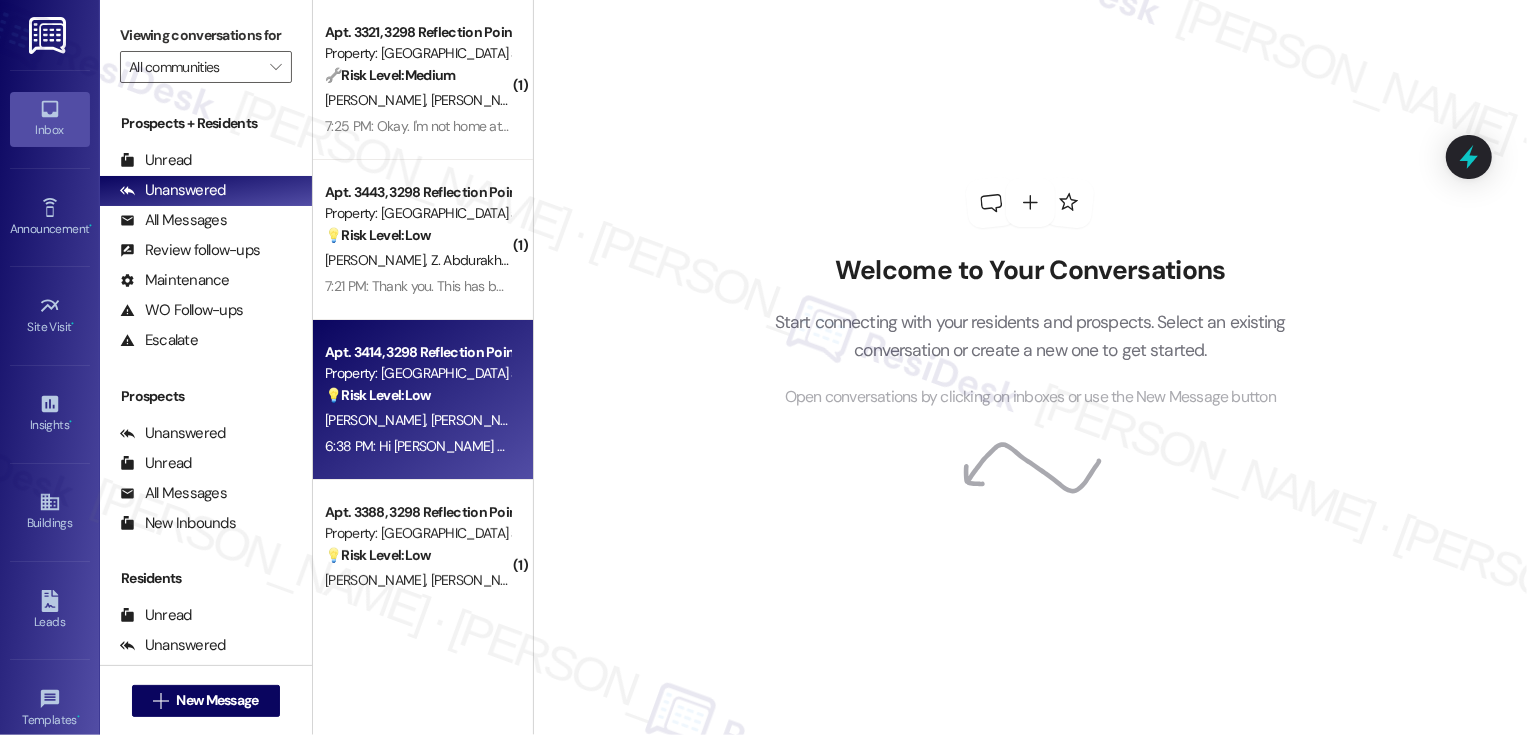 click on "💡  Risk Level:  Low The resident is asking about the pool hours, which is a non-essential request related to amenity information." at bounding box center [417, 395] 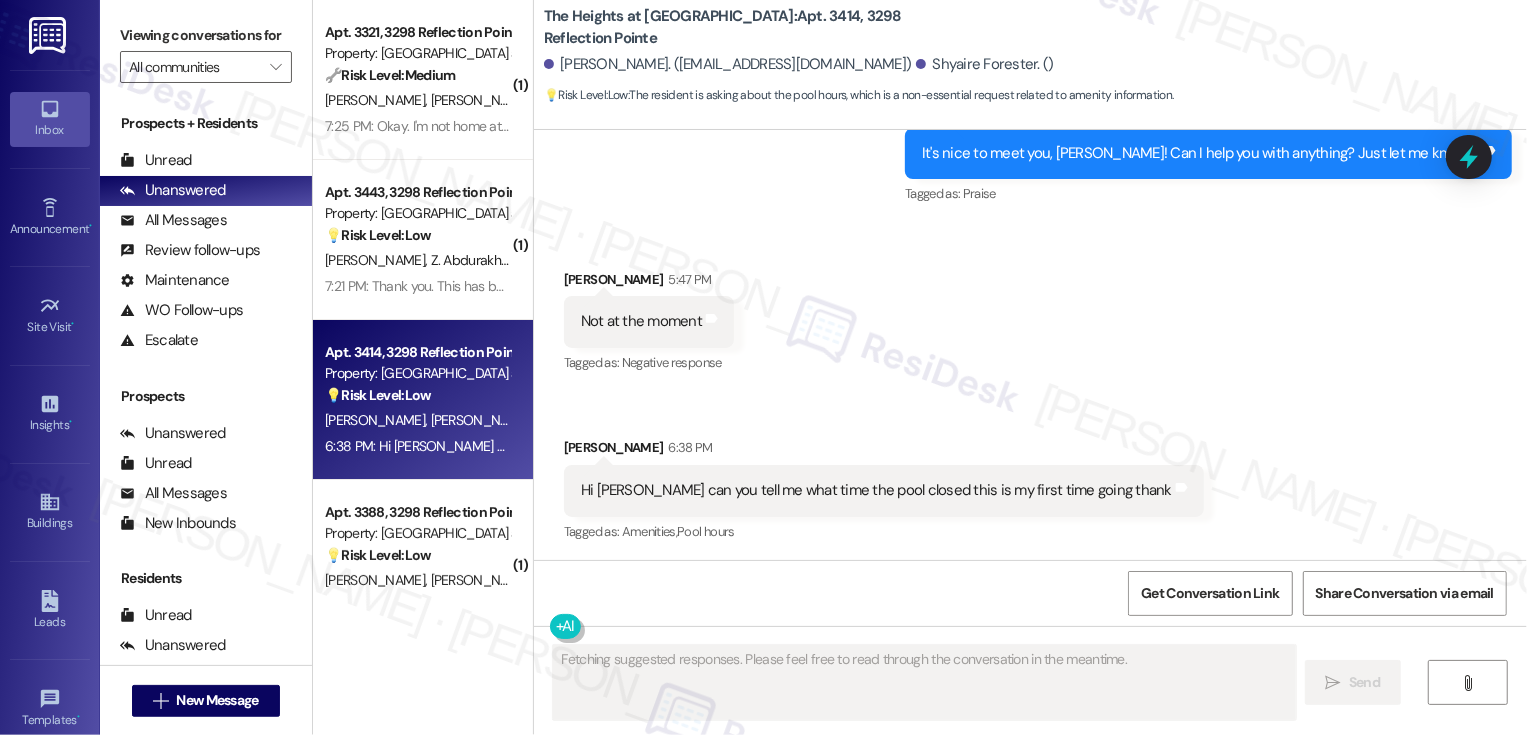 scroll, scrollTop: 863, scrollLeft: 0, axis: vertical 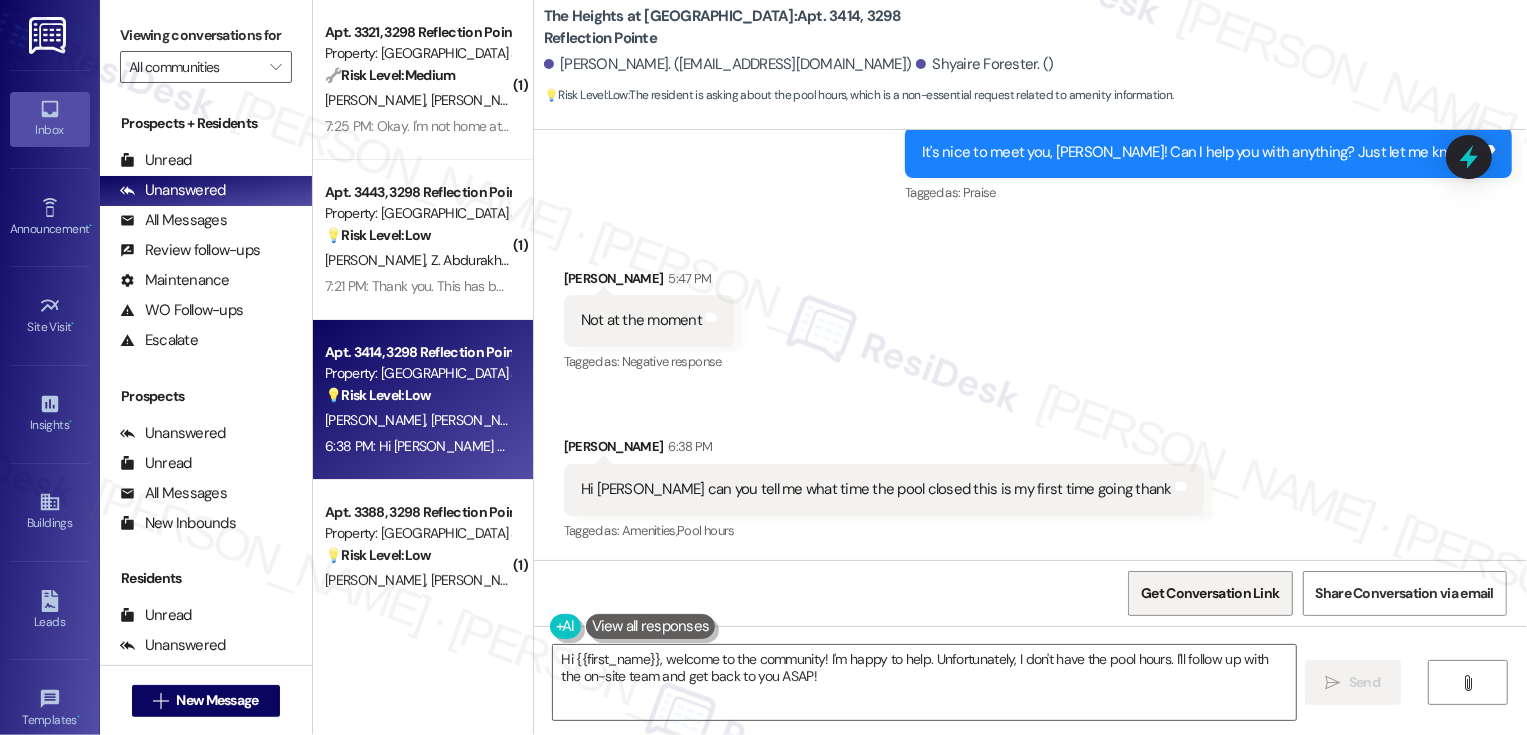 click on "Get Conversation Link" at bounding box center [1210, 593] 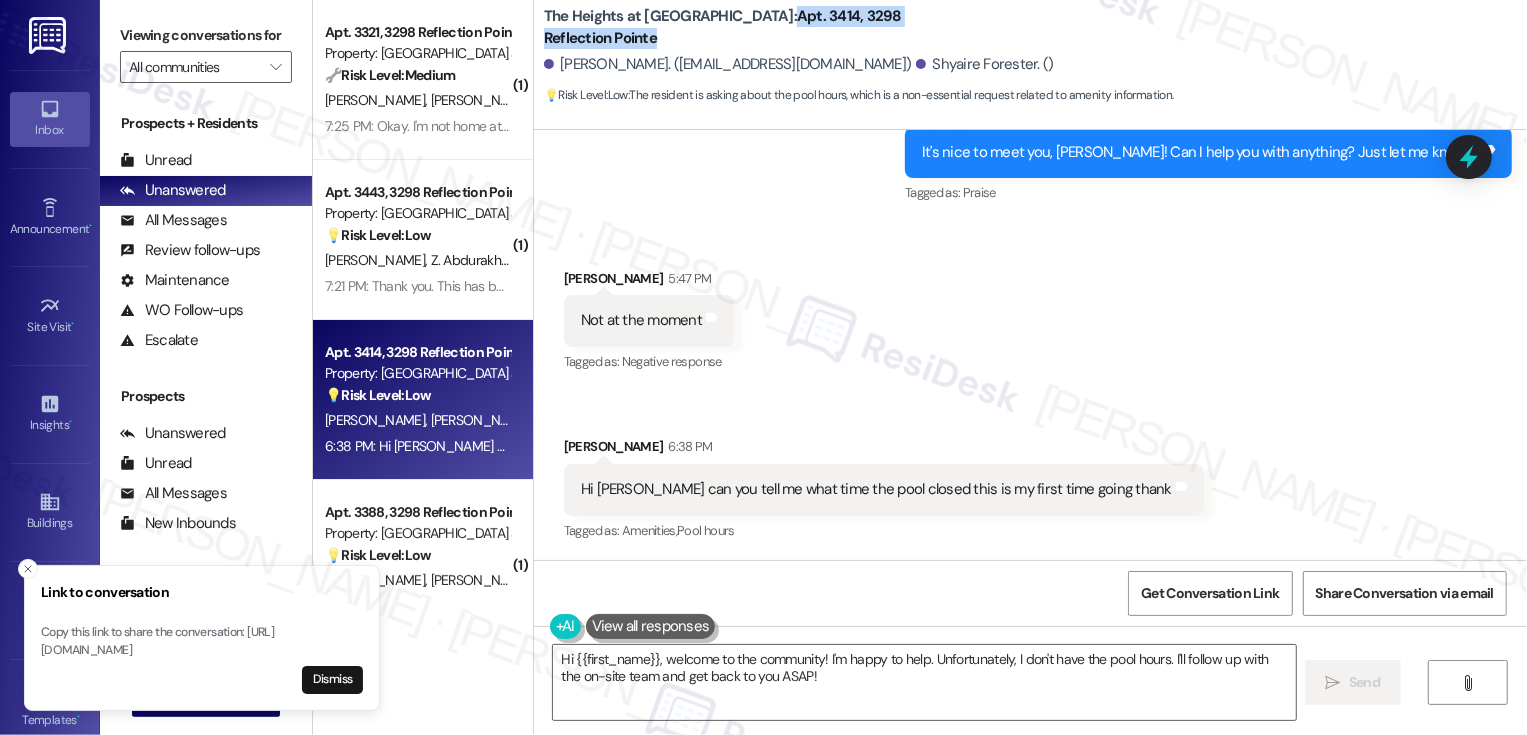 drag, startPoint x: 717, startPoint y: 17, endPoint x: 727, endPoint y: 36, distance: 21.470911 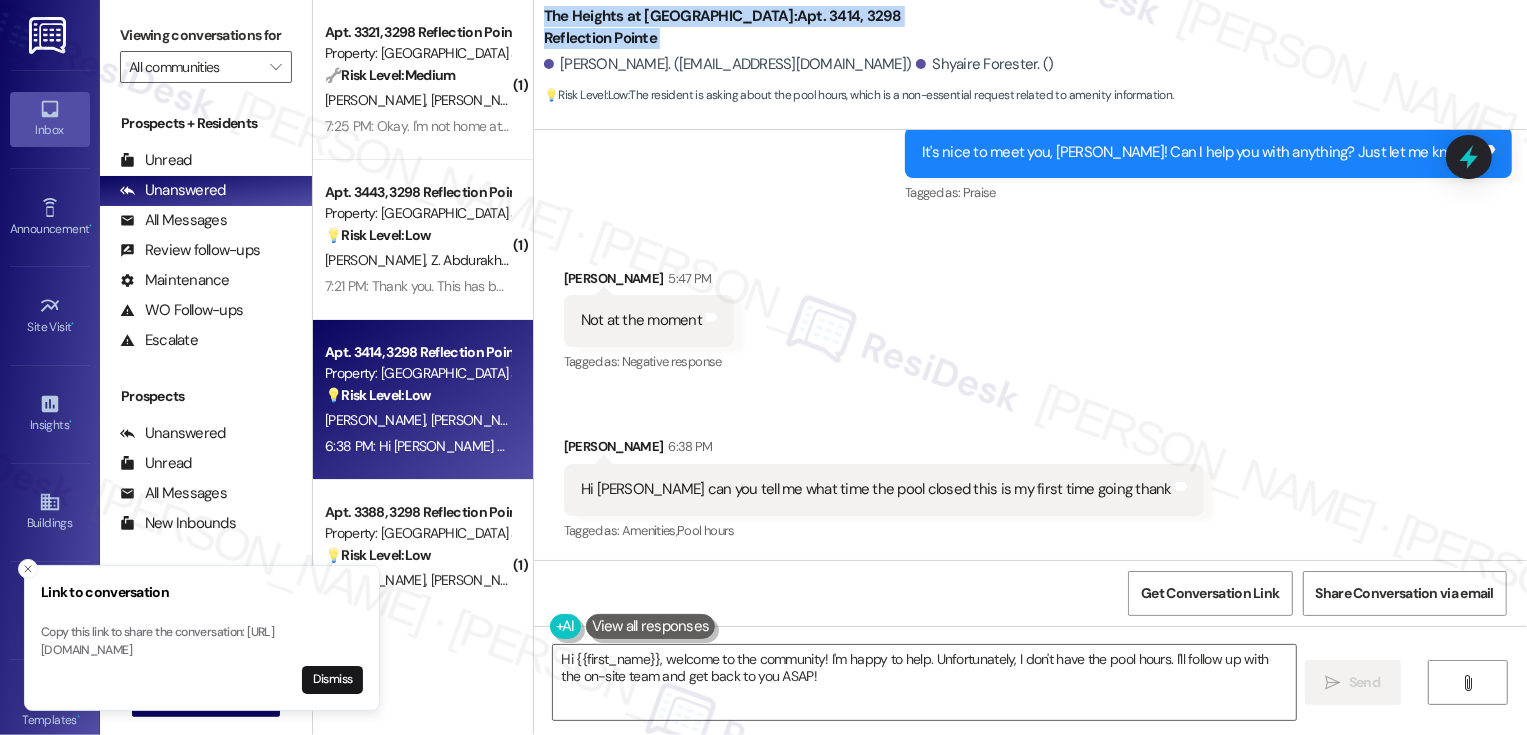 drag, startPoint x: 531, startPoint y: 12, endPoint x: 609, endPoint y: 52, distance: 87.658424 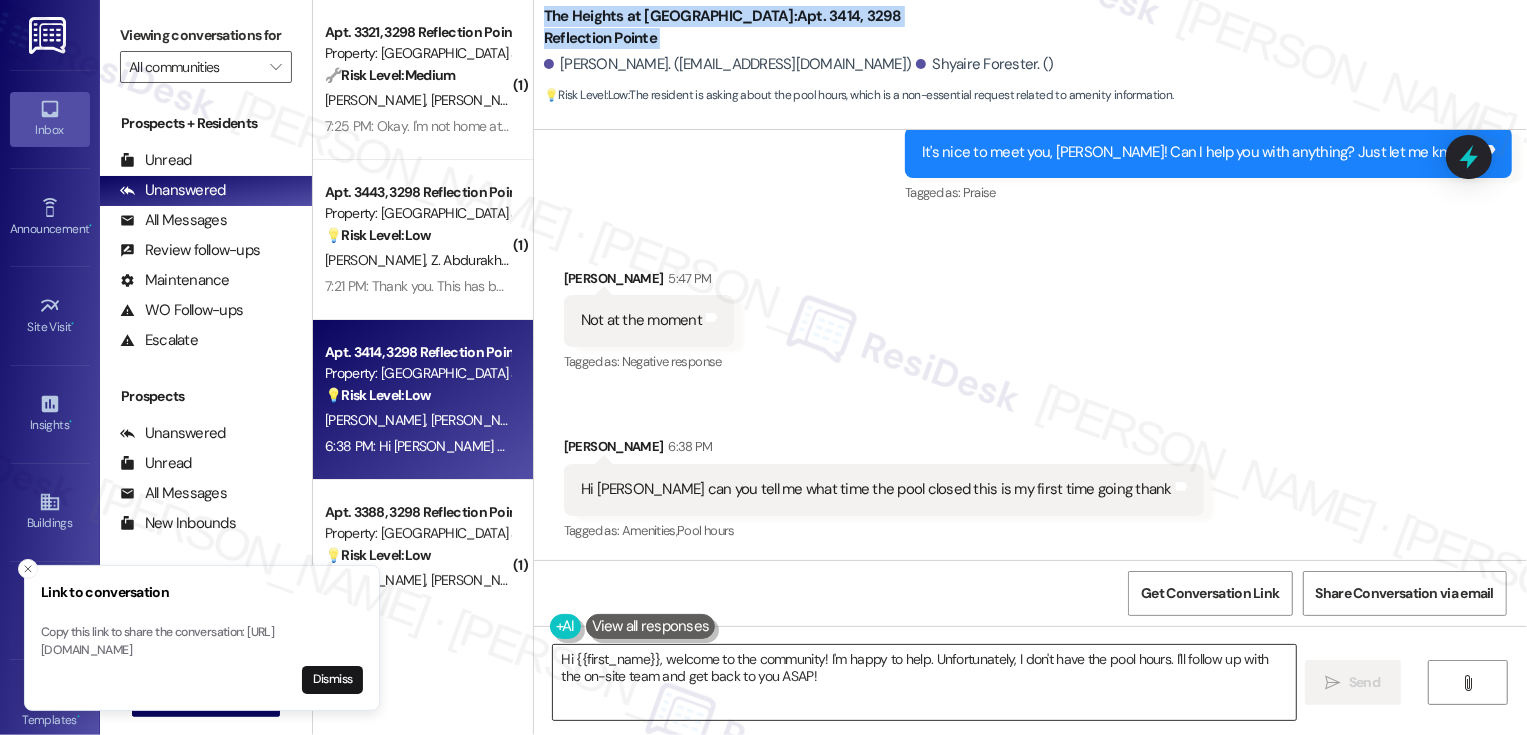 click on "Hi {{first_name}}, welcome to the community! I'm happy to help. Unfortunately, I don't have the pool hours. I'll follow up with the on-site team and get back to you ASAP!" at bounding box center [924, 682] 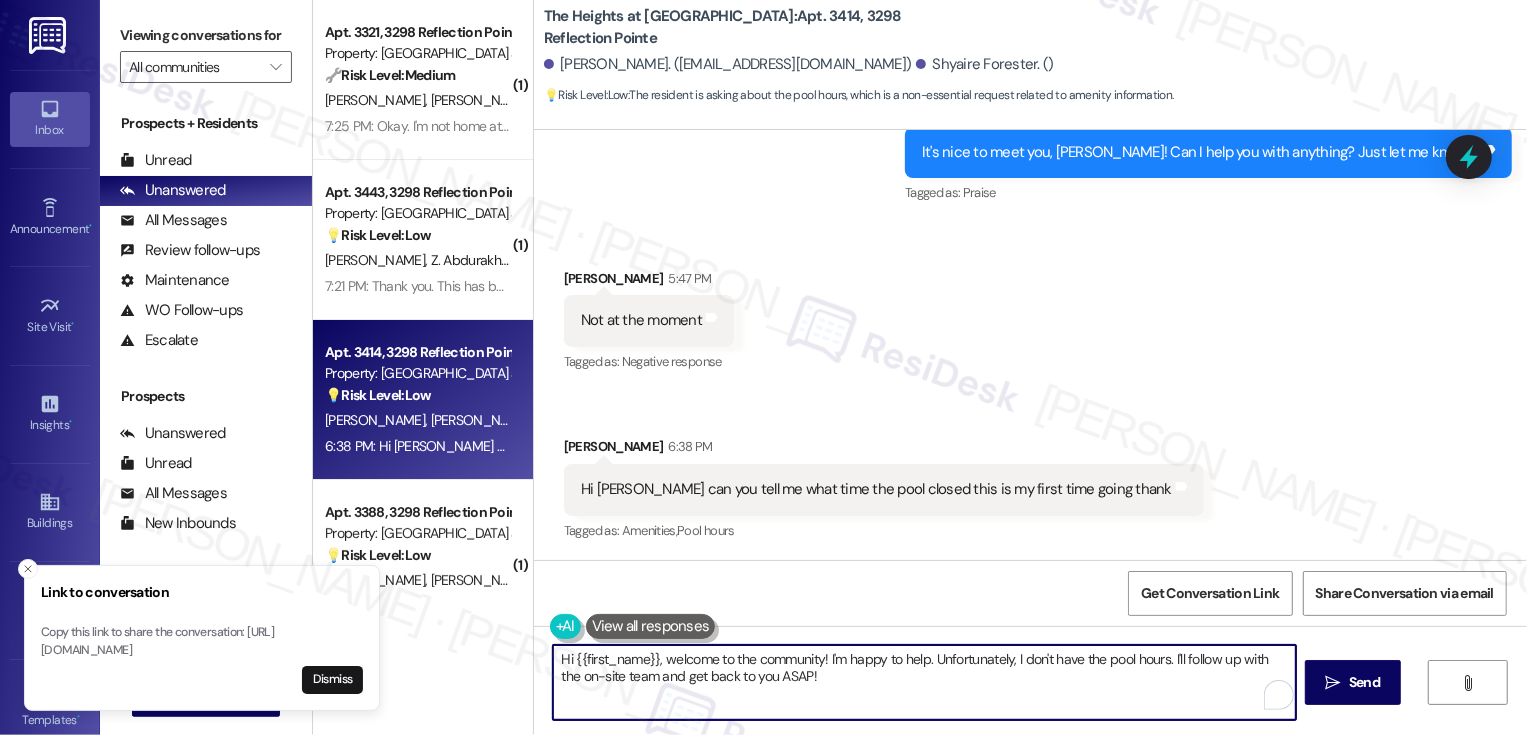 drag, startPoint x: 812, startPoint y: 689, endPoint x: 513, endPoint y: 636, distance: 303.66098 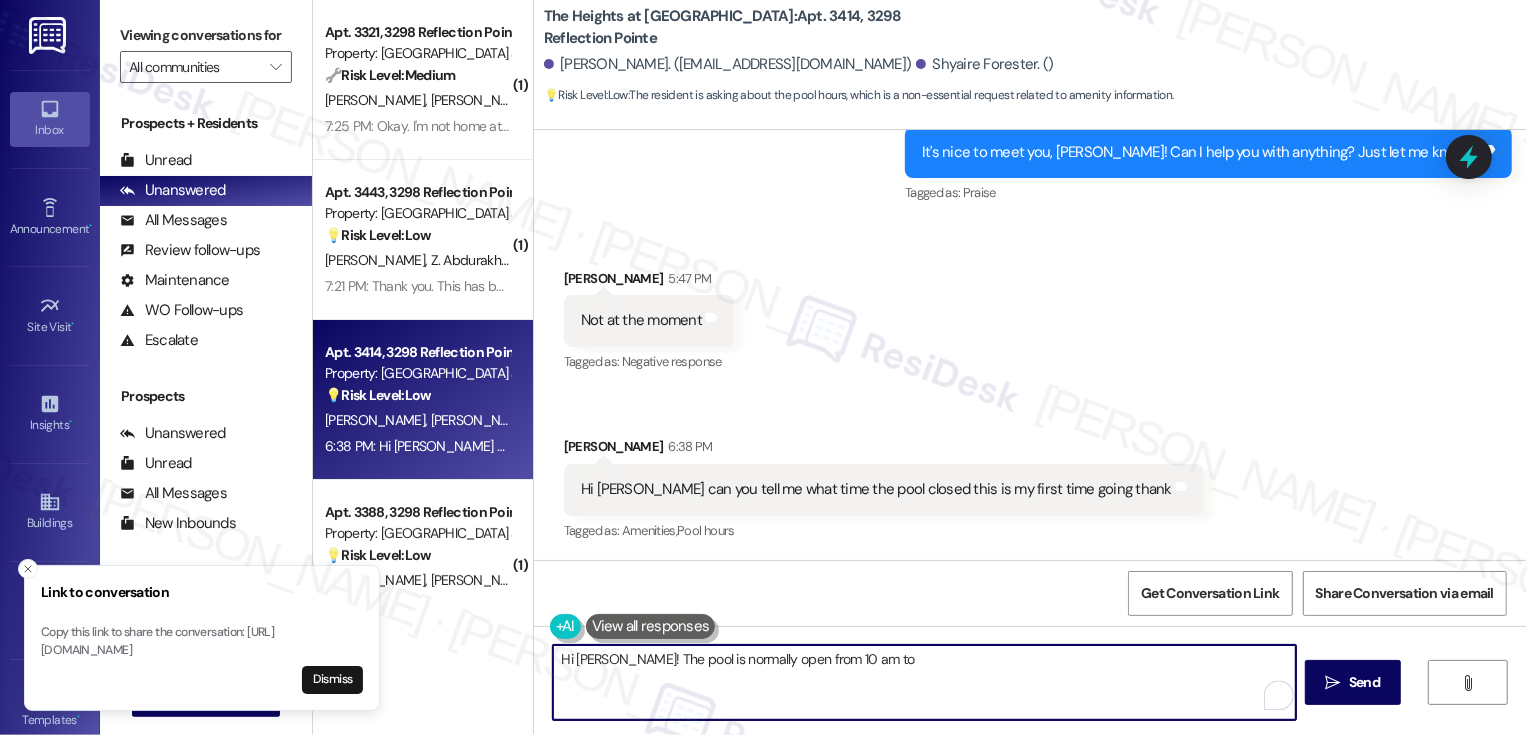 click on "Hi Karen! The pool is normally open from 10 am to" at bounding box center [924, 682] 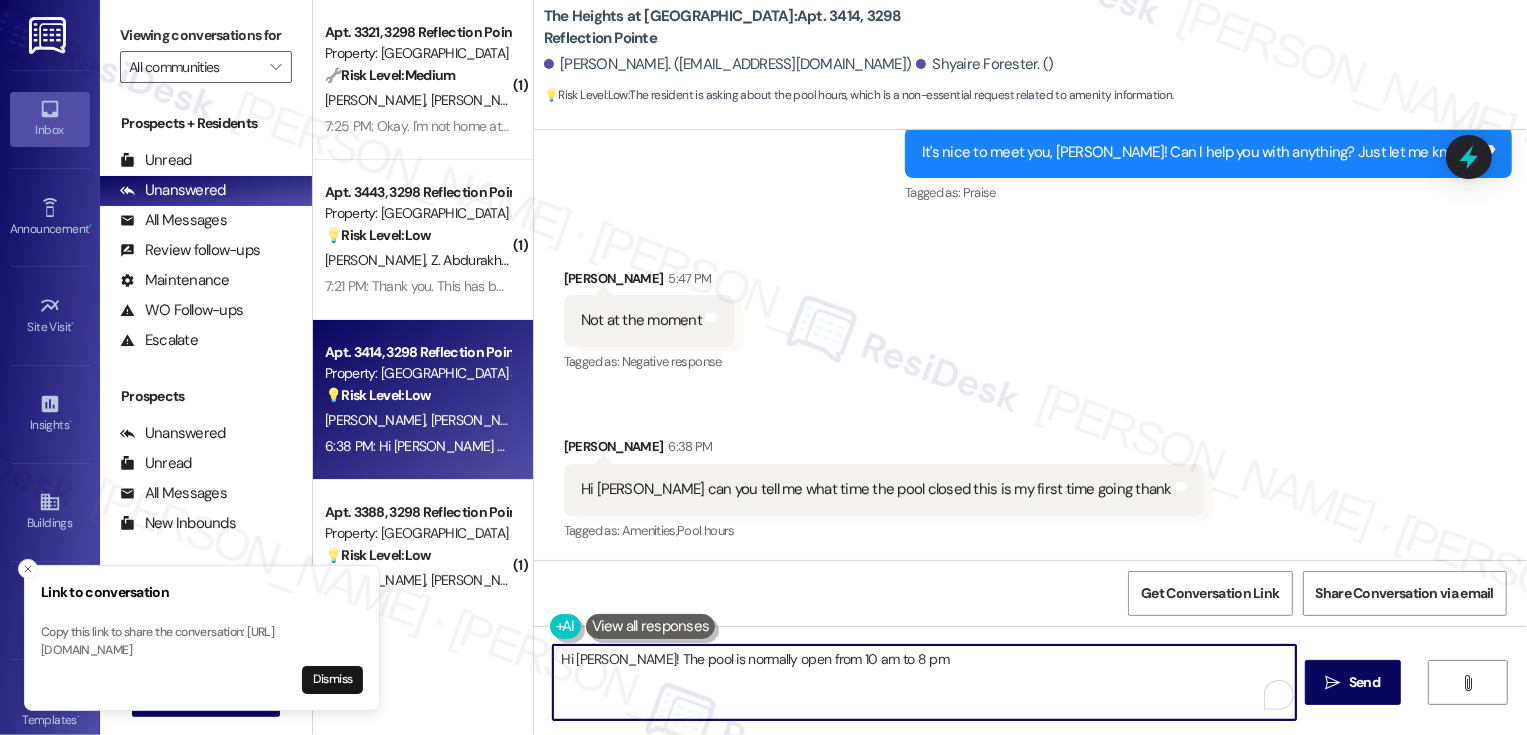click on "Hi Karen! The pool is normally open from 10 am to 8 pm" at bounding box center (924, 682) 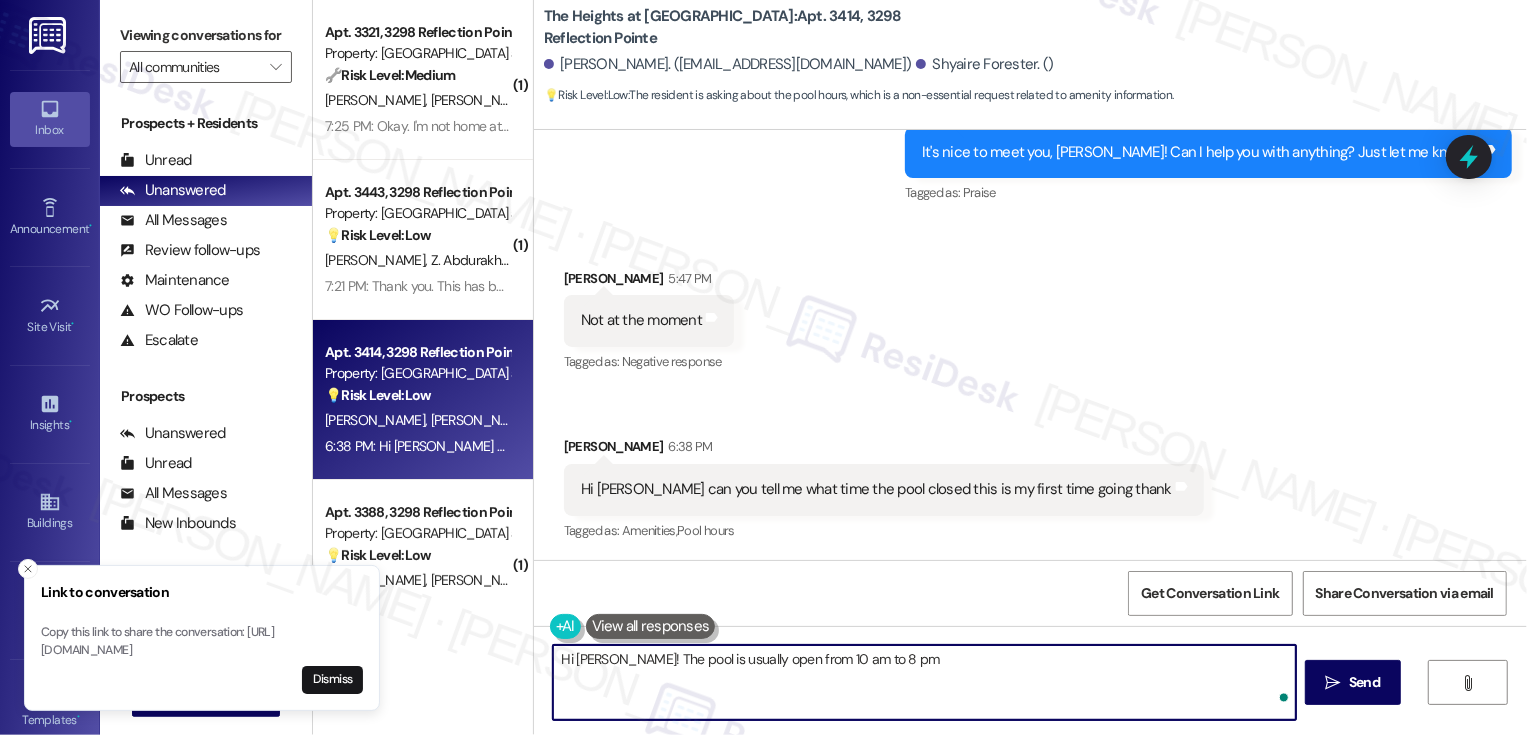 click on "Hi Karen! The pool is usually open from 10 am to 8 pm" at bounding box center [924, 682] 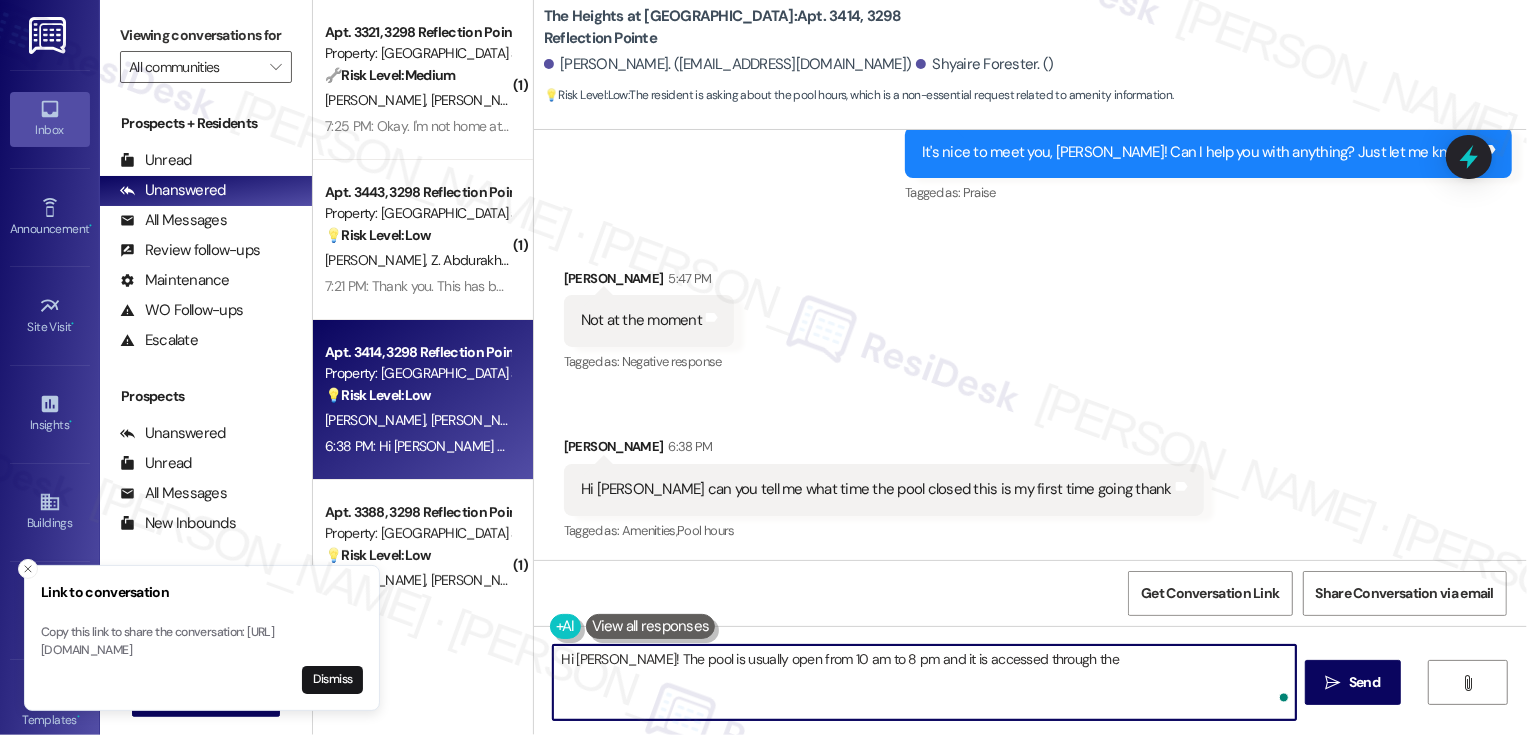 paste on "VizPln app" 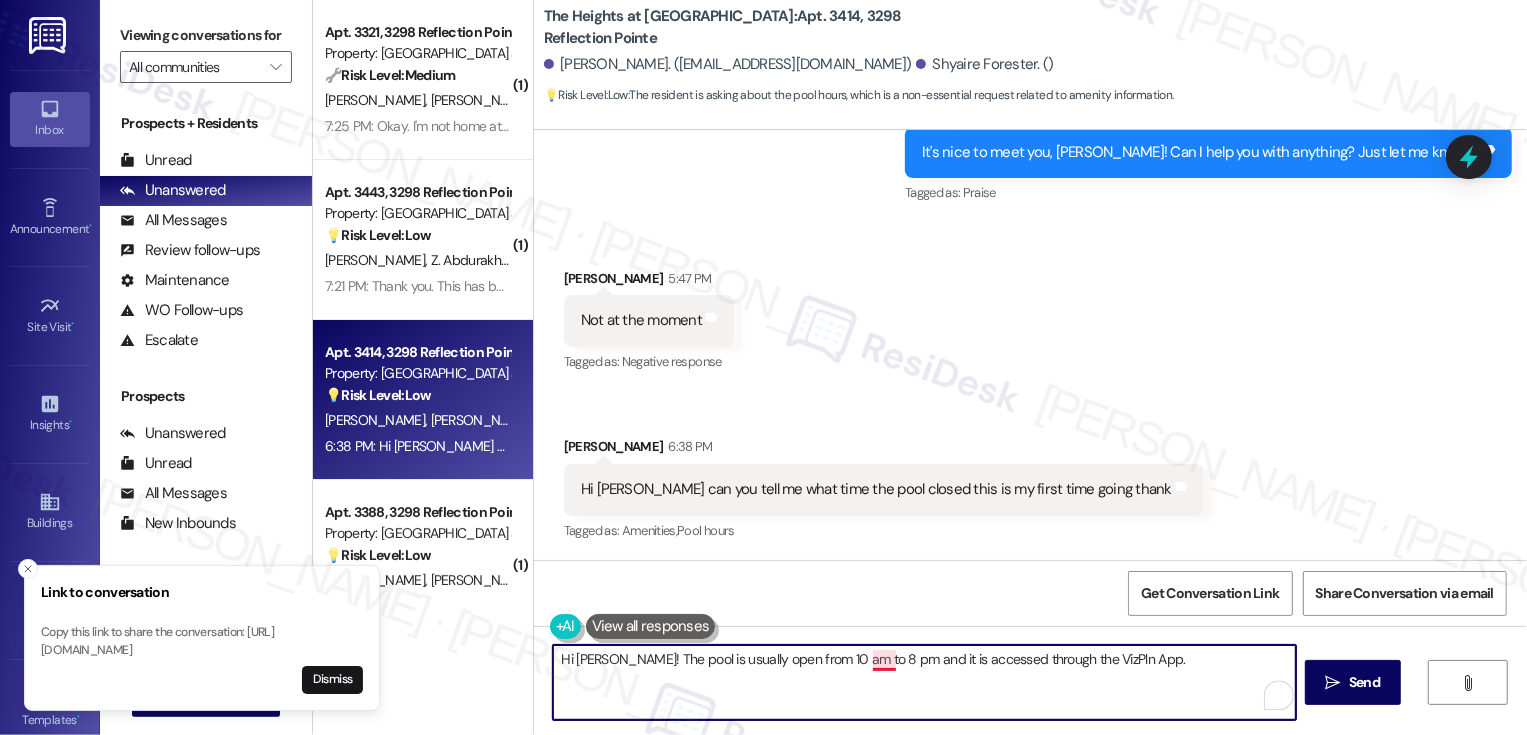 click on "Hi Karen! The pool is usually open from 10 am to 8 pm and it is accessed through the VizPln App." at bounding box center (924, 682) 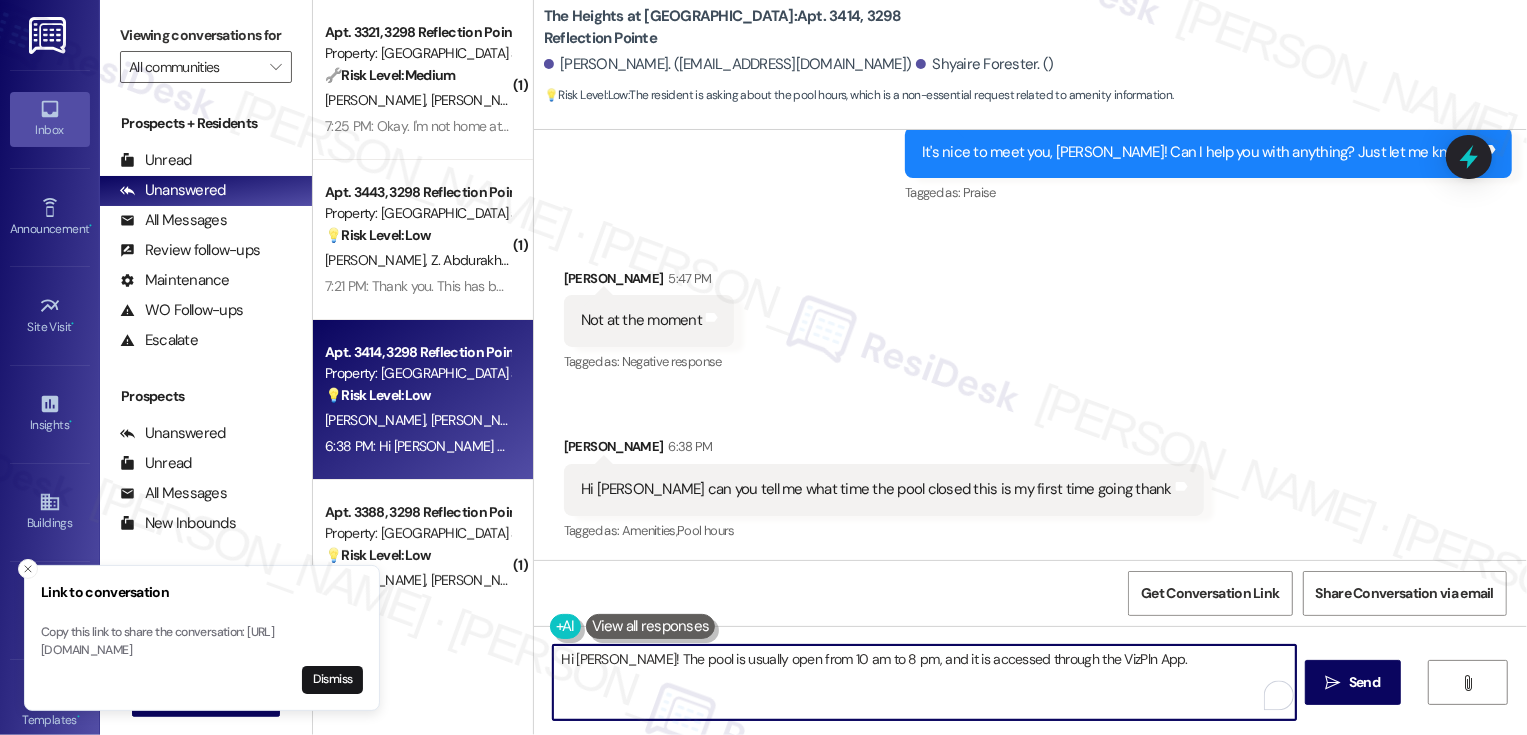 click on "Hi Karen! The pool is usually open from 10 am to 8 pm, and it is accessed through the VizPln App." at bounding box center (924, 682) 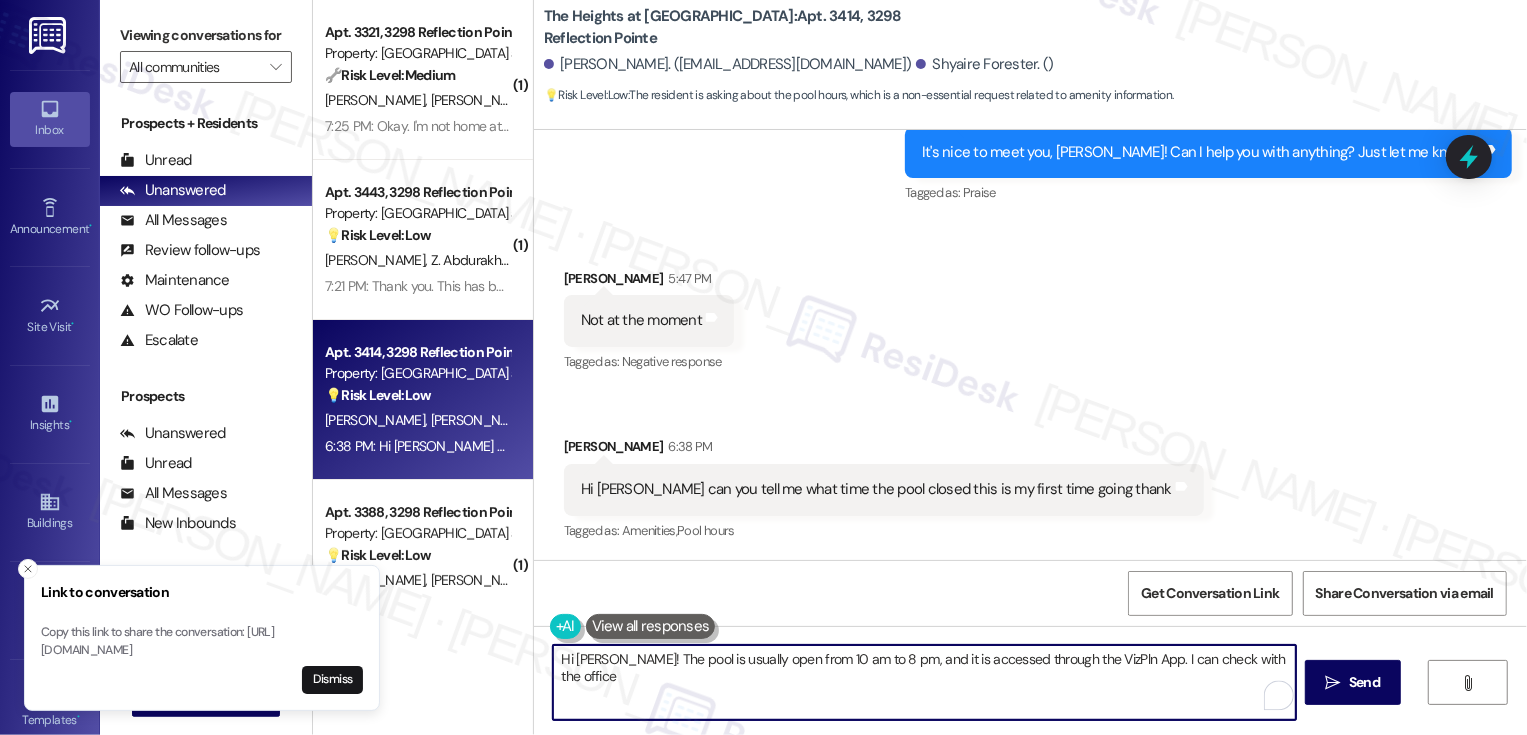 click on "Hi Karen! The pool is usually open from 10 am to 8 pm, and it is accessed through the VizPln App. I can check with the office" at bounding box center (924, 682) 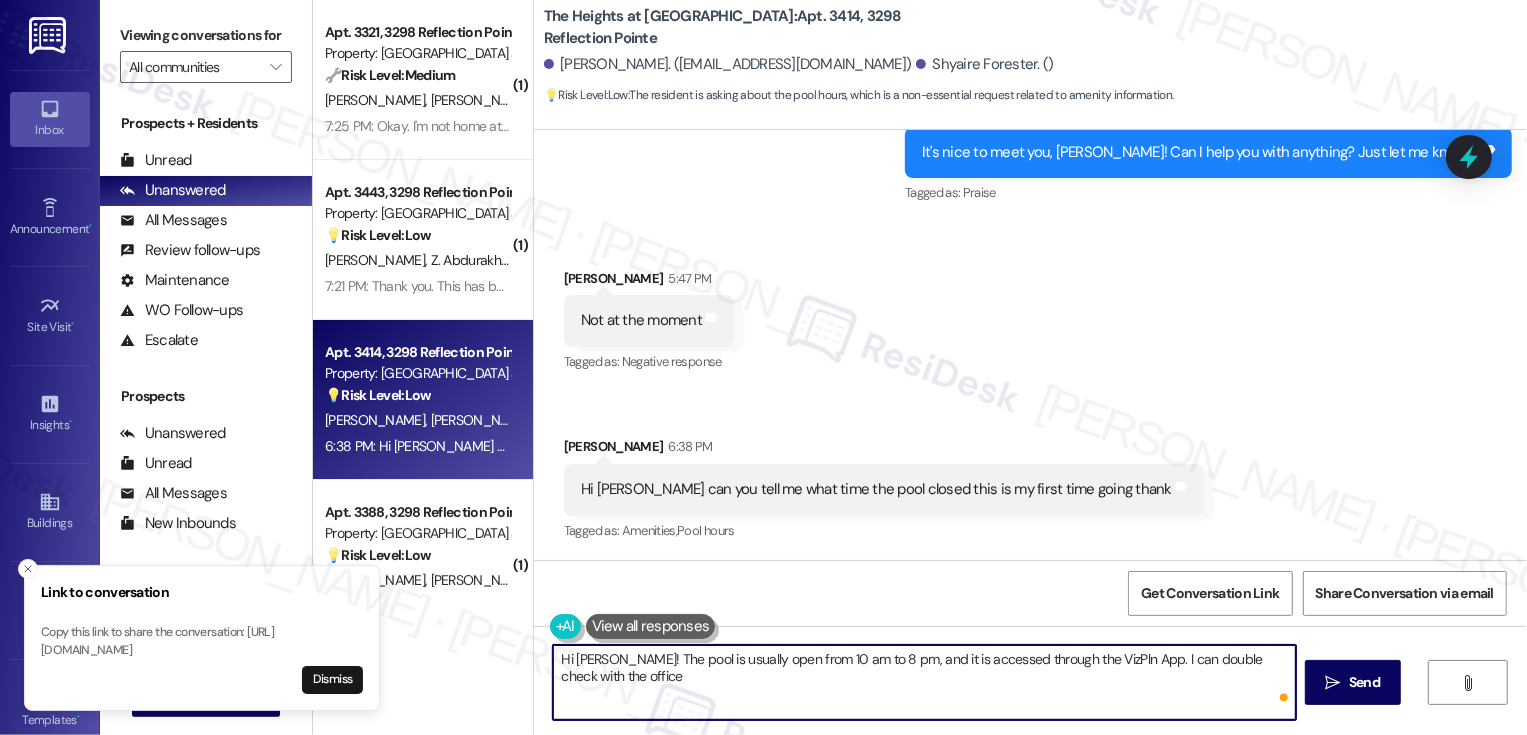 click on "Hi Karen! The pool is usually open from 10 am to 8 pm, and it is accessed through the VizPln App. I can double check with the office" at bounding box center (924, 682) 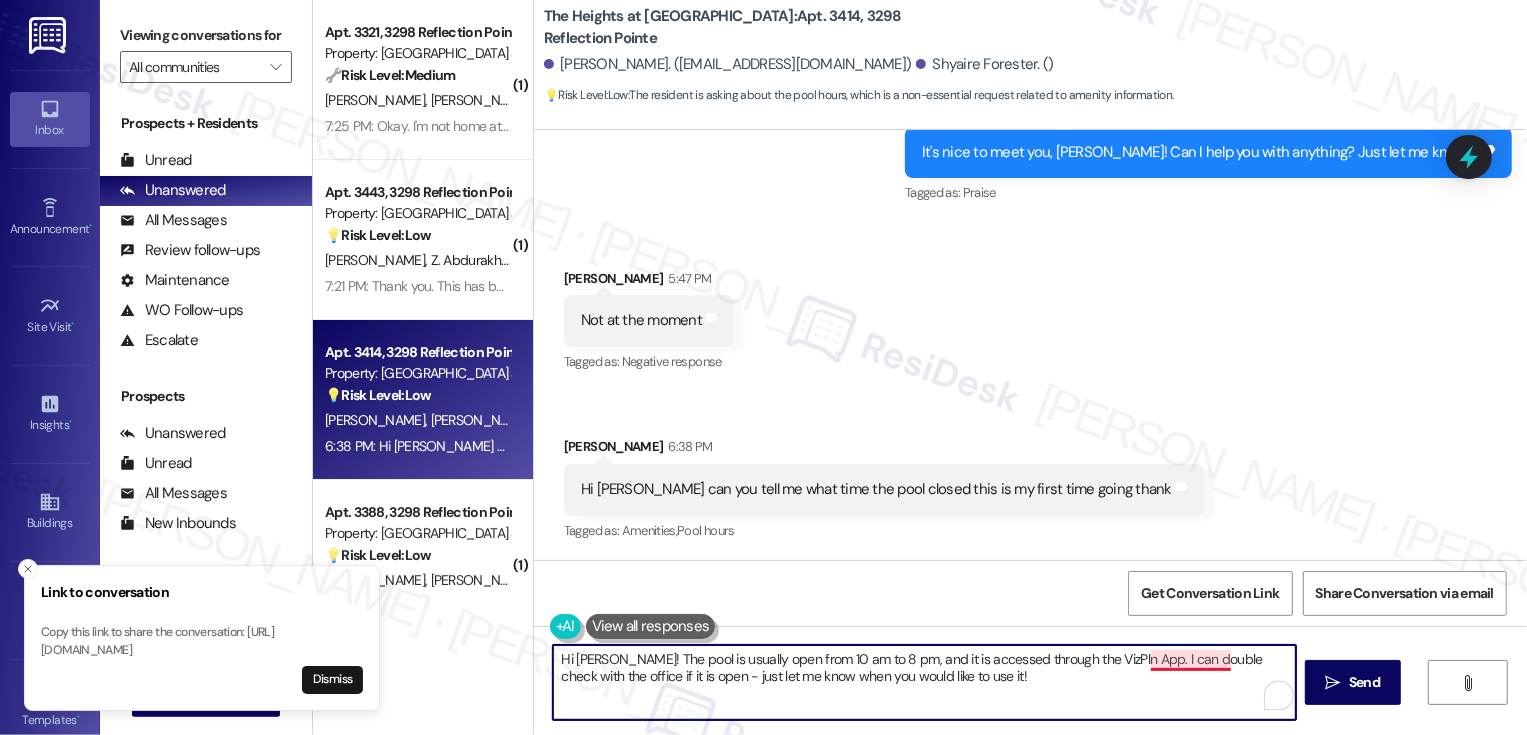click on "Hi Karen! The pool is usually open from 10 am to 8 pm, and it is accessed through the VizPln App. I can double check with the office if it is open - just let me know when you would like to use it!" at bounding box center [924, 682] 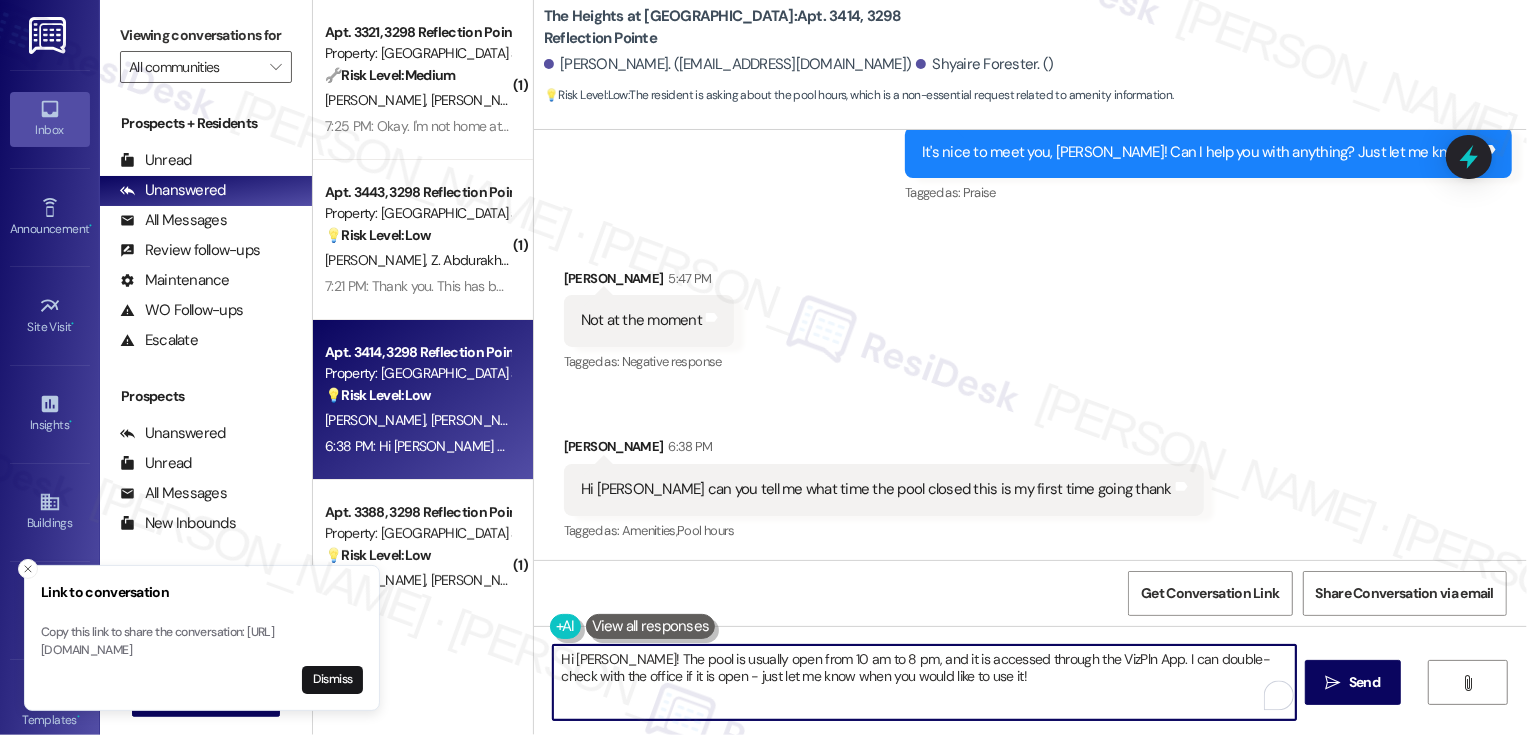 click on "Hi Karen! The pool is usually open from 10 am to 8 pm, and it is accessed through the VizPln App. I can double-check with the office if it is open - just let me know when you would like to use it!" at bounding box center [924, 682] 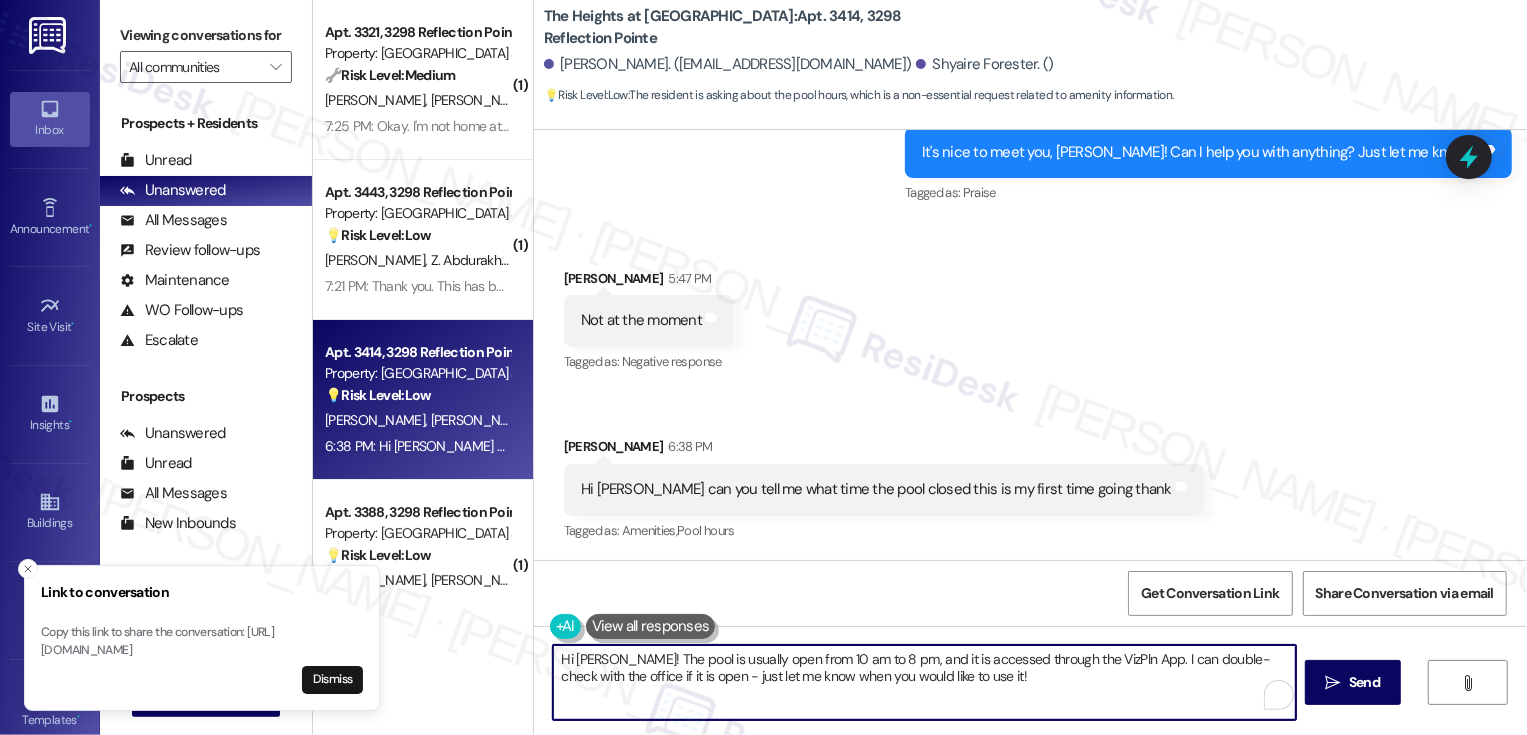 click on "Hi Karen! The pool is usually open from 10 am to 8 pm, and it is accessed through the VizPln App. I can double-check with the office if it is open - just let me know when you would like to use it!" at bounding box center [924, 682] 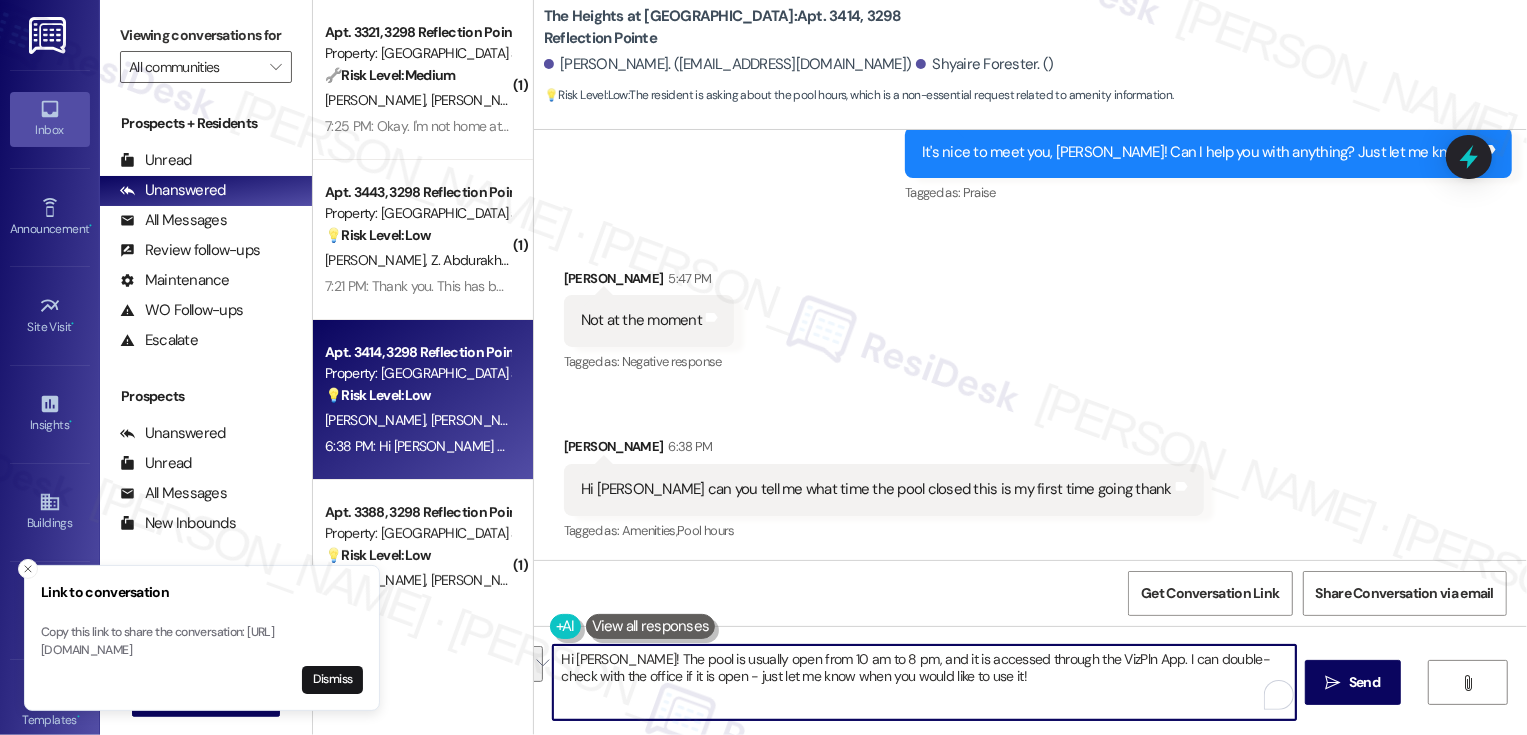 click at bounding box center (535, 664) 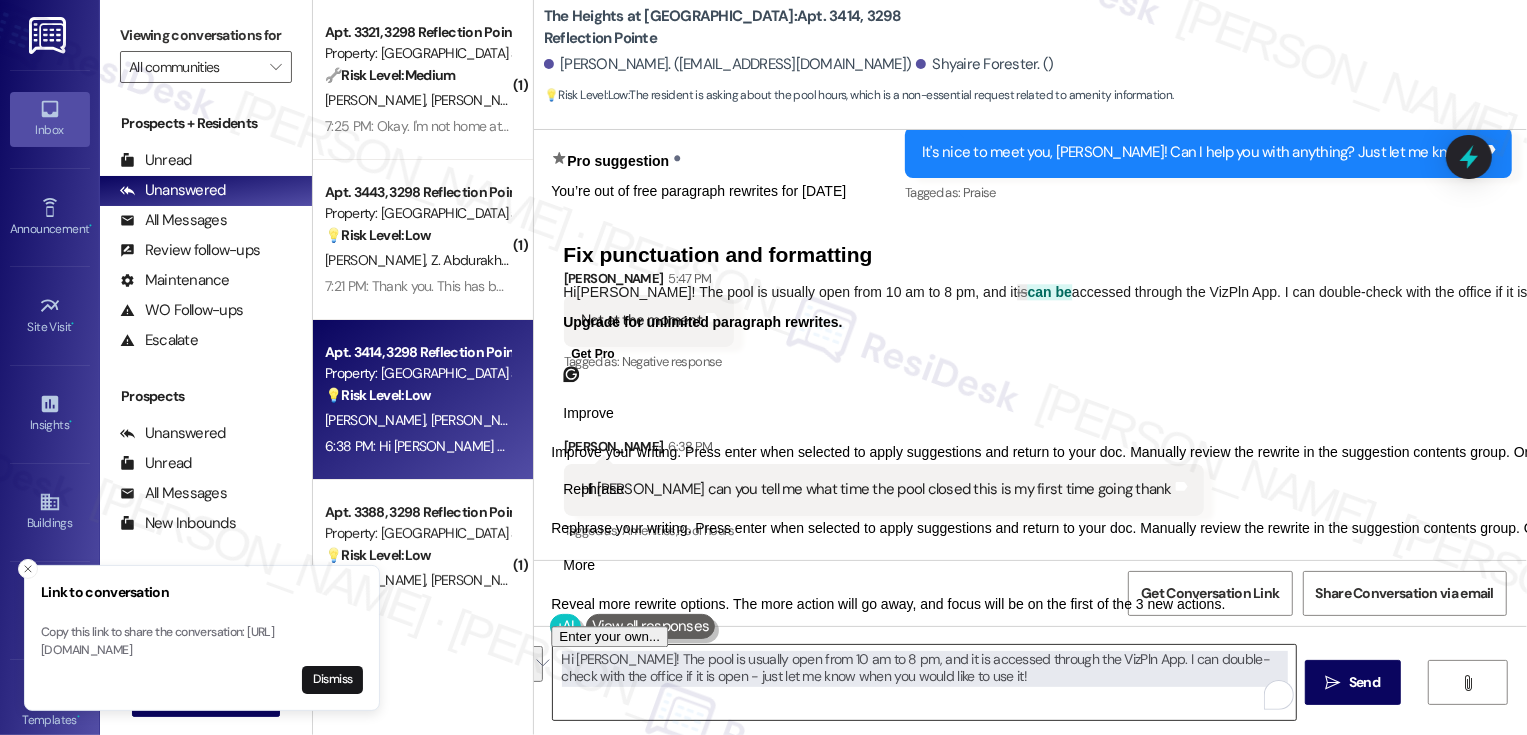 click on "Hi Karen! The pool is usually open from 10 am to 8 pm, and it is accessed through the VizPln App. I can double-check with the office if it is open - just let me know when you would like to use it!" at bounding box center (924, 682) 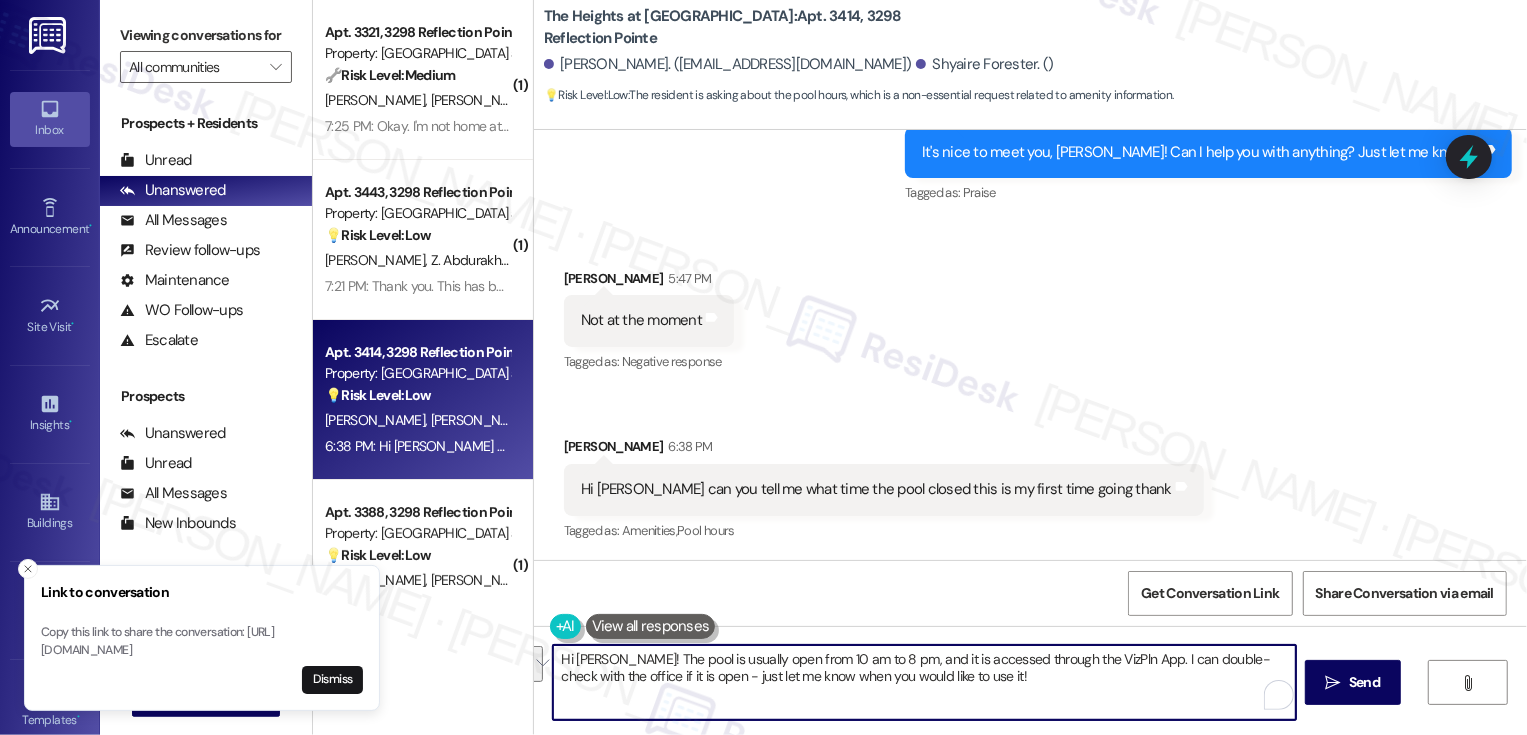 paste on "typically open from 10 AM to 8 PM and can be accessed through the VizPin app. I’d be happy to double-check with the office to confirm if it’s open—just let me know when you’re thinking of using it!" 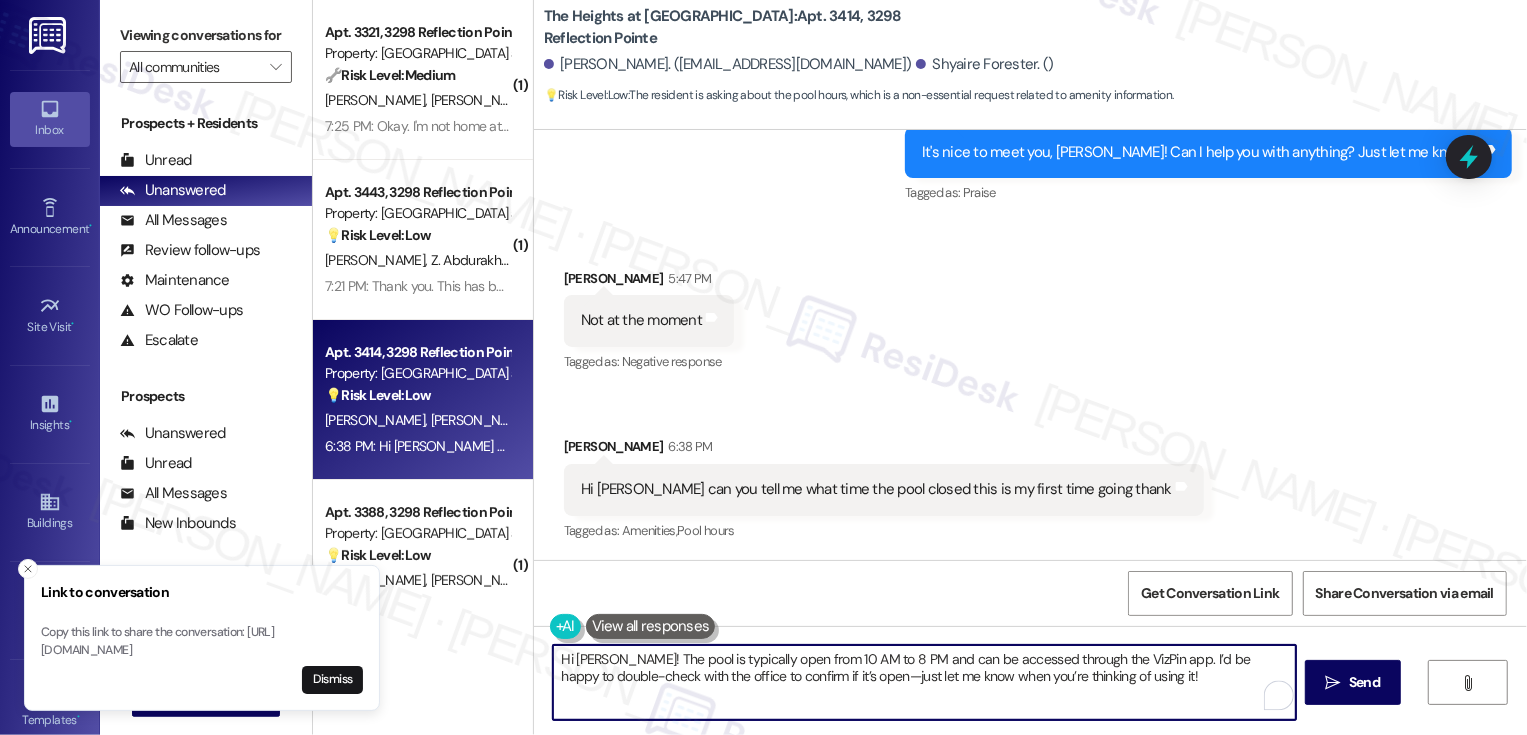 click on "Hi Karen! The pool is typically open from 10 AM to 8 PM and can be accessed through the VizPin app. I’d be happy to double-check with the office to confirm if it’s open—just let me know when you’re thinking of using it!" at bounding box center [924, 682] 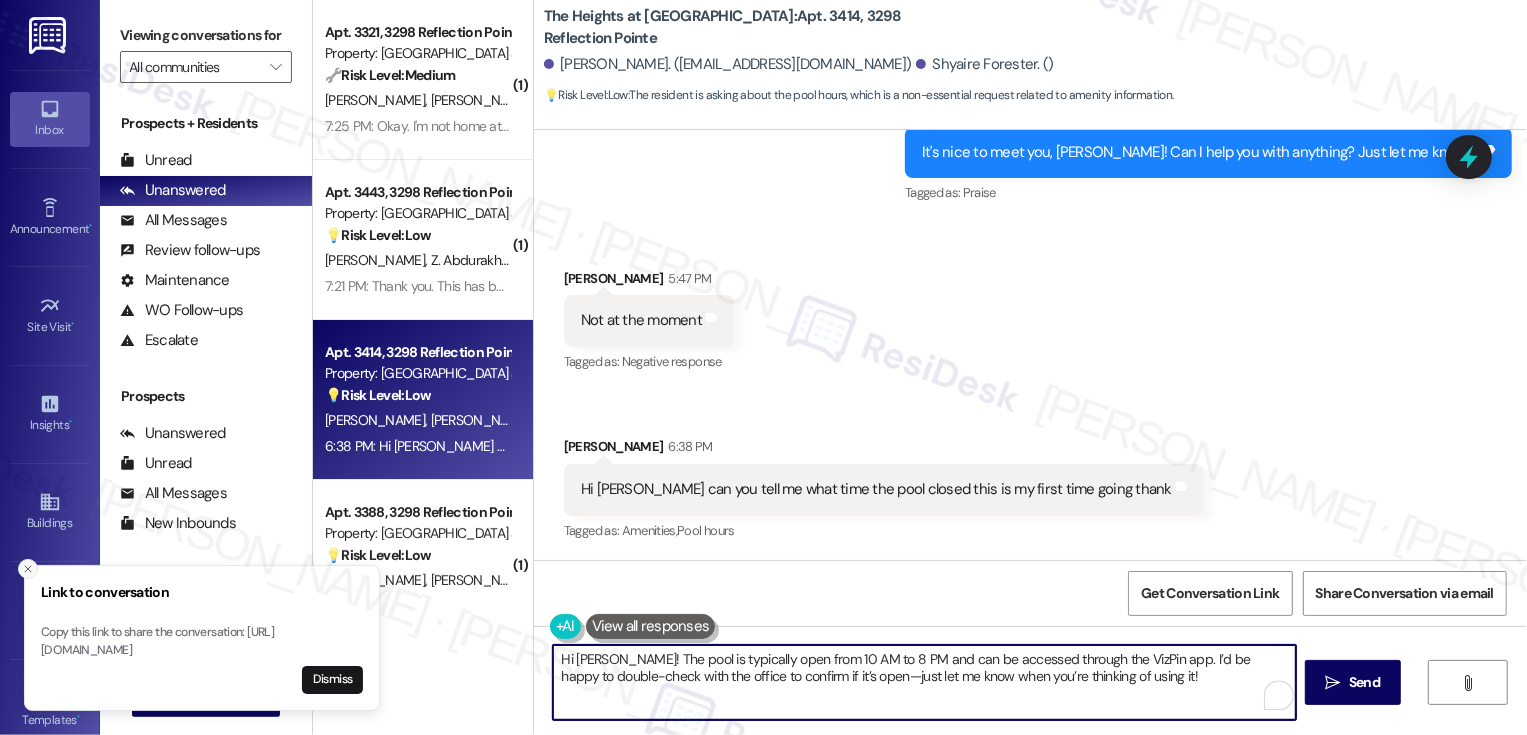 click 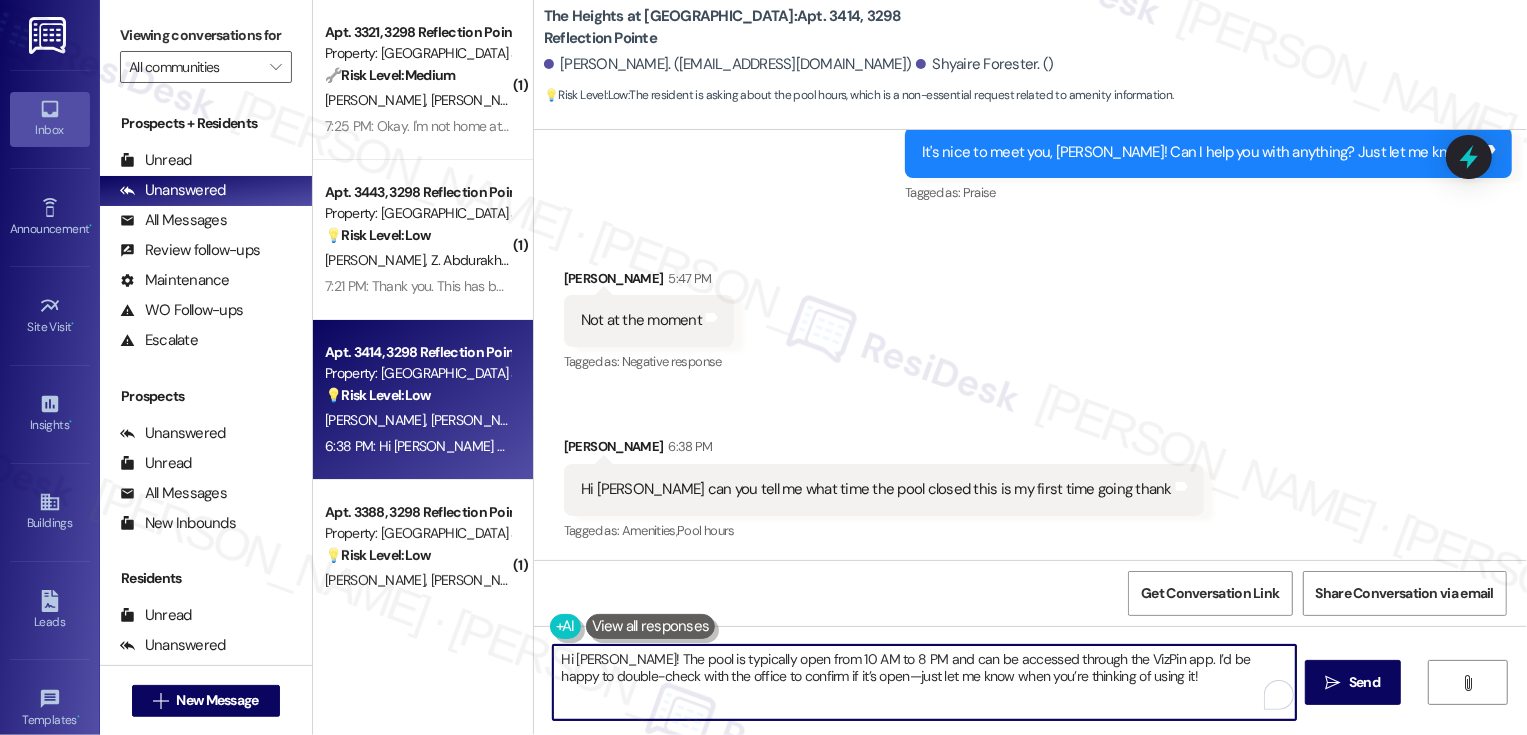 click on "Hi Karen! The pool is typically open from 10 AM to 8 PM and can be accessed through the VizPin app. I’d be happy to double-check with the office to confirm if it’s open—just let me know when you’re thinking of using it!" at bounding box center [924, 682] 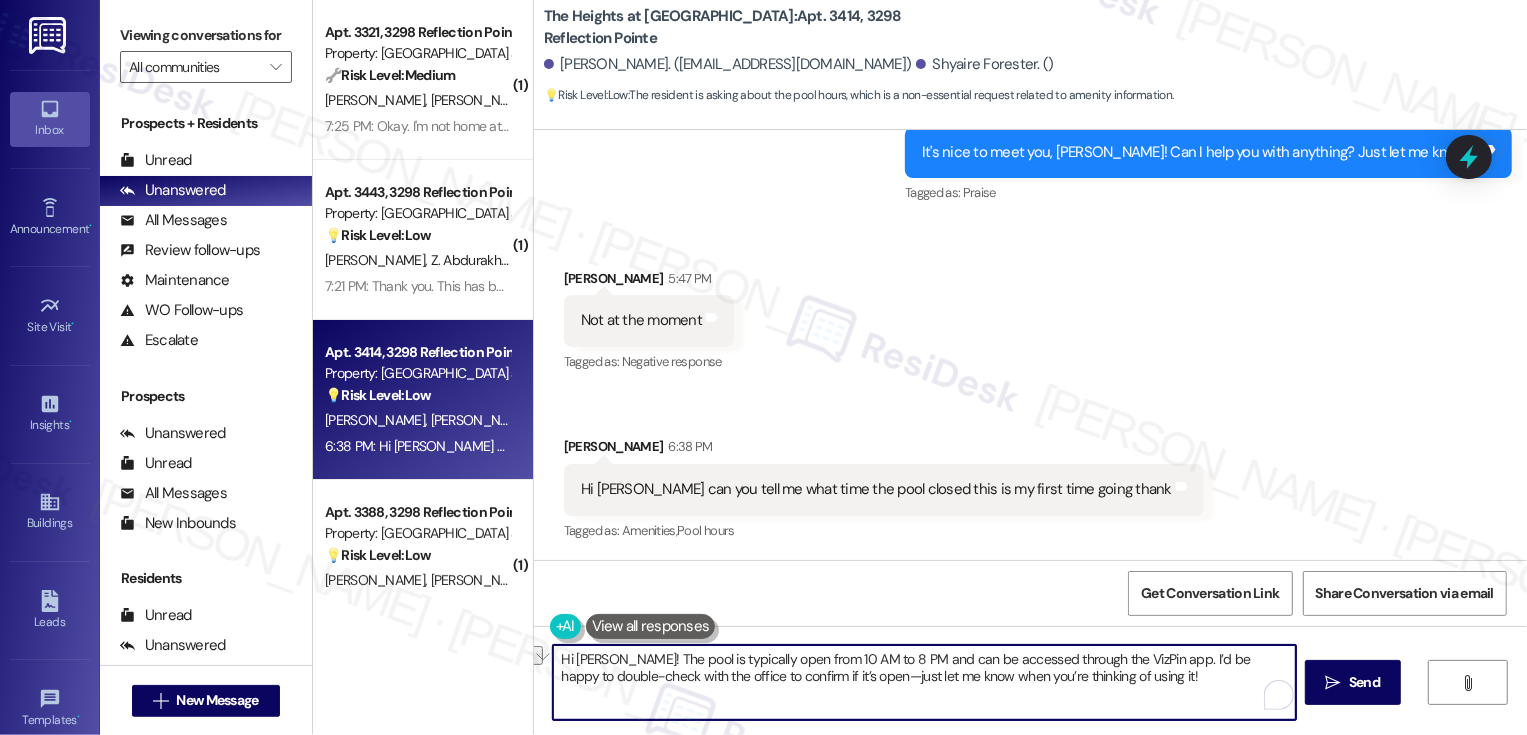 drag, startPoint x: 604, startPoint y: 661, endPoint x: 470, endPoint y: 663, distance: 134.01492 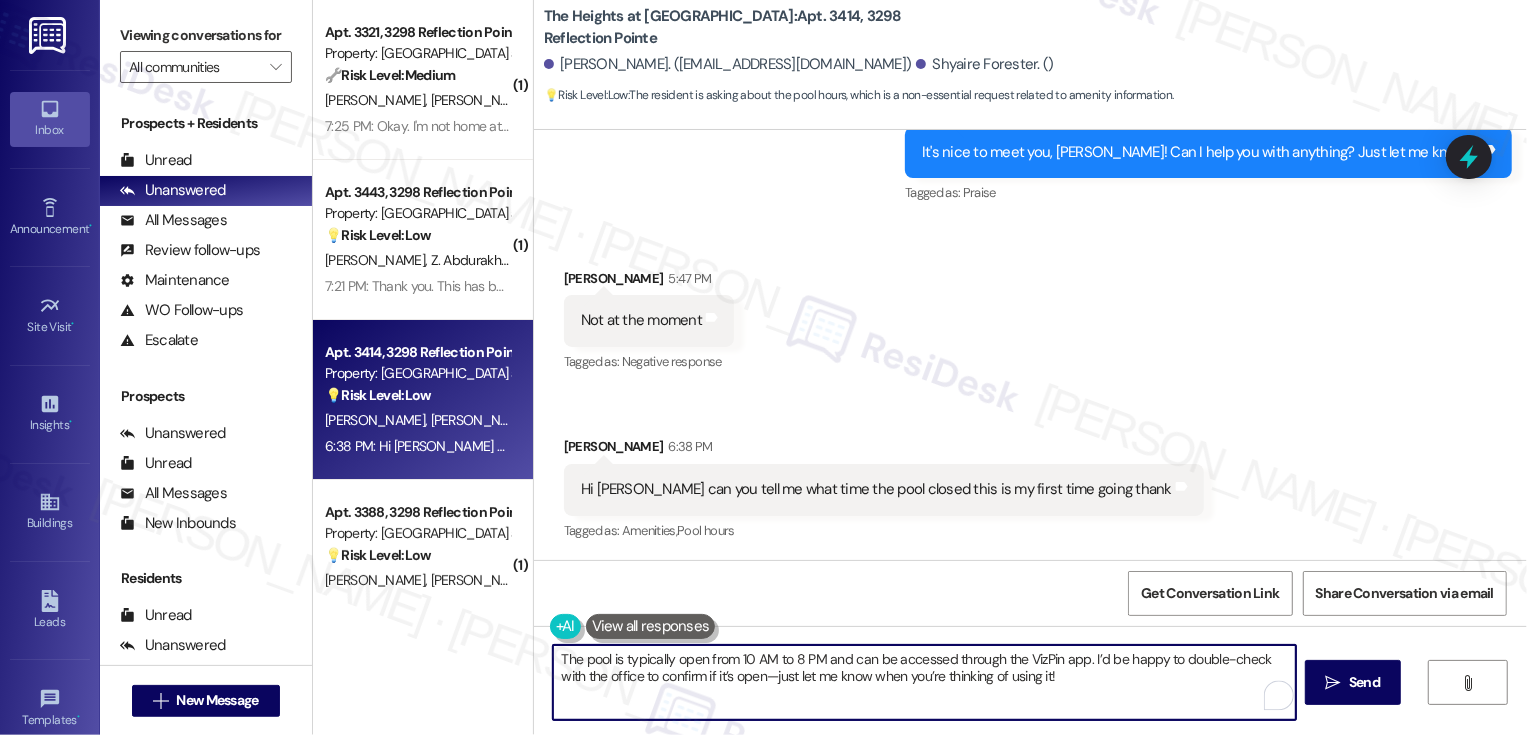 click on "The pool is typically open from 10 AM to 8 PM and can be accessed through the VizPin app. I’d be happy to double-check with the office to confirm if it’s open—just let me know when you’re thinking of using it!" at bounding box center (924, 682) 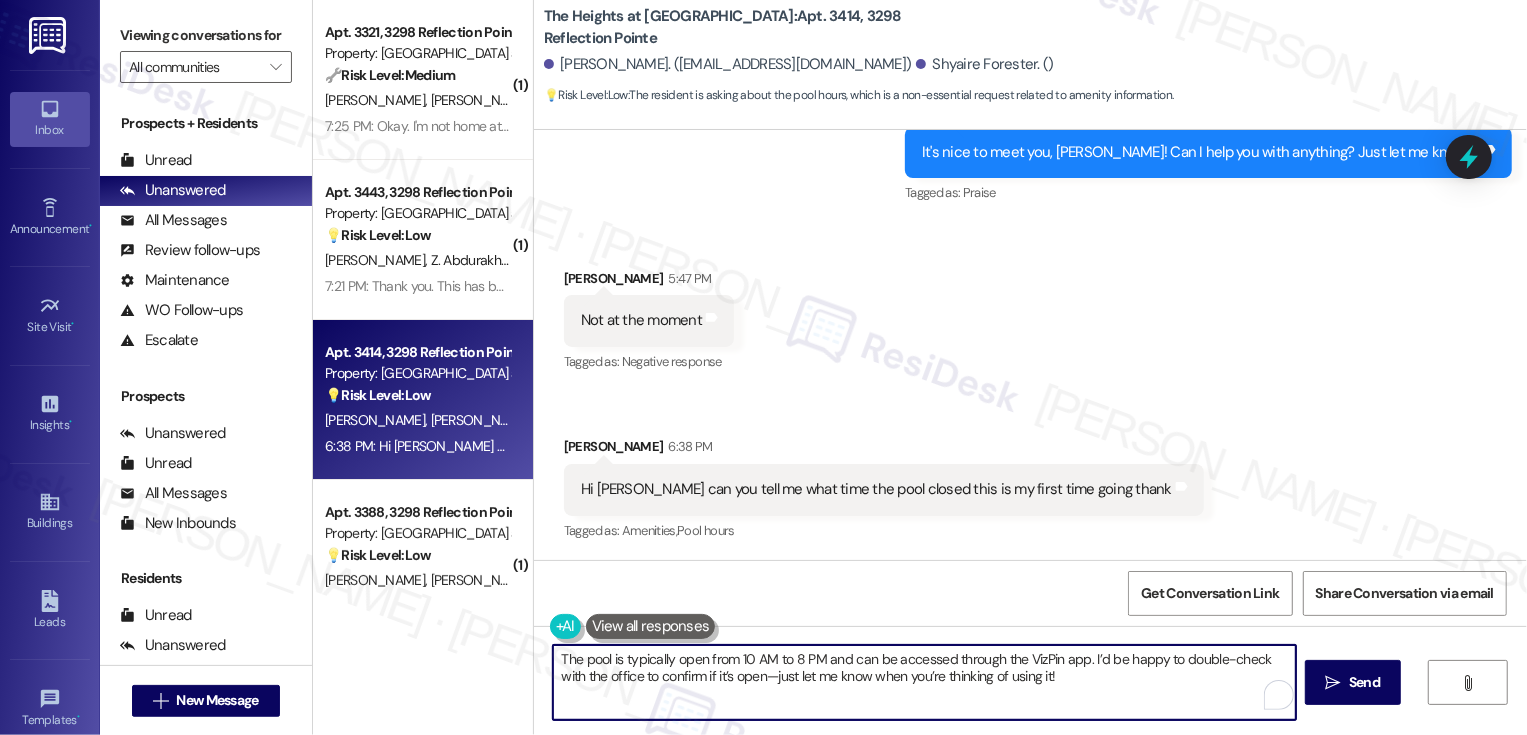 click on "The pool is typically open from 10 AM to 8 PM and can be accessed through the VizPin app. I’d be happy to double-check with the office to confirm if it’s open—just let me know when you’re thinking of using it!" at bounding box center (924, 682) 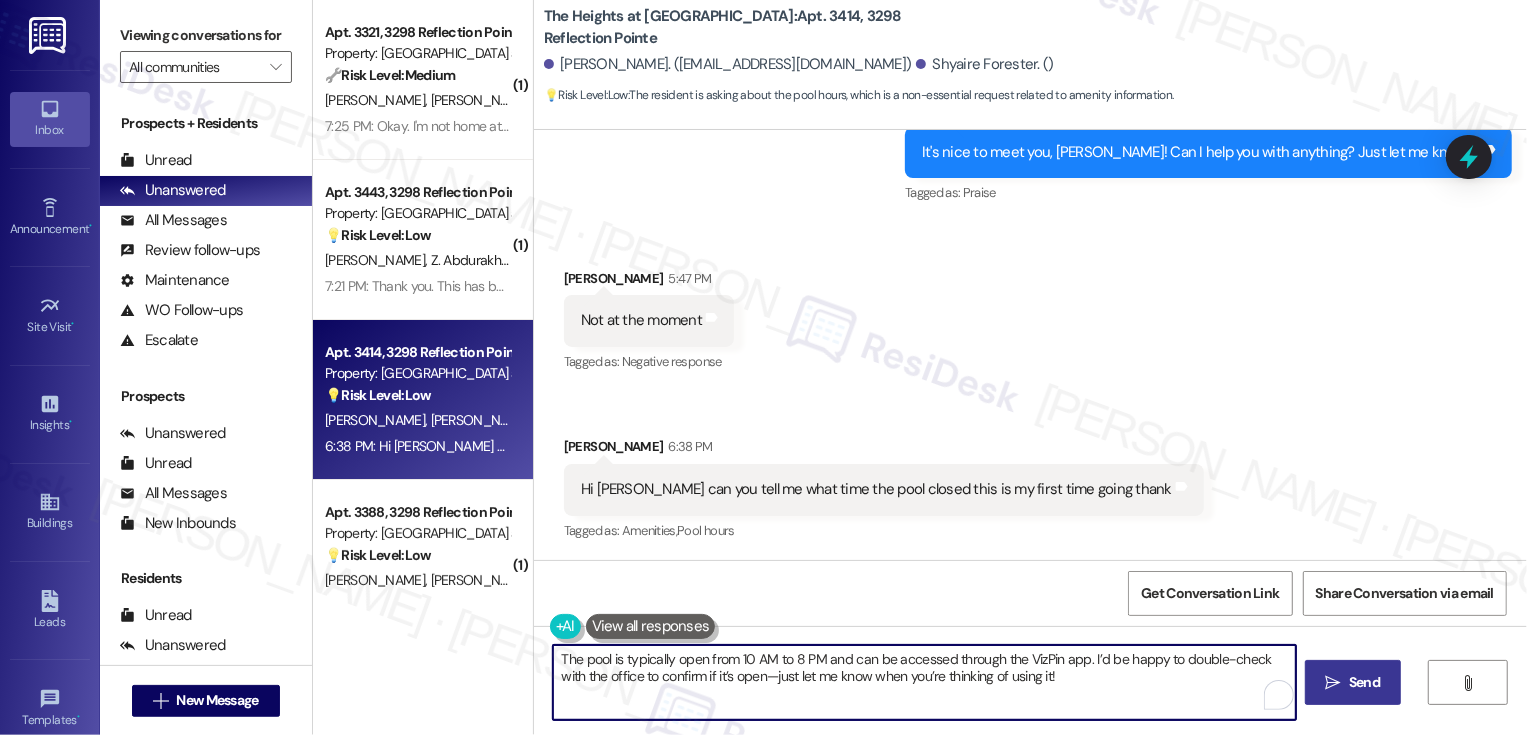 type on "The pool is typically open from 10 AM to 8 PM and can be accessed through the VizPin app. I’d be happy to double-check with the office to confirm if it’s open—just let me know when you’re thinking of using it!" 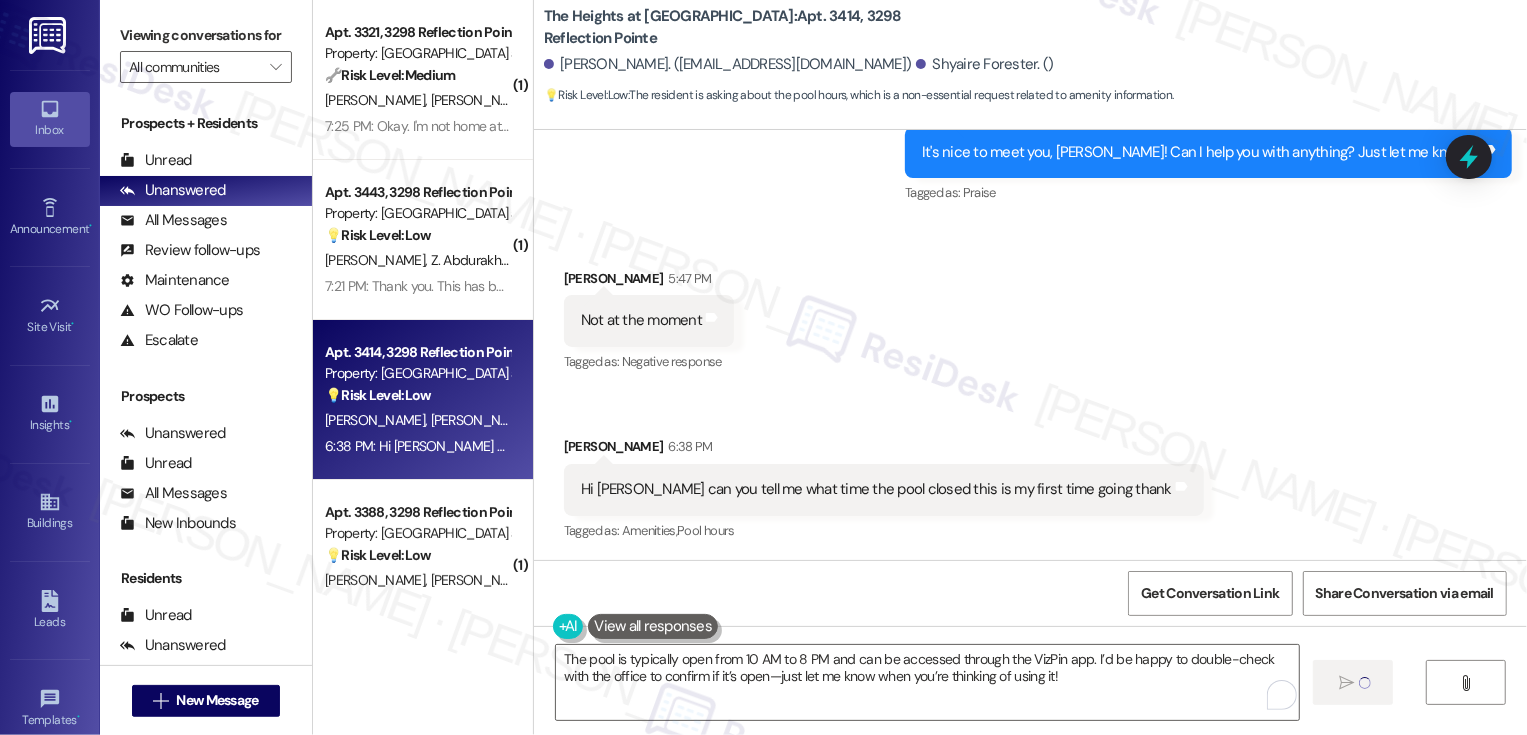 type 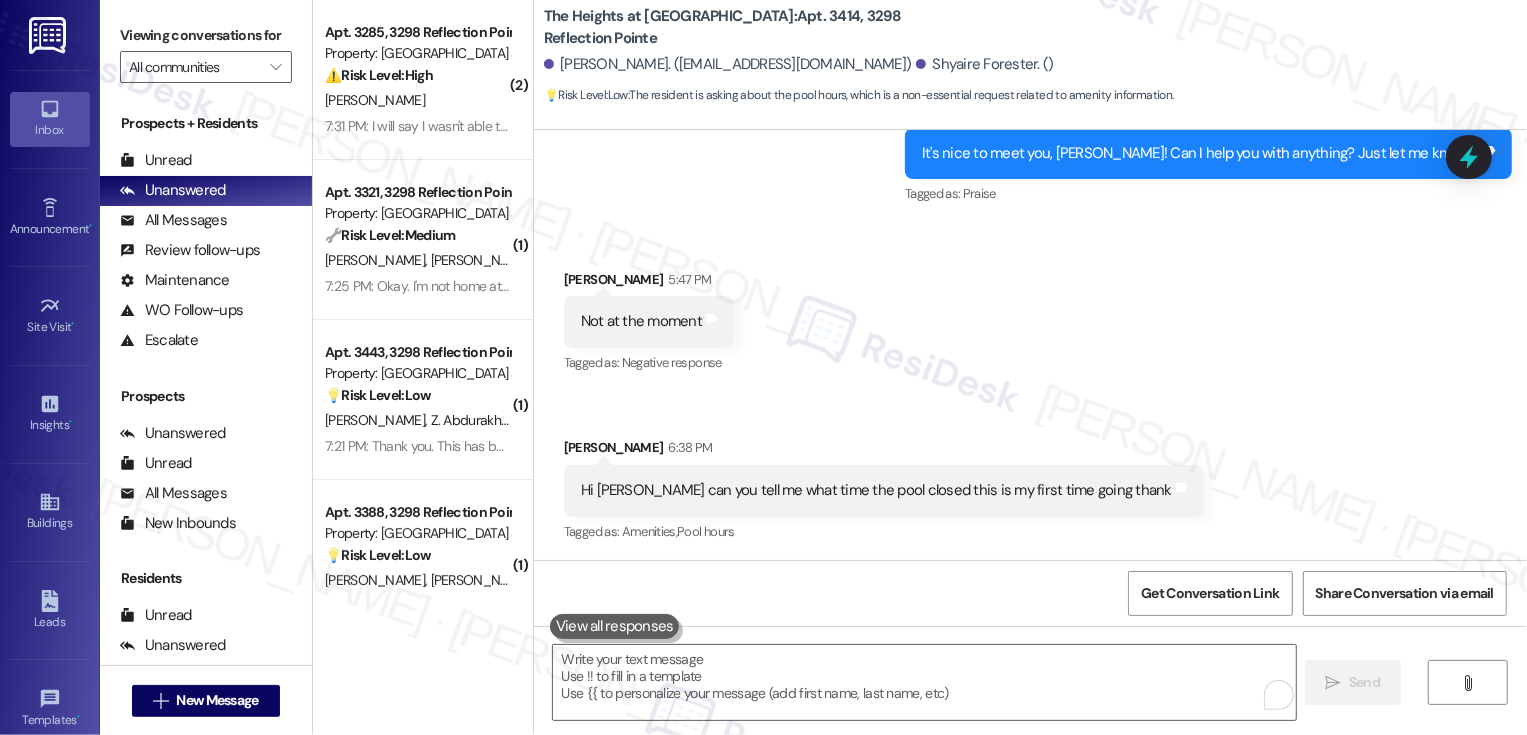 scroll, scrollTop: 1024, scrollLeft: 0, axis: vertical 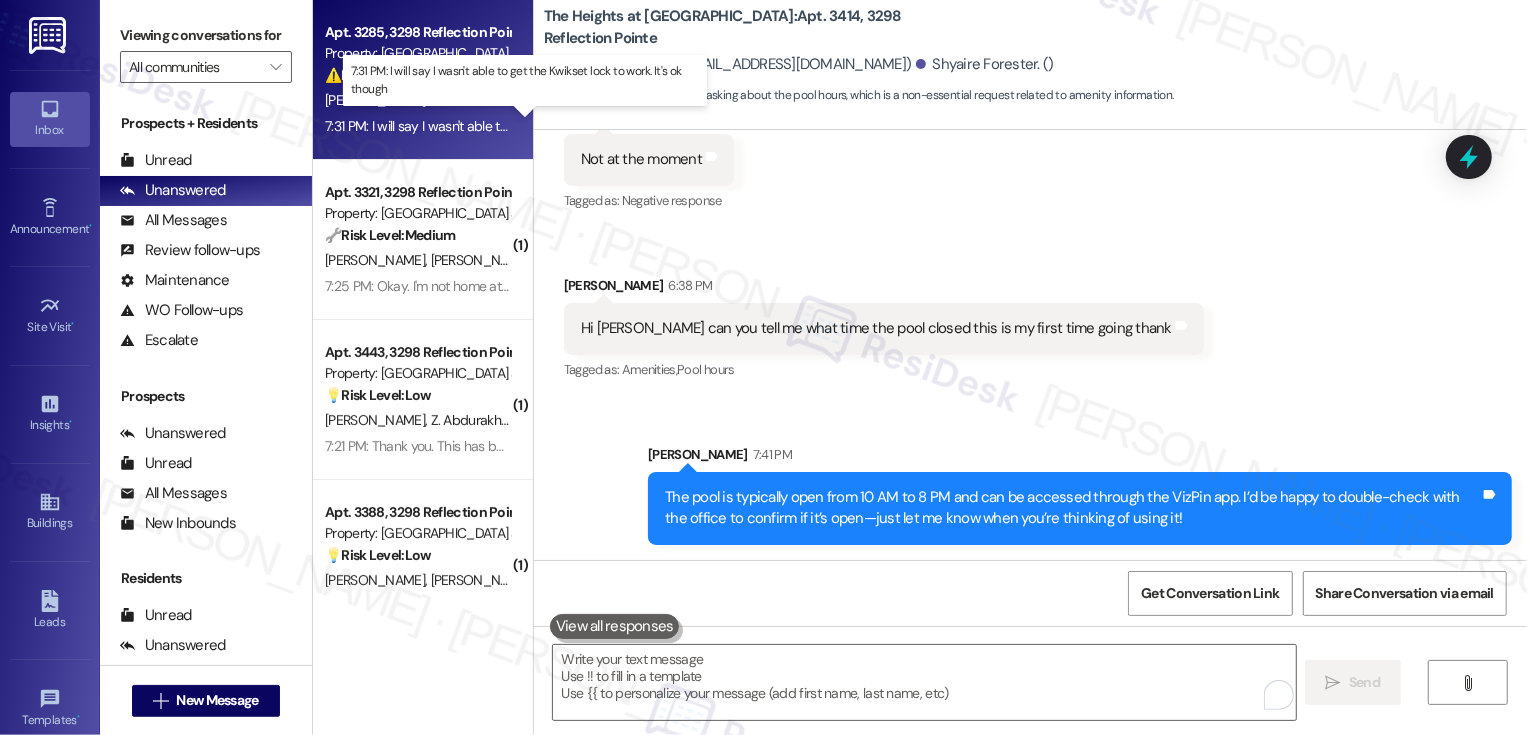click on "7:31 PM: I will say I wasn't able to get the Kwikset lock to work. It's ok though  7:31 PM: I will say I wasn't able to get the Kwikset lock to work. It's ok though" at bounding box center (538, 126) 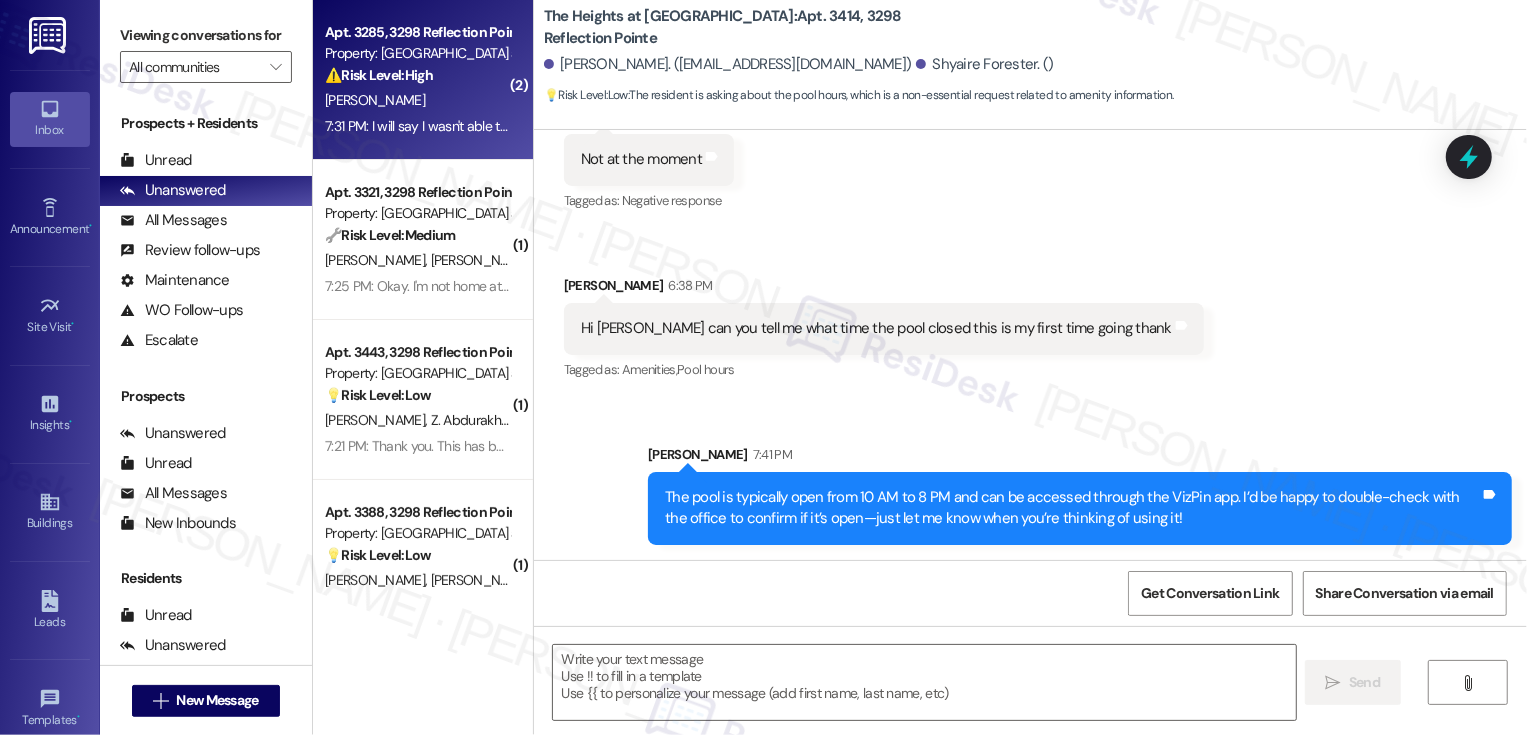type on "Fetching suggested responses. Please feel free to read through the conversation in the meantime." 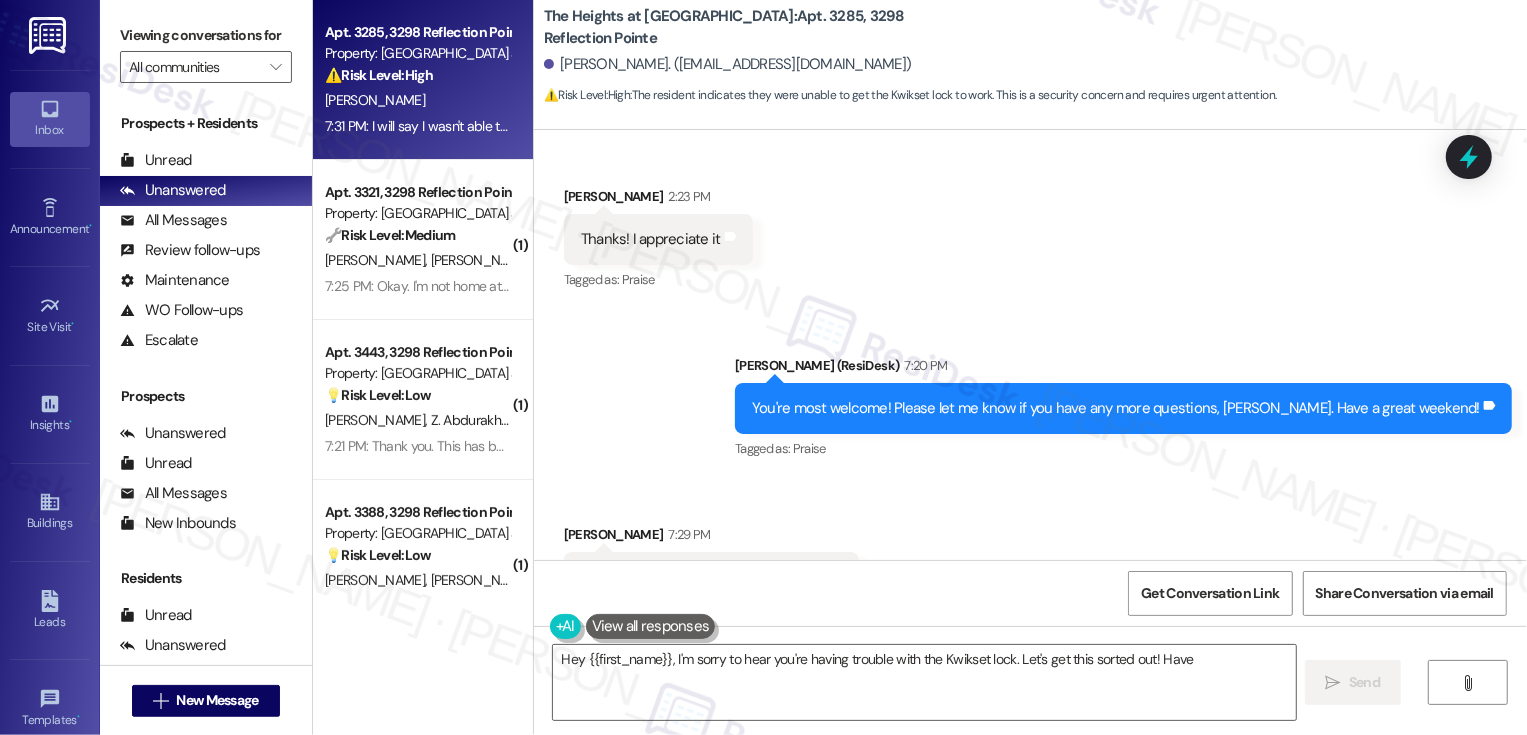 scroll, scrollTop: 1949, scrollLeft: 0, axis: vertical 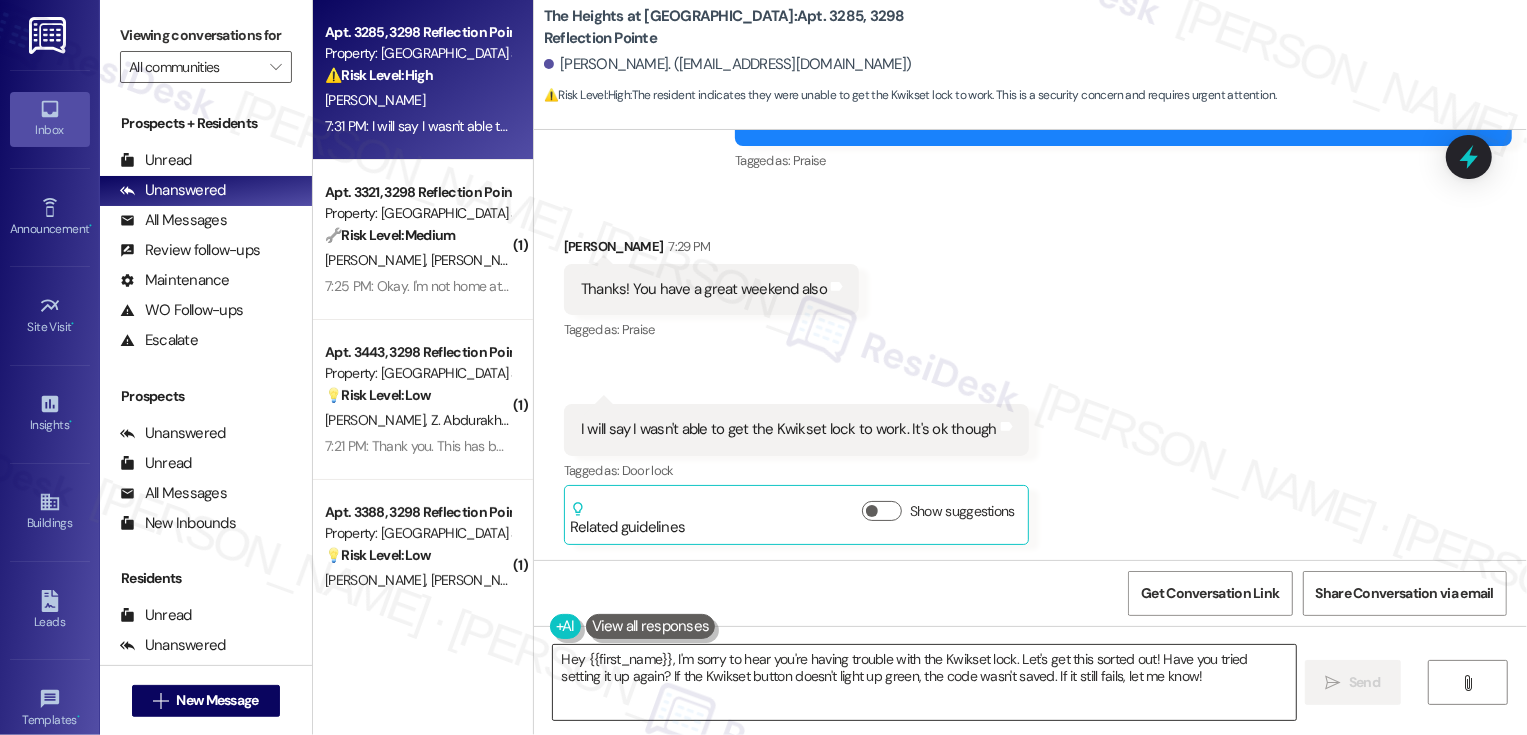 click on "Hey {{first_name}}, I'm sorry to hear you're having trouble with the Kwikset lock. Let's get this sorted out! Have you tried setting it up again? If the Kwikset button doesn't light up green, the code wasn't saved. If it still fails, let me know!" at bounding box center (924, 682) 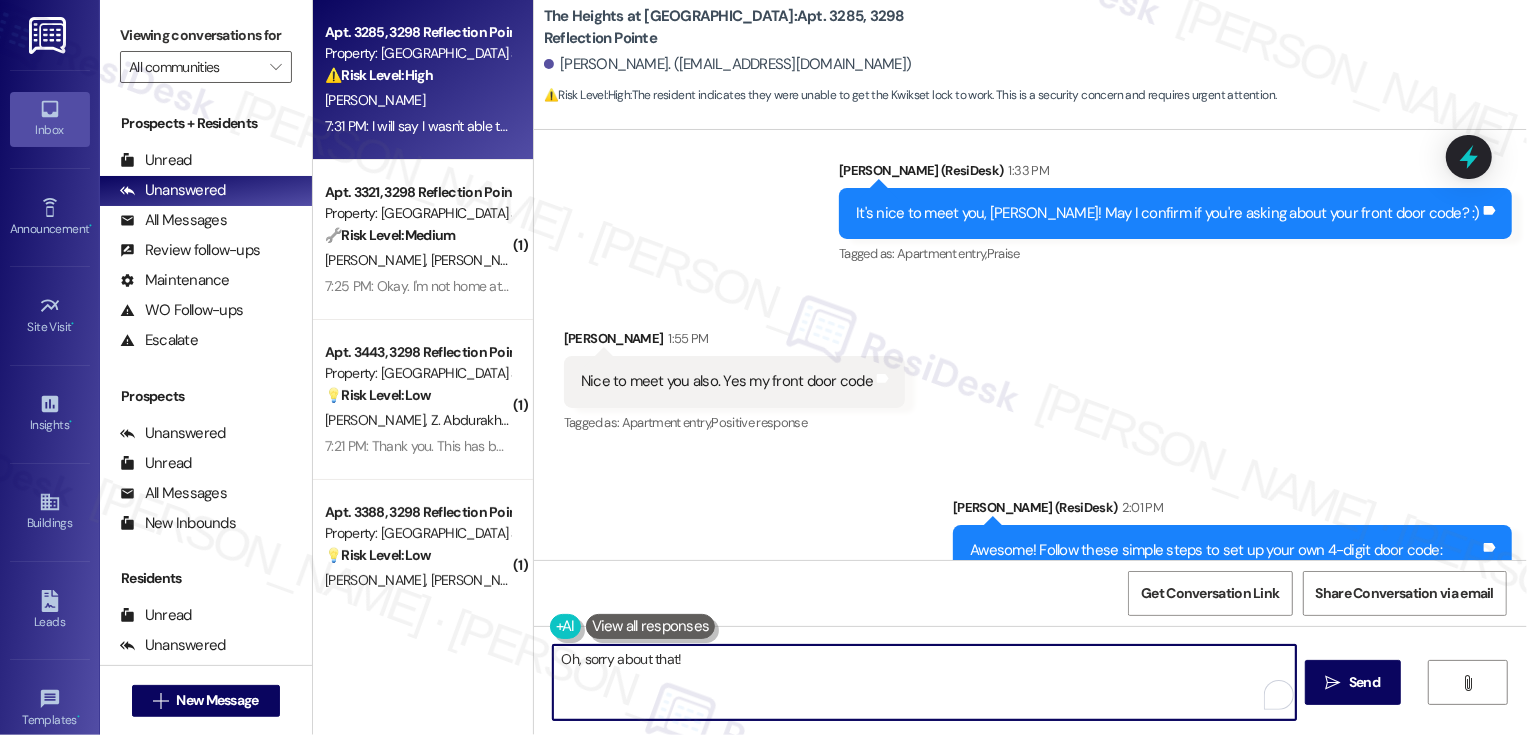 scroll, scrollTop: 659, scrollLeft: 0, axis: vertical 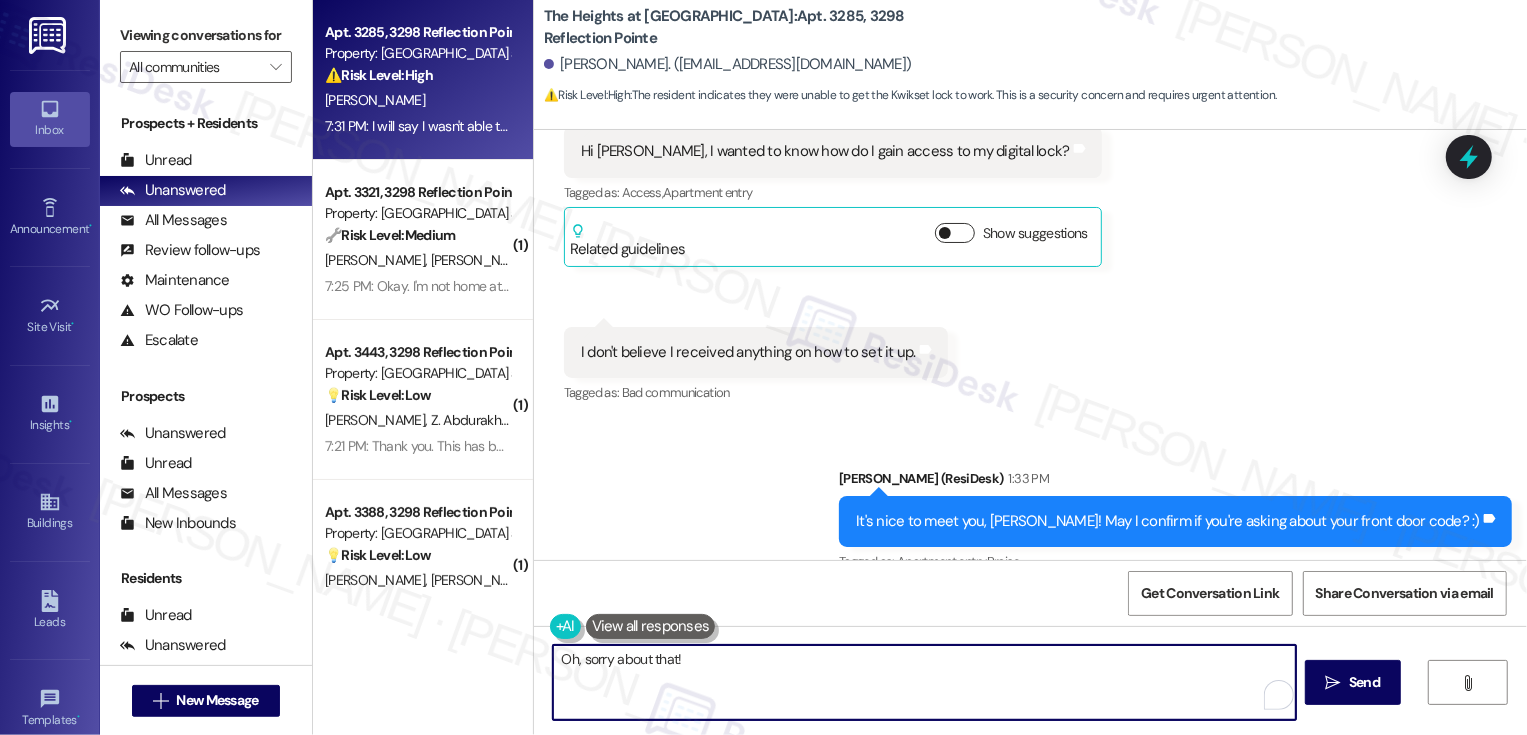 type on "Oh, sorry about that!" 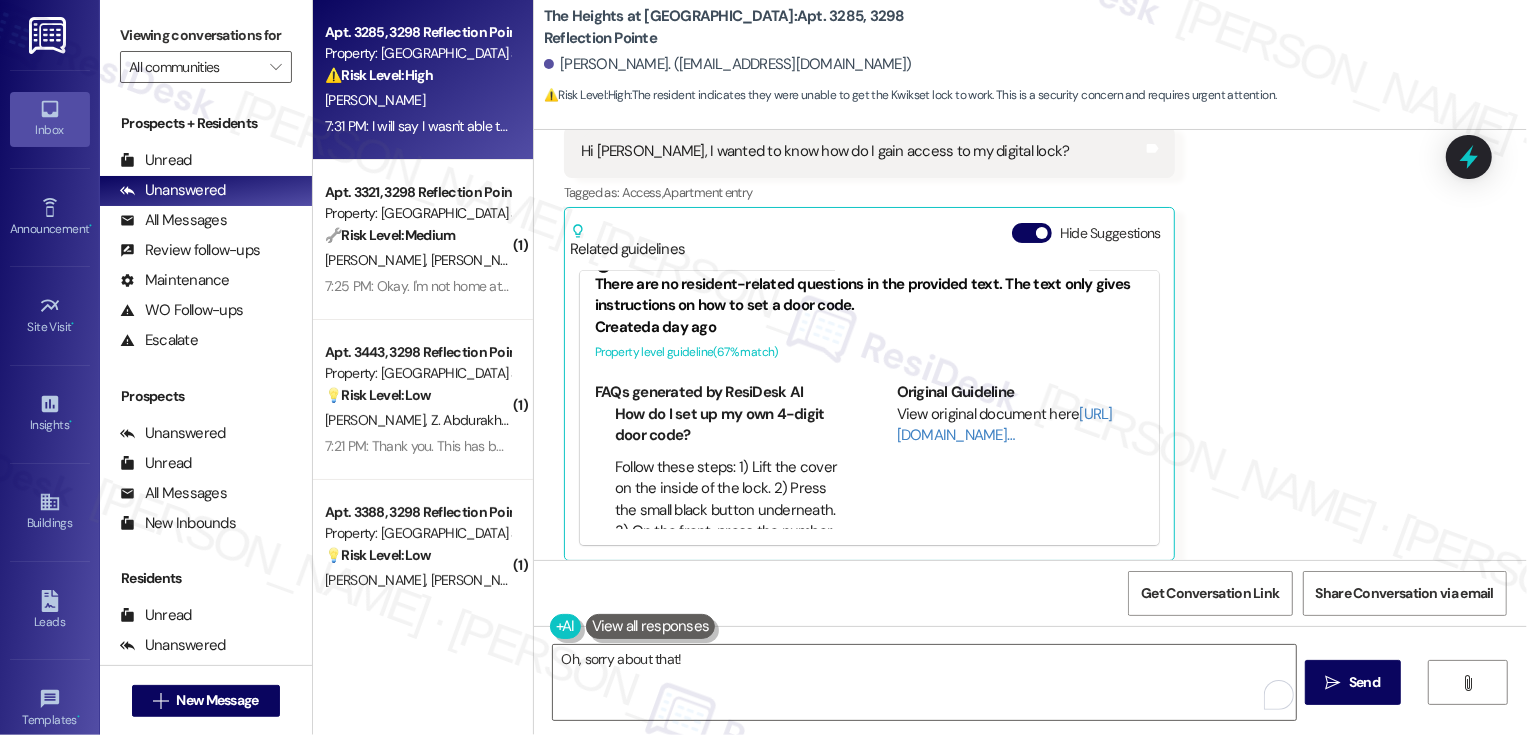 scroll, scrollTop: 28, scrollLeft: 0, axis: vertical 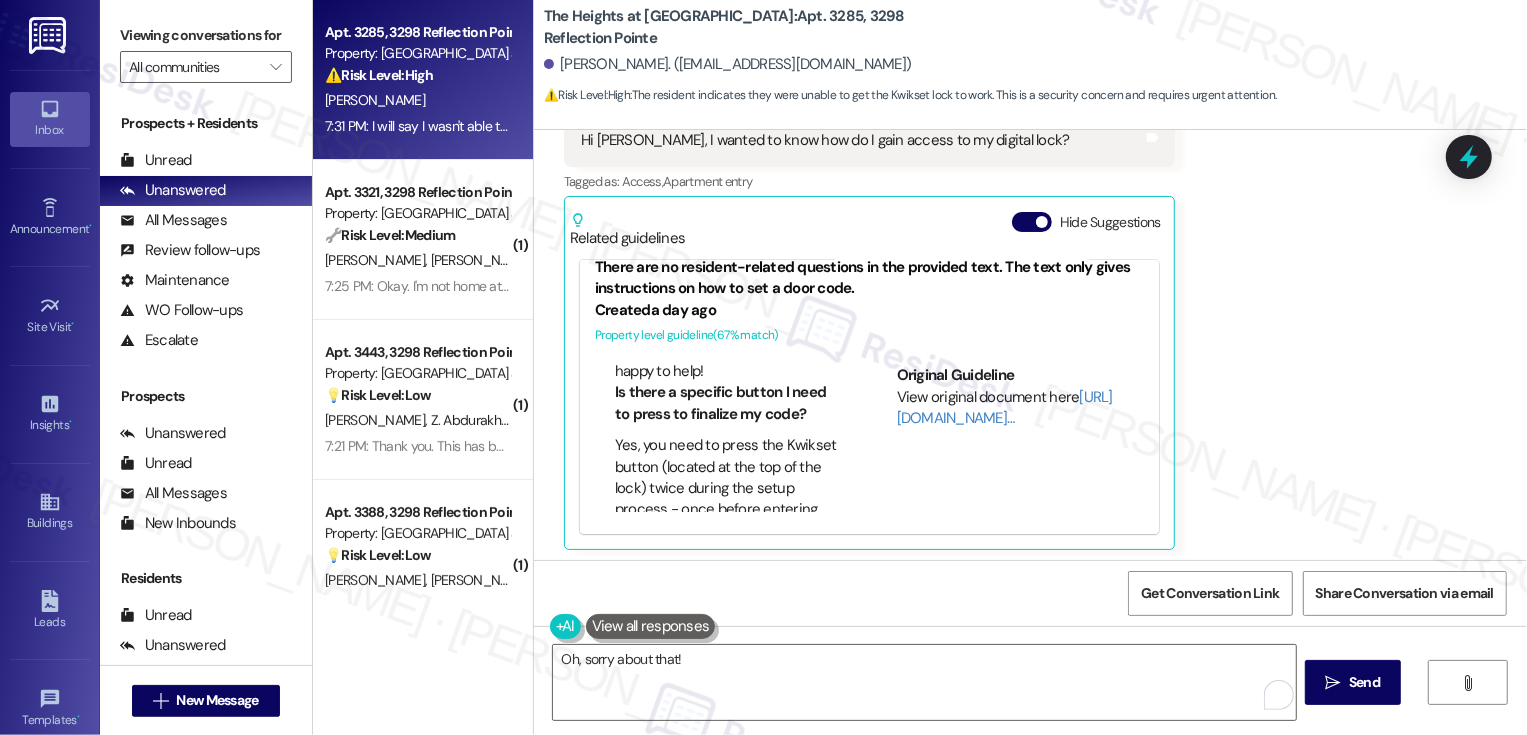type 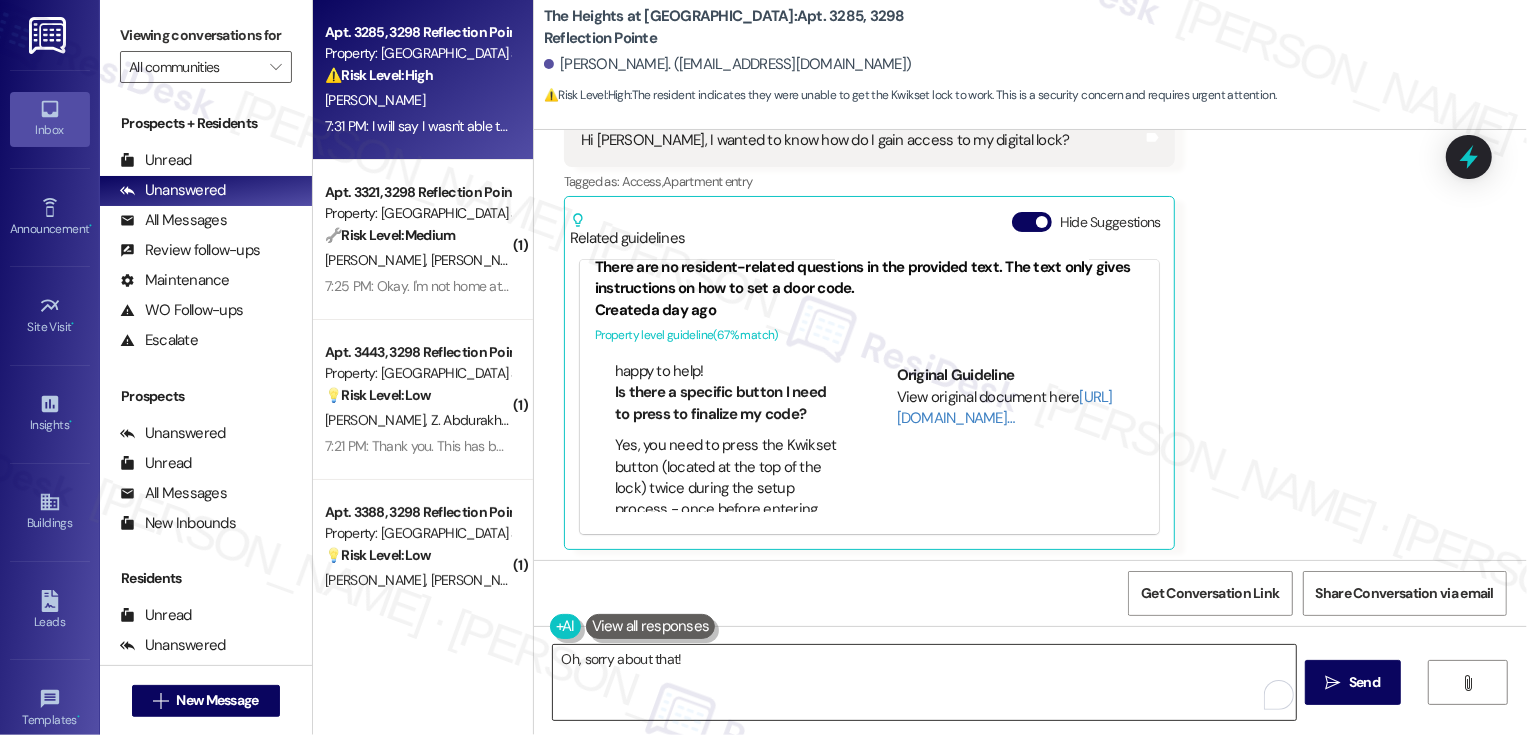 click on "Oh, sorry about that!" at bounding box center [924, 682] 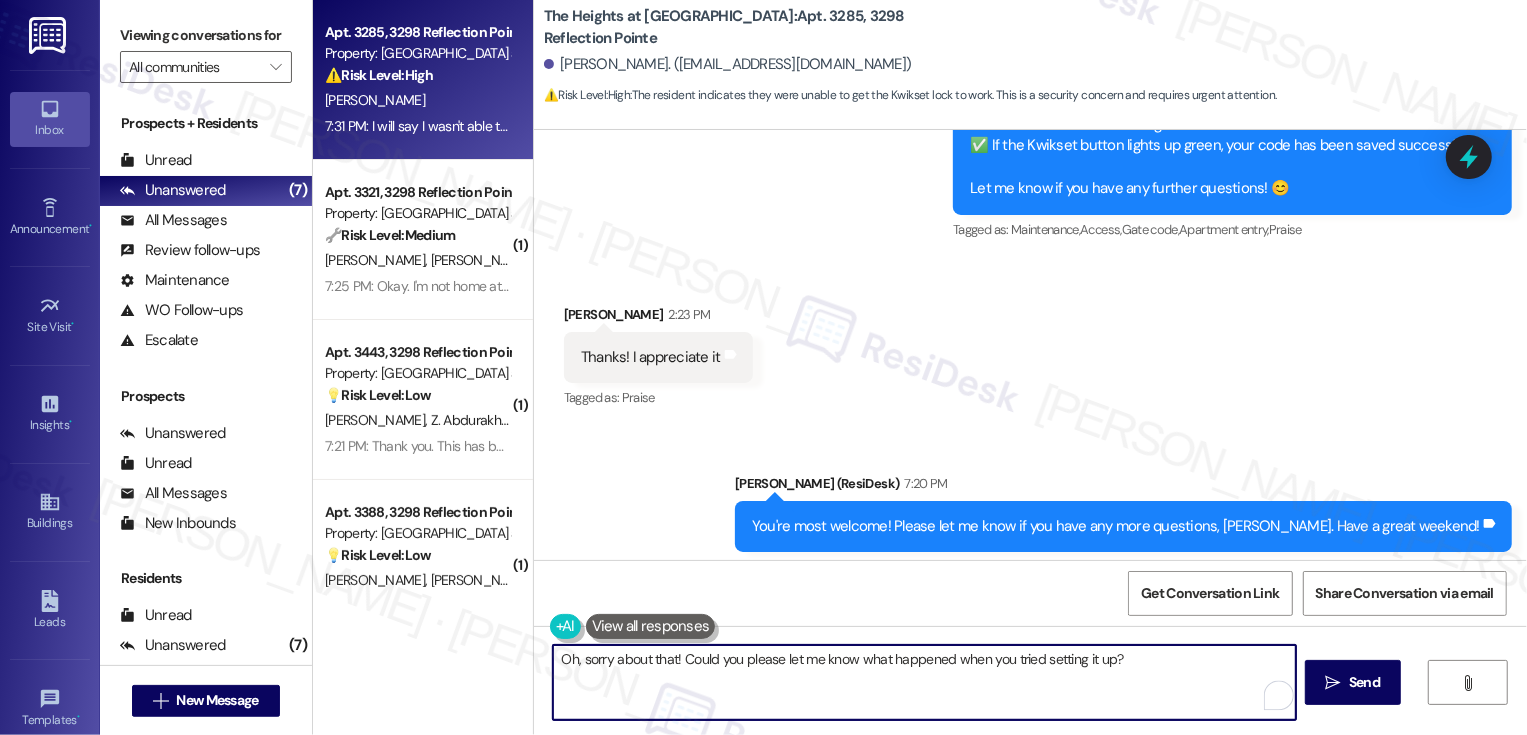 scroll, scrollTop: 2243, scrollLeft: 0, axis: vertical 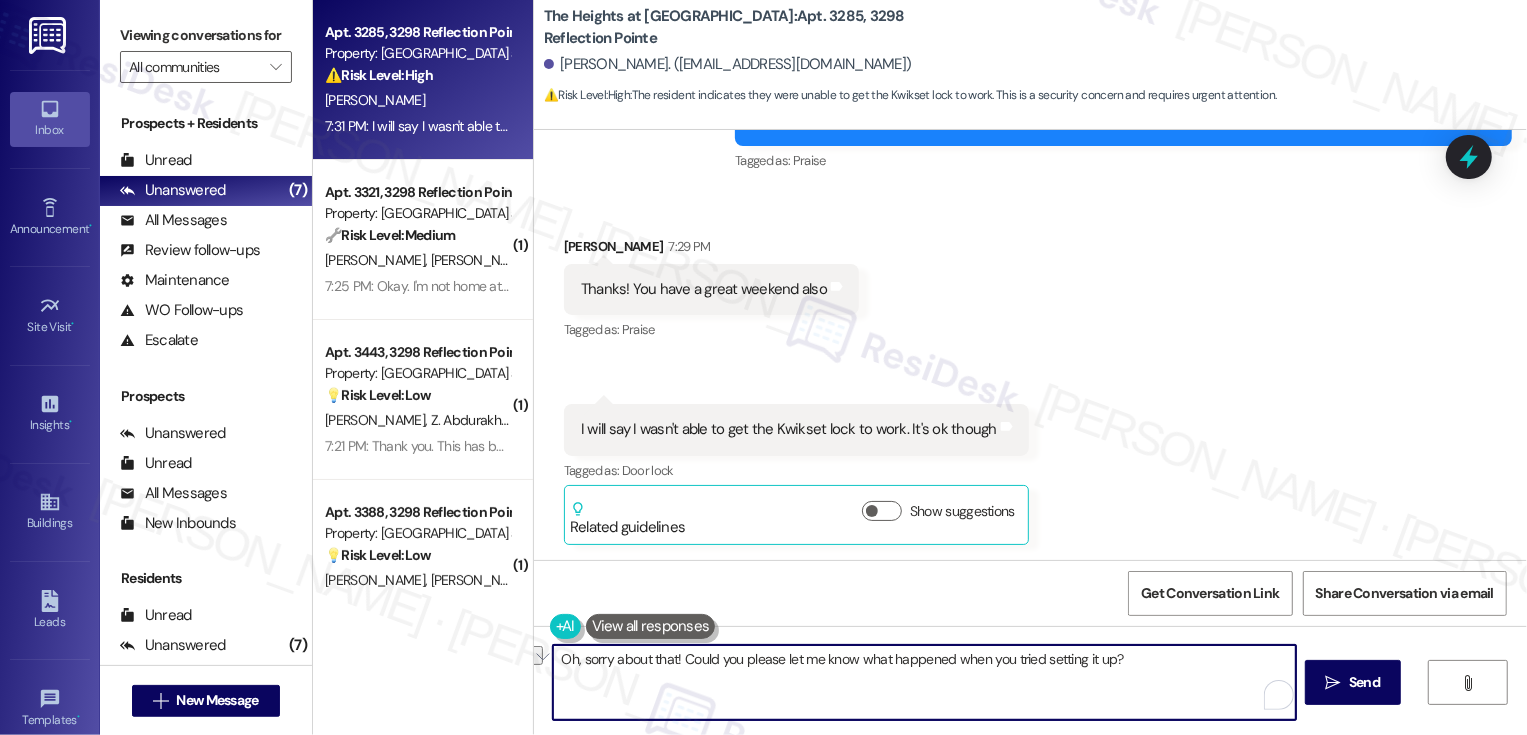 paste on "no, sorry about that! Could you let me know what happened when you tried setting it up?" 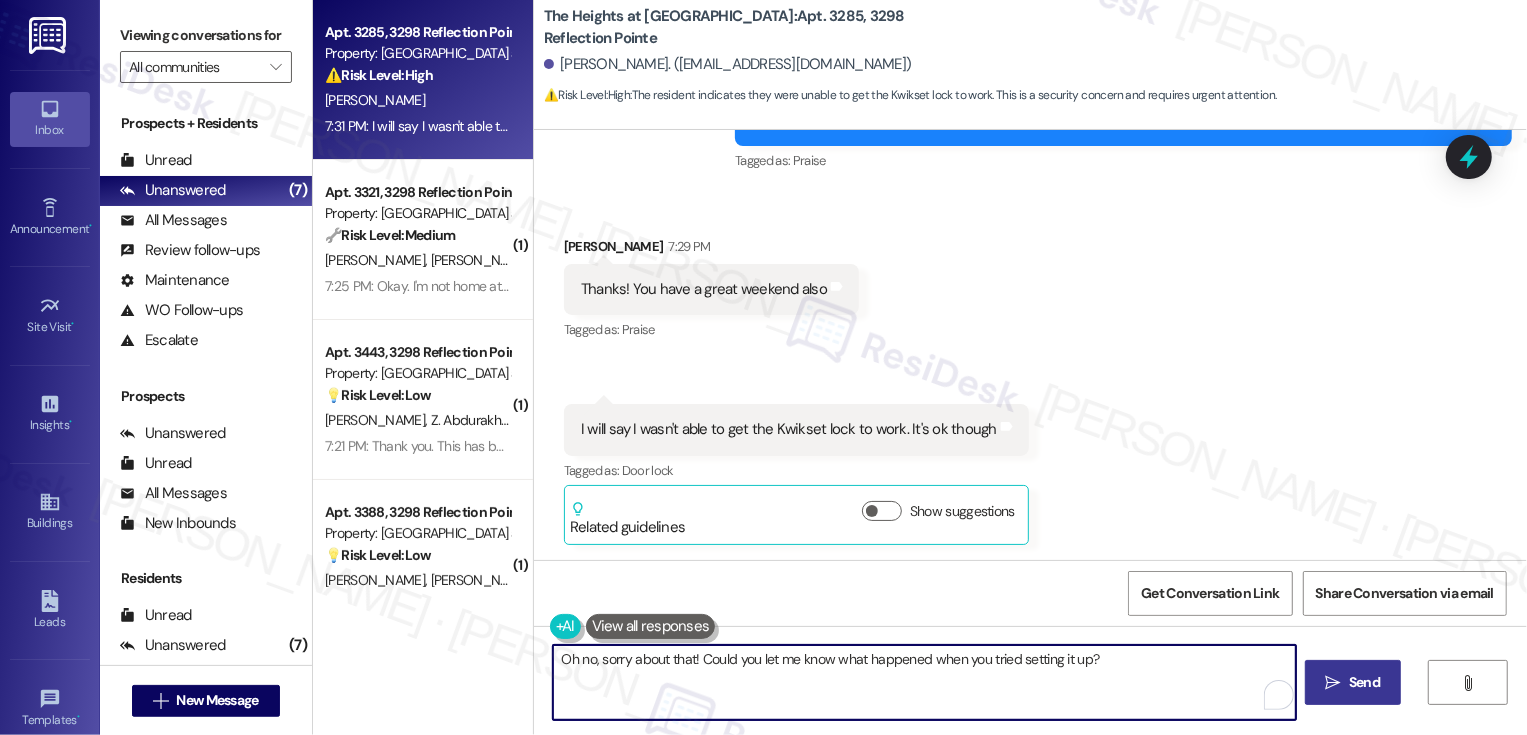 type on "Oh no, sorry about that! Could you let me know what happened when you tried setting it up?" 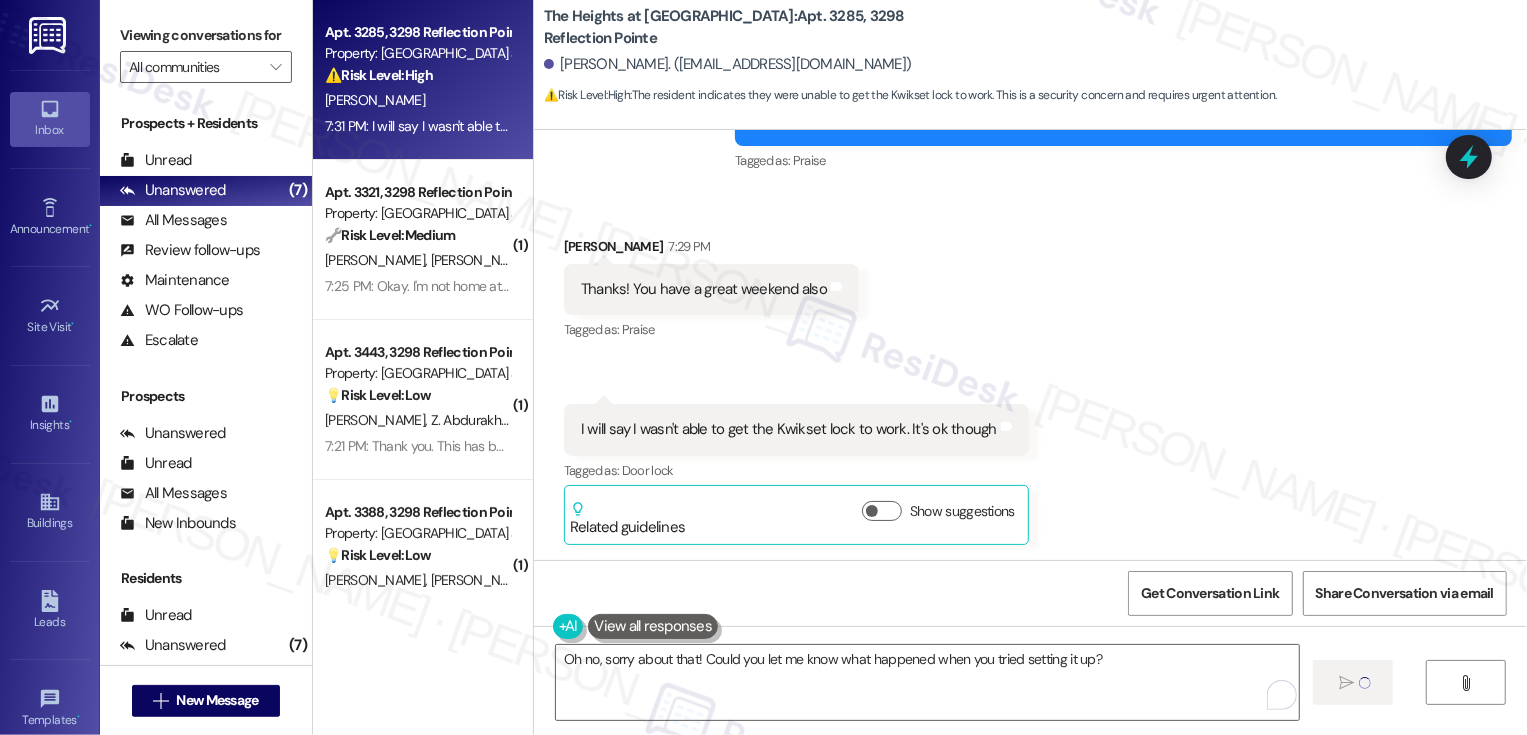 type 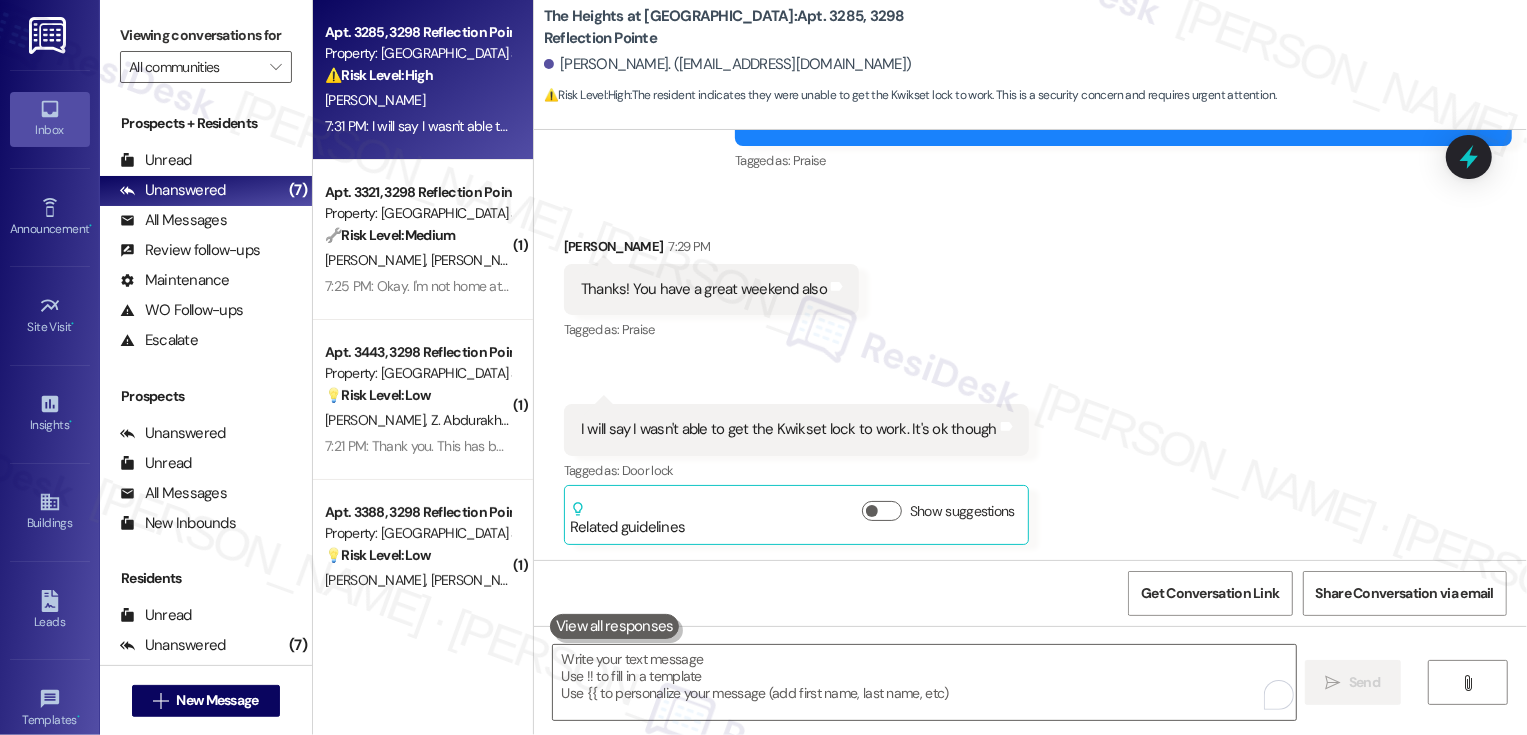 scroll, scrollTop: 2242, scrollLeft: 0, axis: vertical 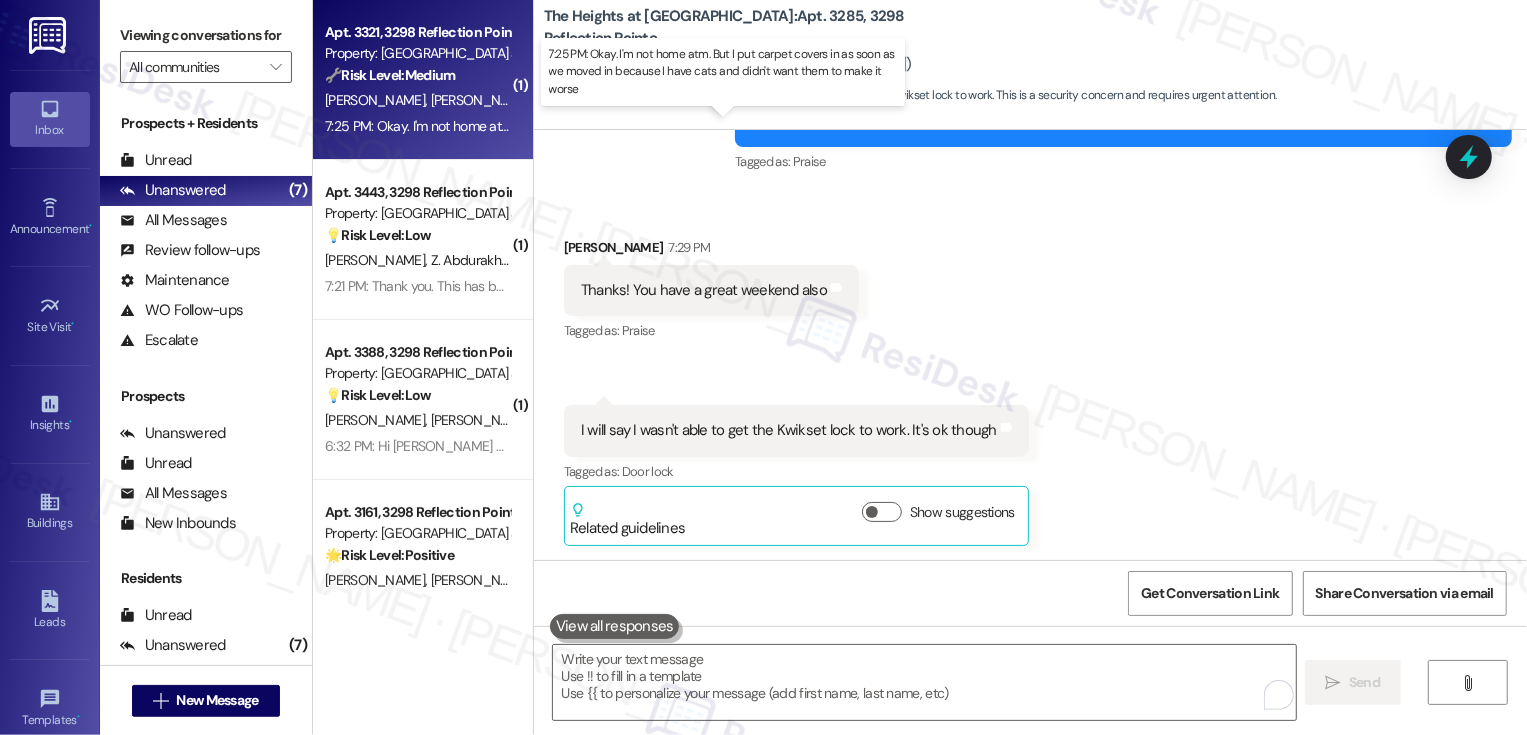 click on "7:25 PM: Okay.  I'm not home atm. But I put carpet covers in as soon as we moved in because I have cats and didn't want them to make it worse  7:25 PM: Okay.  I'm not home atm. But I put carpet covers in as soon as we moved in because I have cats and didn't want them to make it worse" at bounding box center [737, 126] 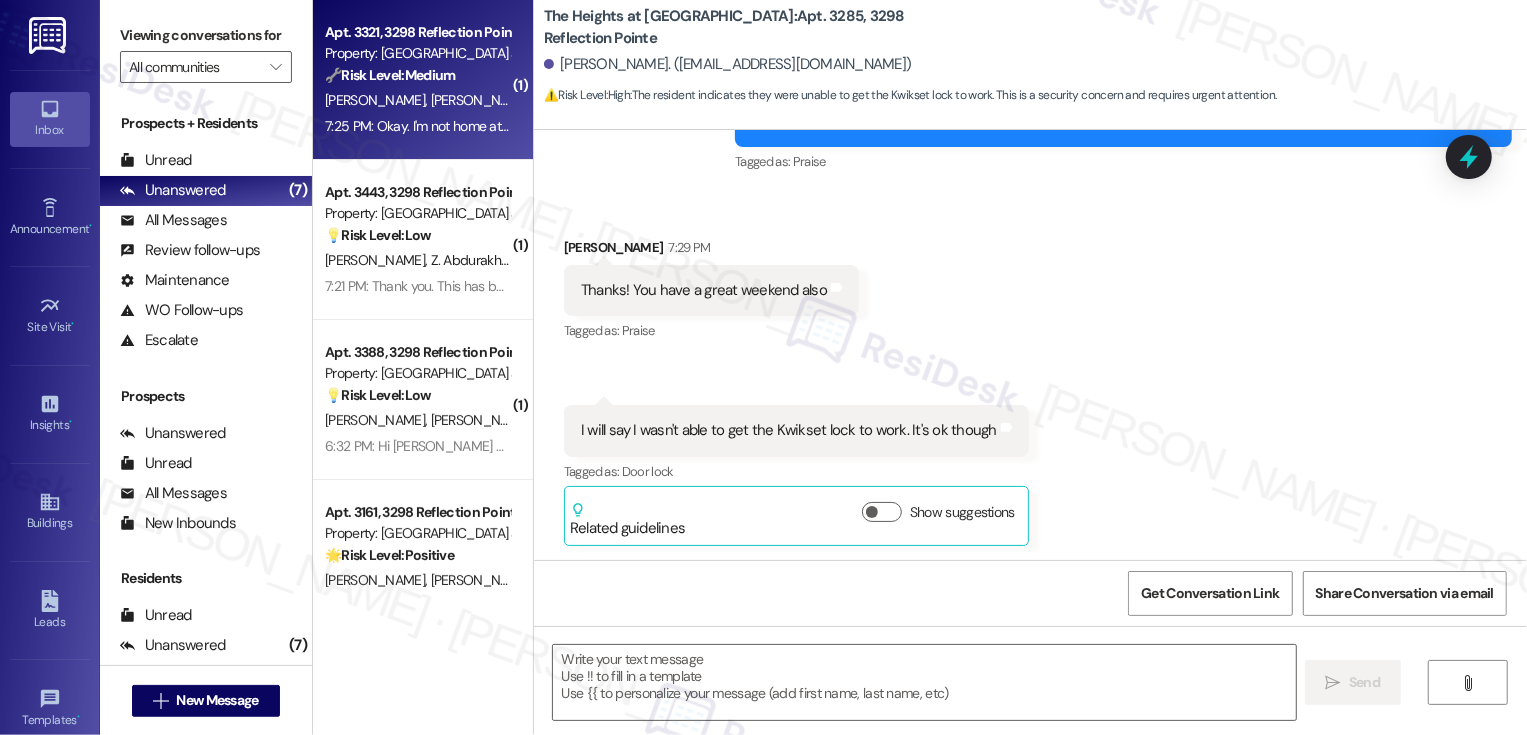 type on "Fetching suggested responses. Please feel free to read through the conversation in the meantime." 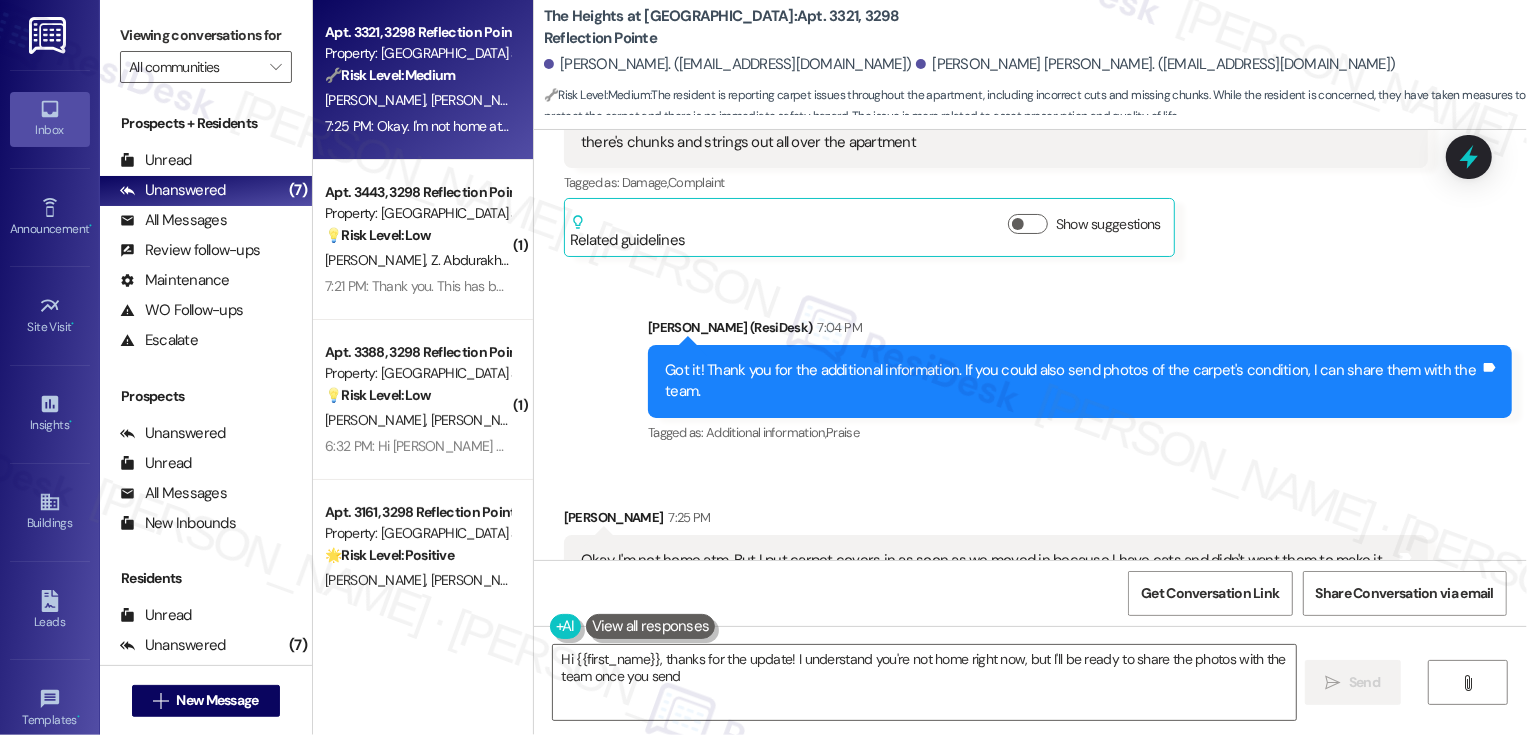 scroll, scrollTop: 2920, scrollLeft: 0, axis: vertical 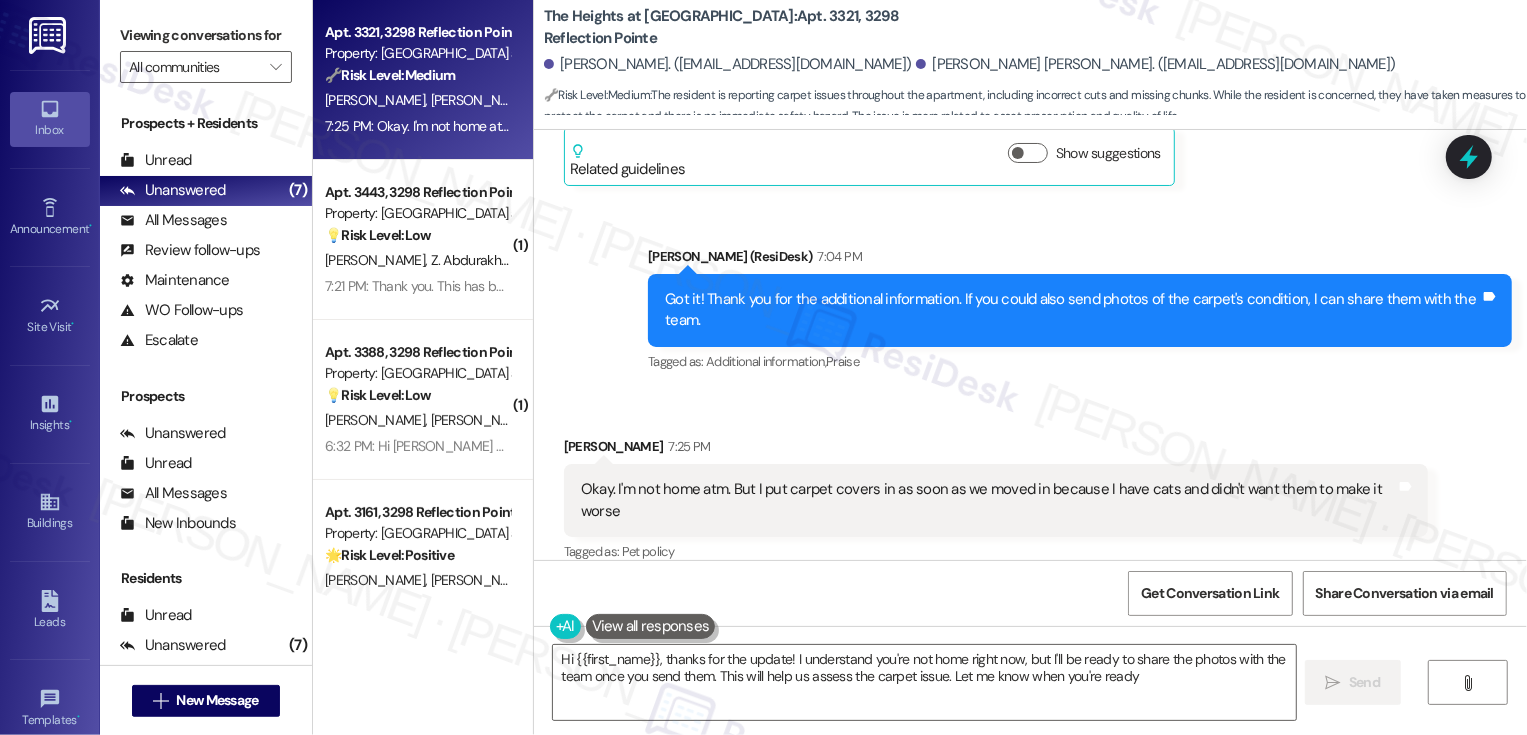 type on "Hi {{first_name}}, thanks for the update! I understand you're not home right now, but I'll be ready to share the photos with the team once you send them. This will help us assess the carpet issue. Let me know when you're ready!" 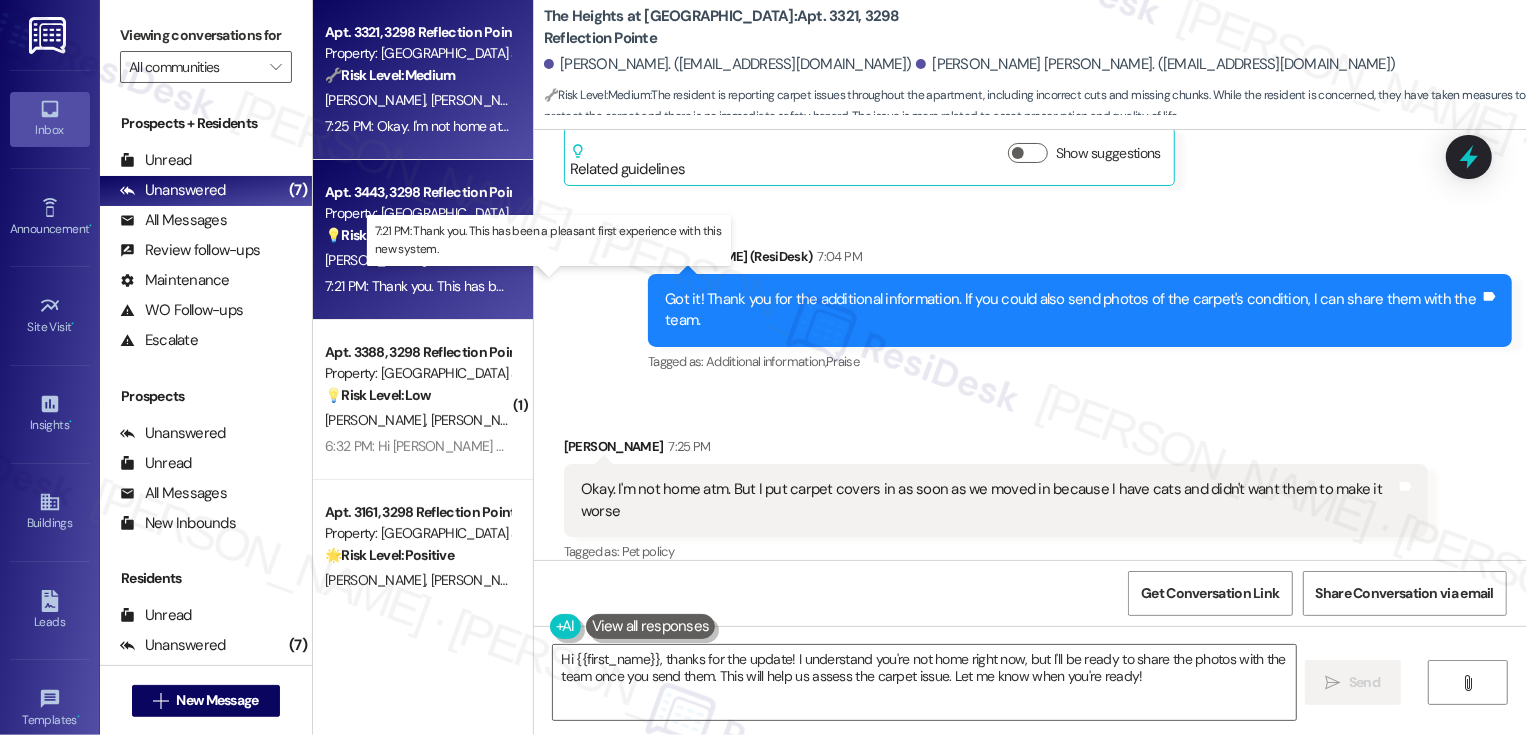 click on "7:21 PM: Thank you.  This has been a pleasant first  experience with this new system.    7:21 PM: Thank you.  This has been a pleasant first  experience with this new system." at bounding box center [564, 286] 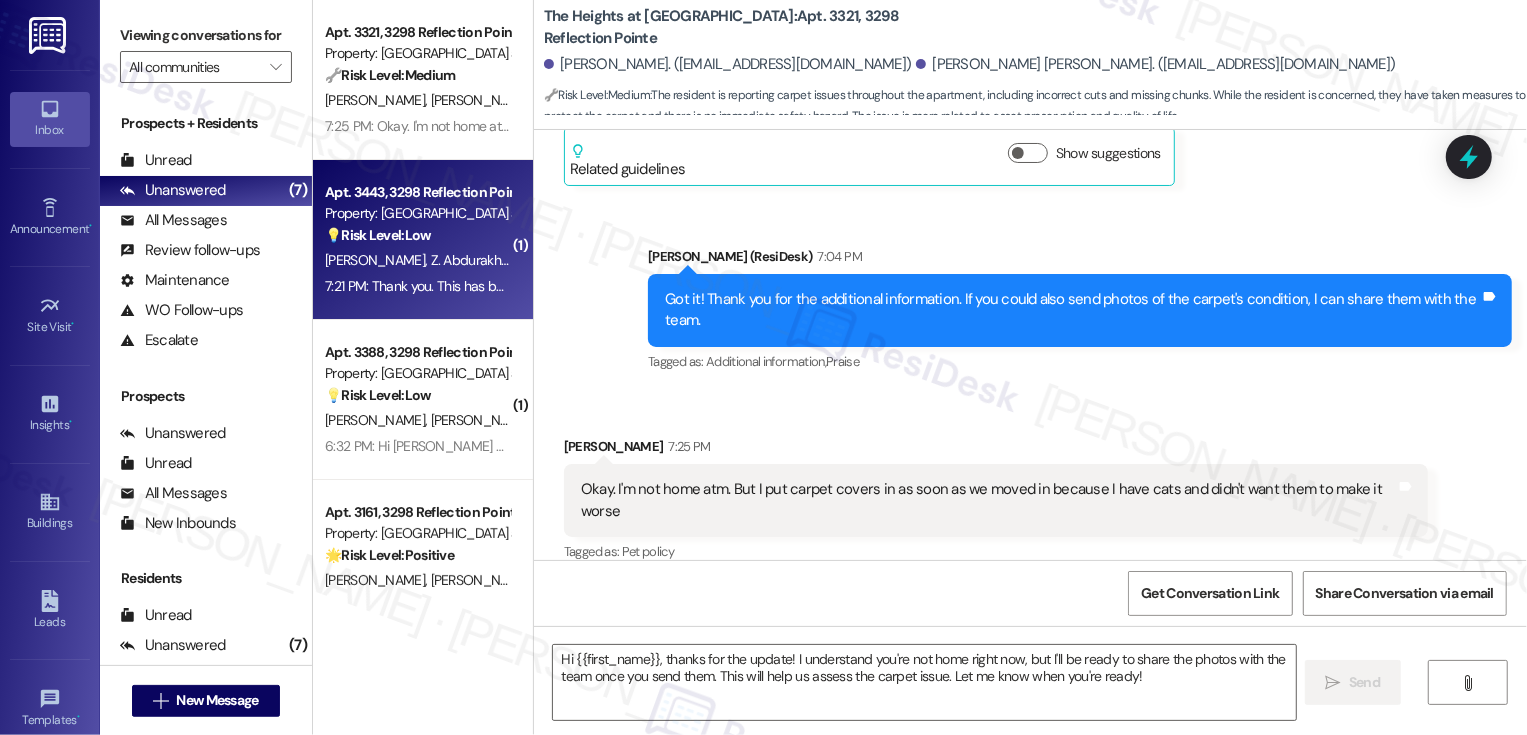 type on "Fetching suggested responses. Please feel free to read through the conversation in the meantime." 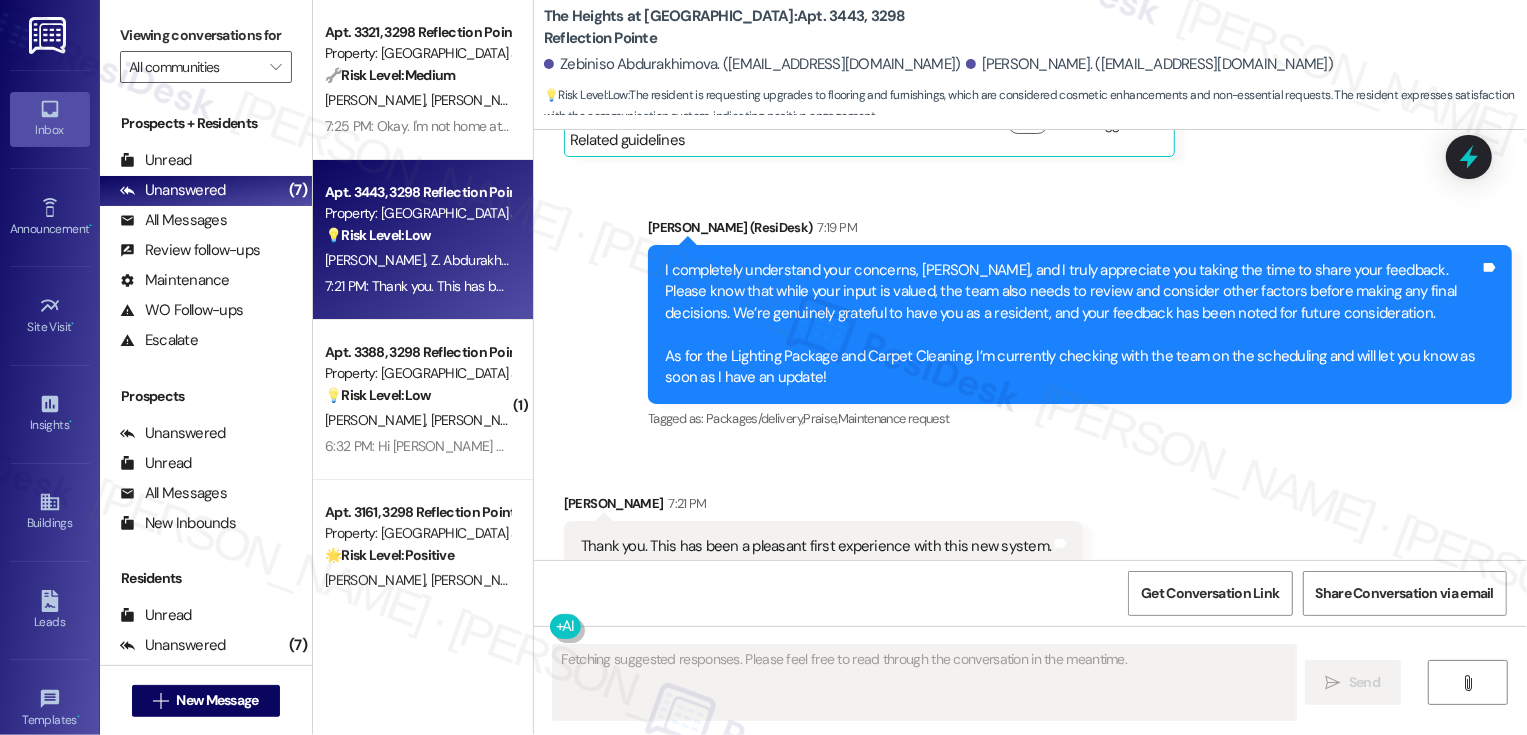 scroll, scrollTop: 3104, scrollLeft: 0, axis: vertical 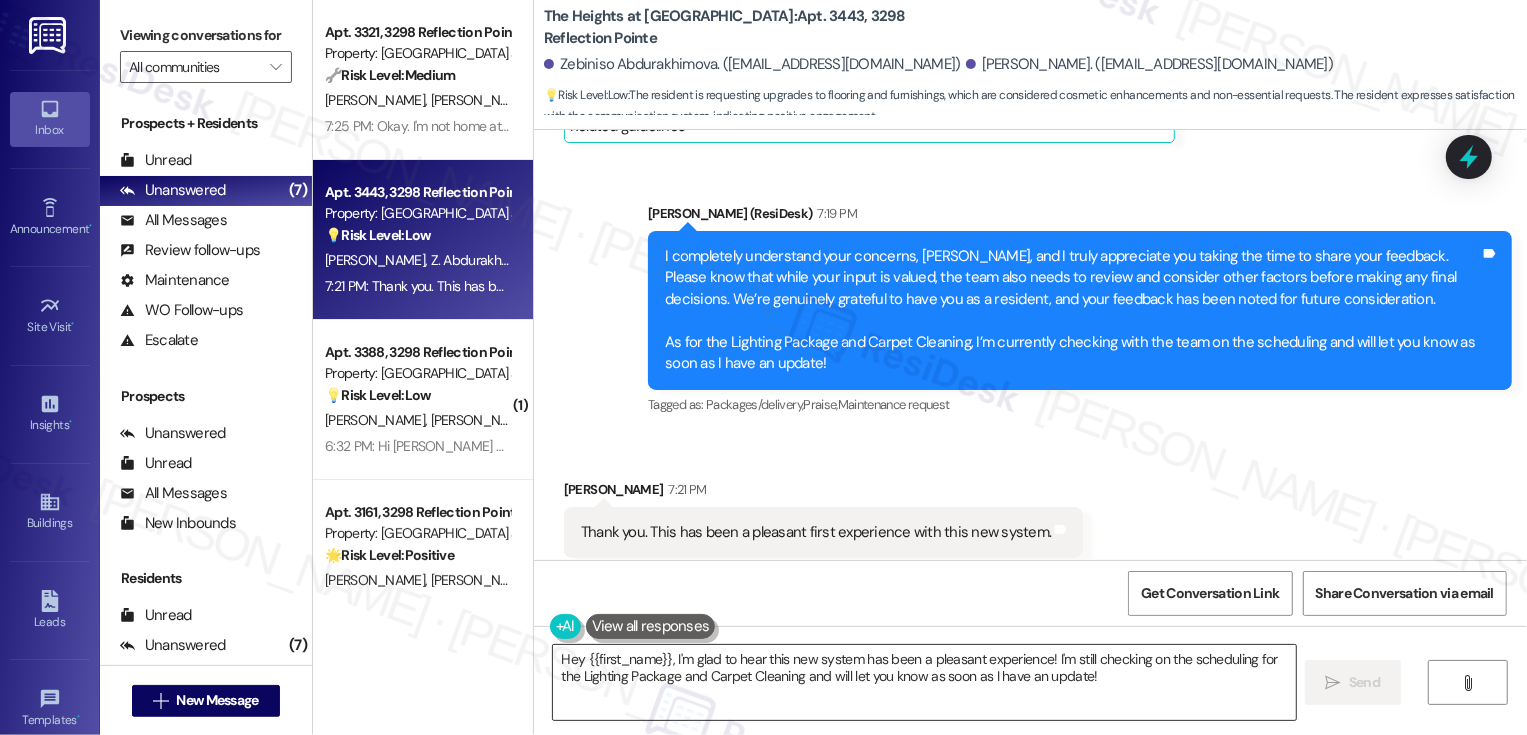 click on "Hey {{first_name}}, I'm glad to hear this new system has been a pleasant experience! I'm still checking on the scheduling for the Lighting Package and Carpet Cleaning and will let you know as soon as I have an update!" at bounding box center [924, 682] 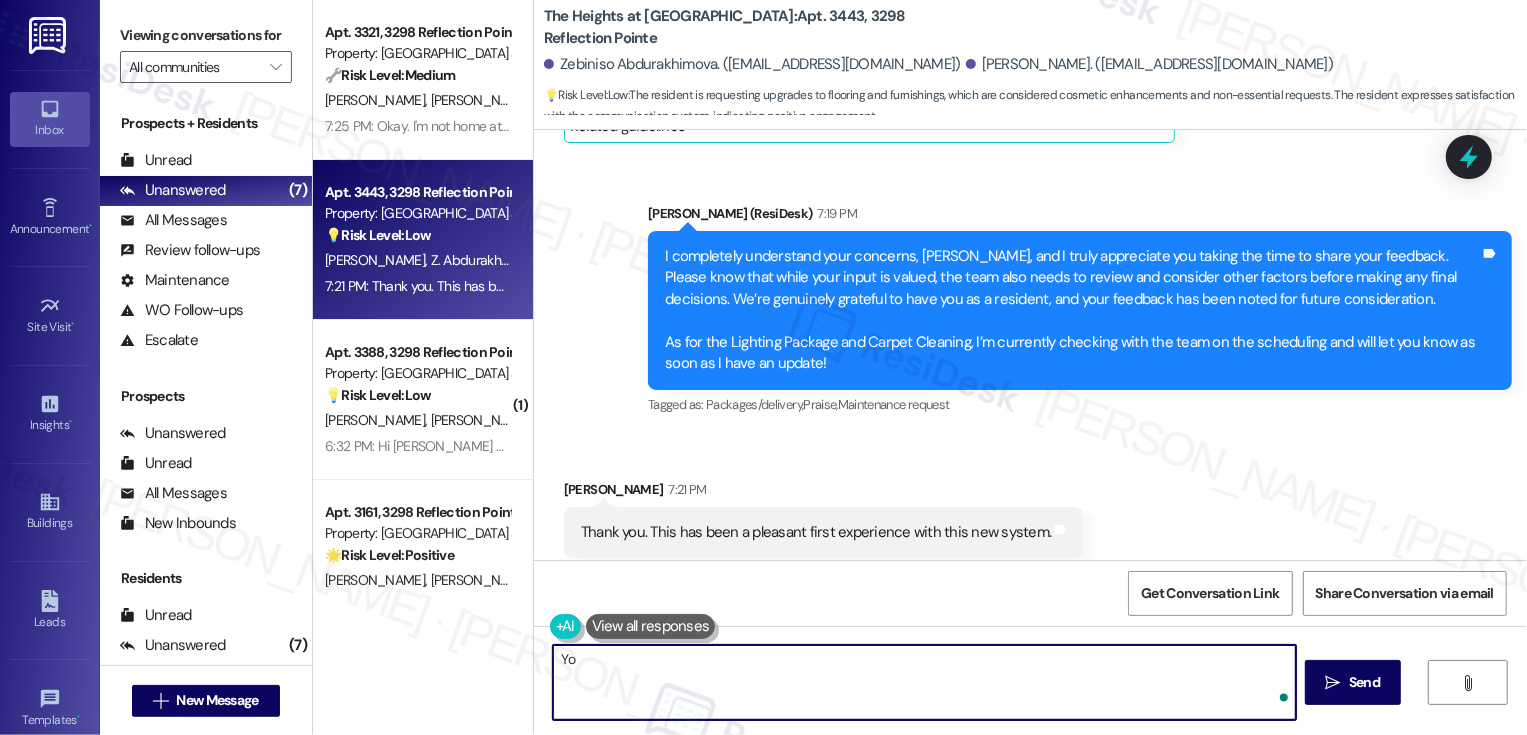 type on "Y" 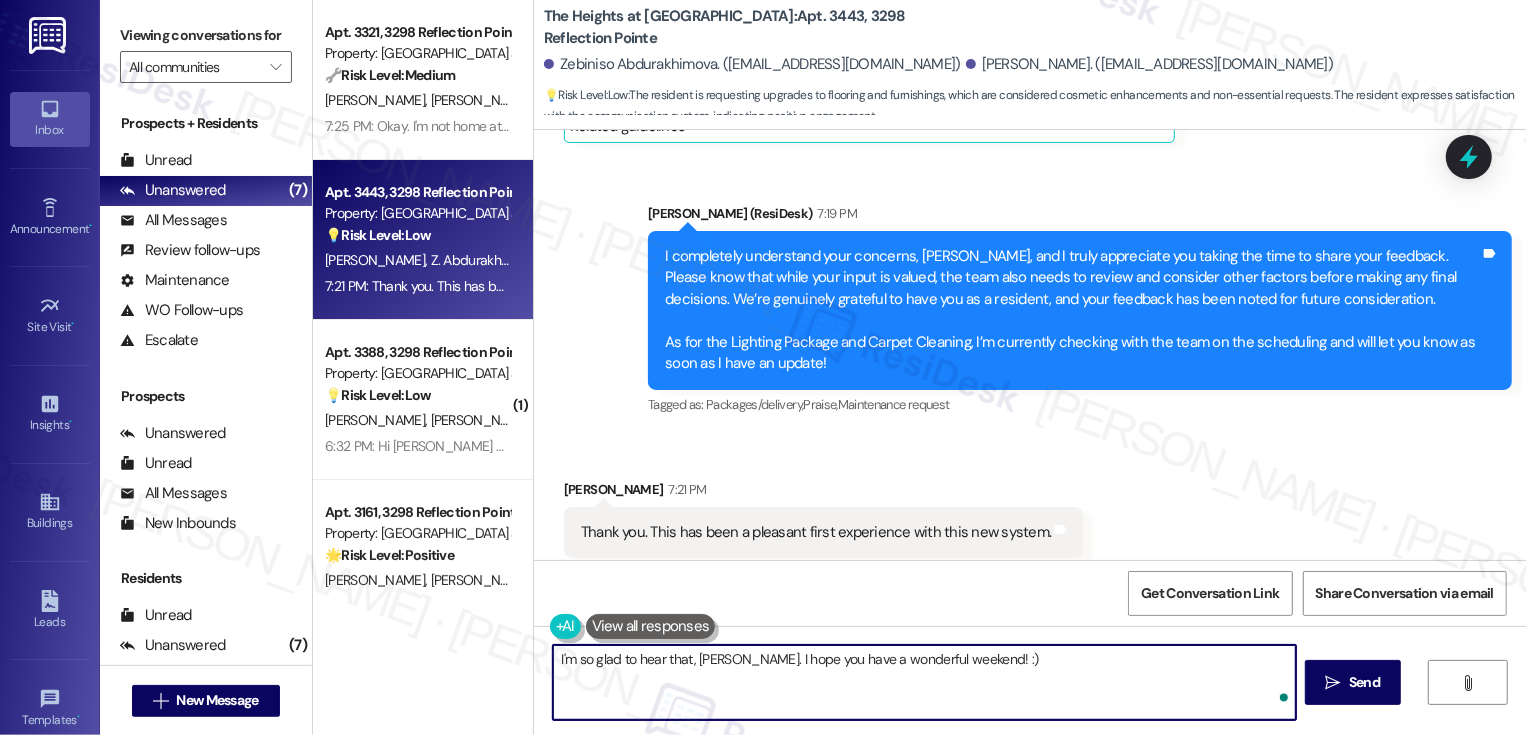 type on "I'm so glad to hear that, Ricardo. I hope you have a wonderful weekend! :)" 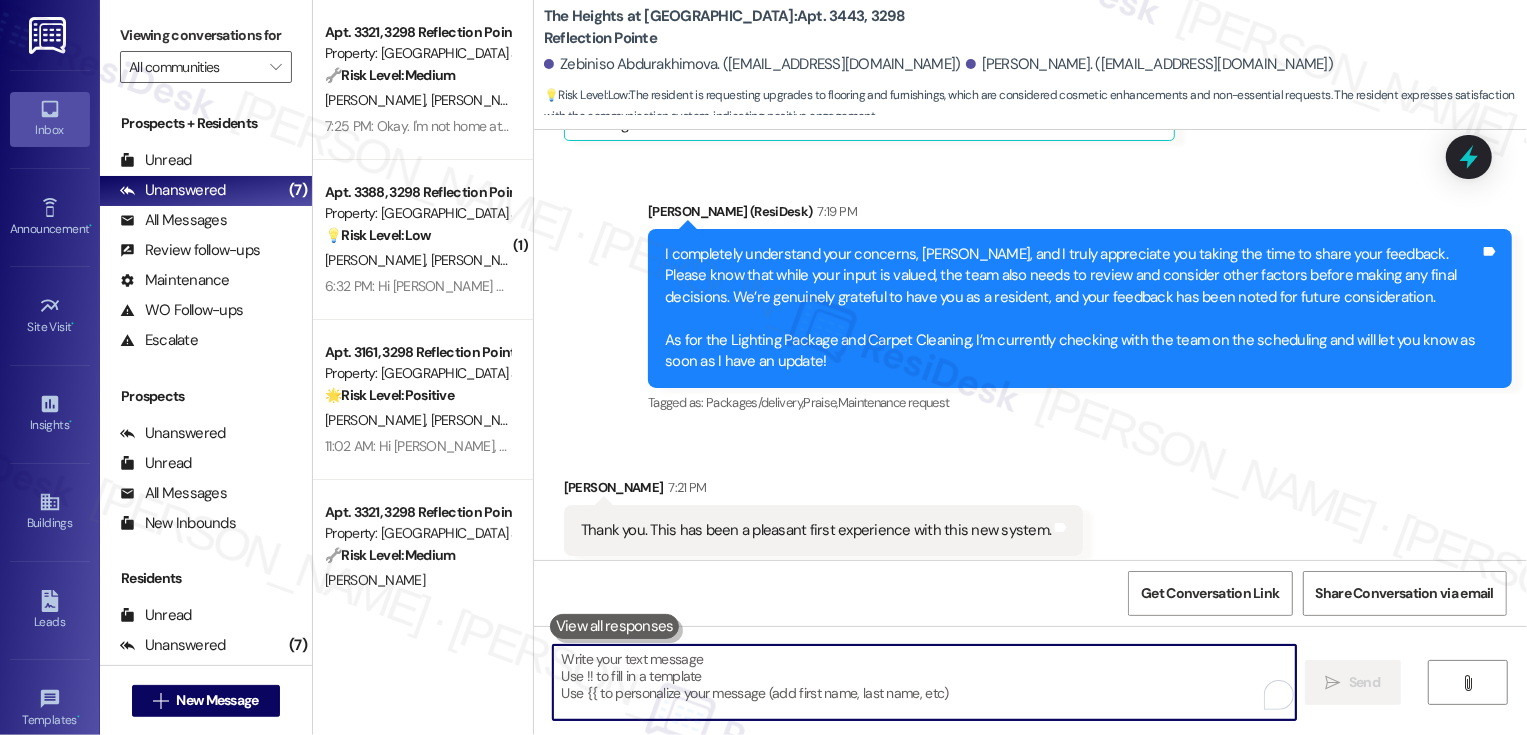 scroll, scrollTop: 3104, scrollLeft: 0, axis: vertical 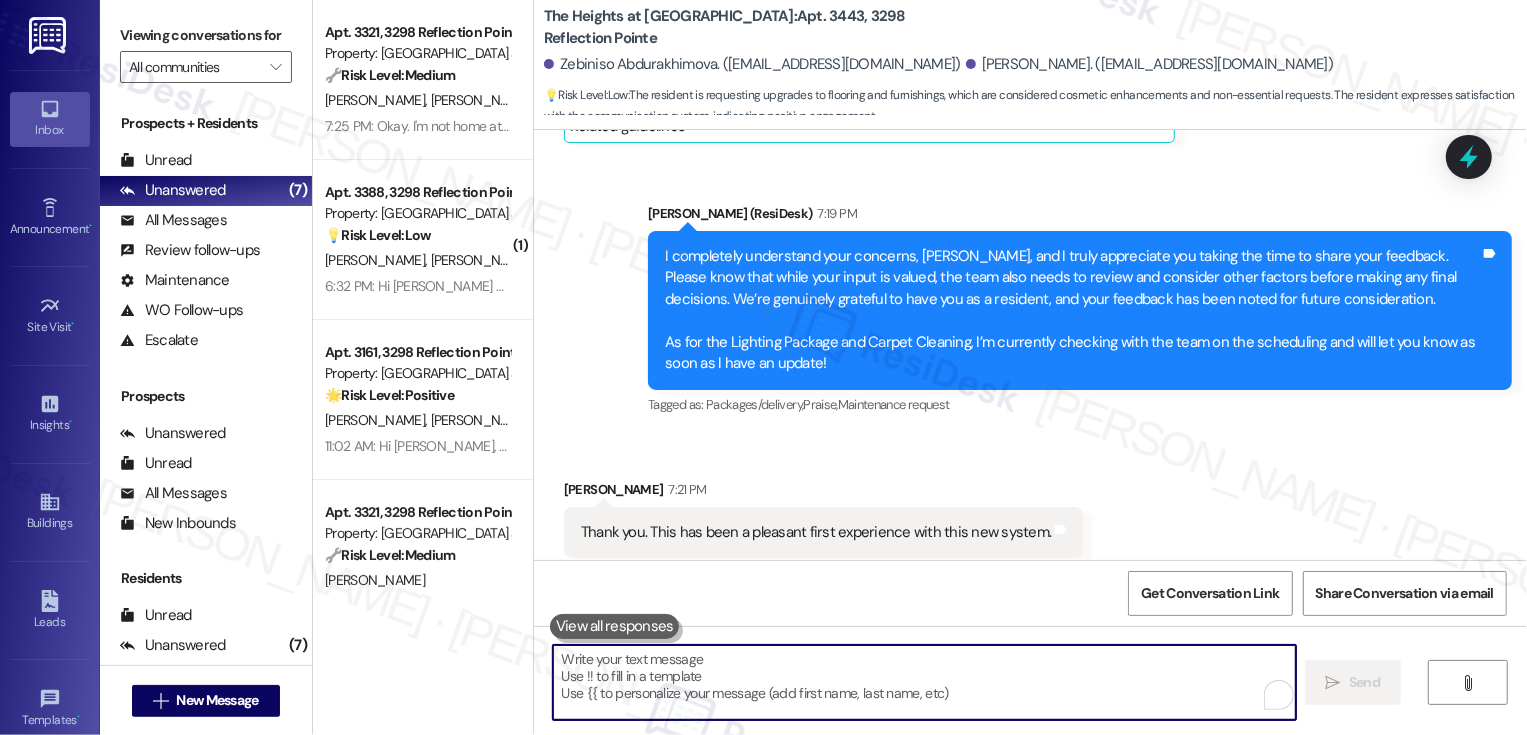 type 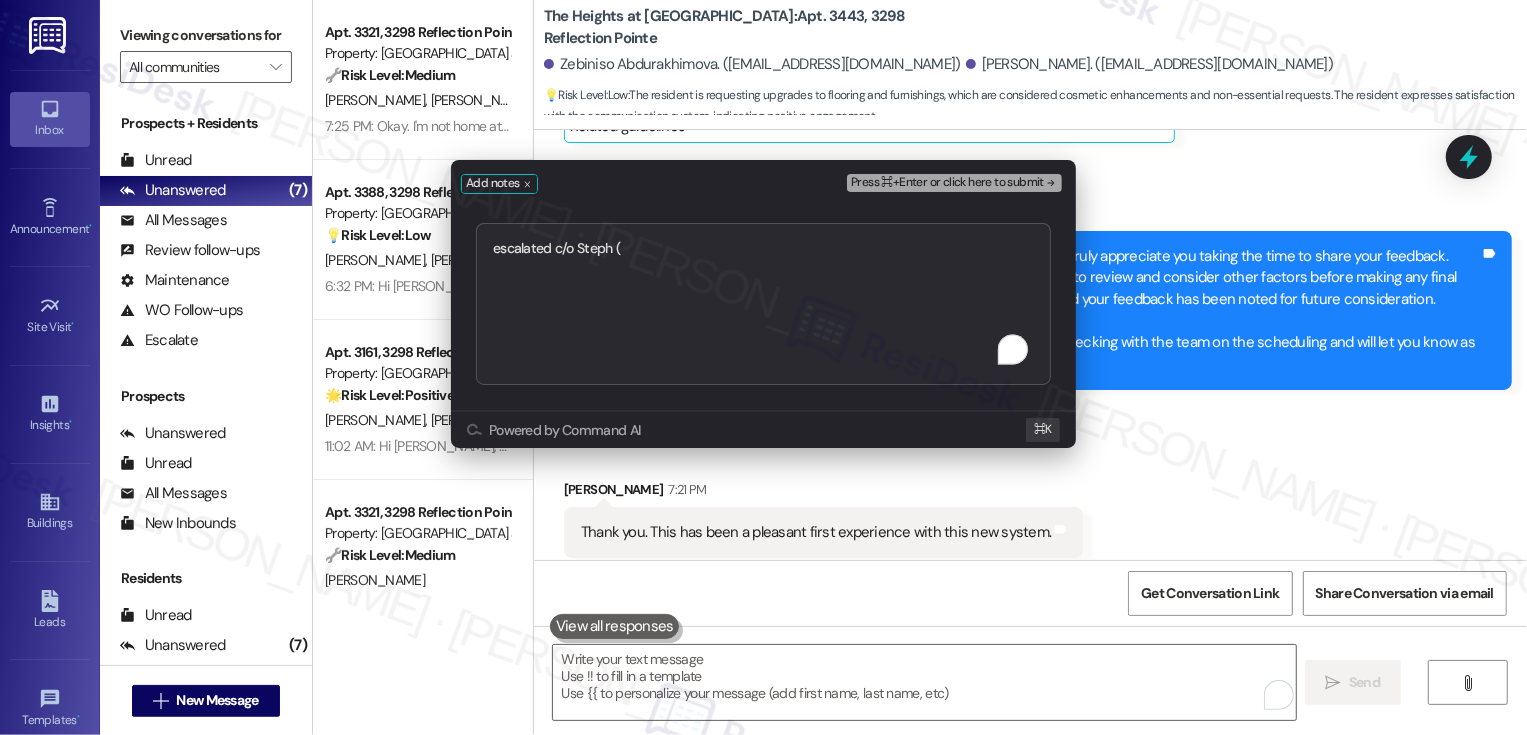 type on "escalated c/o Steph" 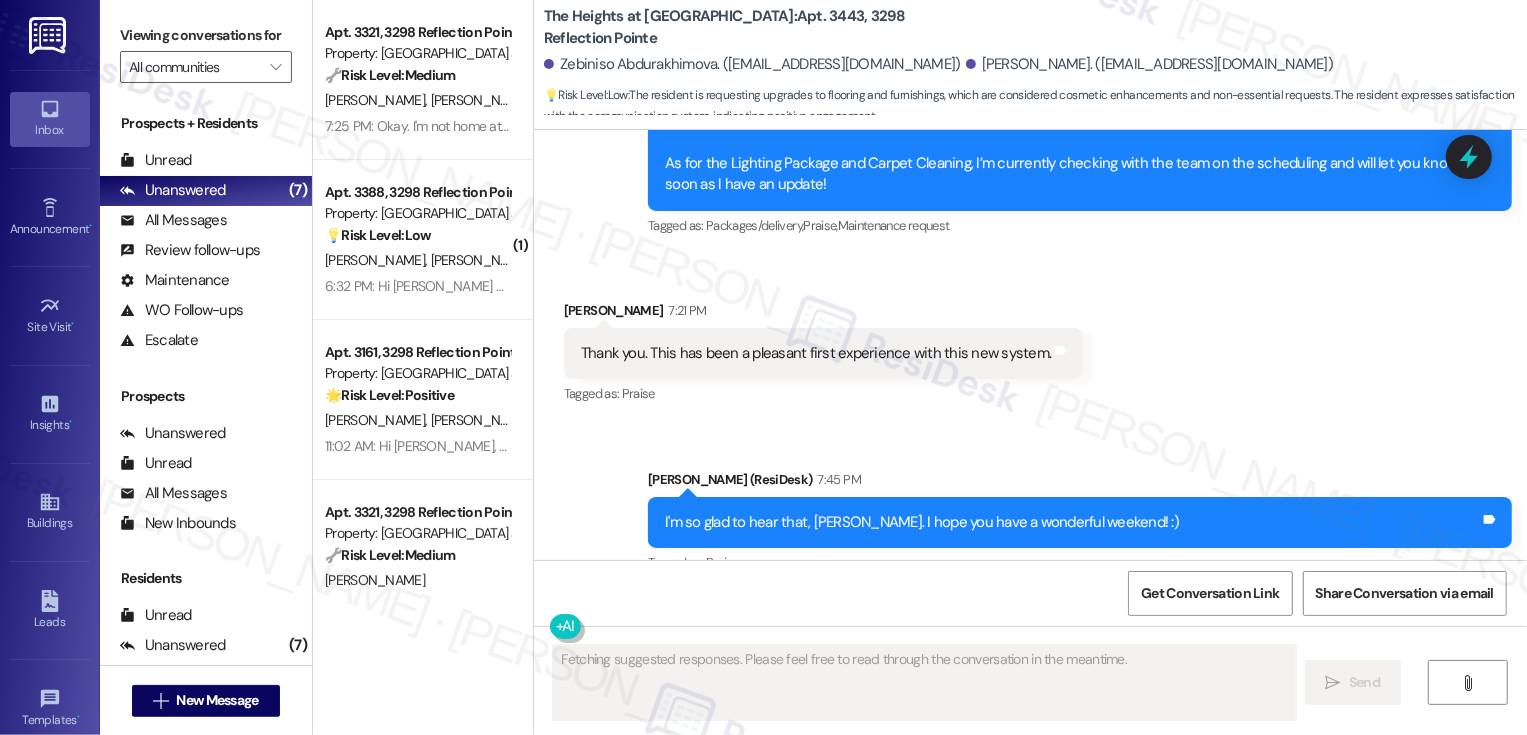 scroll, scrollTop: 3441, scrollLeft: 0, axis: vertical 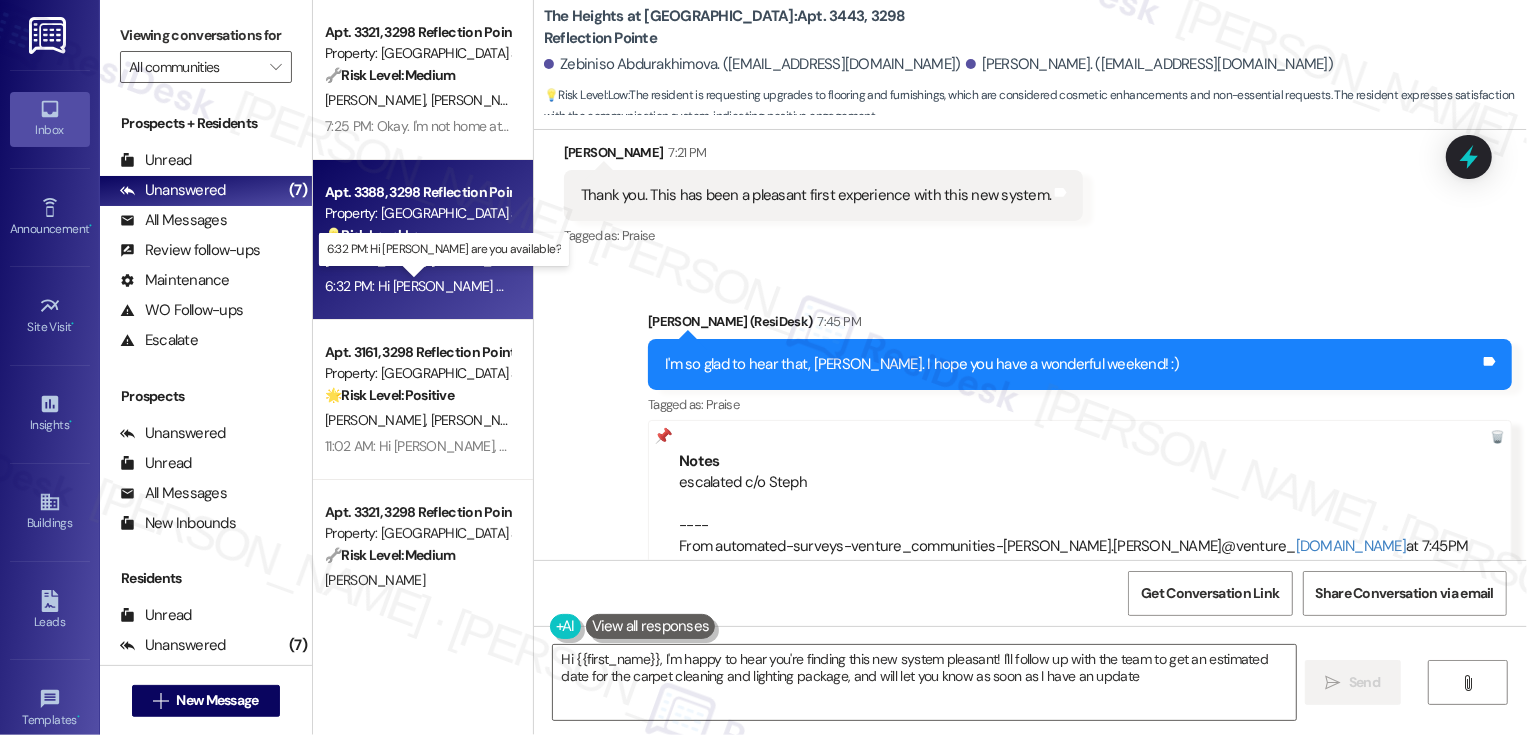 type on "Hi {{first_name}}, I'm happy to hear you're finding this new system pleasant! I'll follow up with the team to get an estimated date for the carpet cleaning and lighting package, and will let you know as soon as I have an update!" 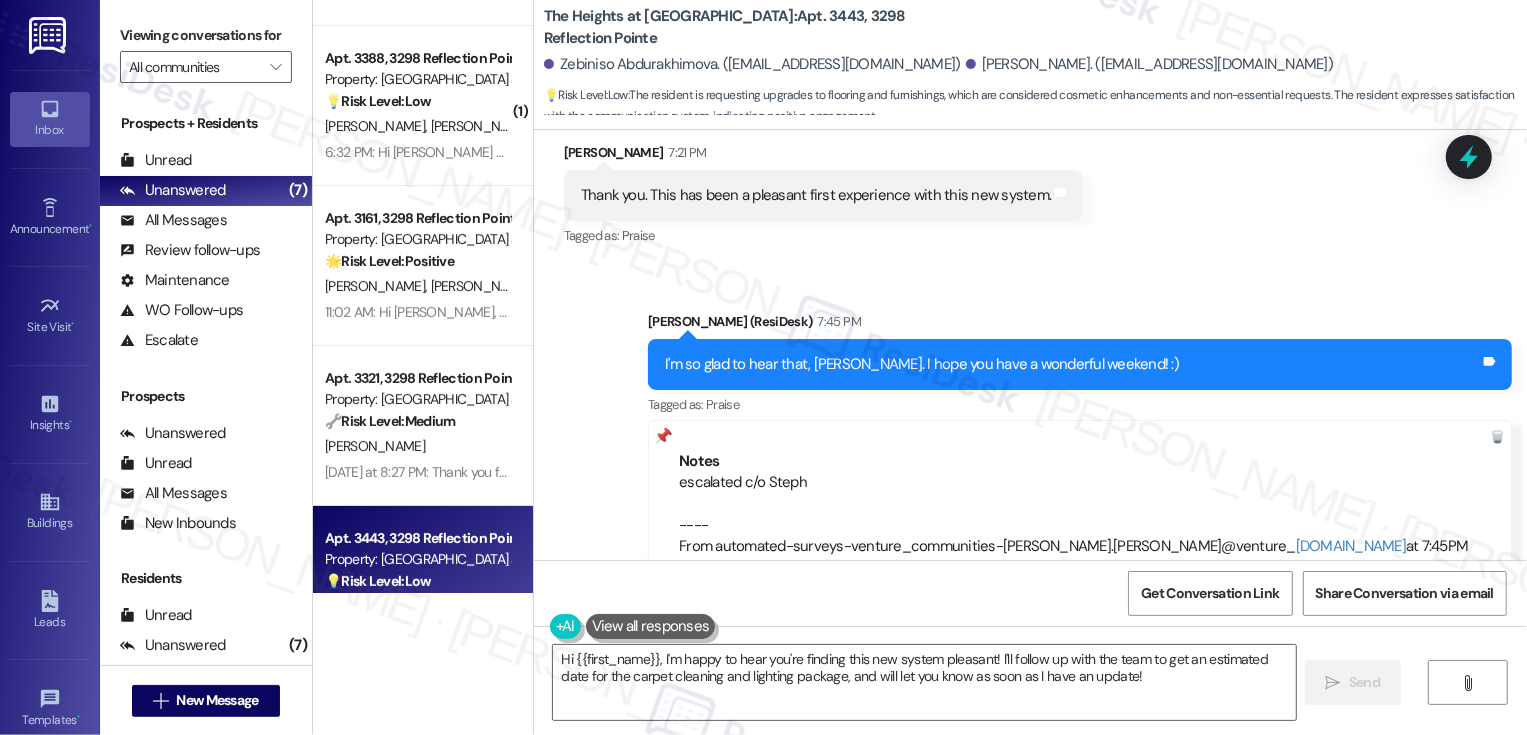 scroll, scrollTop: 137, scrollLeft: 0, axis: vertical 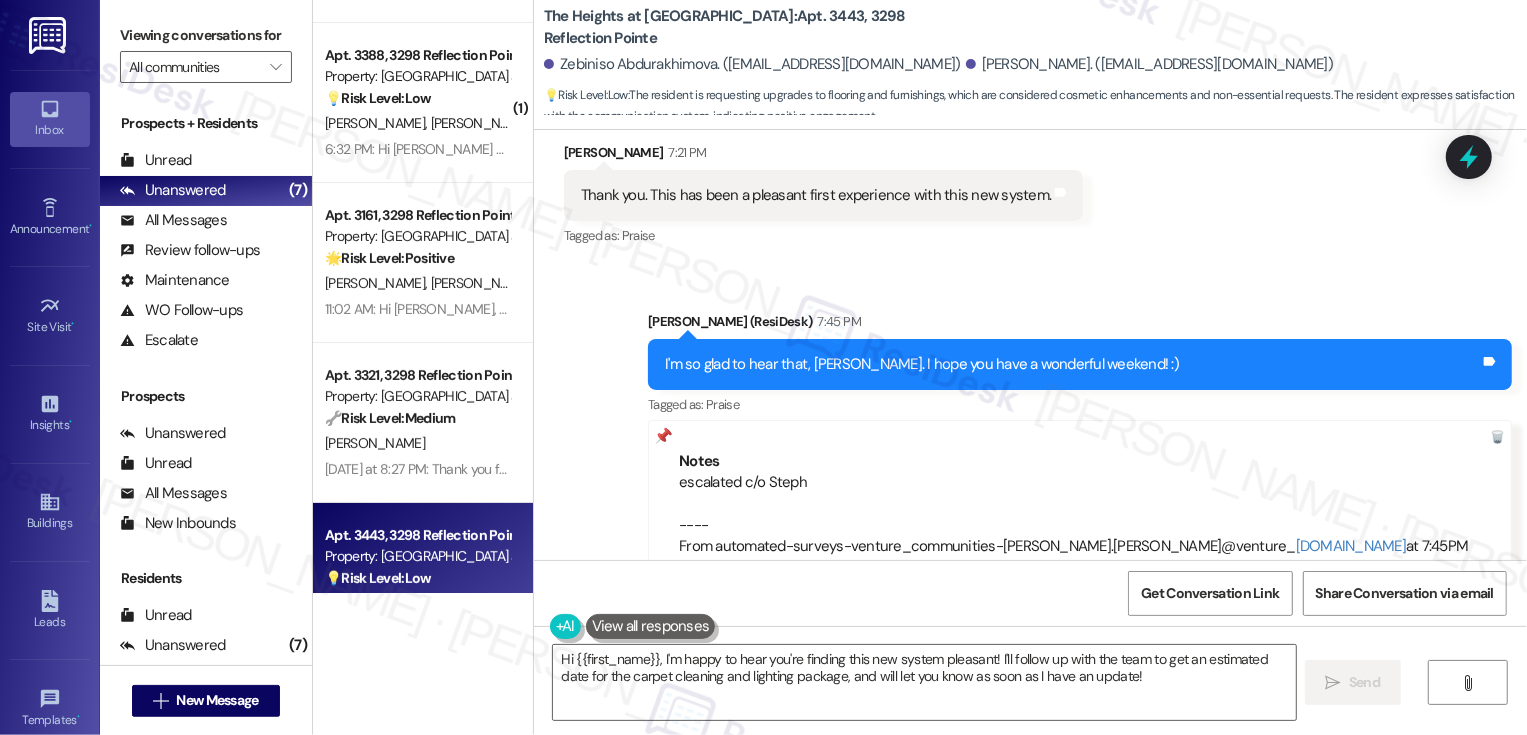 click on "11:02 AM: Hi [PERSON_NAME], thank you so much. You can refer to me as [PERSON_NAME] and her as [PERSON_NAME].  11:02 AM: Hi [PERSON_NAME], thank you so much. You can refer to me as [PERSON_NAME] and her as [PERSON_NAME]." at bounding box center (672, 309) 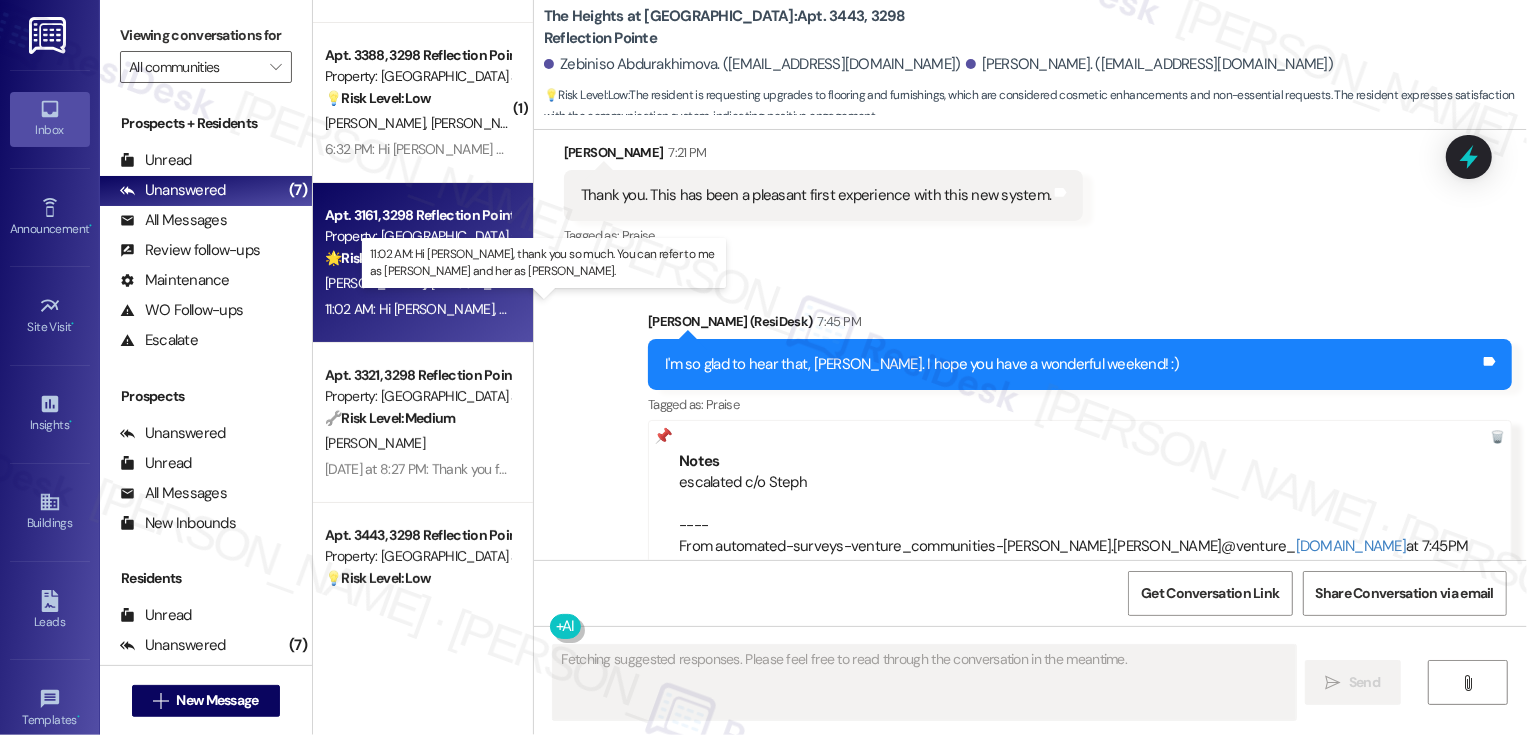 click on "11:02 AM: Hi [PERSON_NAME], thank you so much. You can refer to me as [PERSON_NAME] and her as [PERSON_NAME].  11:02 AM: Hi [PERSON_NAME], thank you so much. You can refer to me as [PERSON_NAME] and her as [PERSON_NAME]." at bounding box center [672, 309] 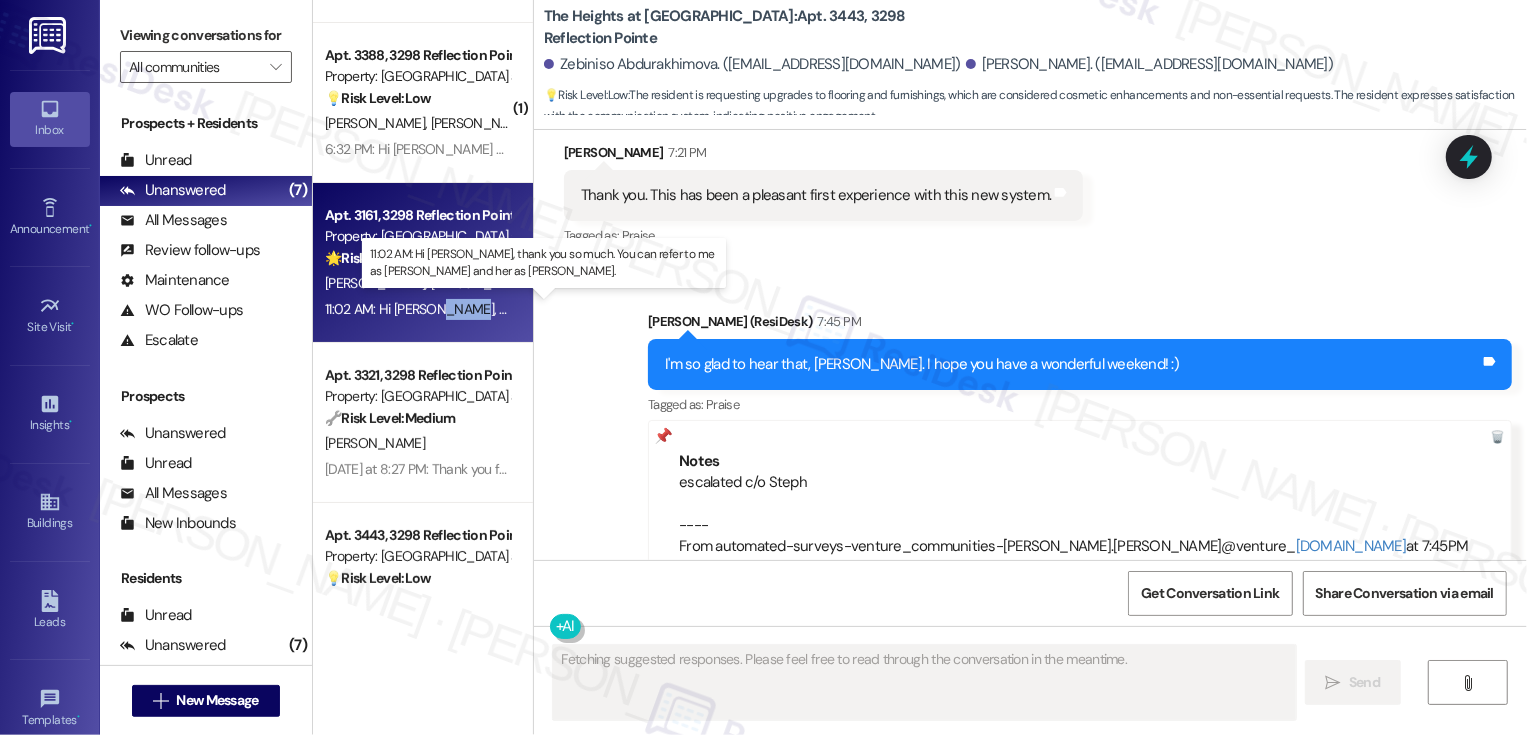 scroll, scrollTop: 317, scrollLeft: 0, axis: vertical 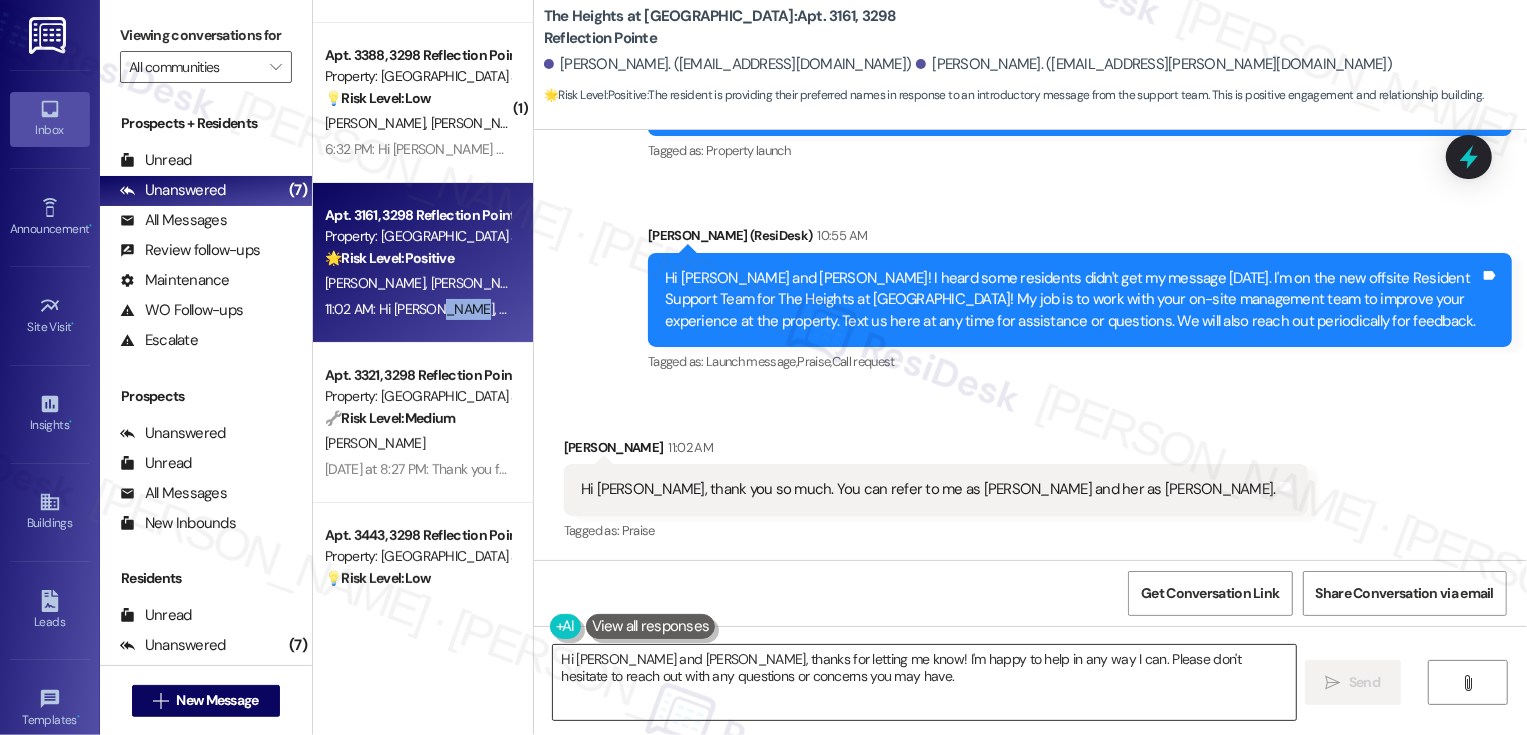 click on "Hi Leo and Izzy, thanks for letting me know! I'm happy to help in any way I can. Please don't hesitate to reach out with any questions or concerns you may have." at bounding box center (924, 682) 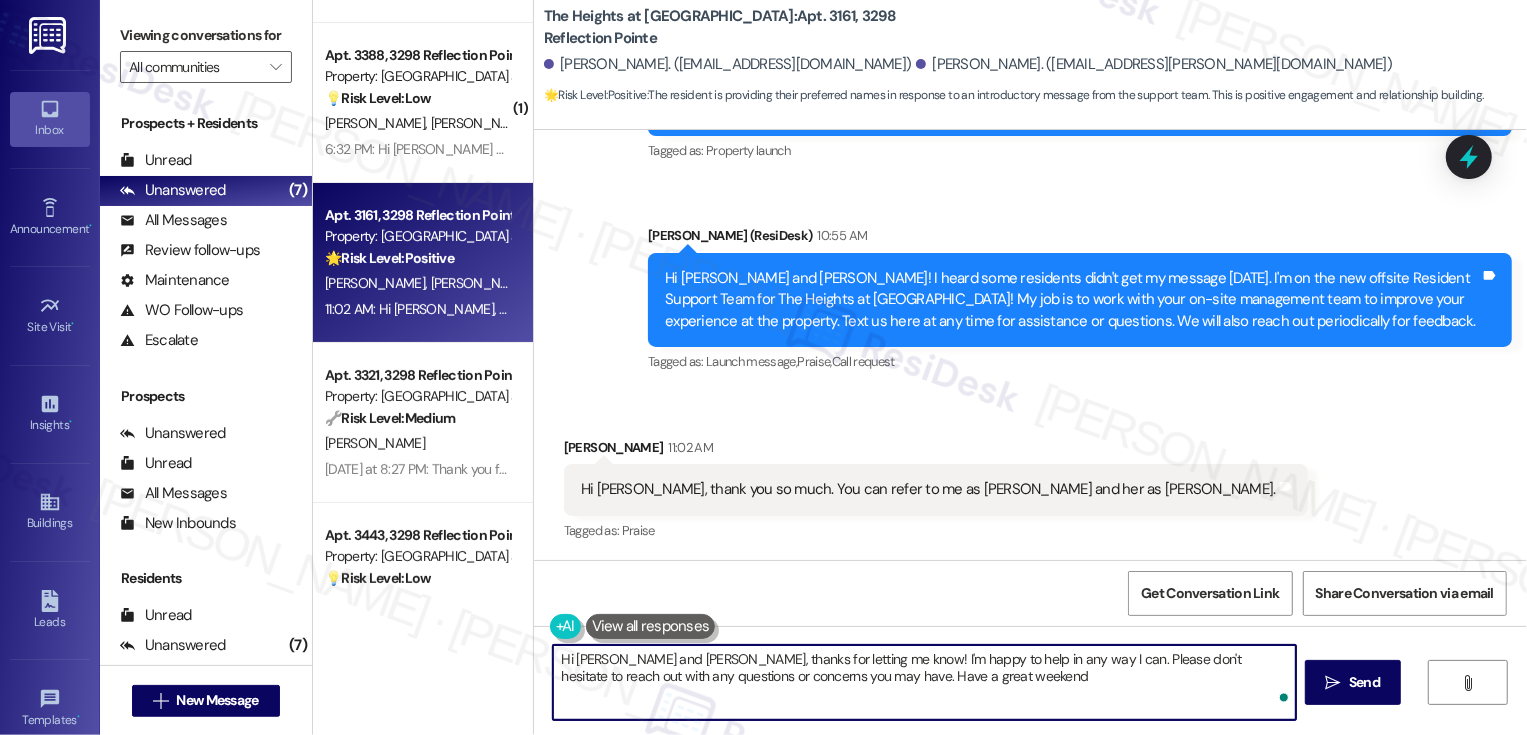 type on "Hi Leo and Izzy, thanks for letting me know! I'm happy to help in any way I can. Please don't hesitate to reach out with any questions or concerns you may have. Have a great weekend!" 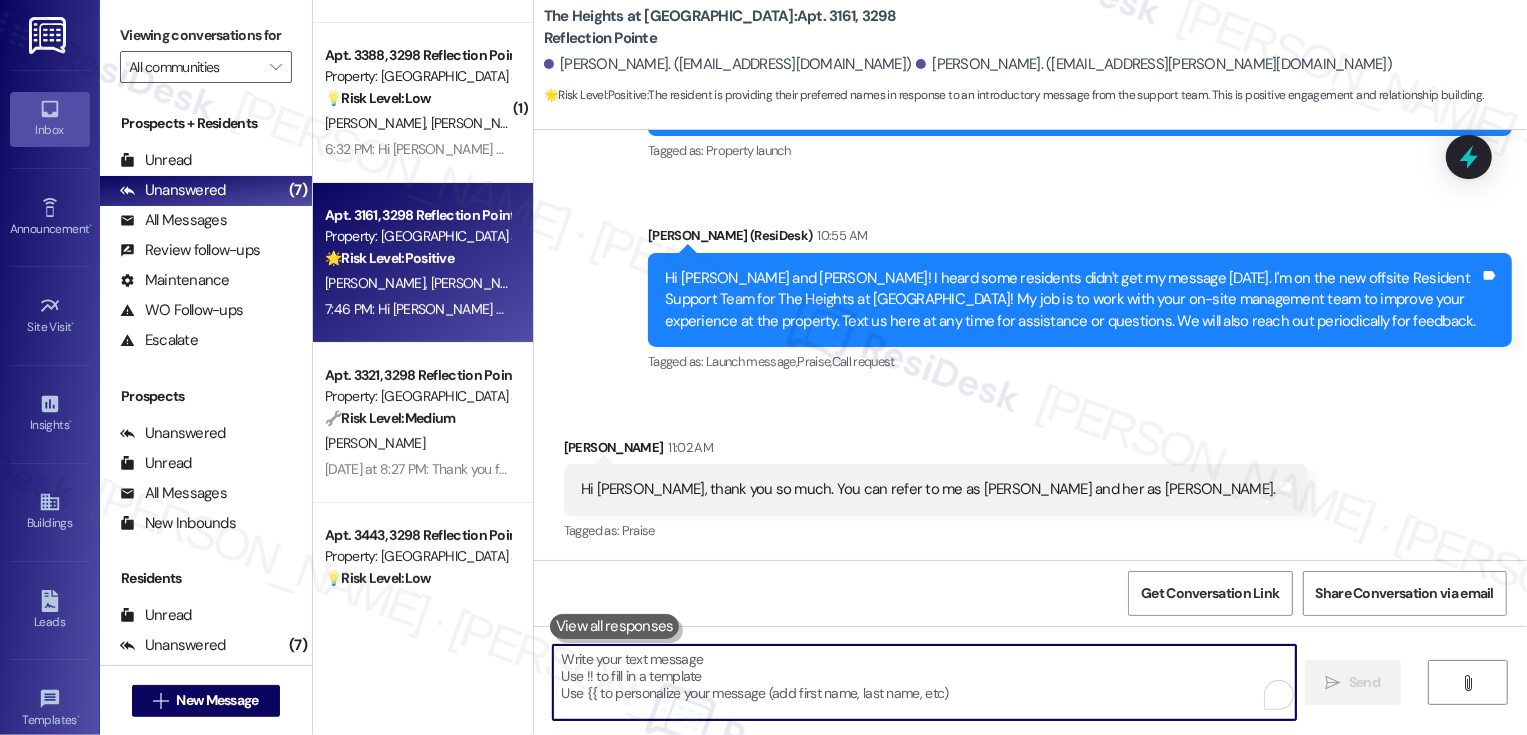 scroll, scrollTop: 478, scrollLeft: 0, axis: vertical 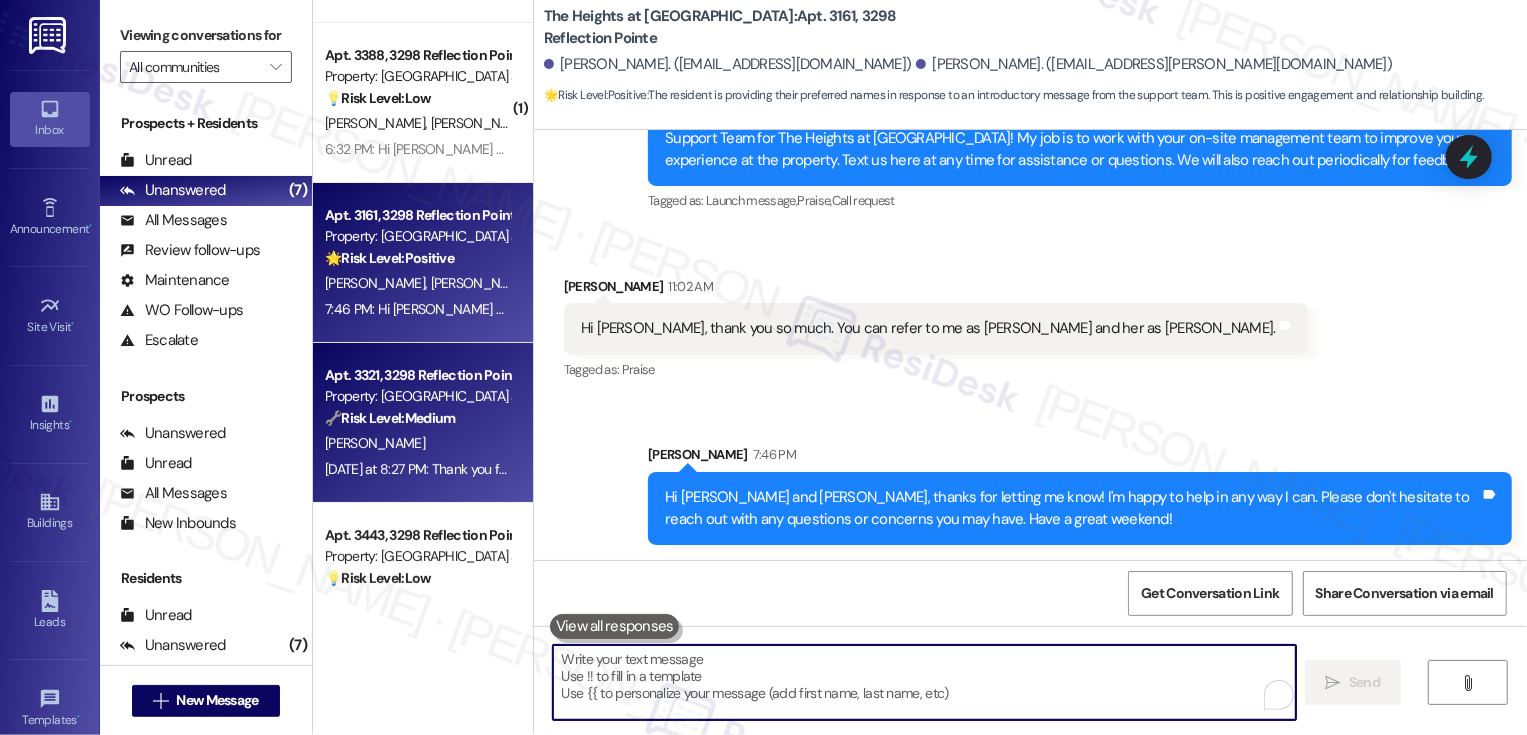 type 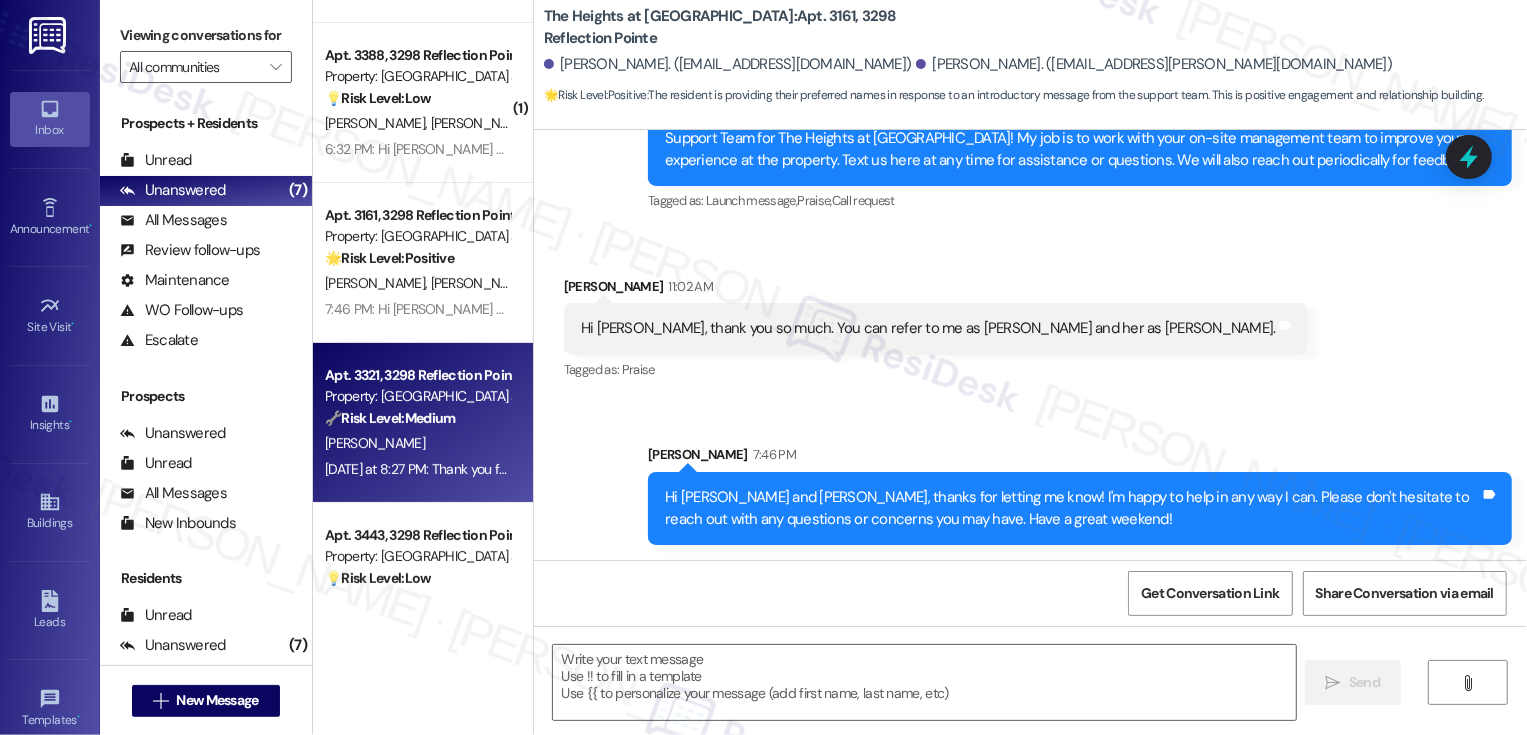 click on "🔧  Risk Level:  Medium" at bounding box center (390, 418) 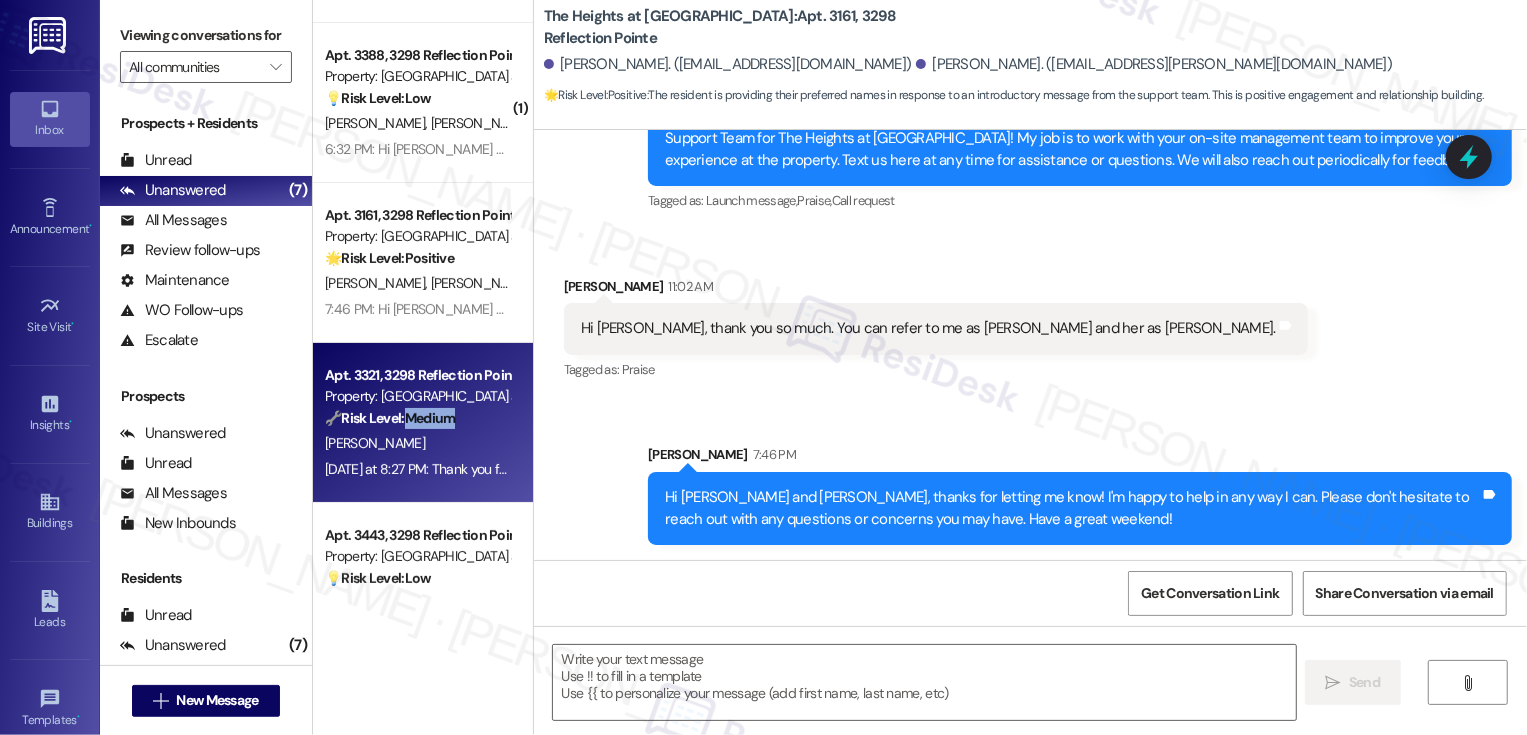 type on "Fetching suggested responses. Please feel free to read through the conversation in the meantime." 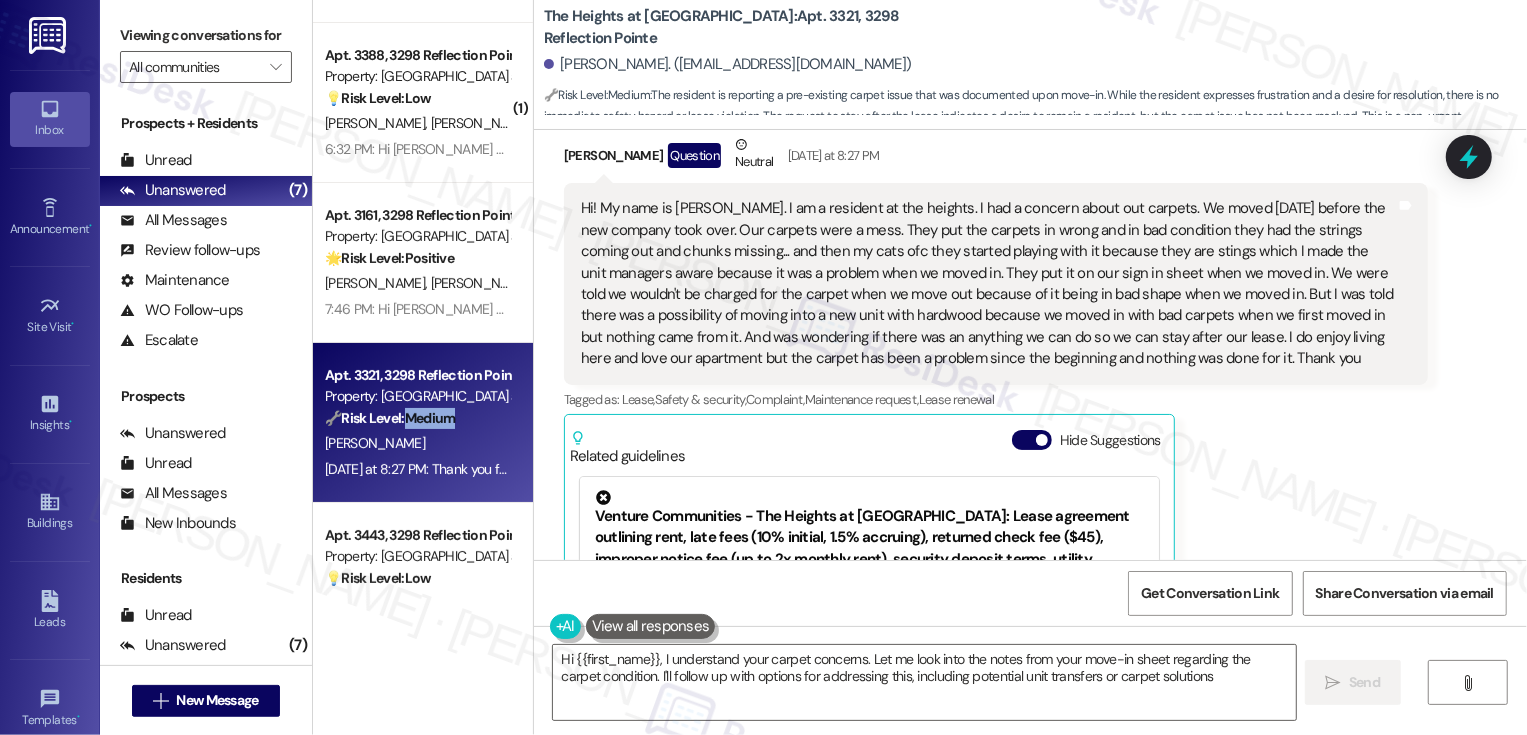 type on "Hi {{first_name}}, I understand your carpet concerns. Let me look into the notes from your move-in sheet regarding the carpet condition. I'll follow up with options for addressing this, including potential unit transfers or carpet solutions." 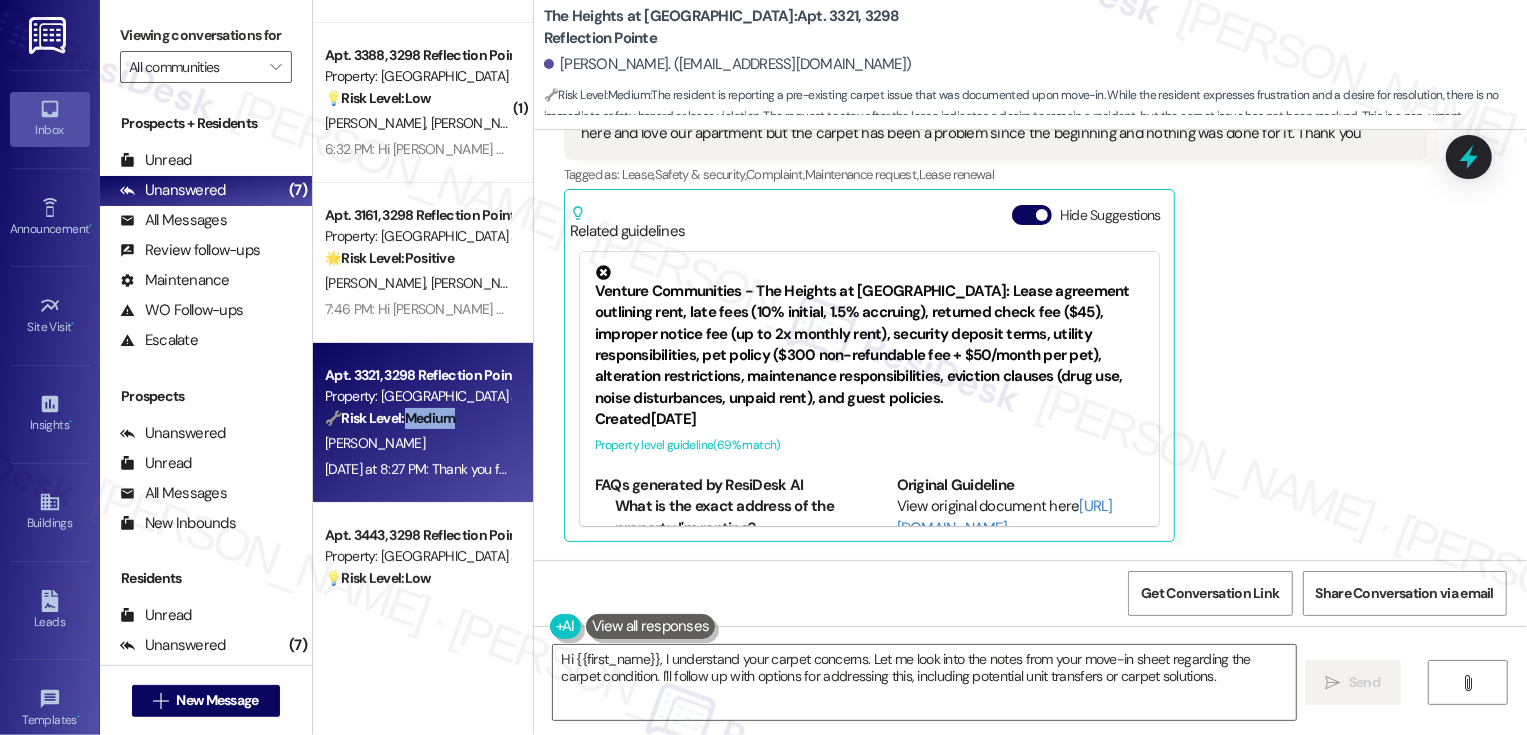 scroll, scrollTop: 436, scrollLeft: 0, axis: vertical 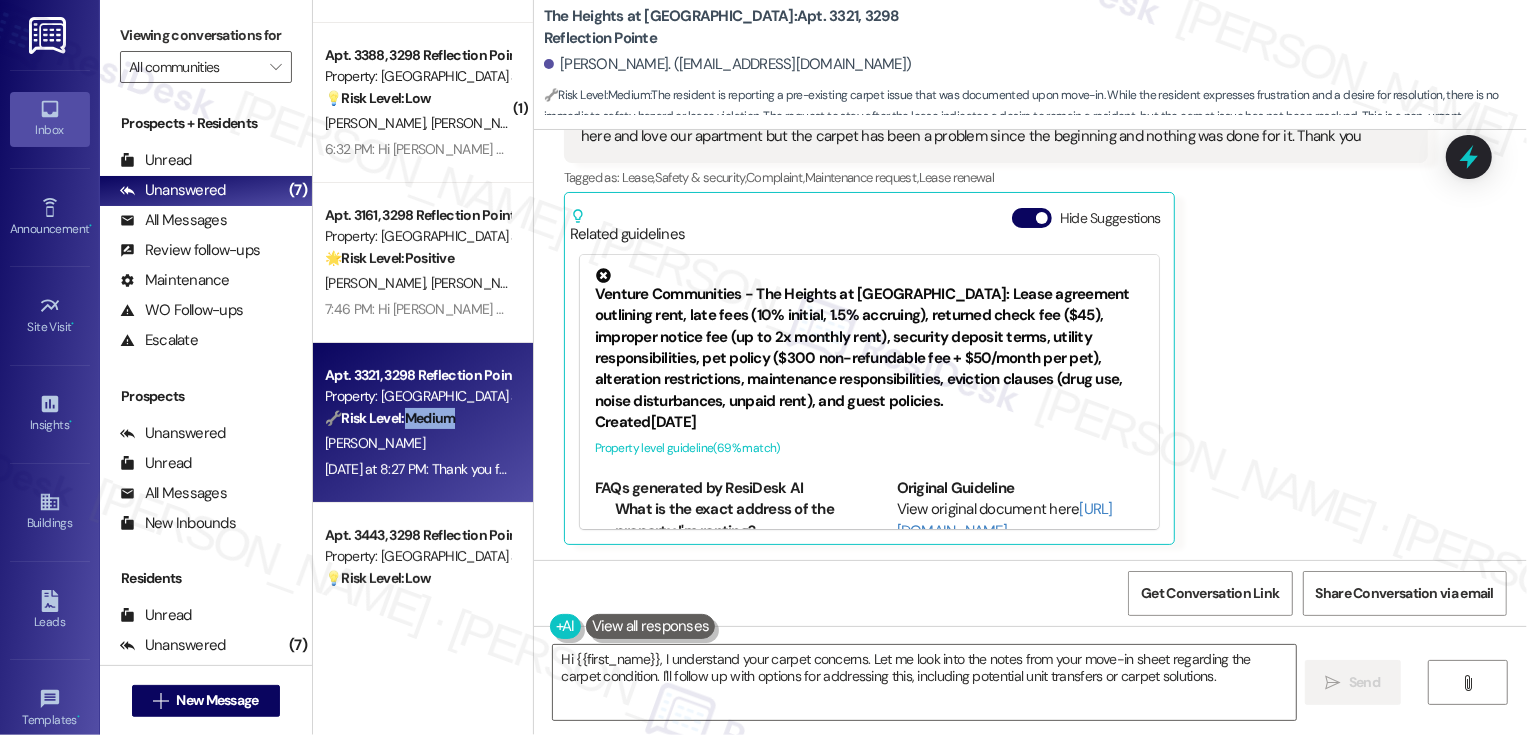 click on "Emily Joseph Question   Neutral Yesterday at 8:27 PM Tags and notes Tagged as:   Lease ,  Click to highlight conversations about Lease Safety & security ,  Click to highlight conversations about Safety & security Complaint ,  Click to highlight conversations about Complaint Maintenance request ,  Click to highlight conversations about Maintenance request Lease renewal Click to highlight conversations about Lease renewal  Related guidelines Hide Suggestions Venture Communities - The Heights at Bridgewater:  Lease agreement outlining rent, late fees (10% initial, 1.5% accruing), returned check fee ($45), improper notice fee (up to 2x monthly rent), security deposit terms, utility responsibilities, pet policy ($300 non-refundable fee + $50/month per pet),  alteration restrictions, maintenance responsibilities, eviction clauses (drug use, noise disturbances, unpaid rent), and guest policies.
Created  8 days ago Property level guideline  ( 69 % match) FAQs generated by ResiDesk AI Original Guideline Created   (" at bounding box center [996, 228] 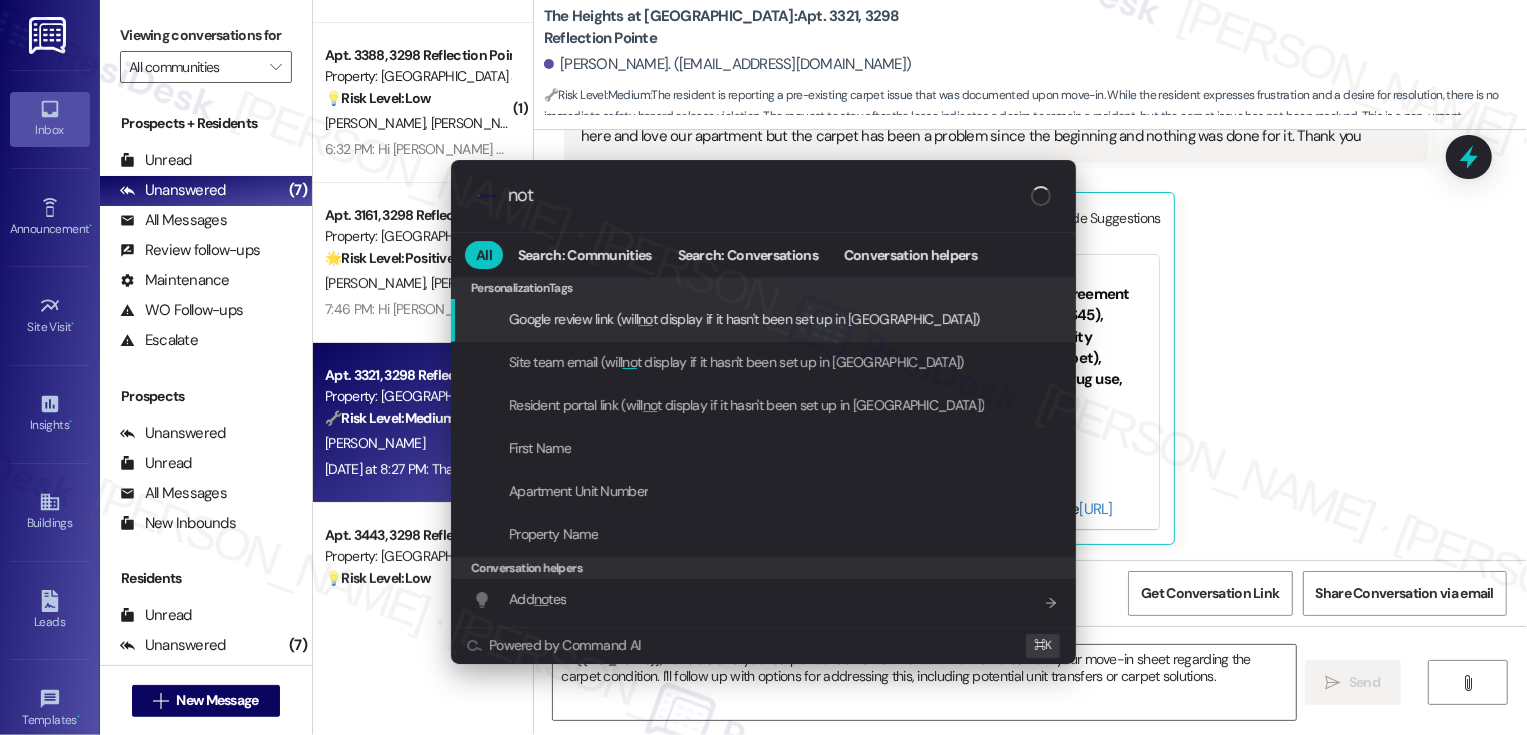 type on "note" 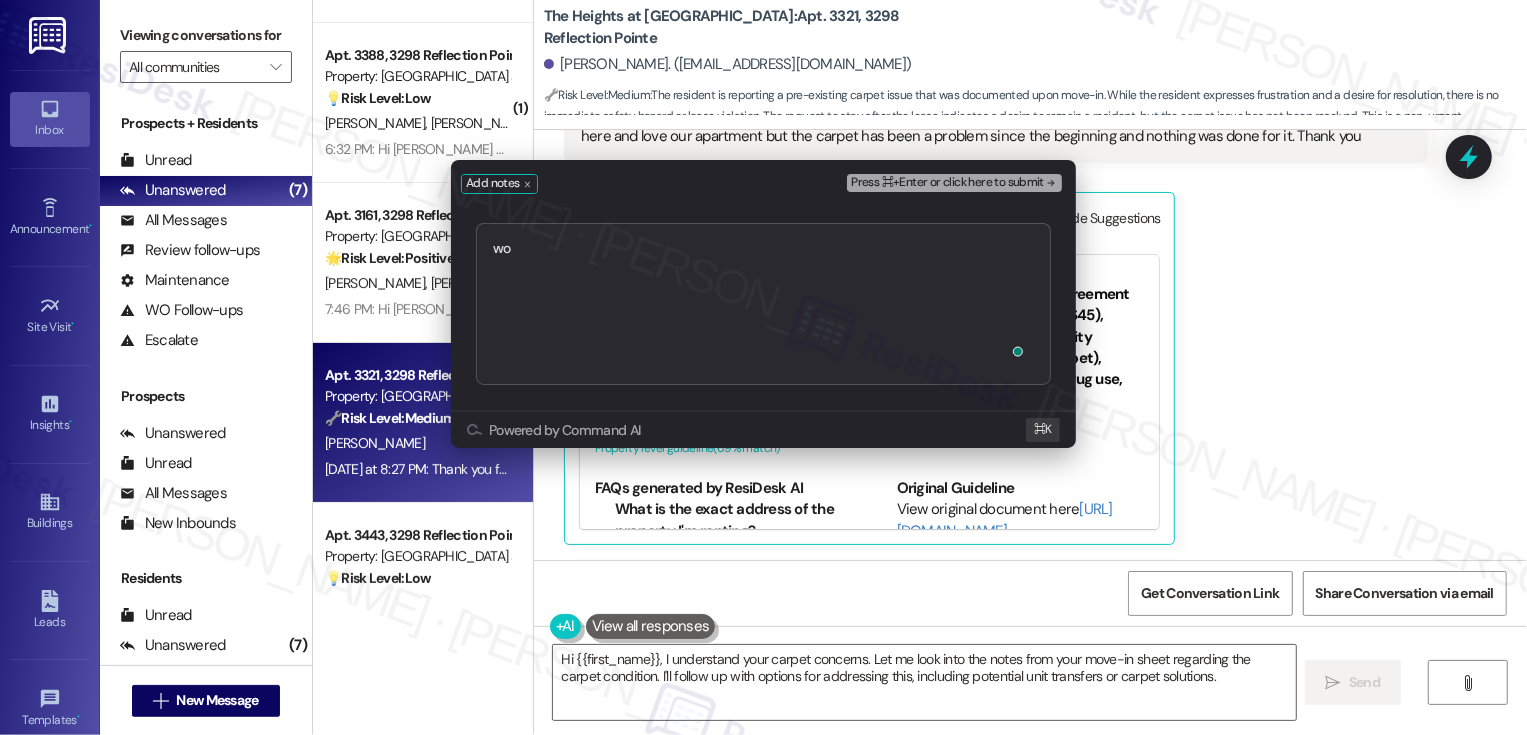 type on "w" 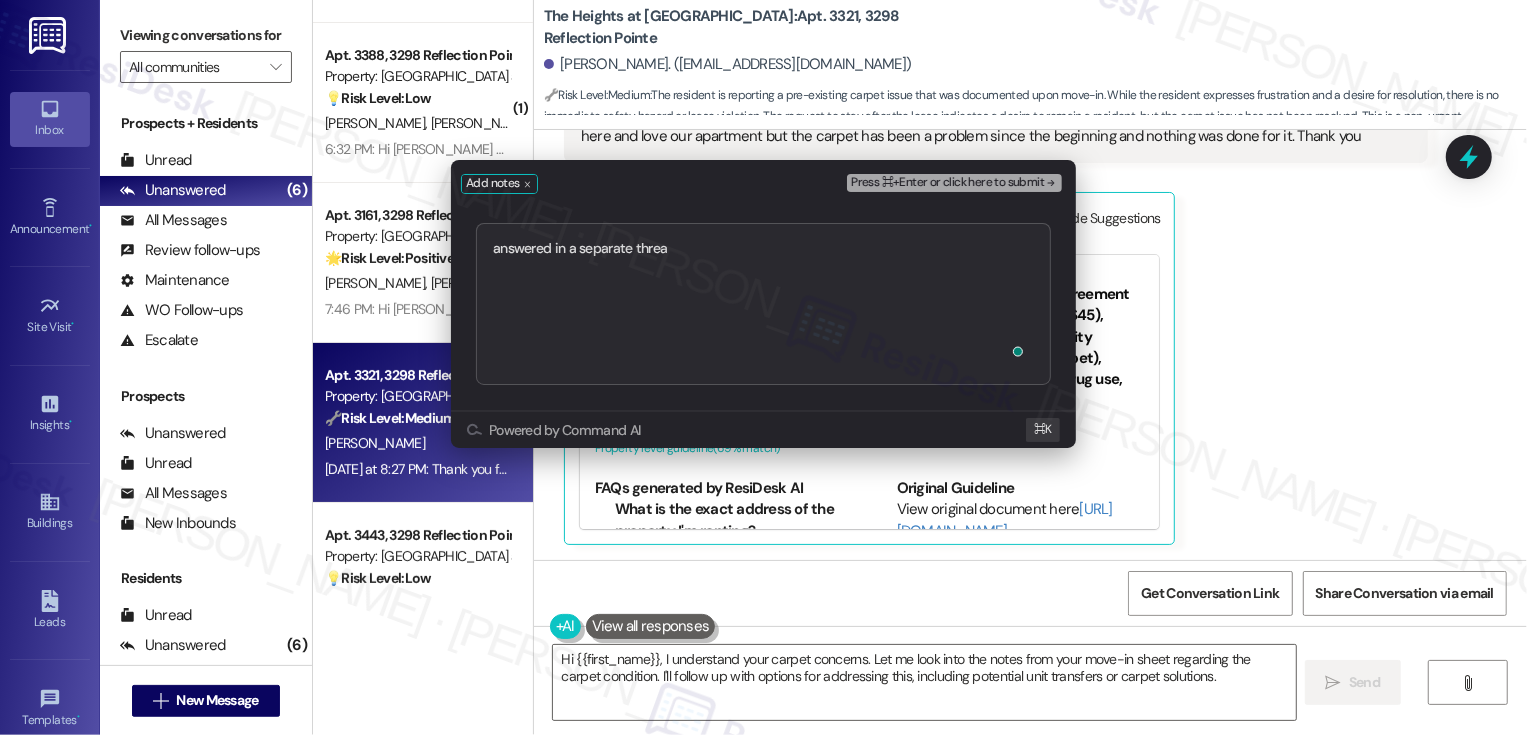 type on "answered in a separate thread" 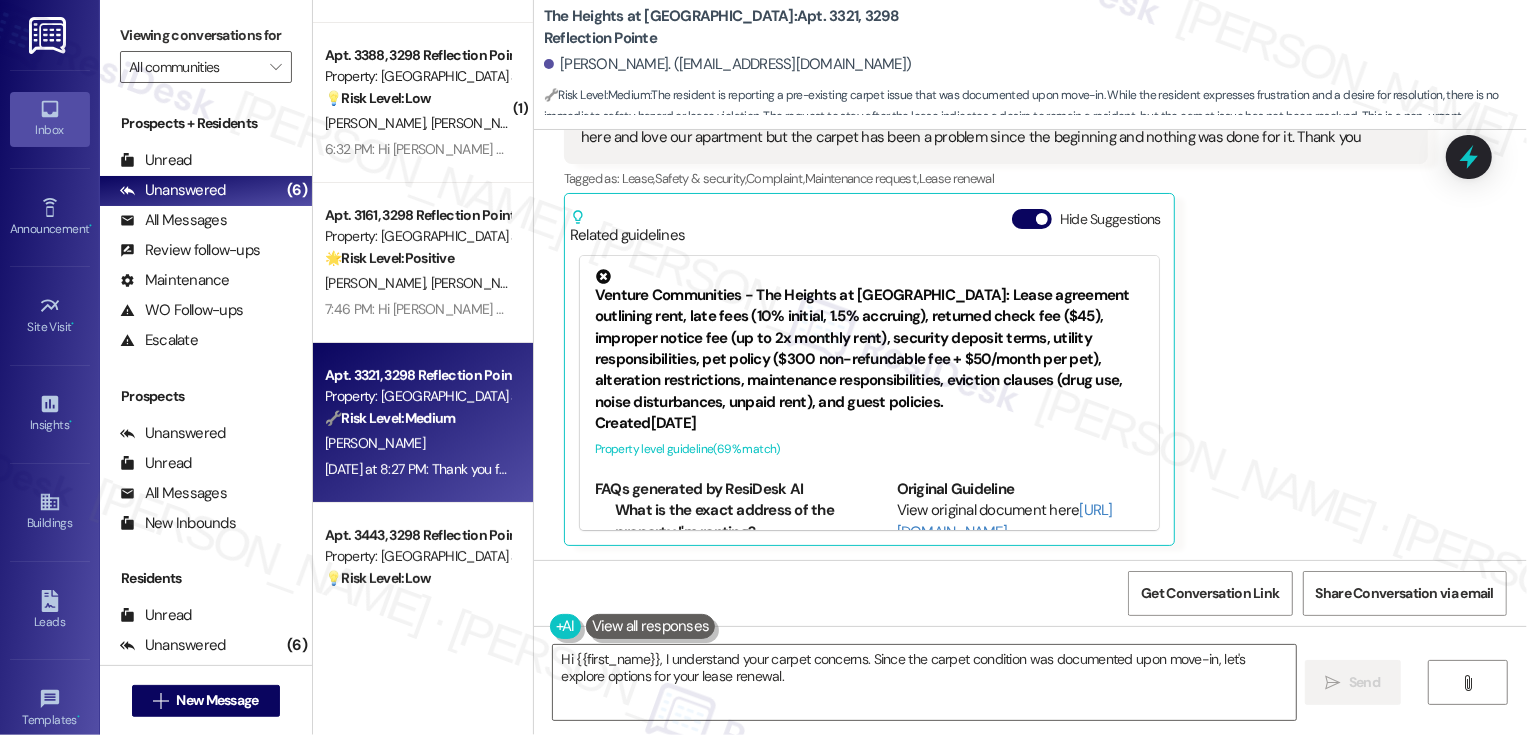 scroll, scrollTop: 796, scrollLeft: 0, axis: vertical 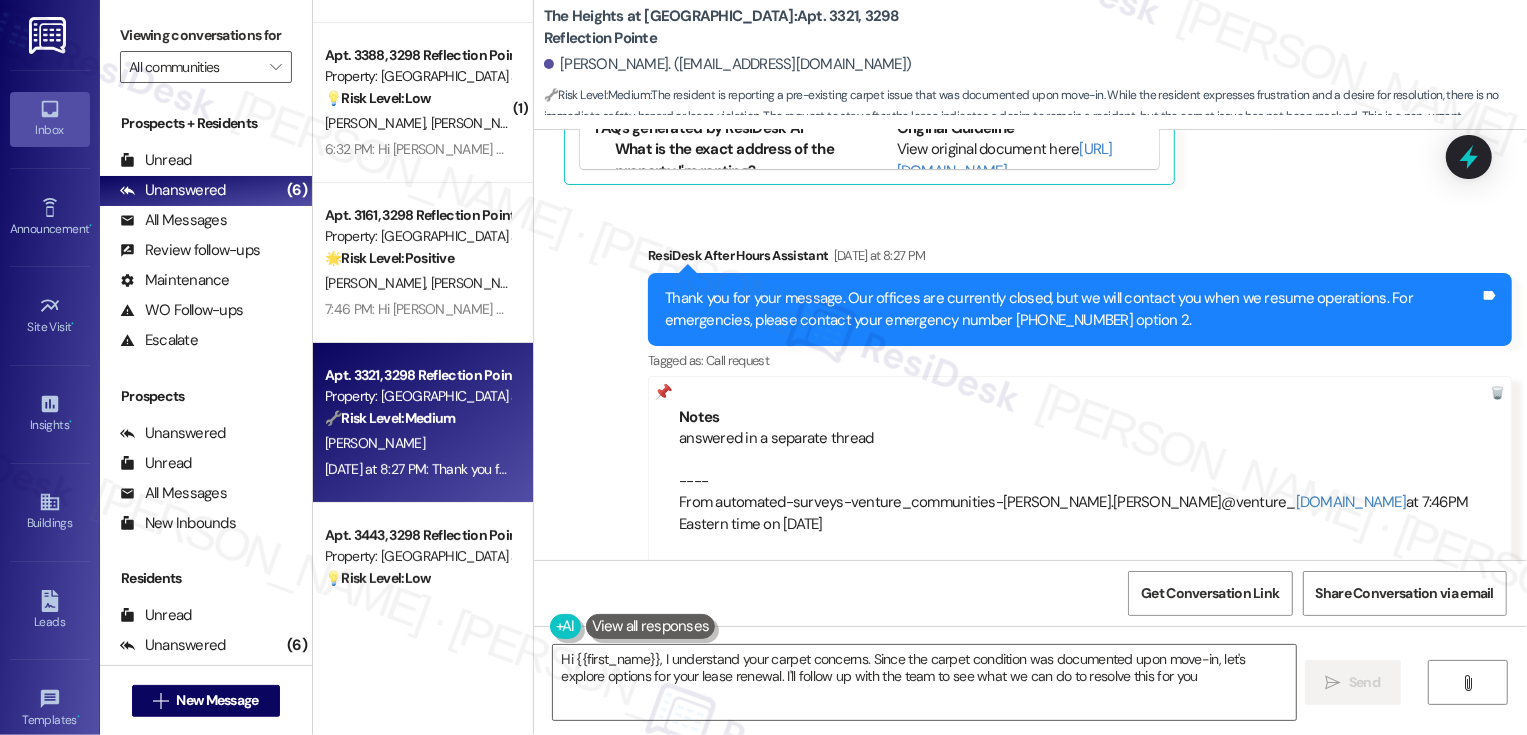 type on "Hi {{first_name}}, I understand your carpet concerns. Since the carpet condition was documented upon move-in, let's explore options for your lease renewal. I'll follow up with the team to see what we can do to resolve this for you!" 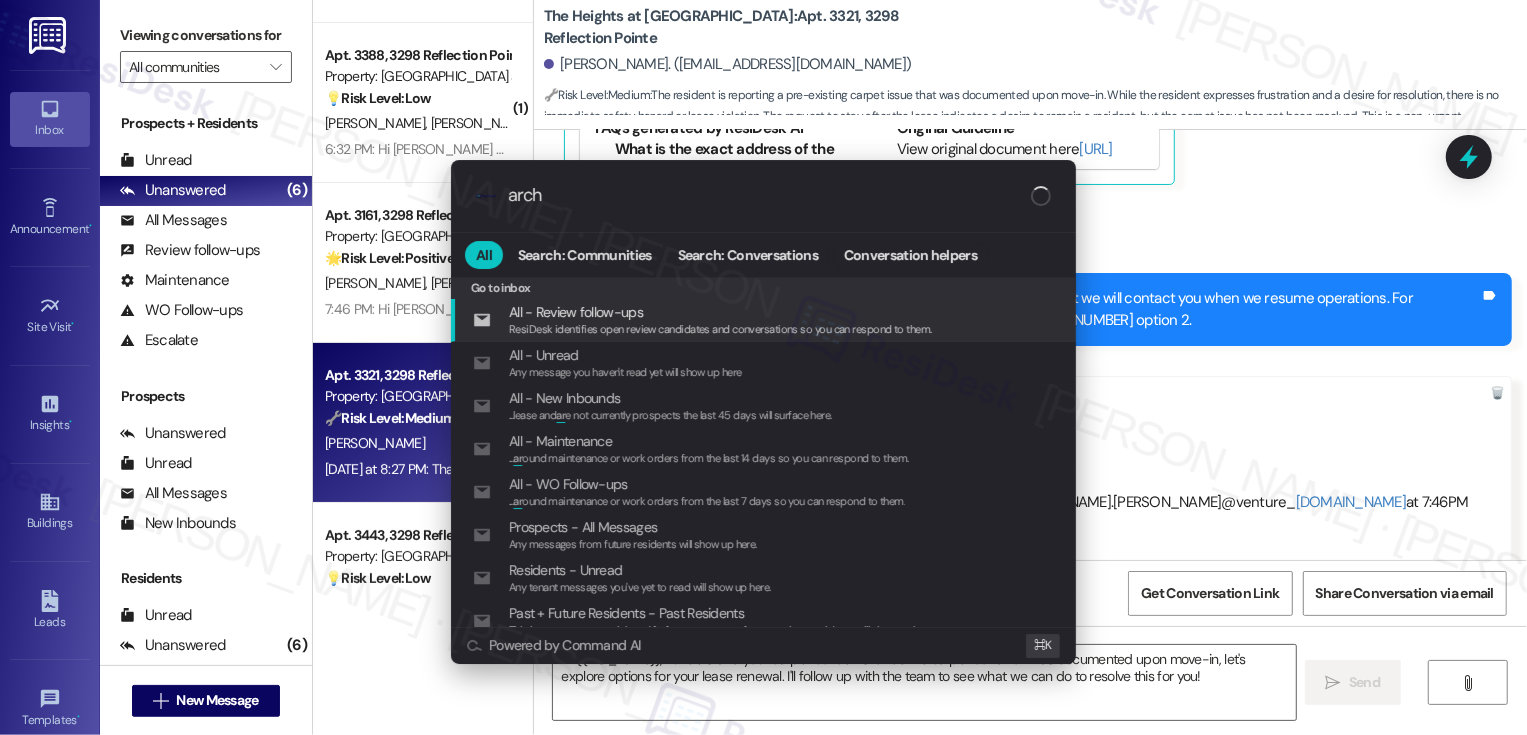 type on "archi" 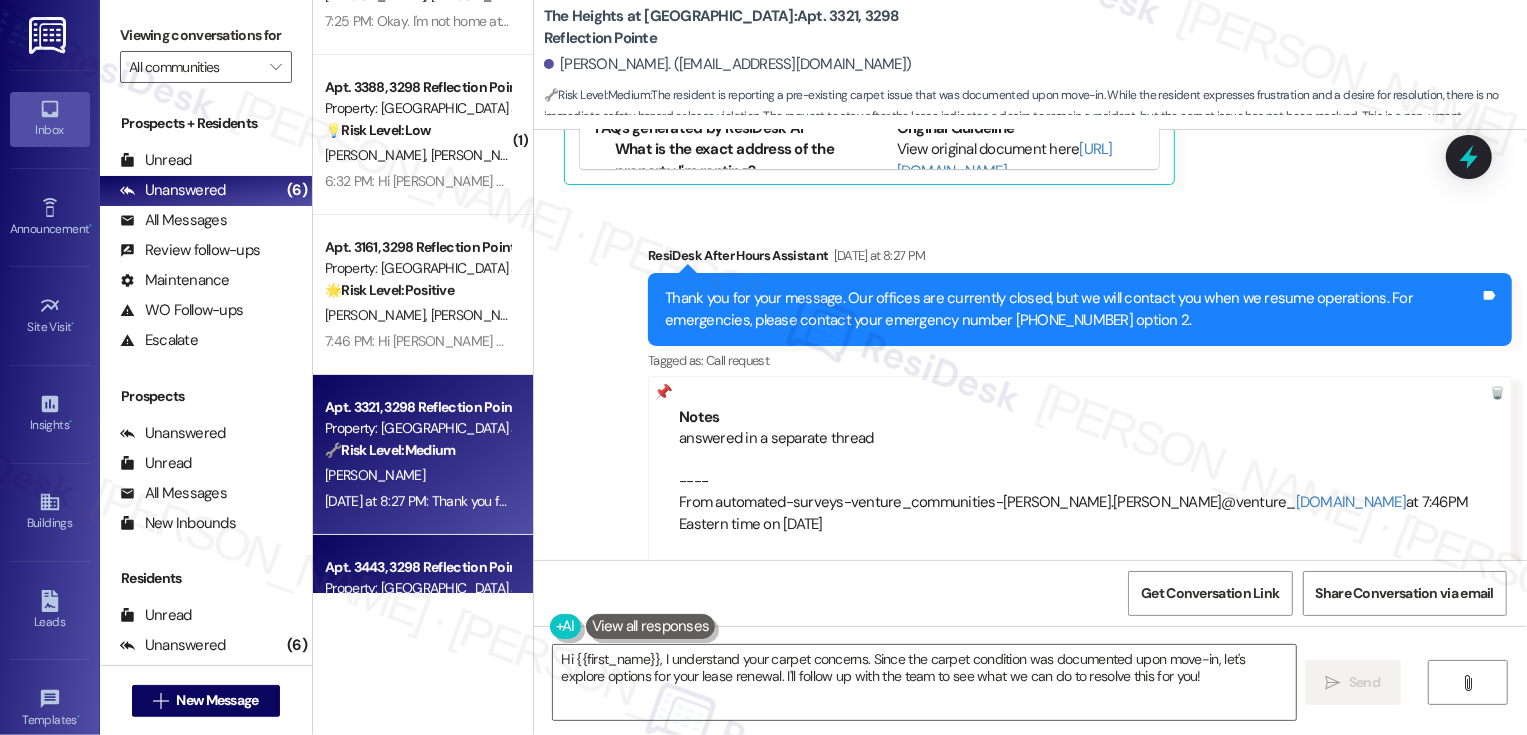 scroll, scrollTop: 0, scrollLeft: 0, axis: both 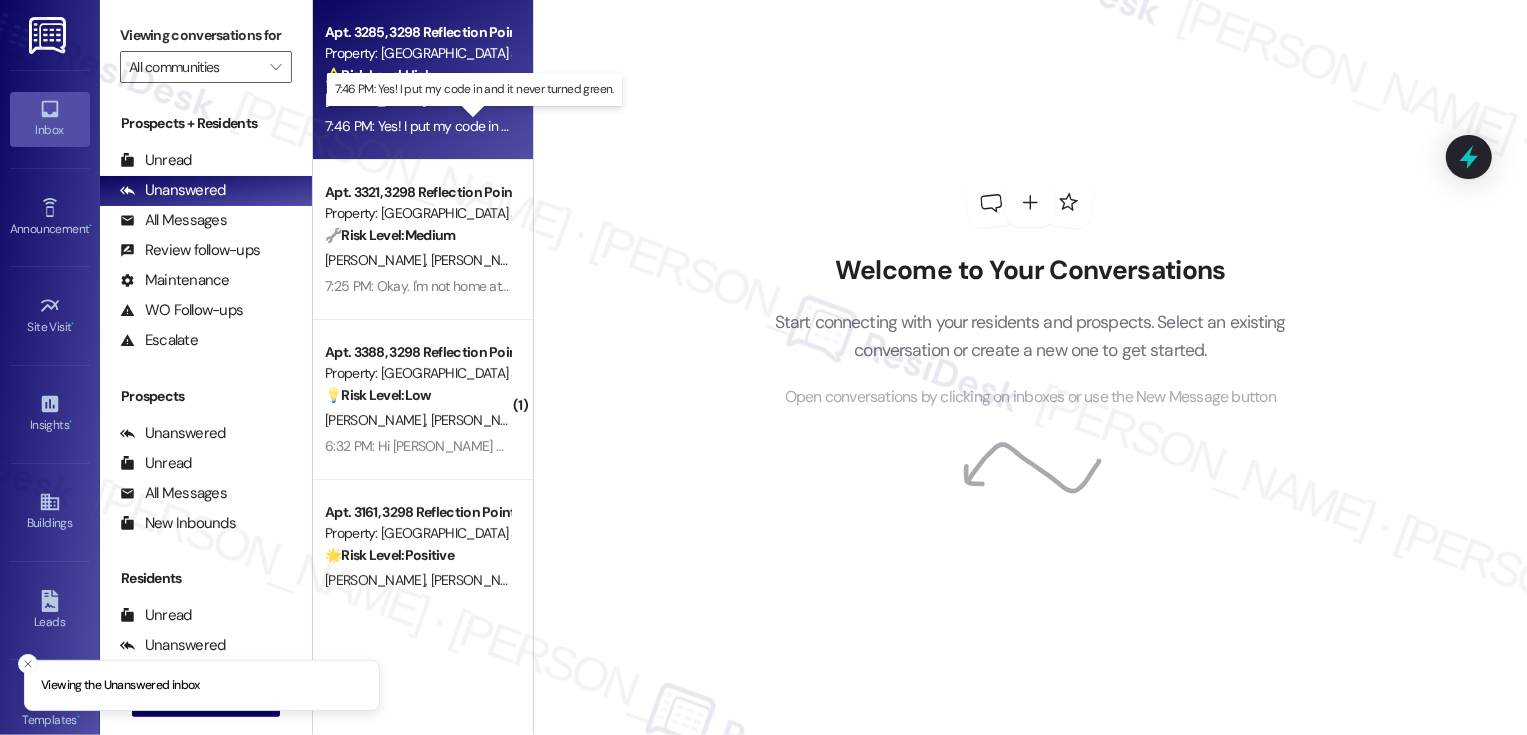click on "7:46 PM: Yes! I put my code in and it never turned green. 7:46 PM: Yes! I put my code in and it never turned green." at bounding box center (488, 126) 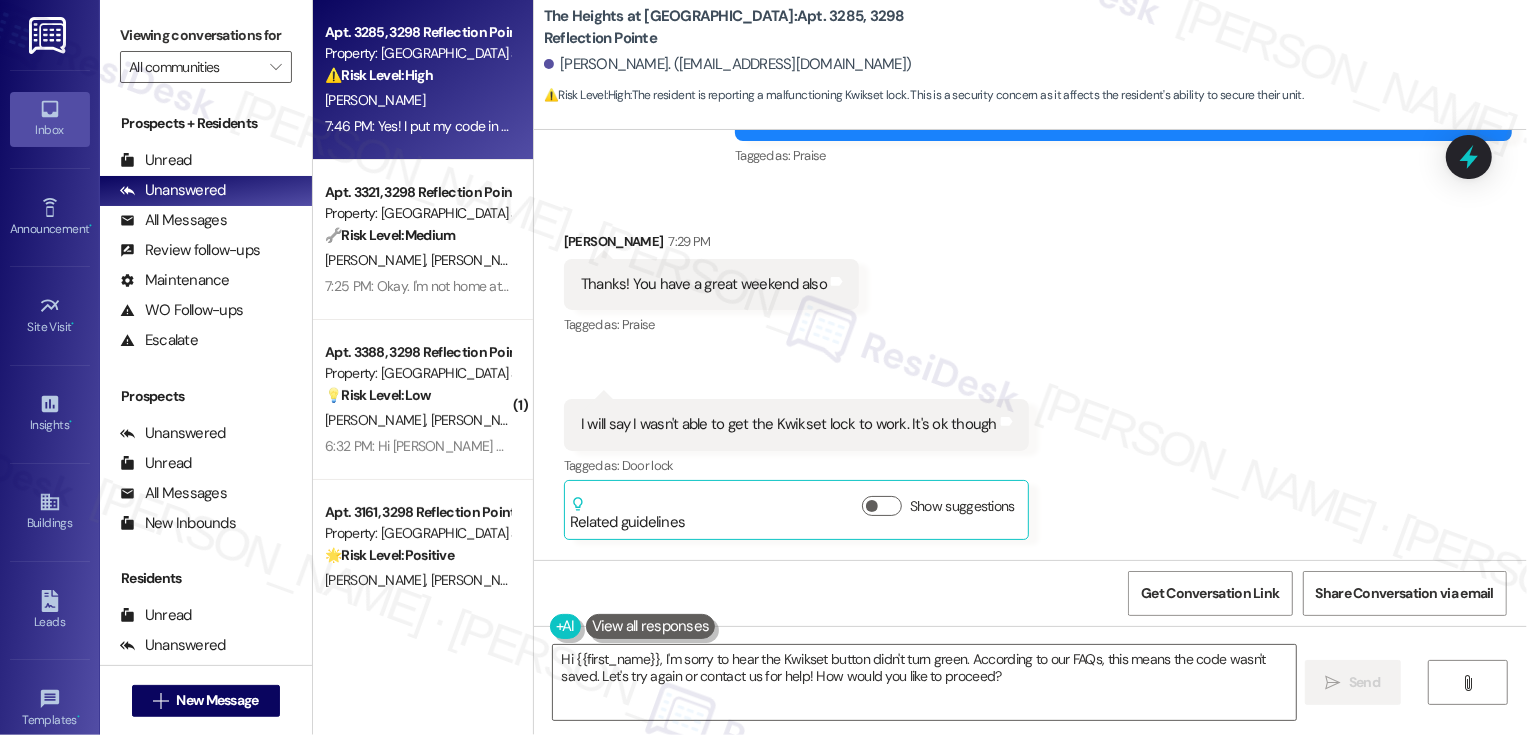 scroll, scrollTop: 2286, scrollLeft: 0, axis: vertical 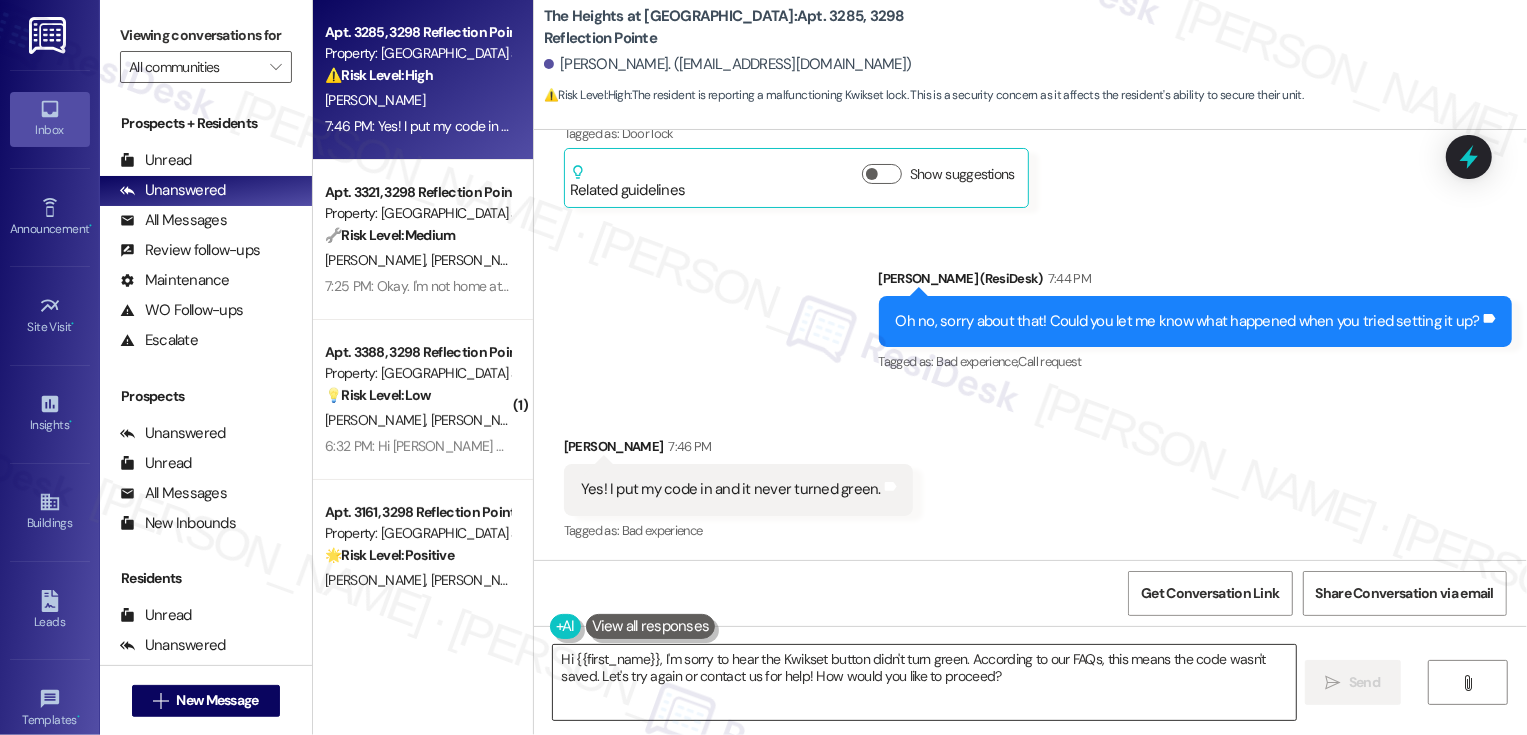 click on "Hi {{first_name}}, I'm sorry to hear the Kwikset button didn't turn green. According to our FAQs, this means the code wasn't saved. Let's try again or contact us for help! How would you like to proceed?" at bounding box center (924, 682) 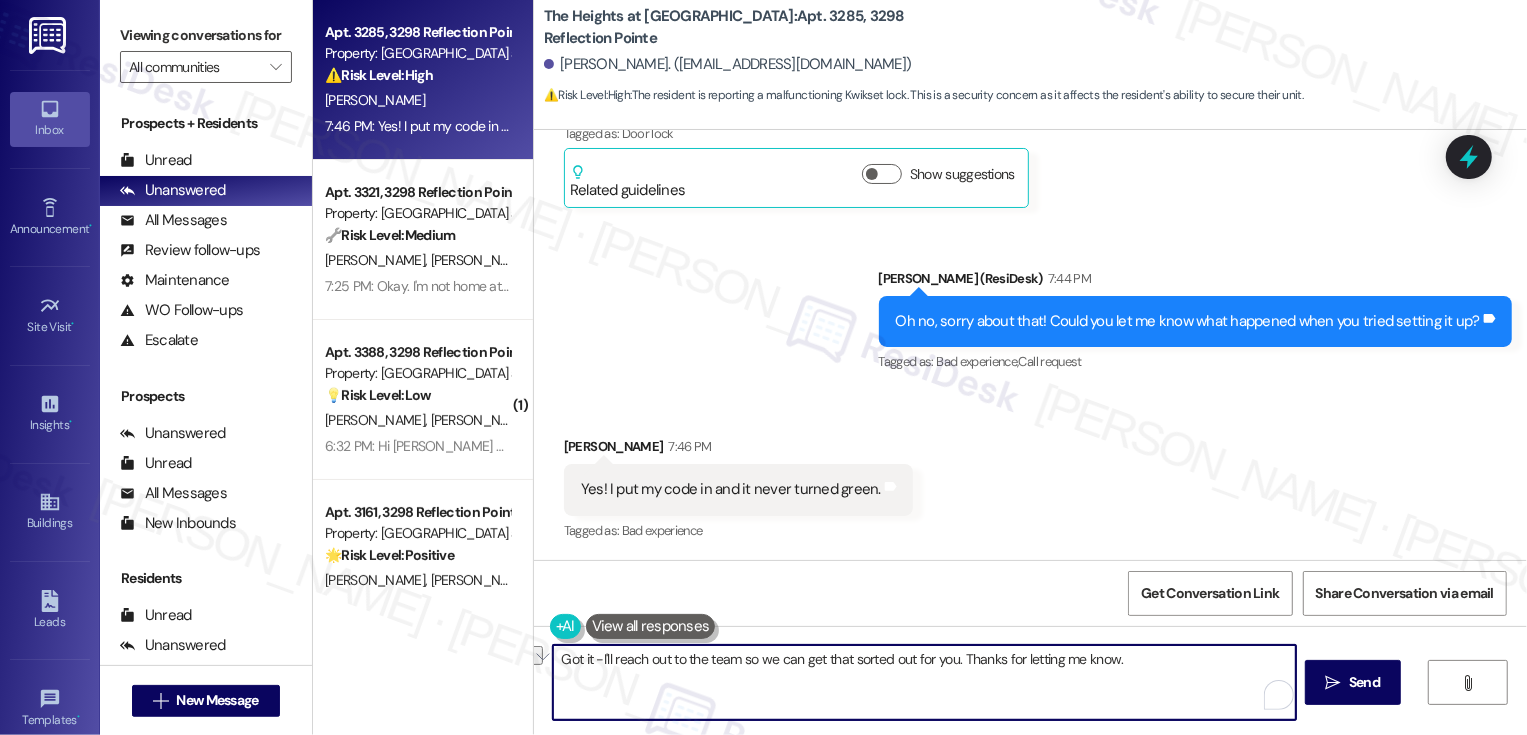 paste on "—I’ll reach out to the team so we can get that sorted out for you. Thanks for keeping me in the loop!" 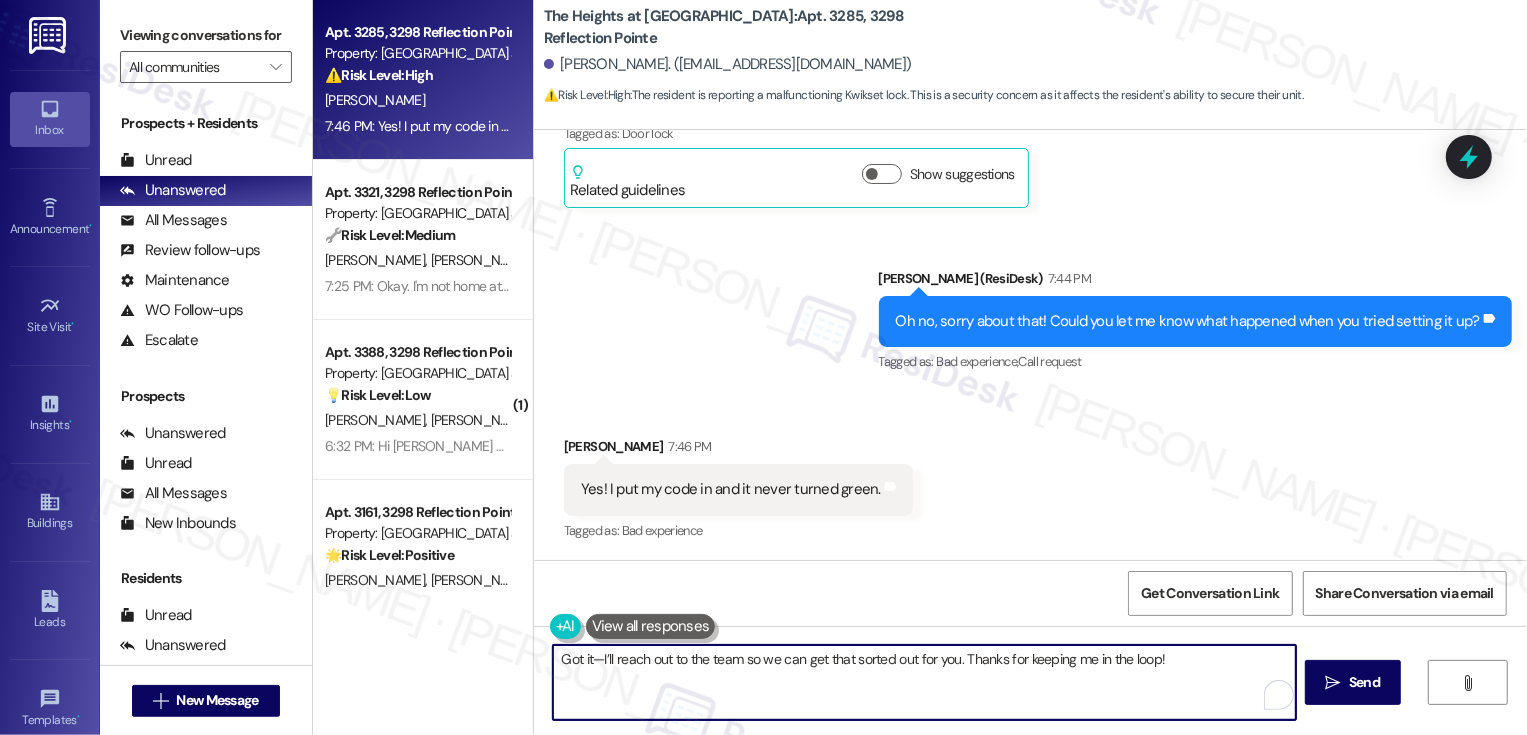 click on "Got it—I’ll reach out to the team so we can get that sorted out for you. Thanks for keeping me in the loop!" at bounding box center [924, 682] 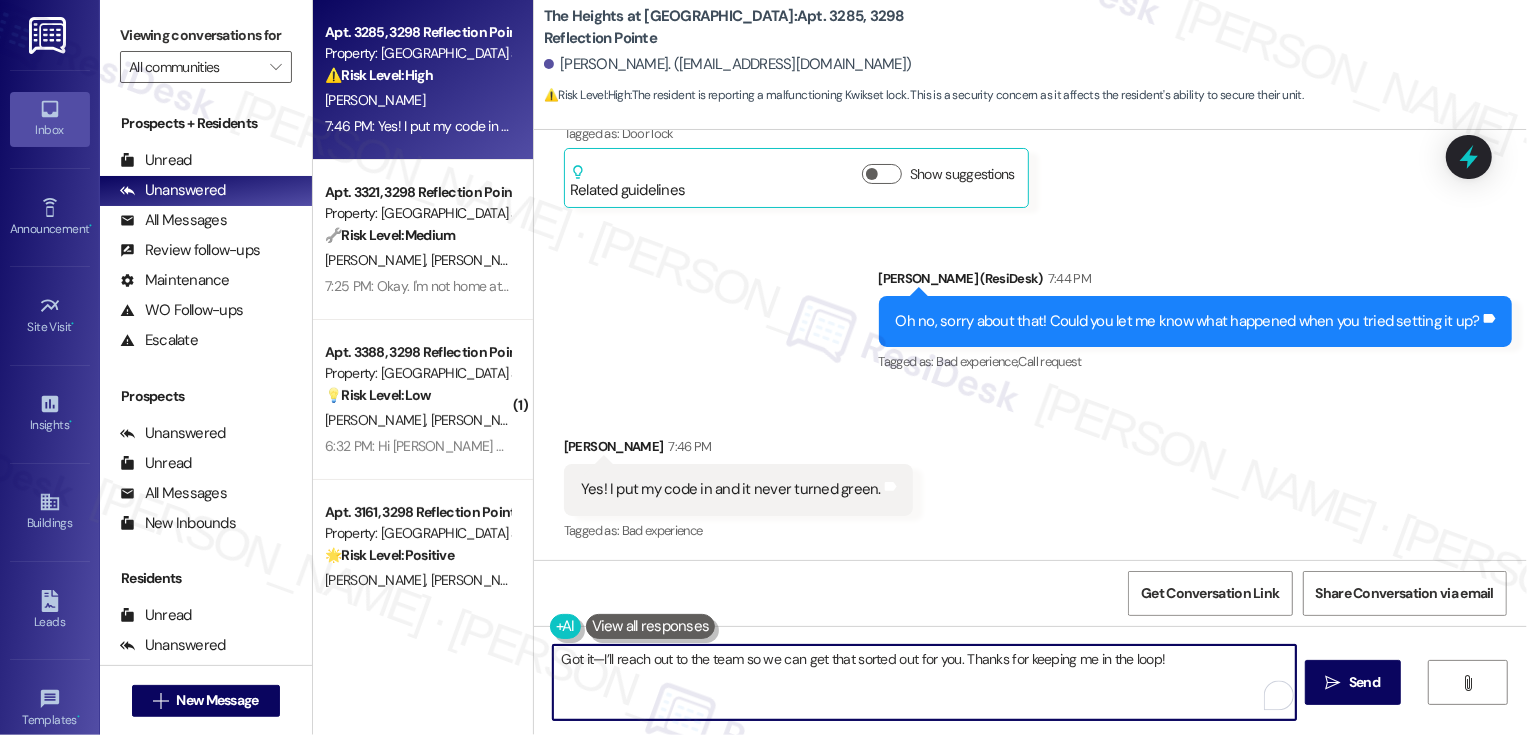 click on "Got it—I’ll reach out to the team so we can get that sorted out for you. Thanks for keeping me in the loop!" at bounding box center [924, 682] 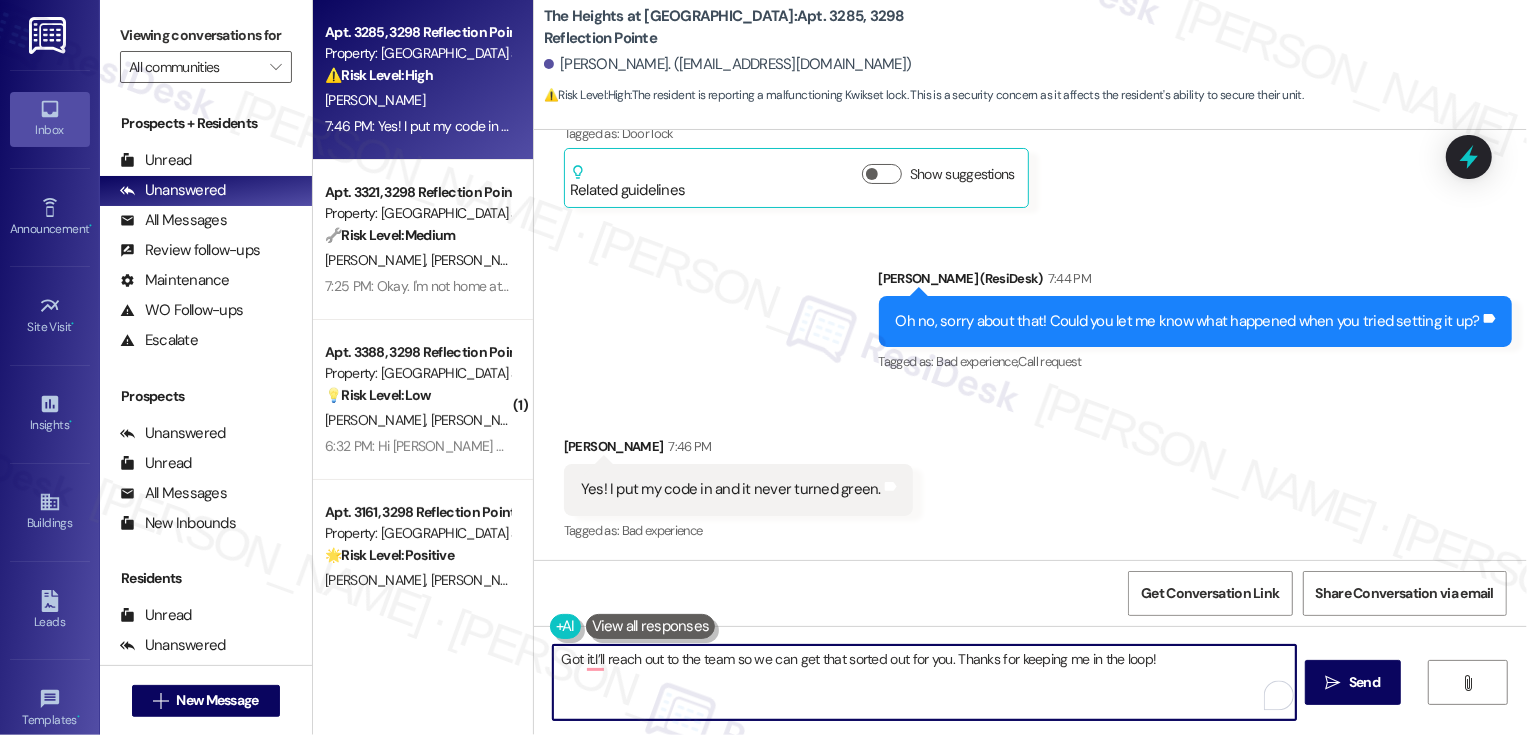type on "Got it. I’ll reach out to the team so we can get that sorted out for you. Thanks for keeping me in the loop!" 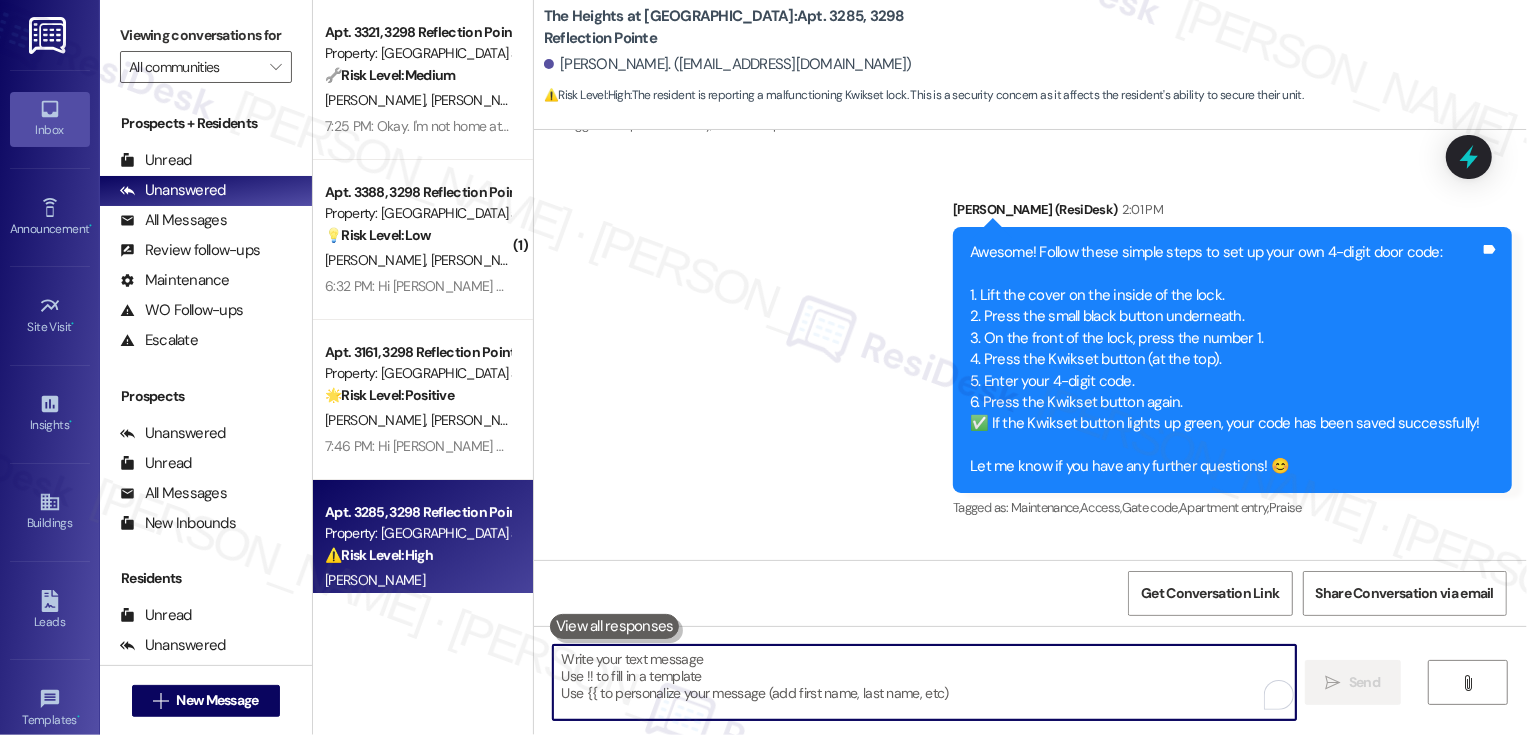 scroll, scrollTop: 1205, scrollLeft: 0, axis: vertical 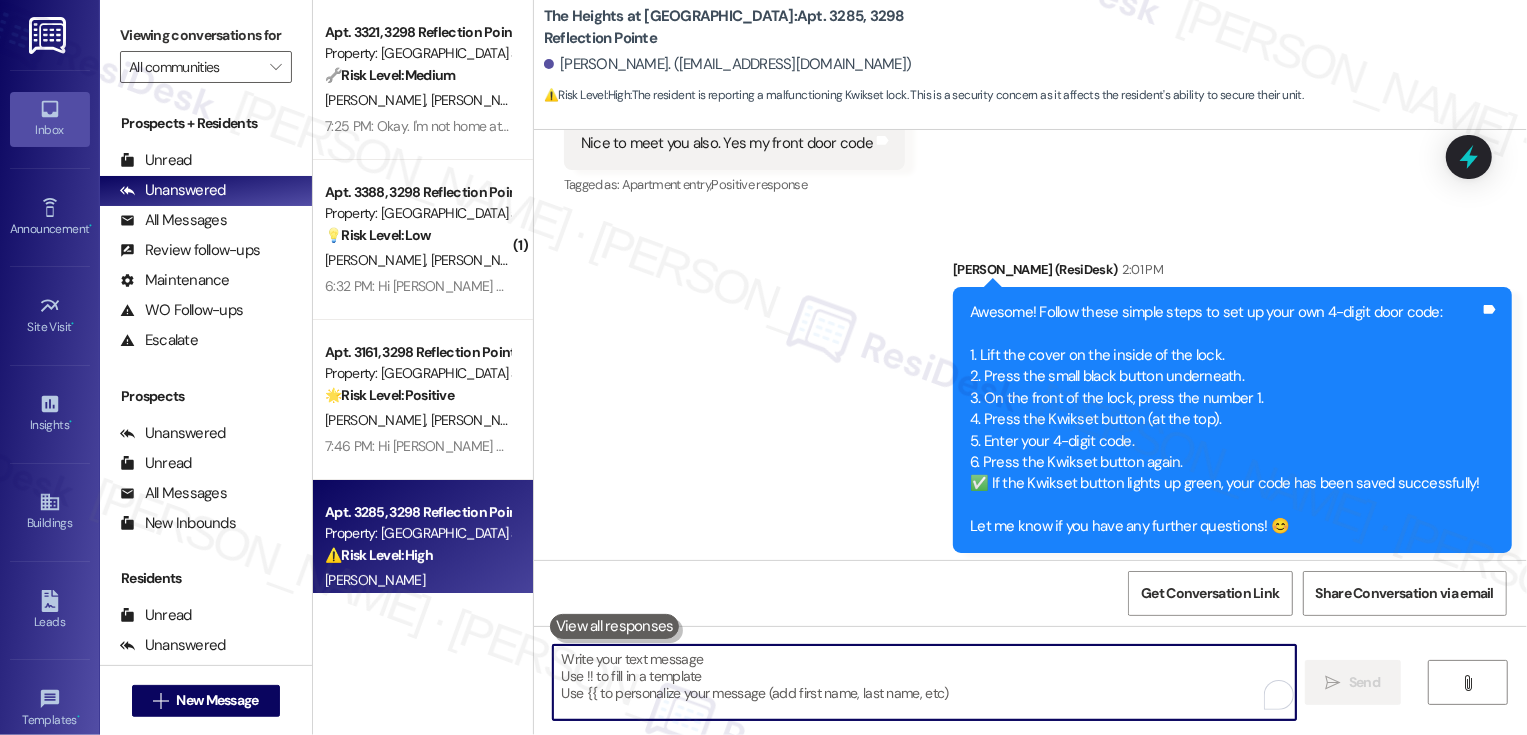 type 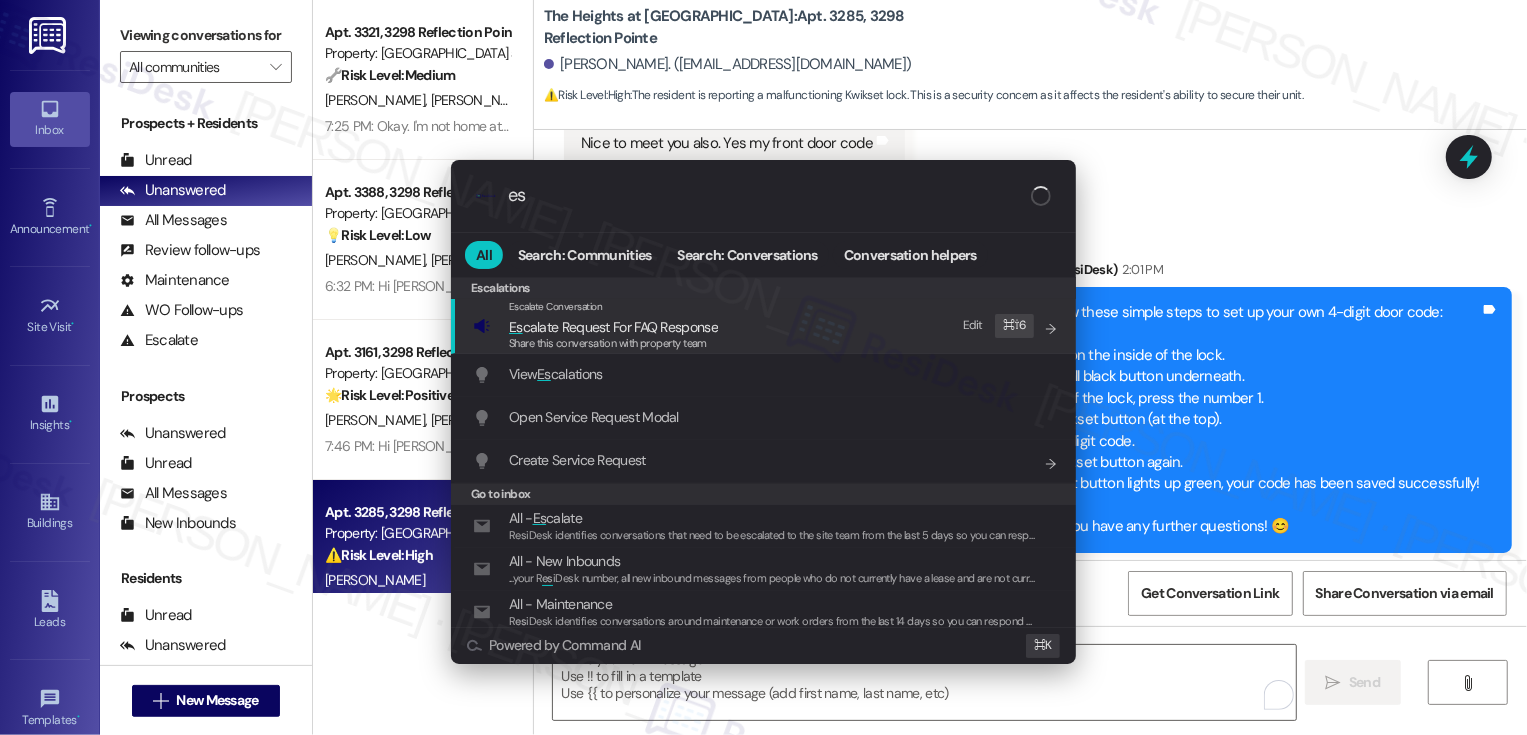 scroll, scrollTop: 1143, scrollLeft: 0, axis: vertical 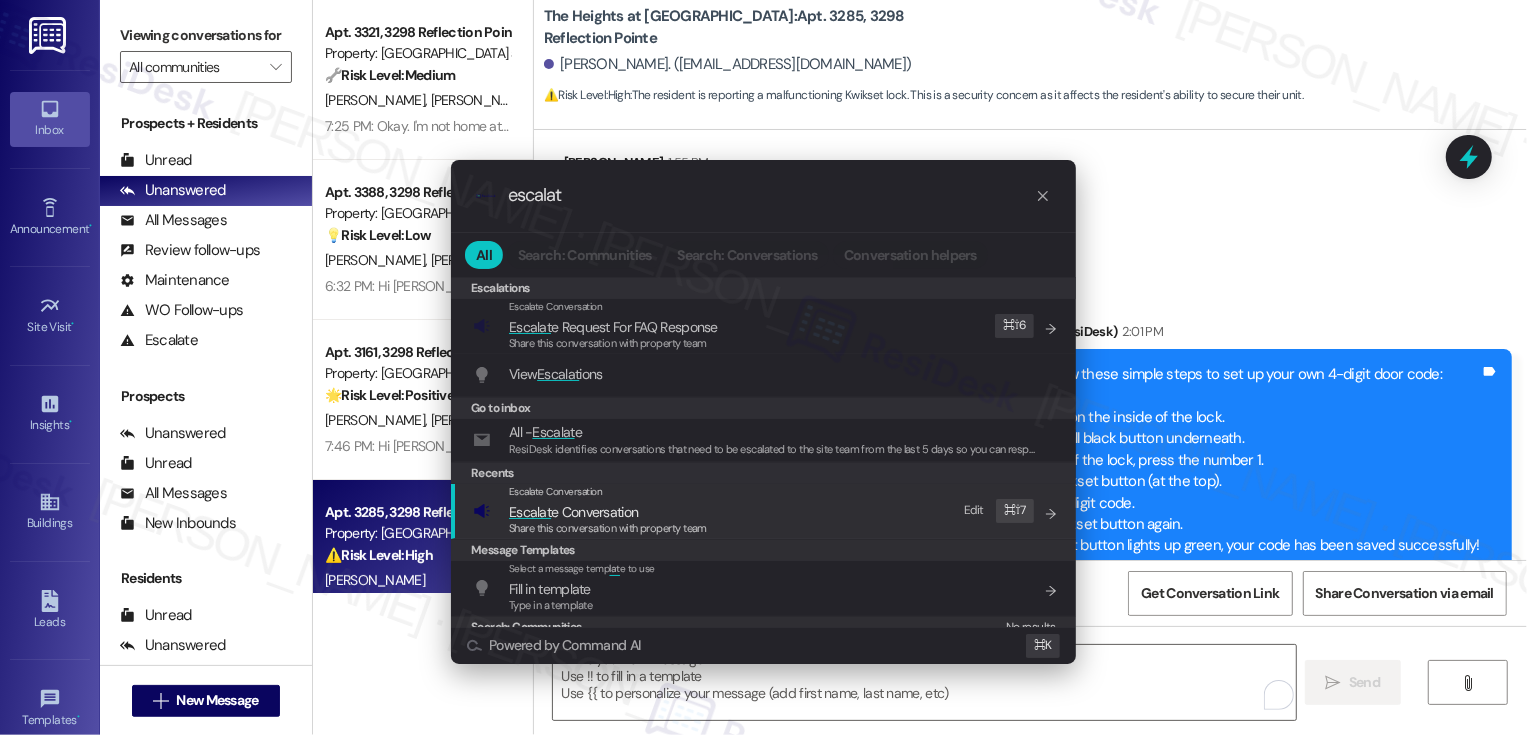 type on "escalat" 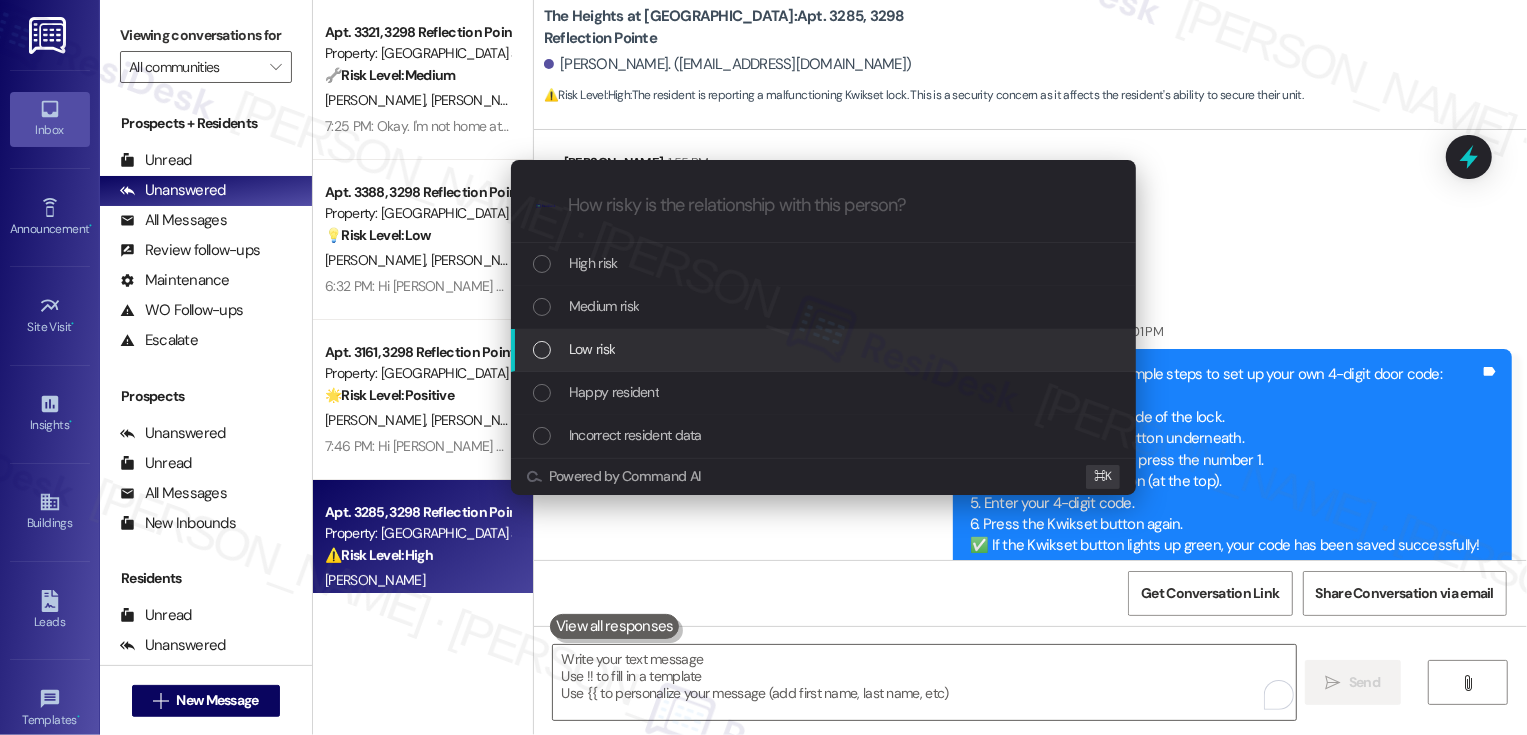 click on "Low risk" at bounding box center [592, 349] 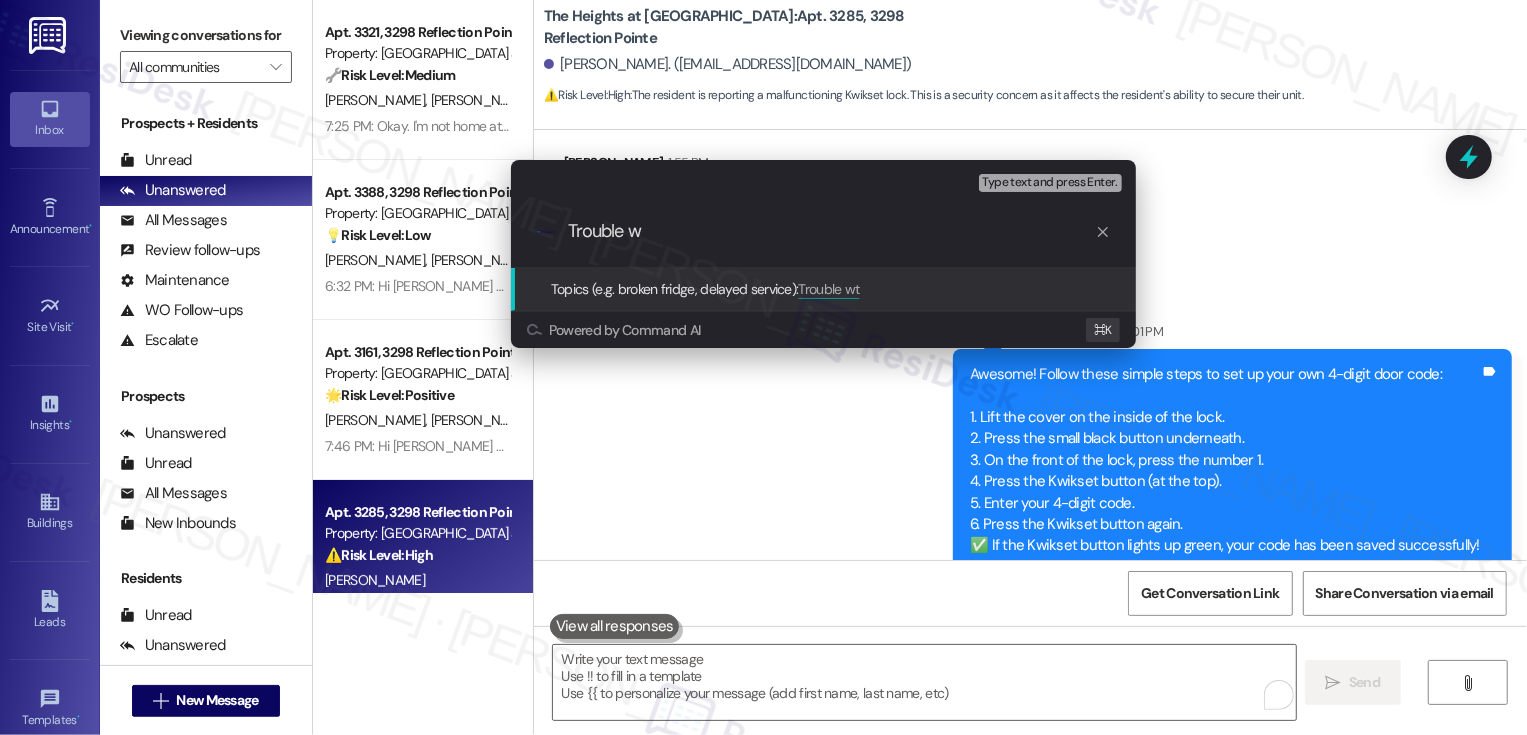 type on "Trouble" 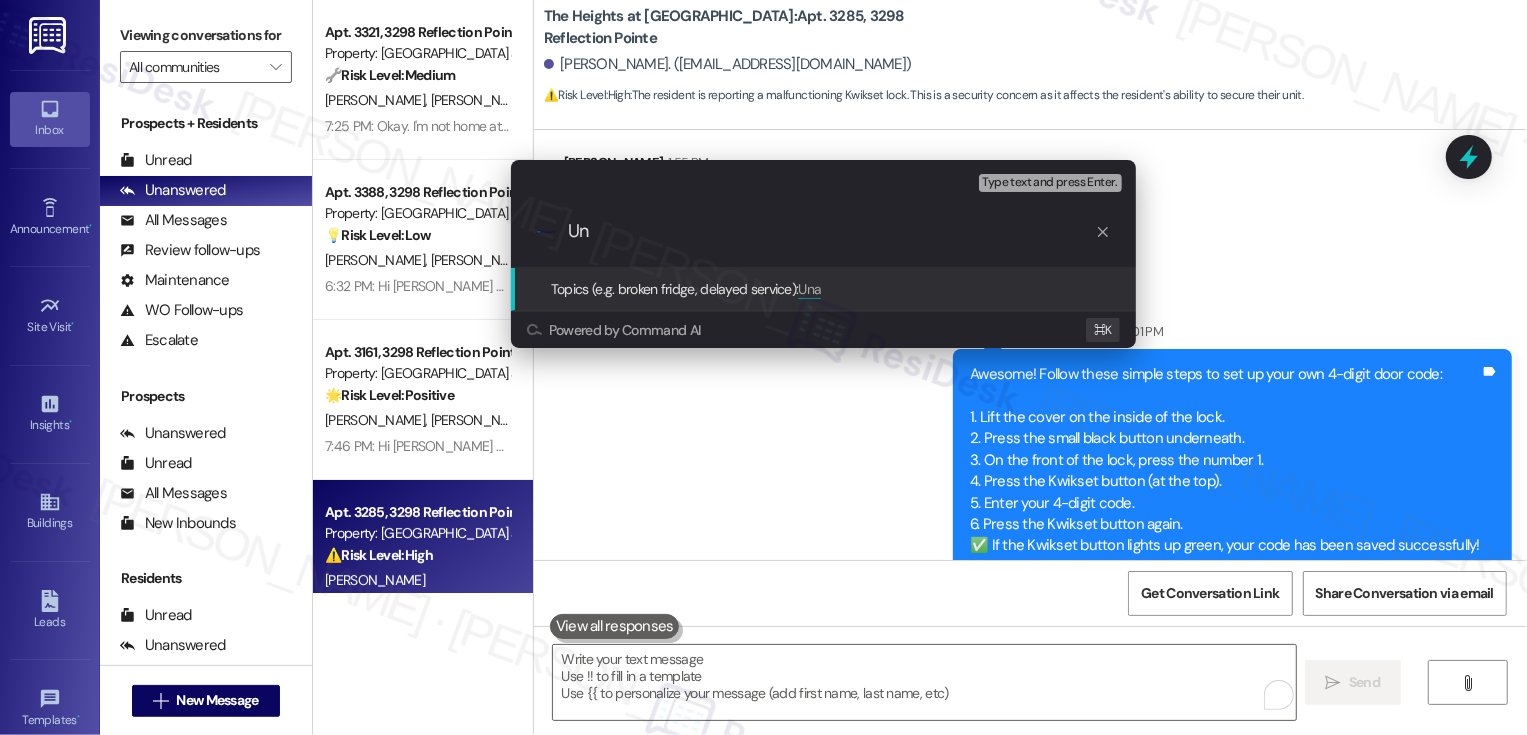 type on "U" 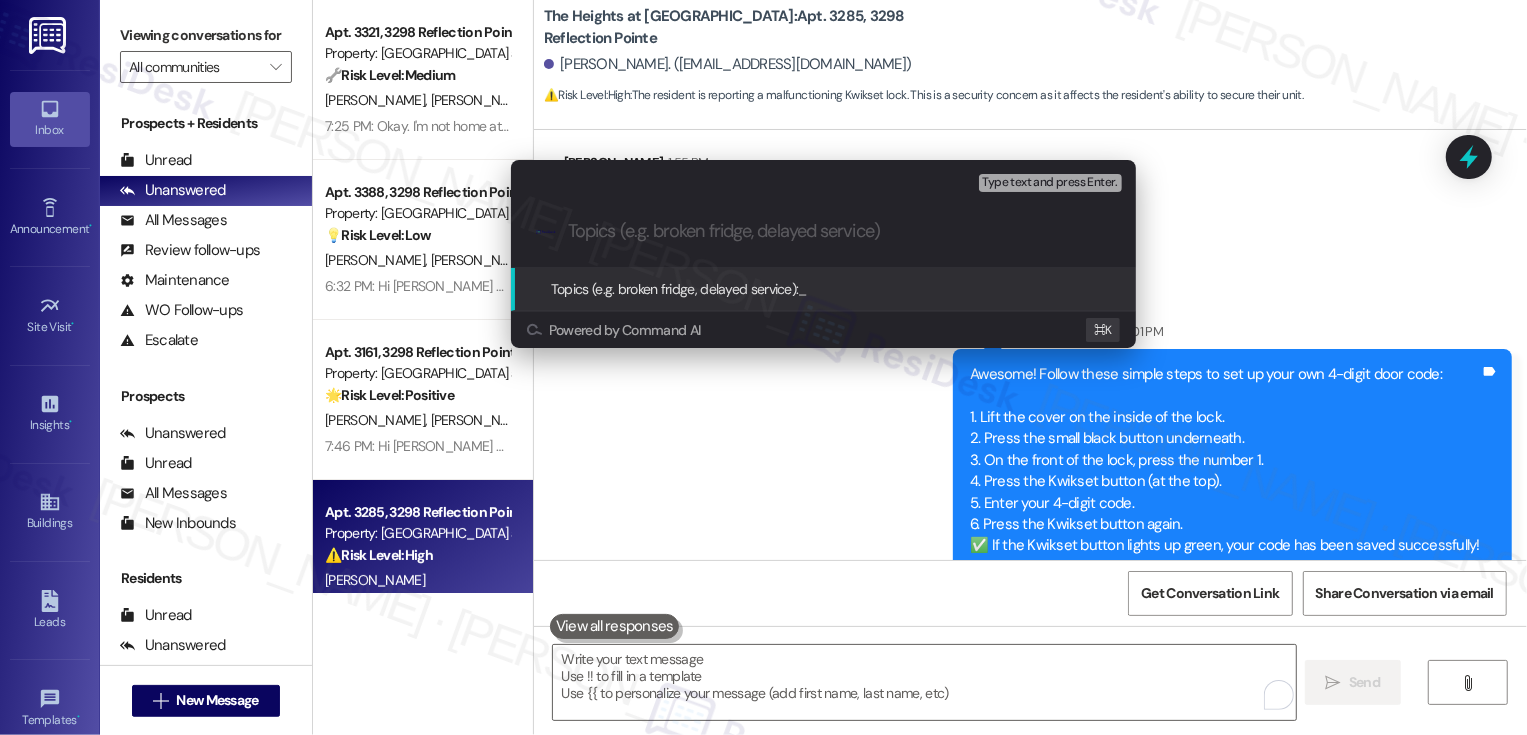 type on "e" 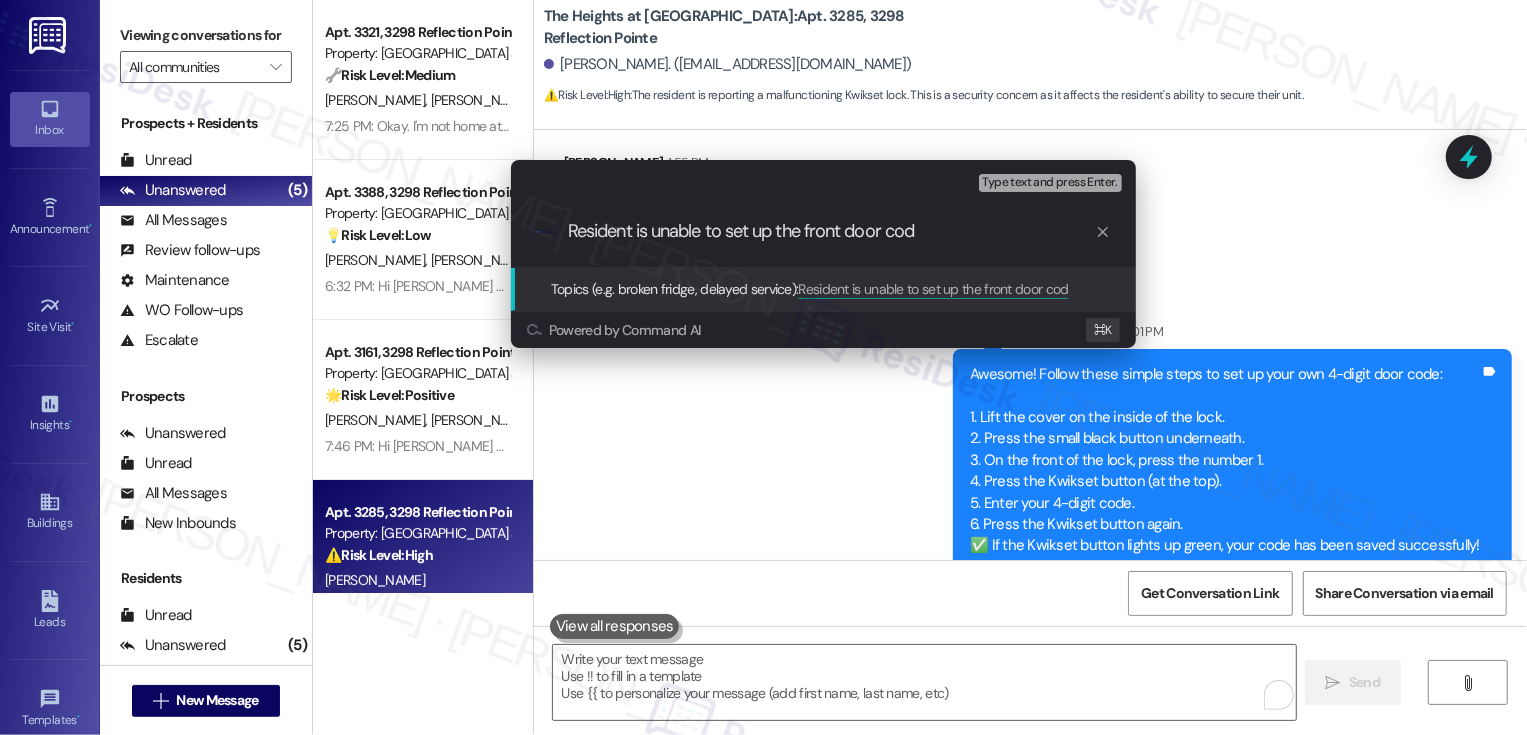 type on "Resident is unable to set up the front door code" 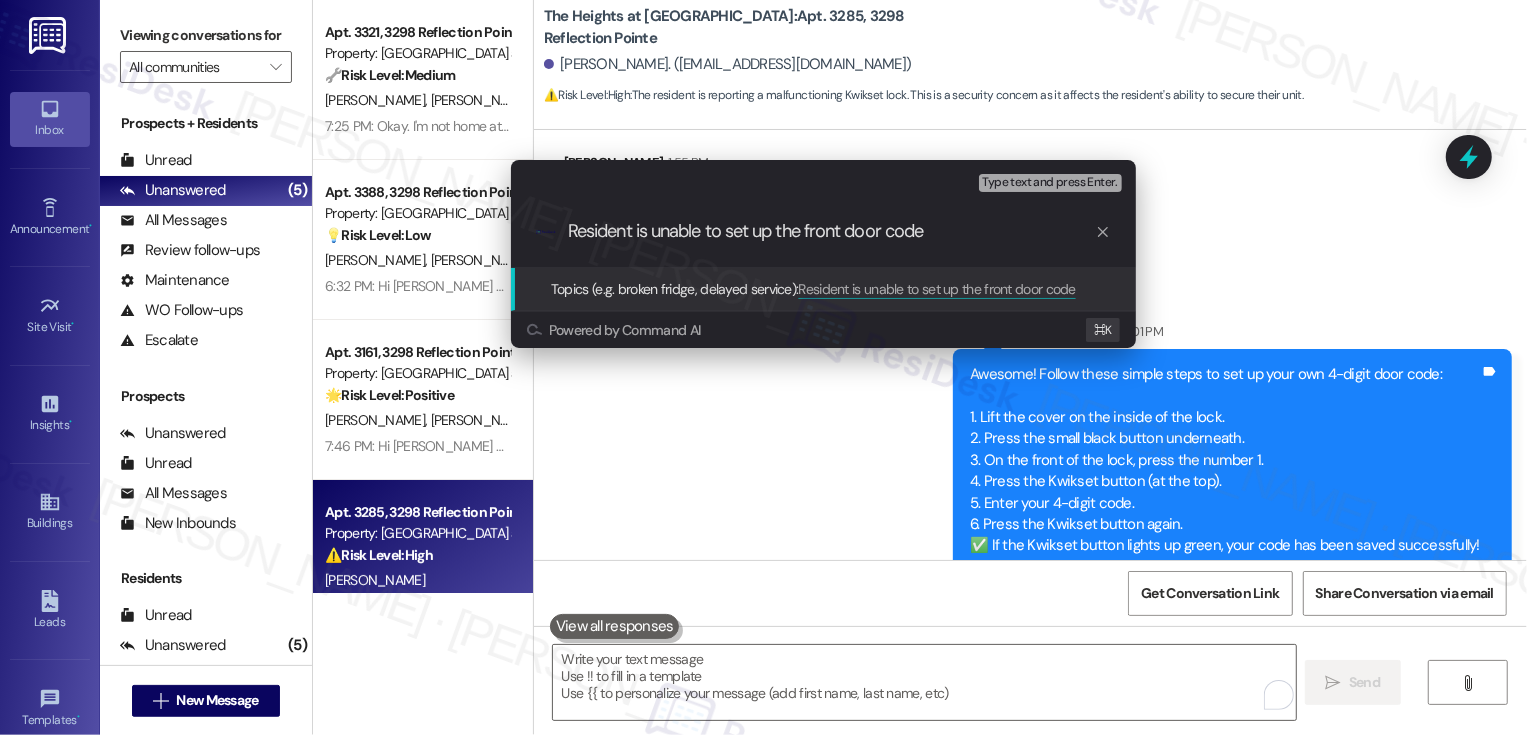 type 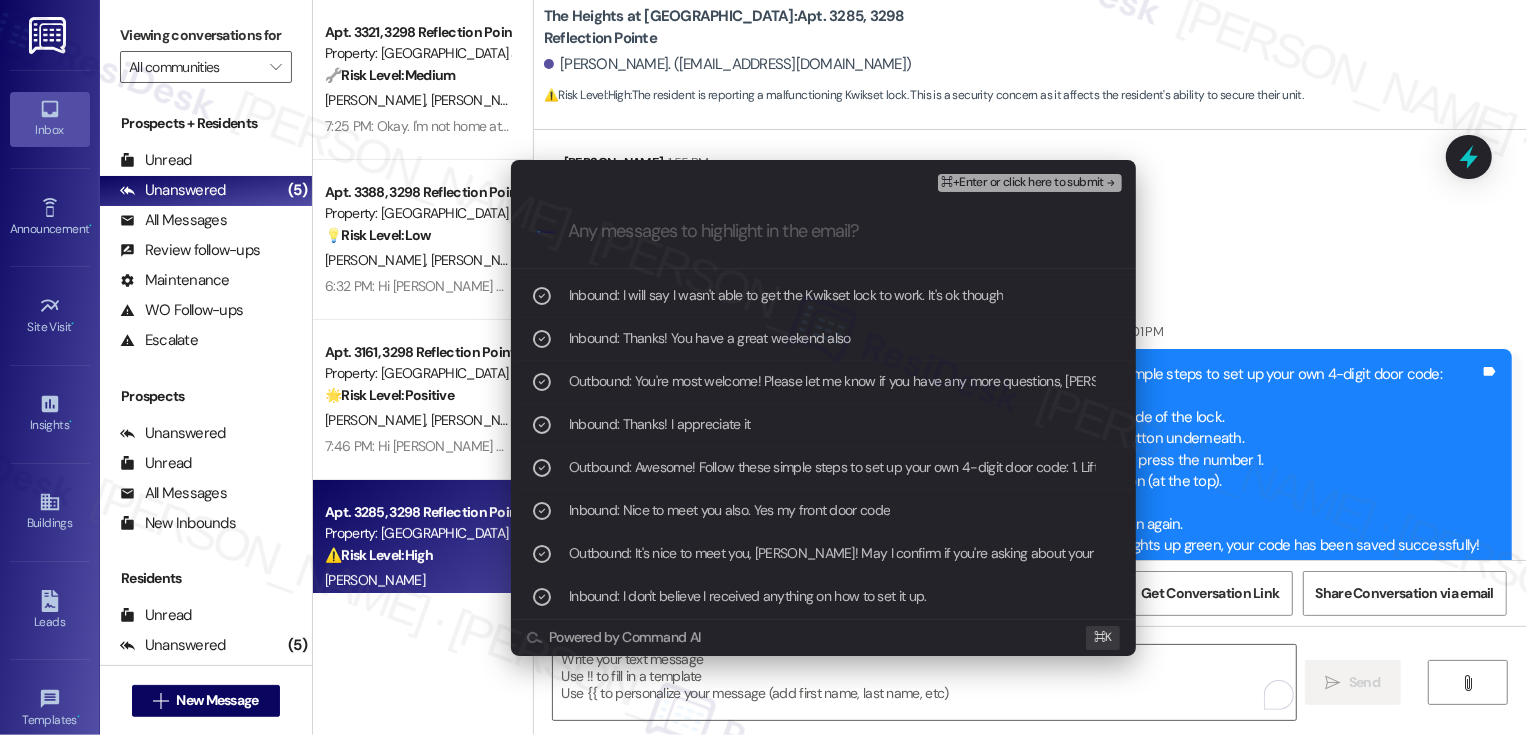 scroll, scrollTop: 165, scrollLeft: 0, axis: vertical 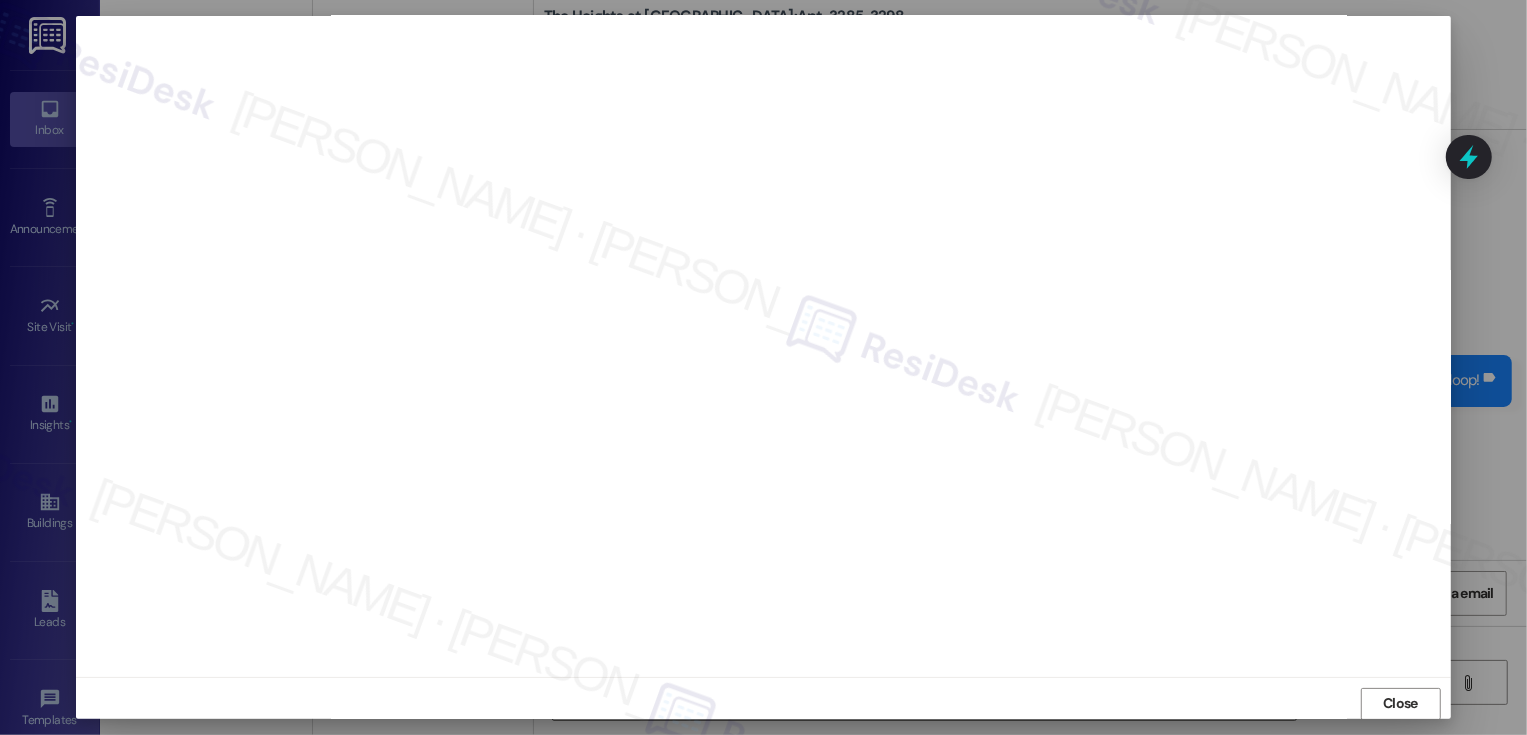 type 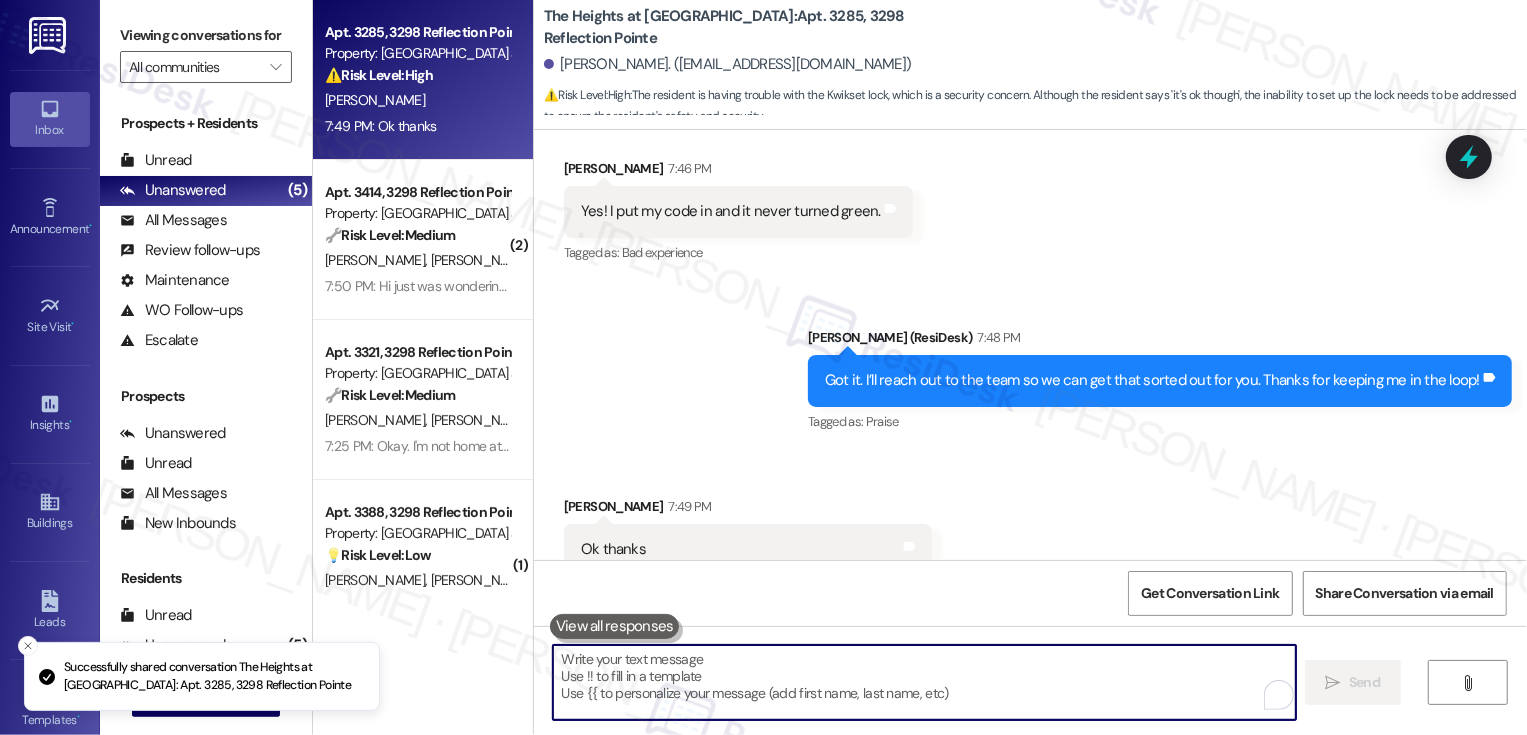 scroll, scrollTop: 2624, scrollLeft: 0, axis: vertical 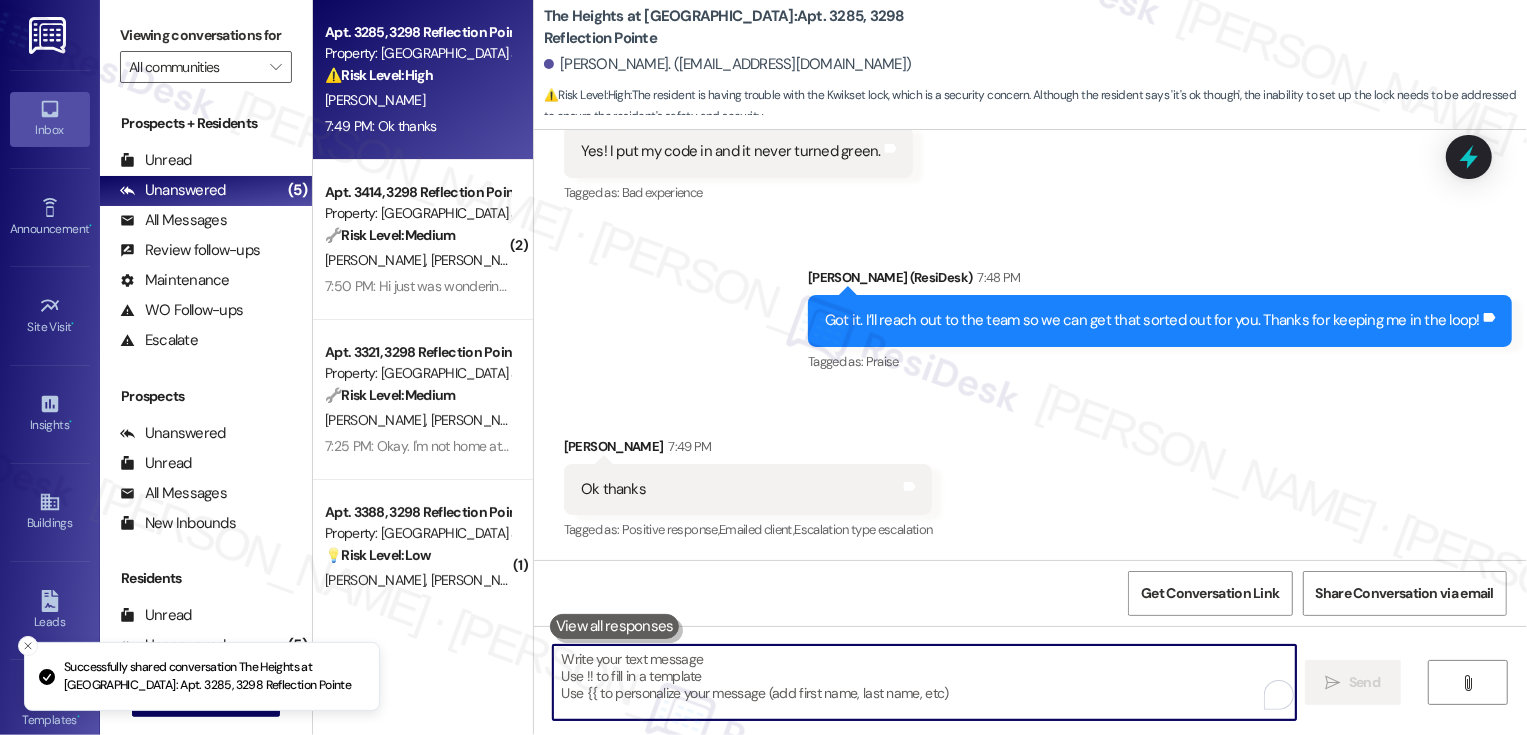 click at bounding box center [924, 682] 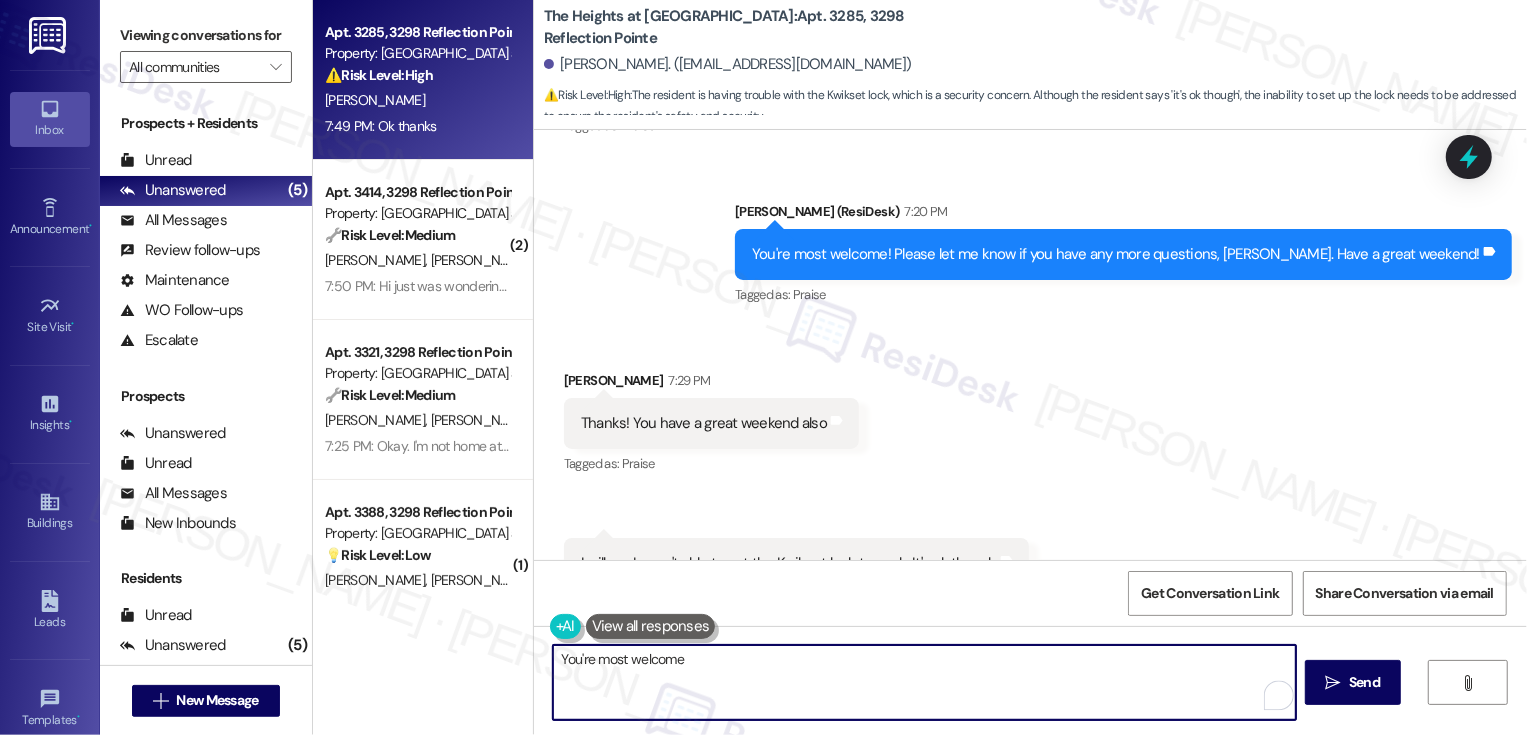 scroll, scrollTop: 2624, scrollLeft: 0, axis: vertical 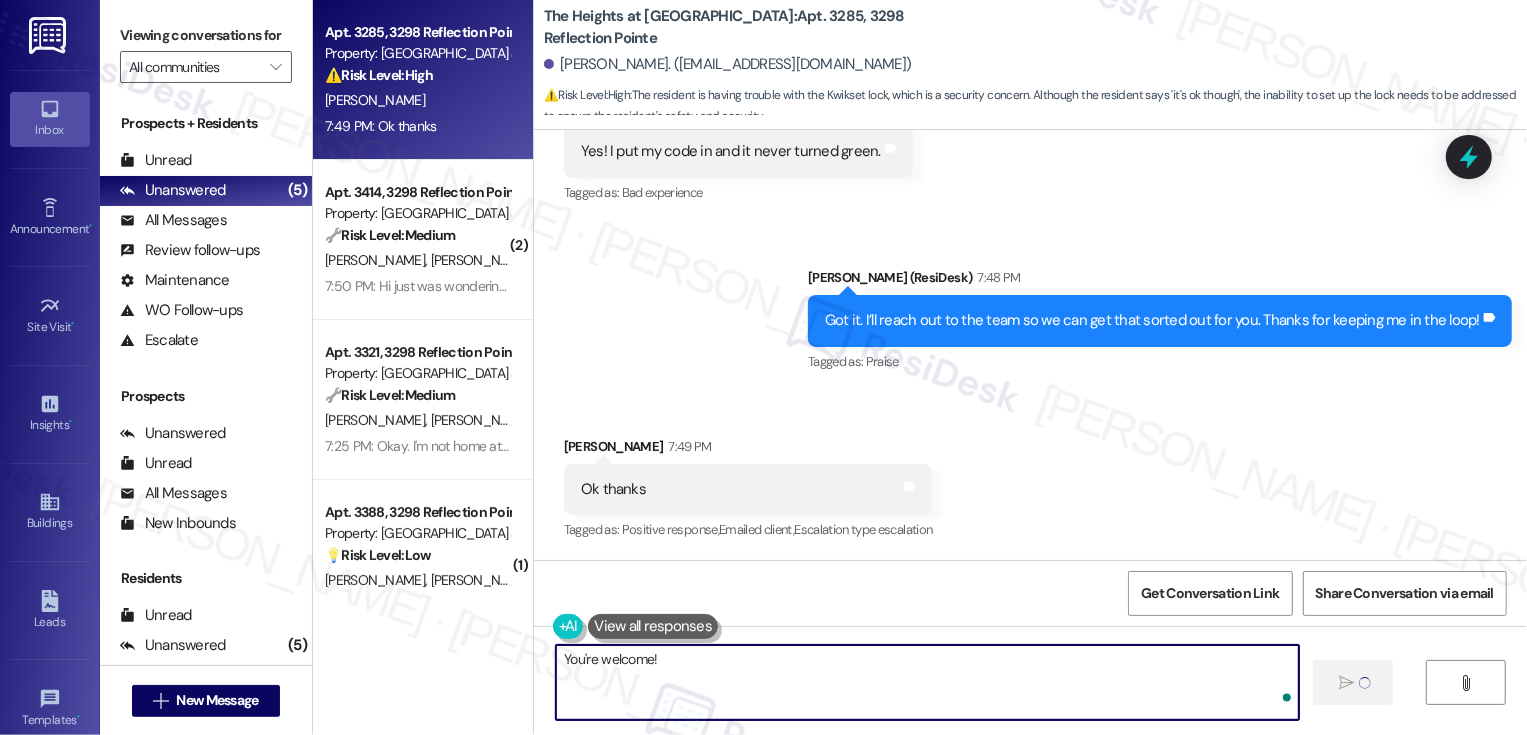 type on "You're welcome!" 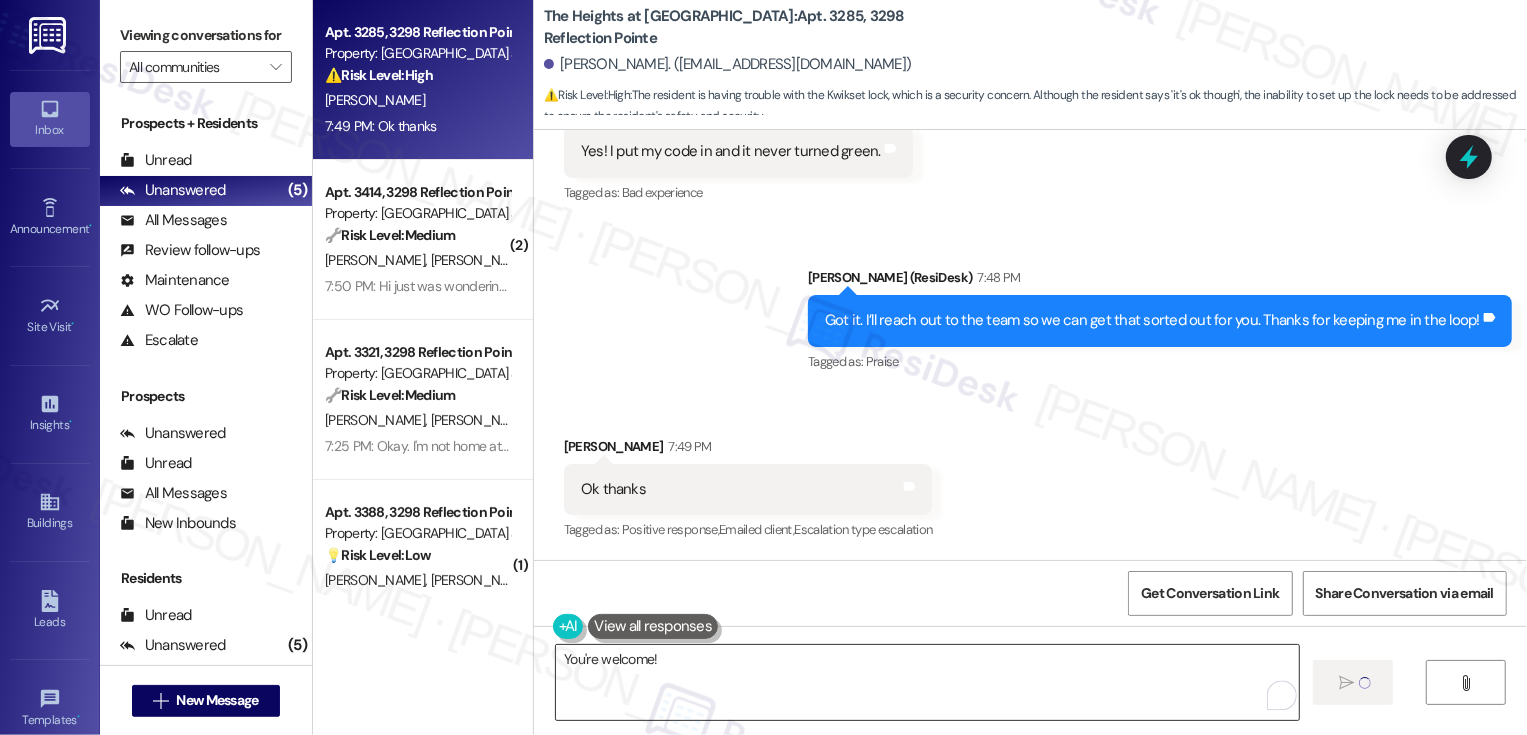 type 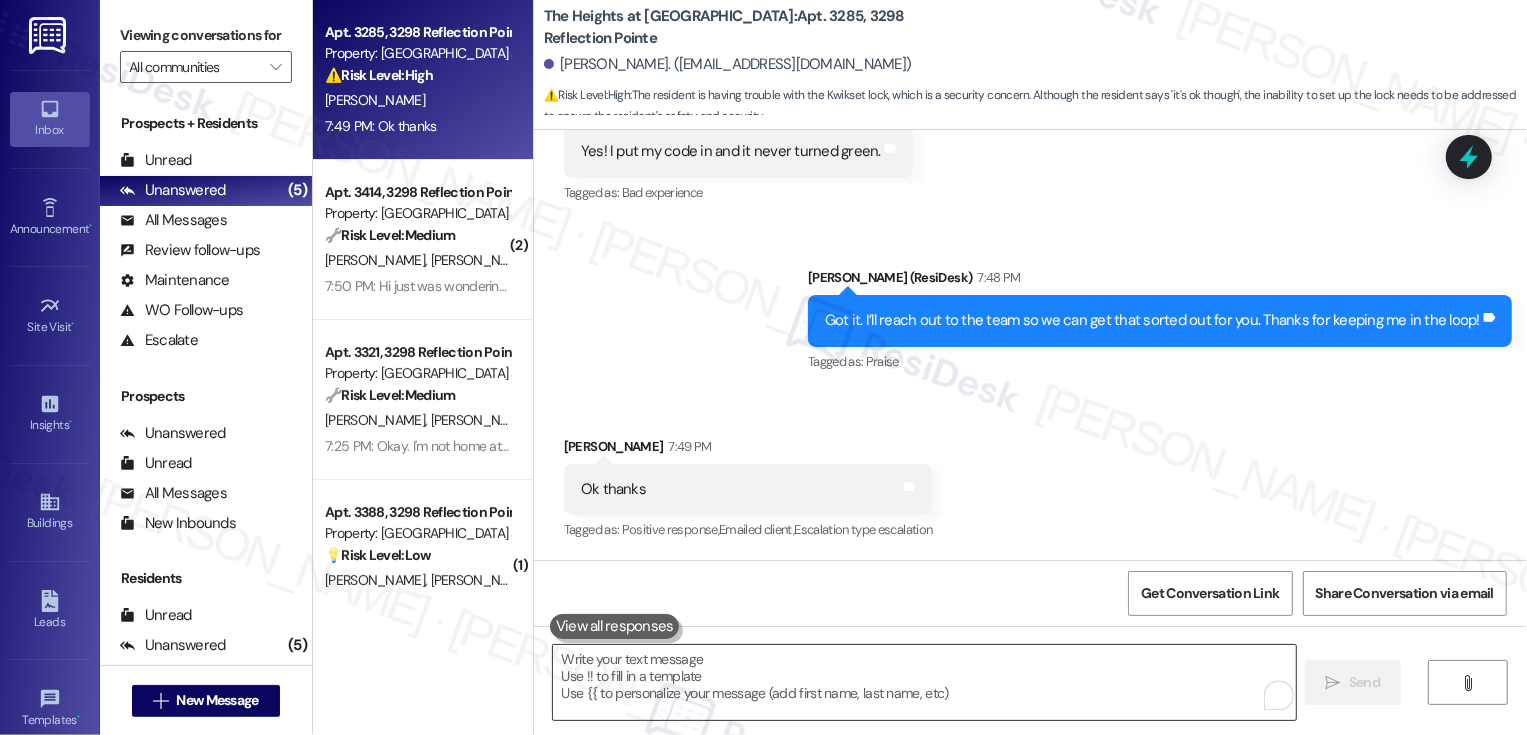 scroll, scrollTop: 2623, scrollLeft: 0, axis: vertical 